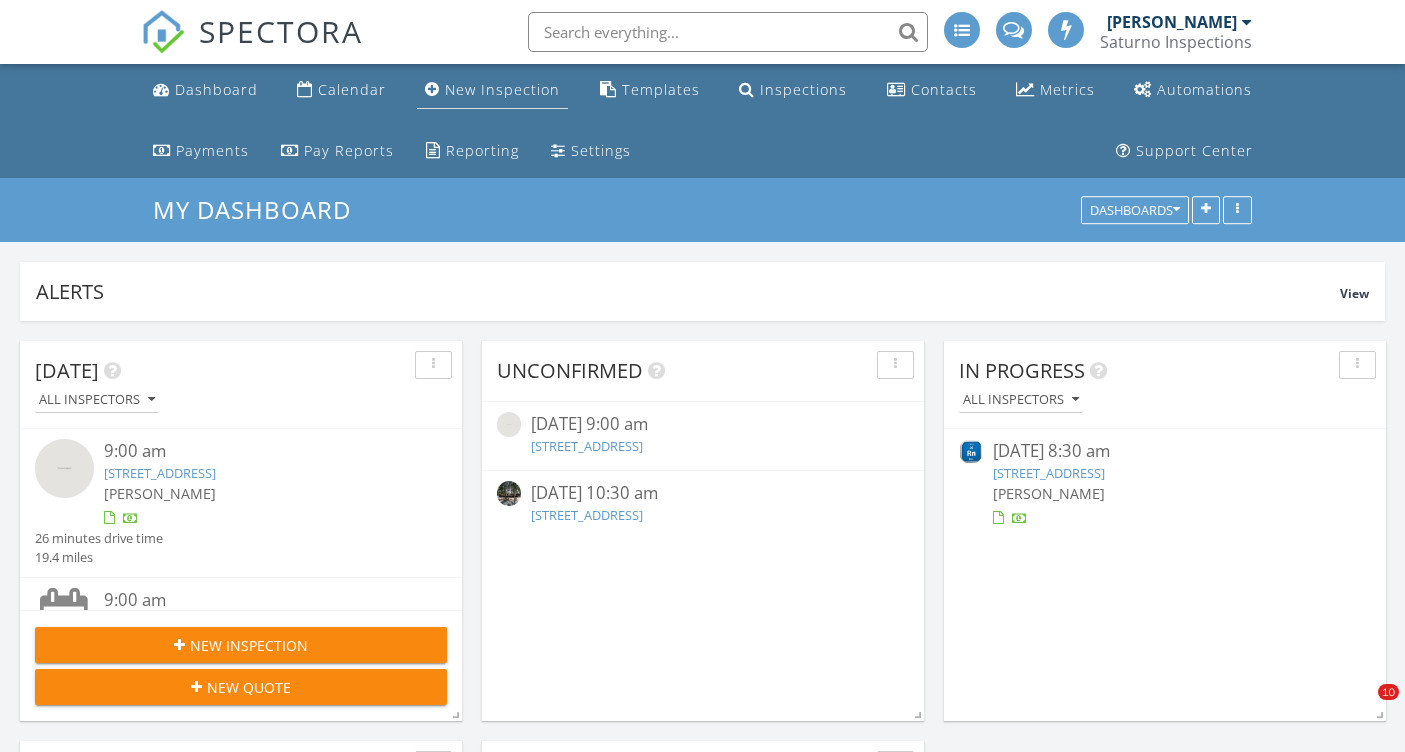 scroll, scrollTop: 0, scrollLeft: 0, axis: both 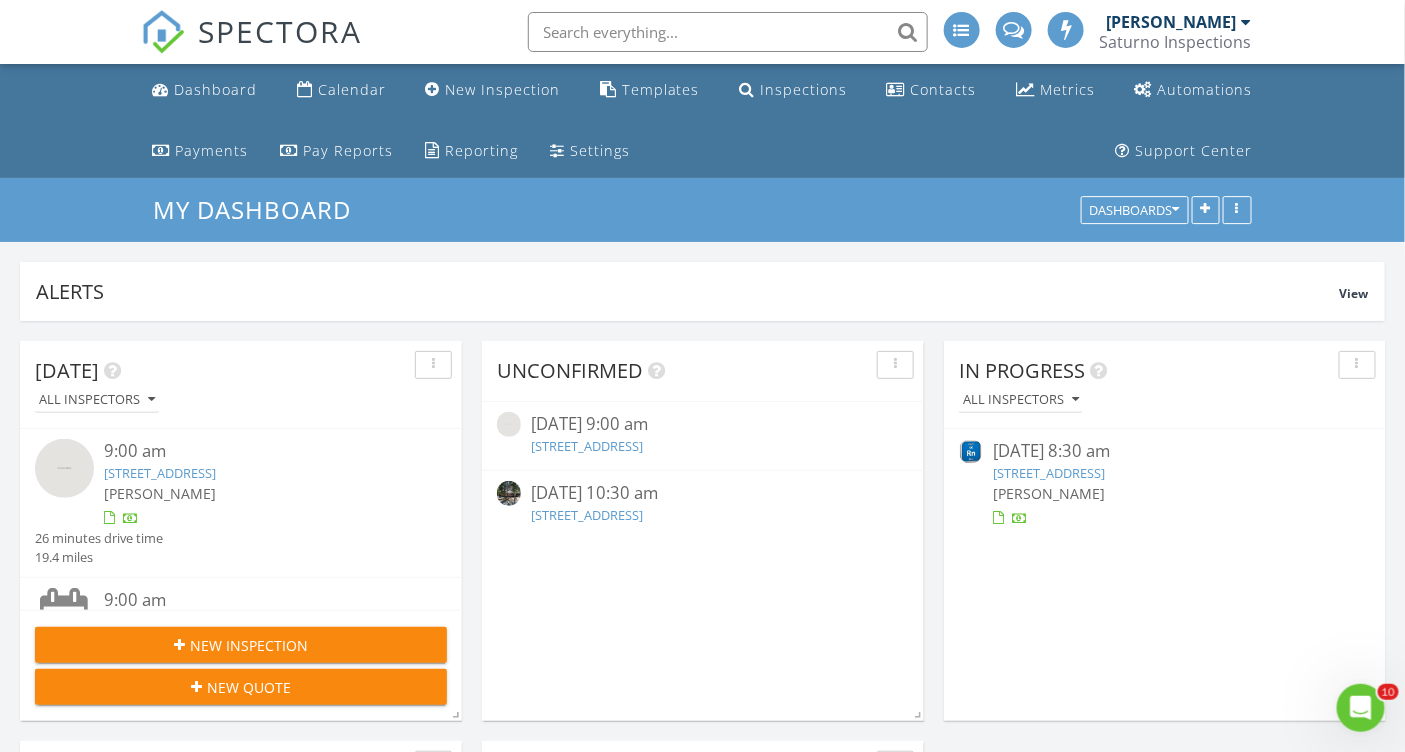 click at bounding box center (728, 32) 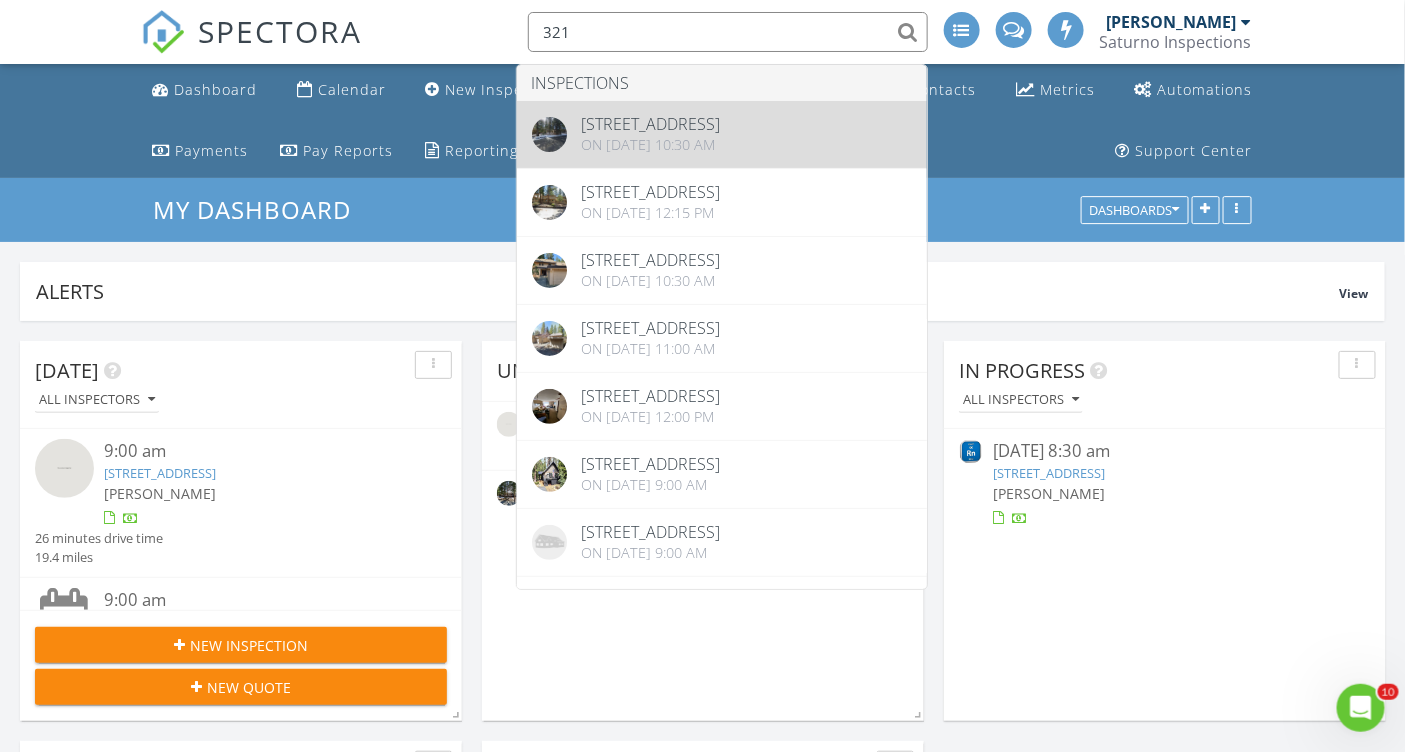 type on "321" 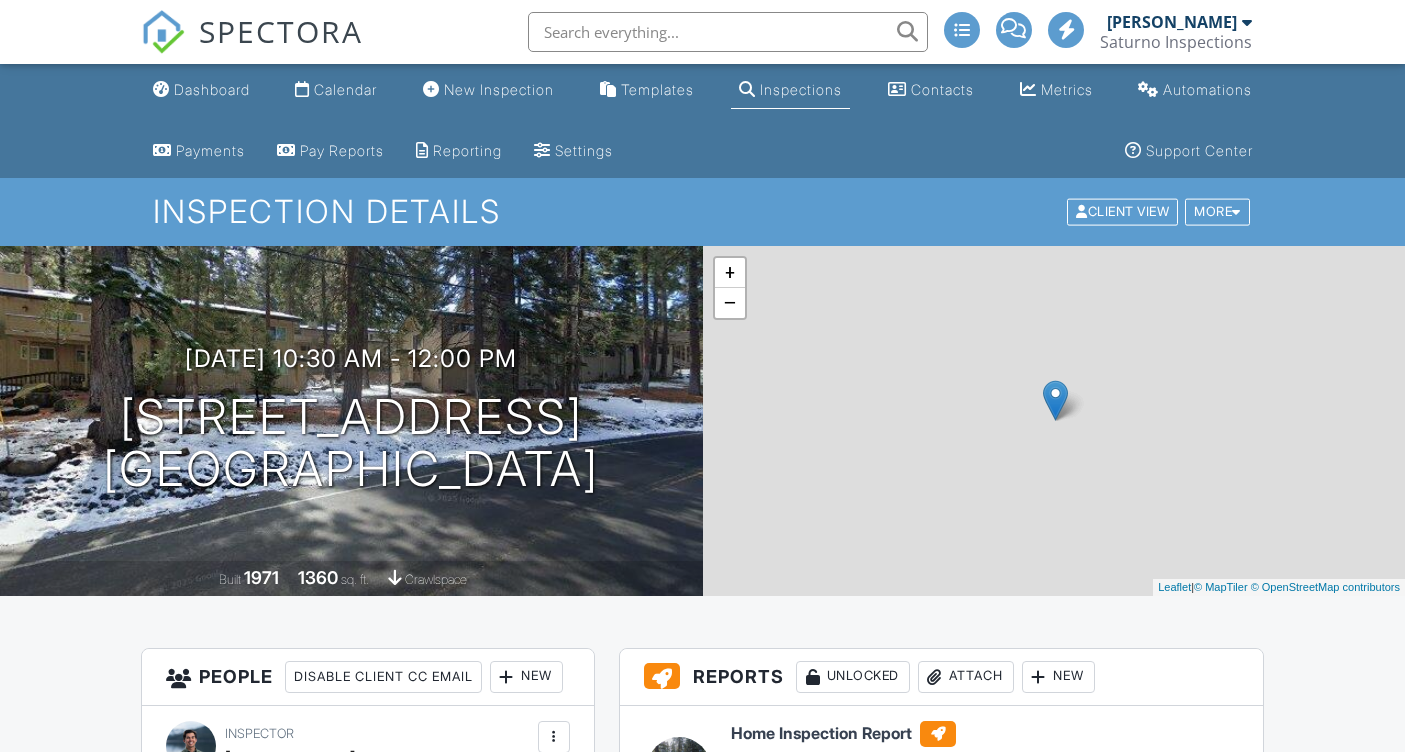 scroll, scrollTop: 0, scrollLeft: 0, axis: both 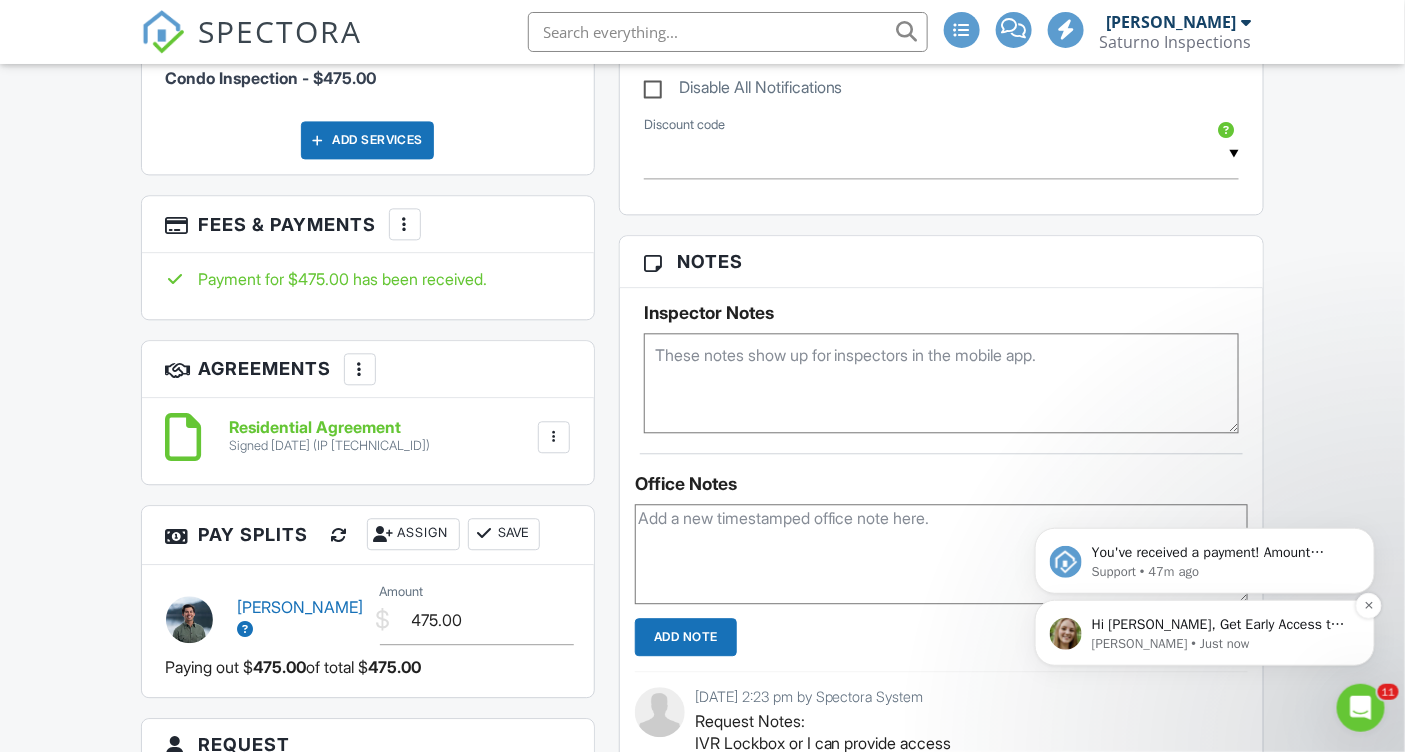 click on "Hi Stephen, Get Early Access to New Report Writing Features &amp; Updates Want to be the first to try Spectora’s latest updates? Join our early access group and be the first to use new features before they’re released. Features and updates coming soon that you will get early access to include: Update: The upgraded Rapid Fire Camera, New: Photo preview before adding images to a report, New: The .5 camera lens" at bounding box center [1220, 624] 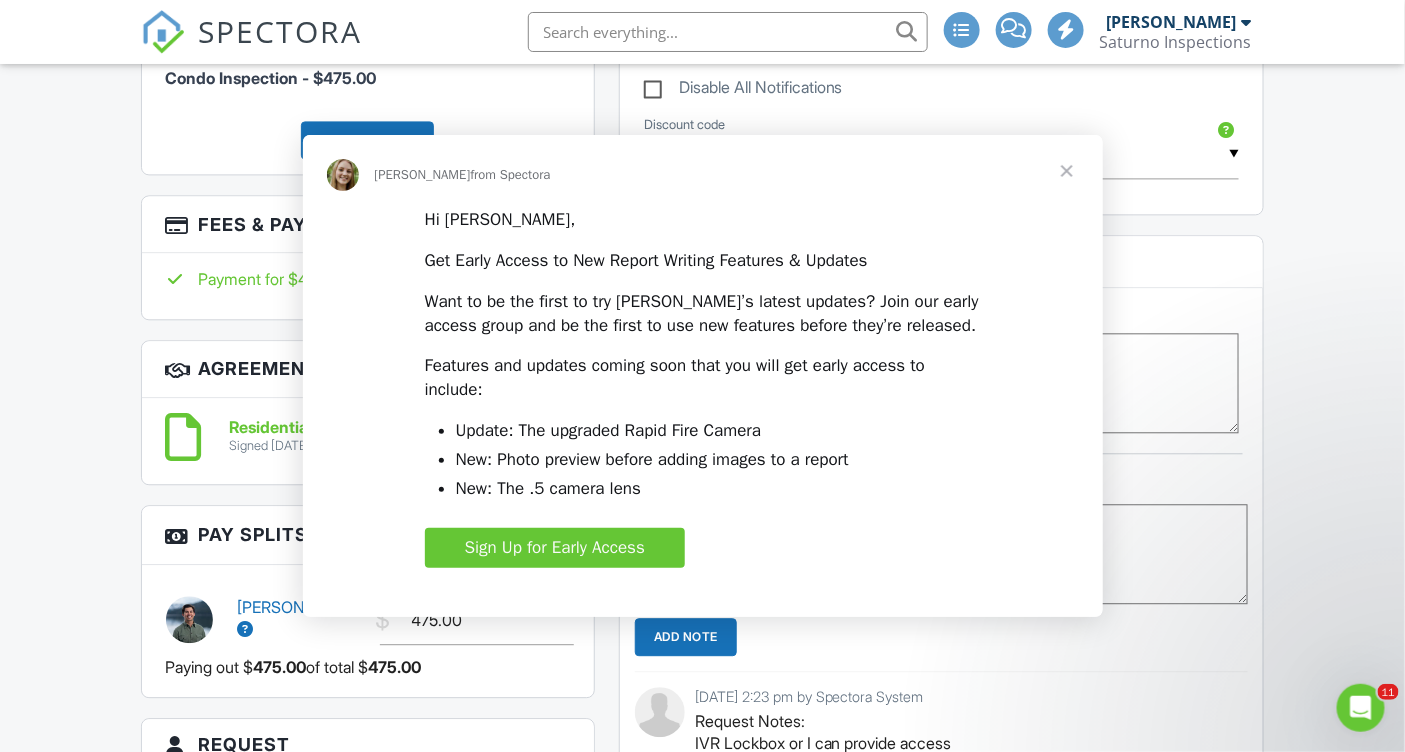 scroll, scrollTop: 0, scrollLeft: 0, axis: both 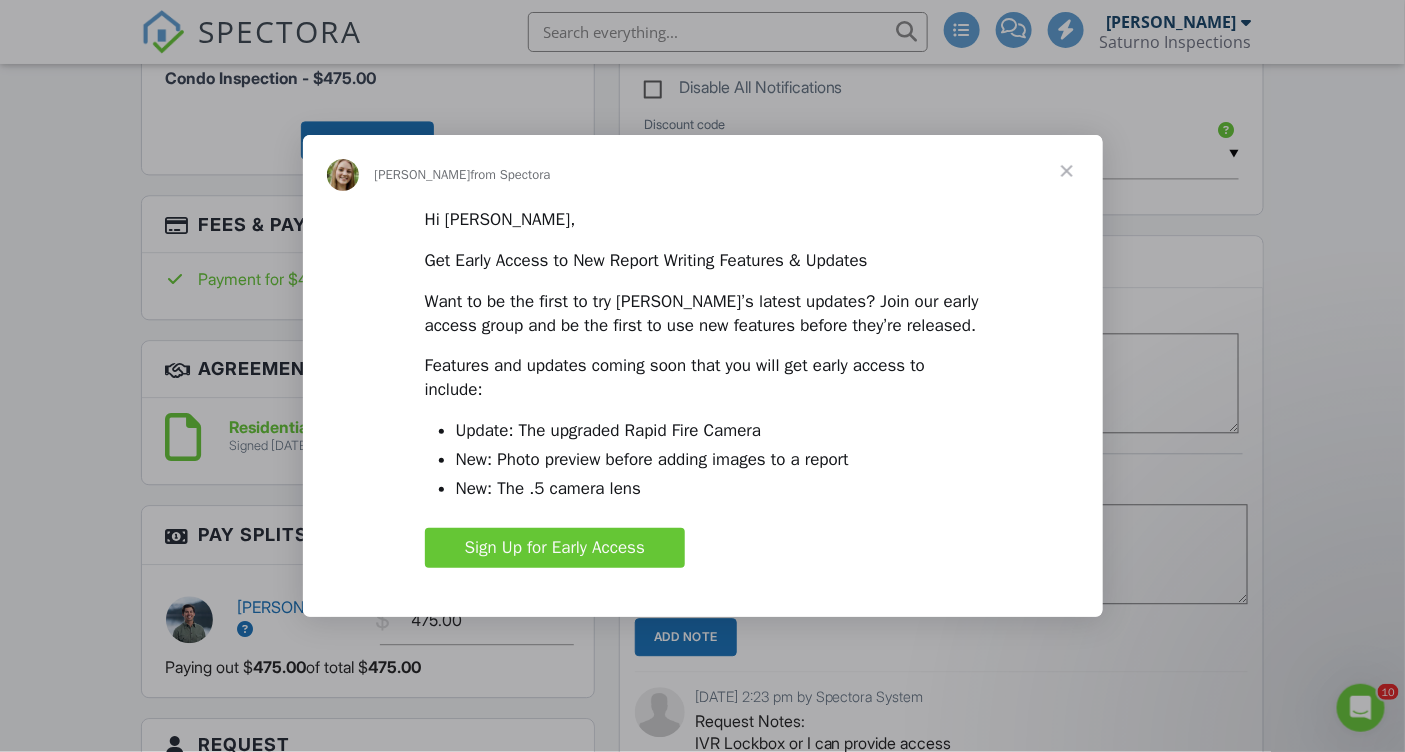 click at bounding box center (1067, 171) 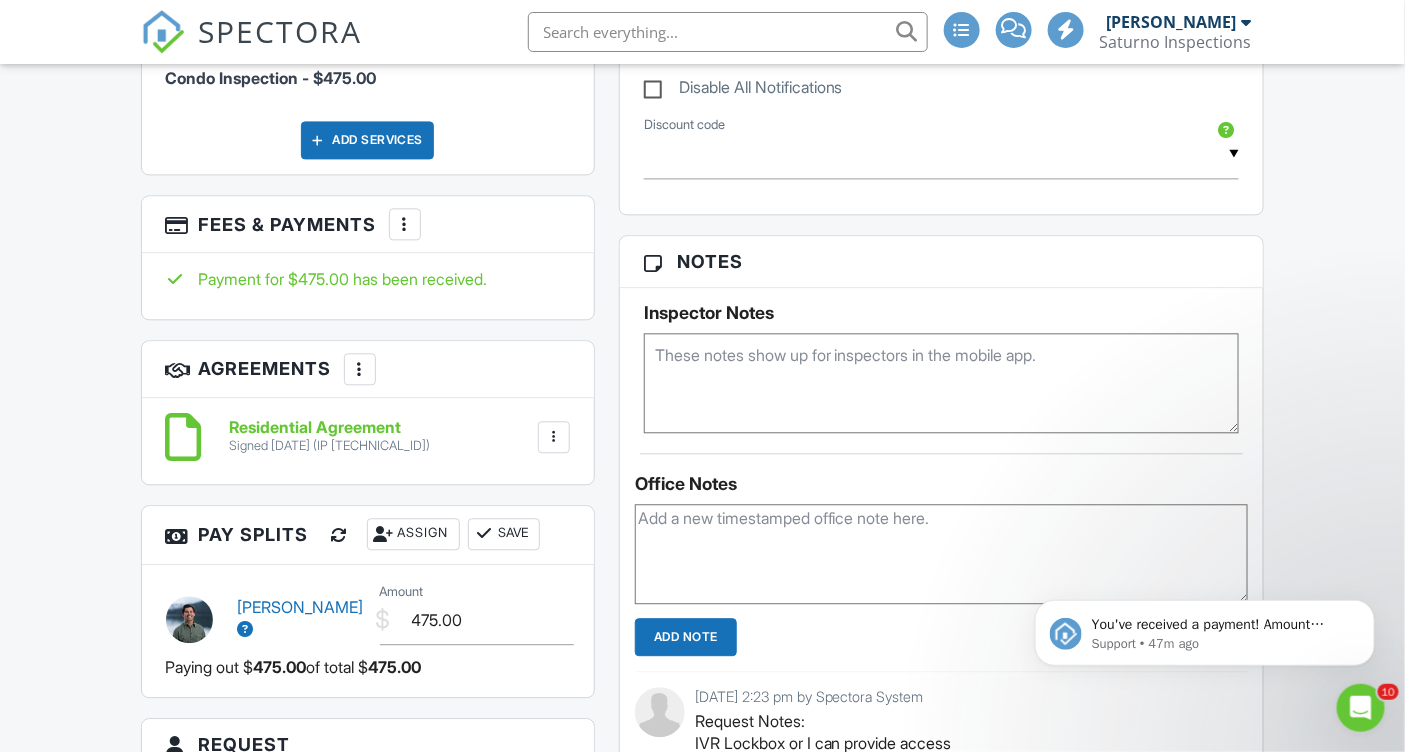 scroll, scrollTop: 0, scrollLeft: 0, axis: both 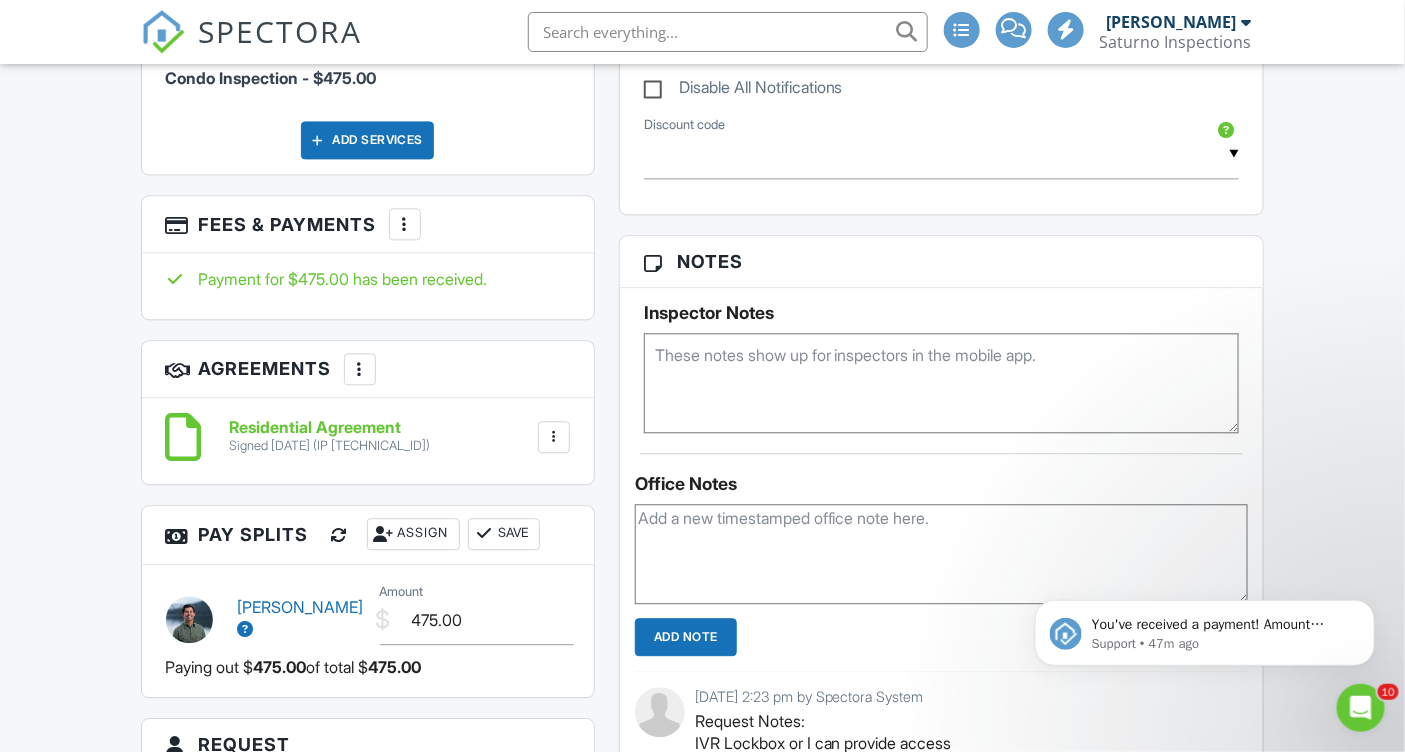 click on "Dashboard
Calendar
New Inspection
Templates
Inspections
Contacts
Metrics
Automations
Payments
Pay Reports
Reporting
Settings
Support Center
Inspection Details
Client View
More
Property Details
Reschedule
Reorder / Copy
Share
Cancel
Delete
Print Order
Convert to V9
View Change Log
07/18/2025 10:30 am
- 12:00 pm
321 Ski Way 230
Incline Village, NV 89451
Built
1971
1360
sq. ft.
crawlspace
+ − Leaflet  |  © MapTiler   © OpenStreetMap contributors
All emails and texts are disabled for this inspection!
Turn on emails and texts
Reports
Unlocked
Attach
New
Home Inspection Report
Stephen Saturno" at bounding box center [702, 522] 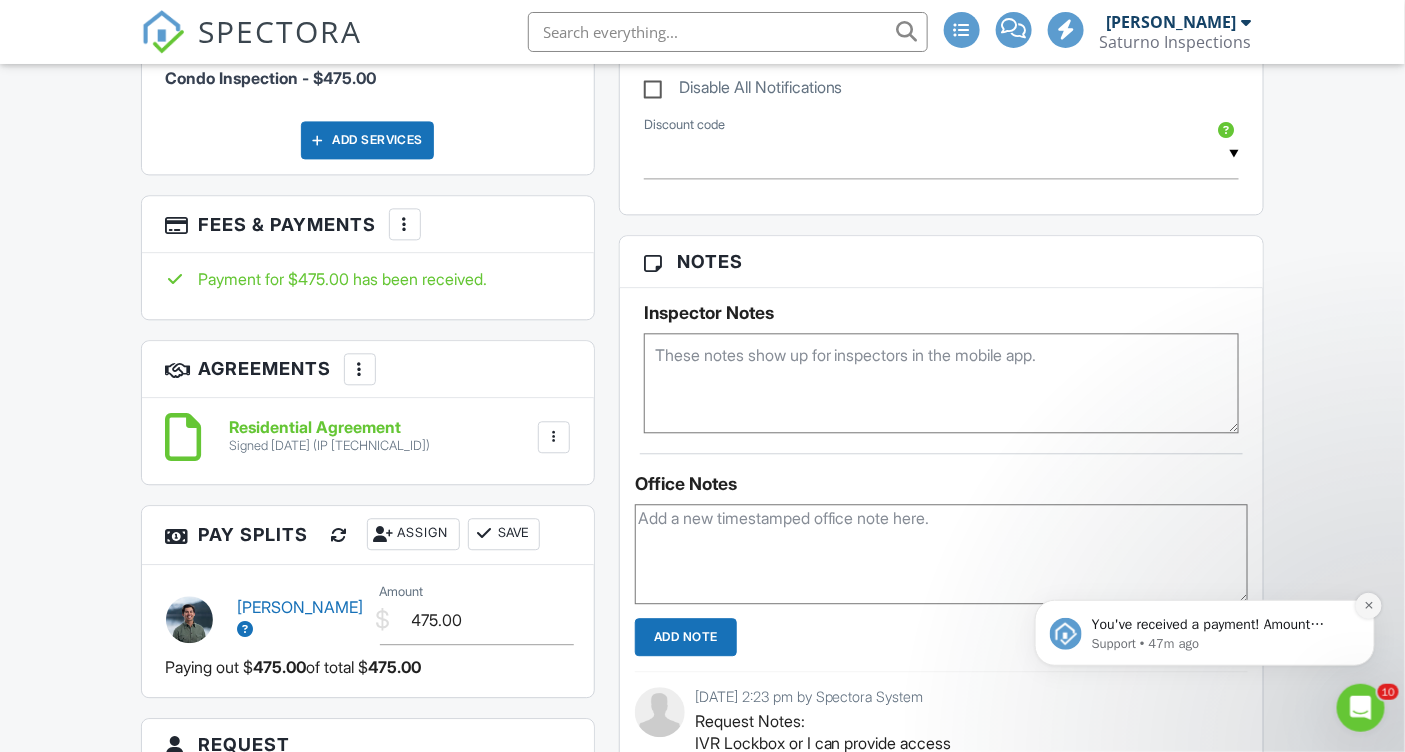click 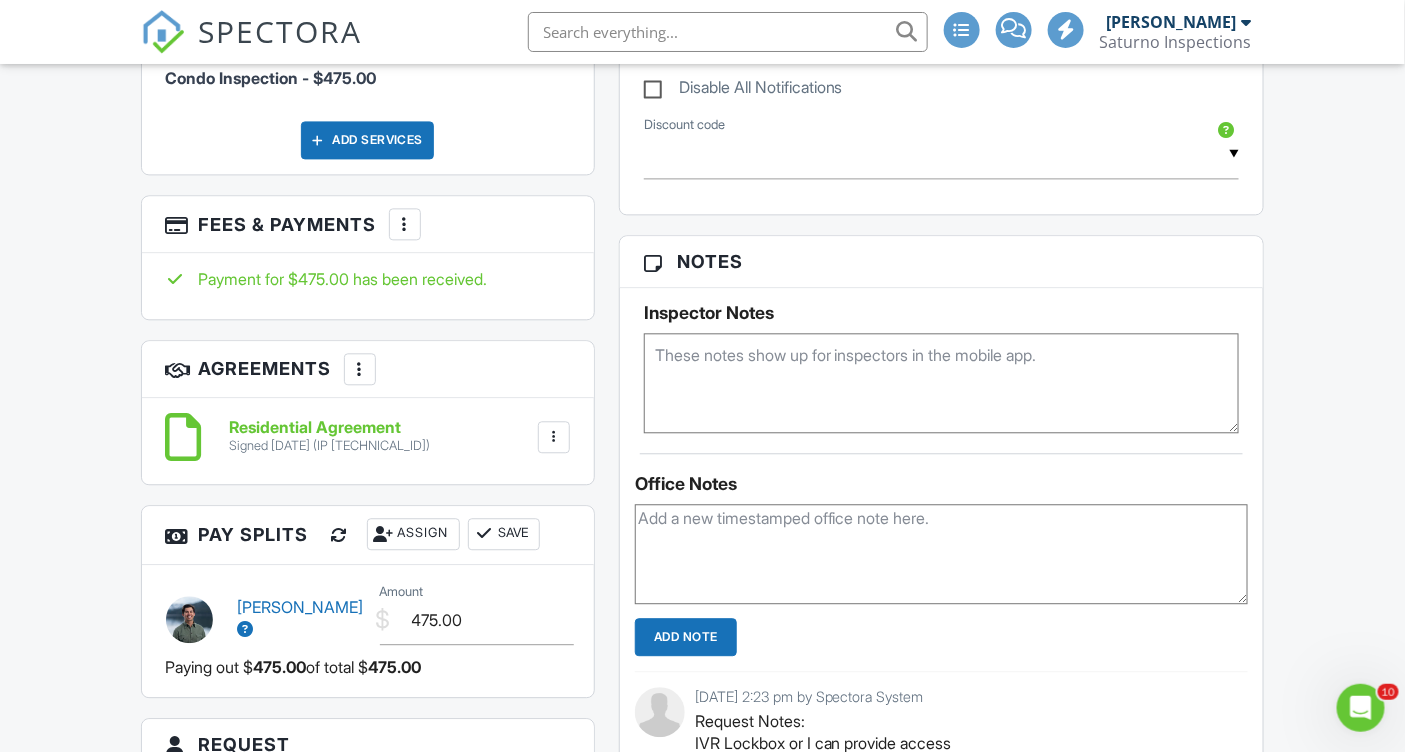click on "Dashboard
Calendar
New Inspection
Templates
Inspections
Contacts
Metrics
Automations
Payments
Pay Reports
Reporting
Settings
Support Center
Inspection Details
Client View
More
Property Details
Reschedule
Reorder / Copy
Share
Cancel
Delete
Print Order
Convert to V9
View Change Log
07/18/2025 10:30 am
- 12:00 pm
321 Ski Way 230
Incline Village, NV 89451
Built
1971
1360
sq. ft.
crawlspace
+ − Leaflet  |  © MapTiler   © OpenStreetMap contributors
All emails and texts are disabled for this inspection!
Turn on emails and texts
Reports
Unlocked
Attach
New
Home Inspection Report
Stephen Saturno" at bounding box center (702, 522) 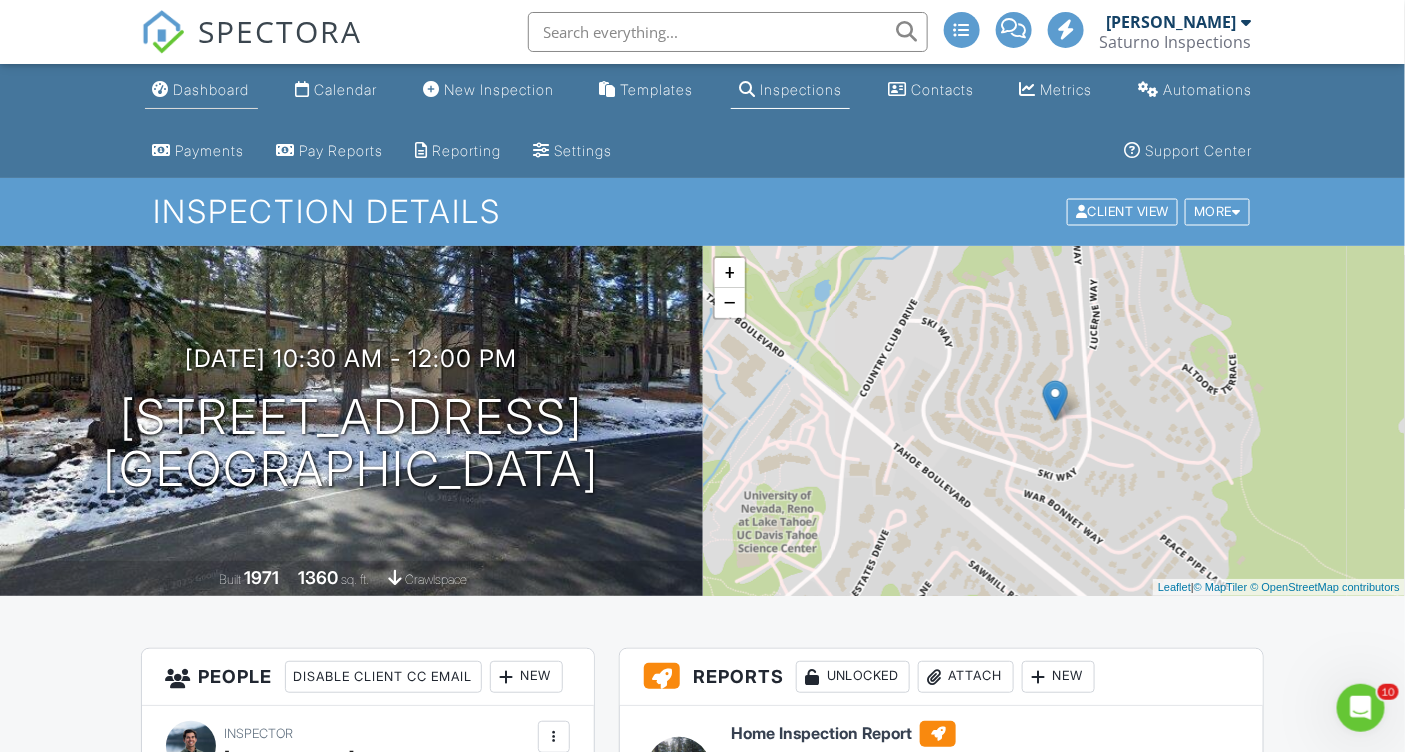 click on "Dashboard" at bounding box center [212, 89] 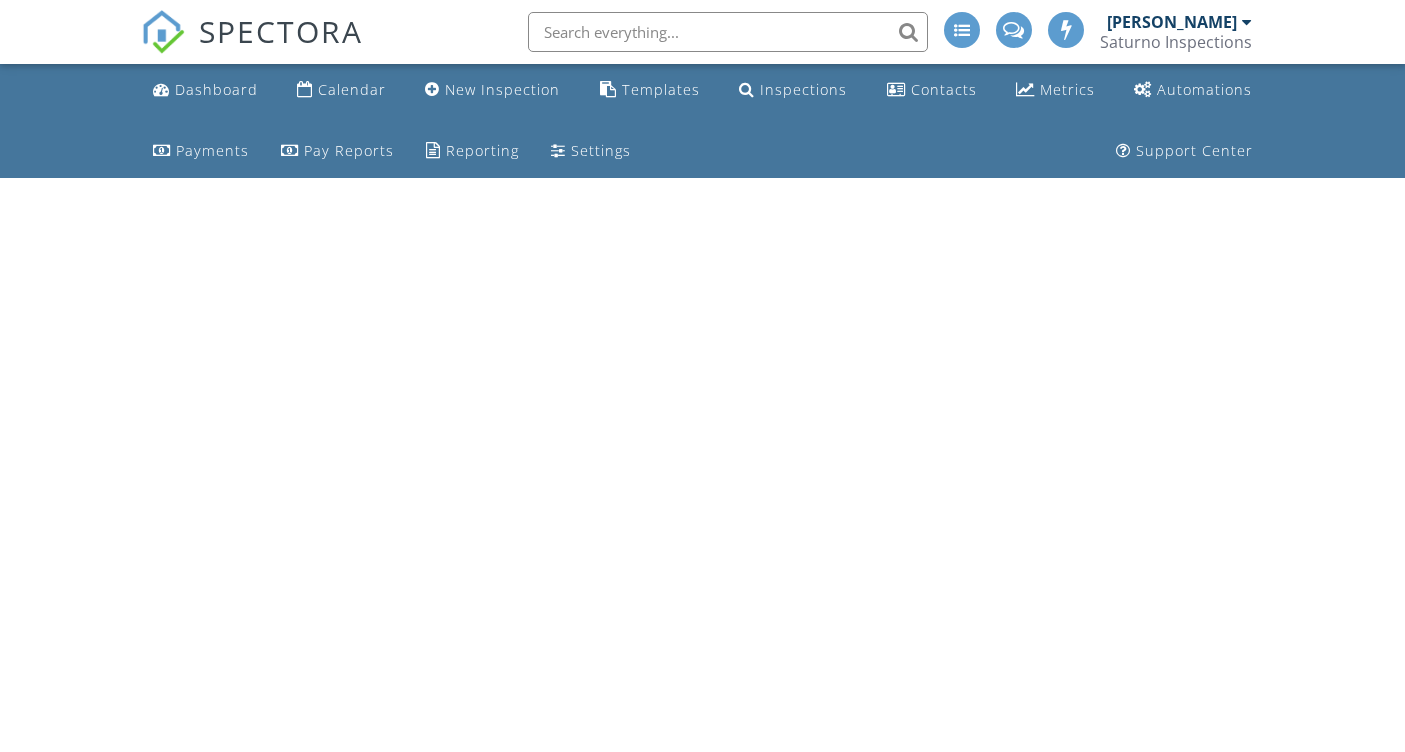 scroll, scrollTop: 0, scrollLeft: 0, axis: both 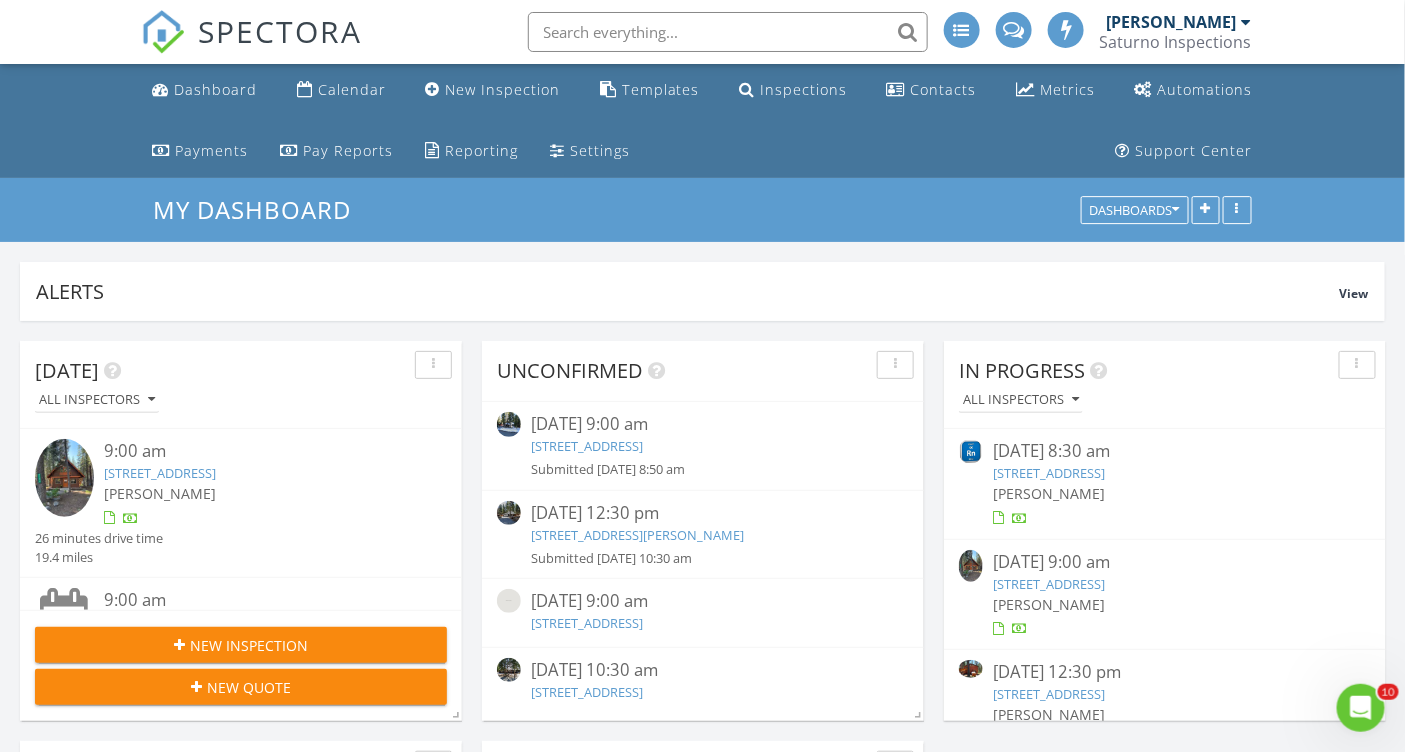 click on "4570 N Ridge Rd, Carnelian Bay, CA 96140" at bounding box center [587, 446] 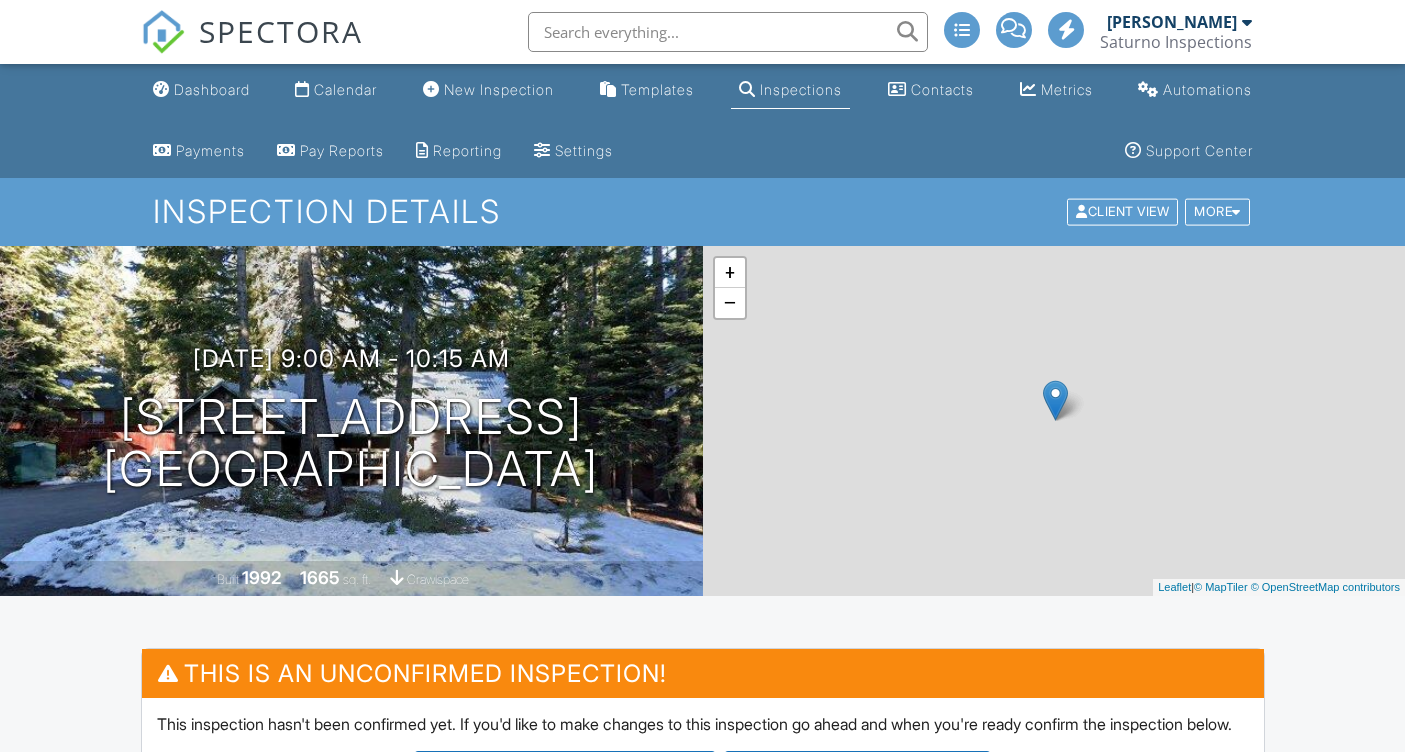scroll, scrollTop: 0, scrollLeft: 0, axis: both 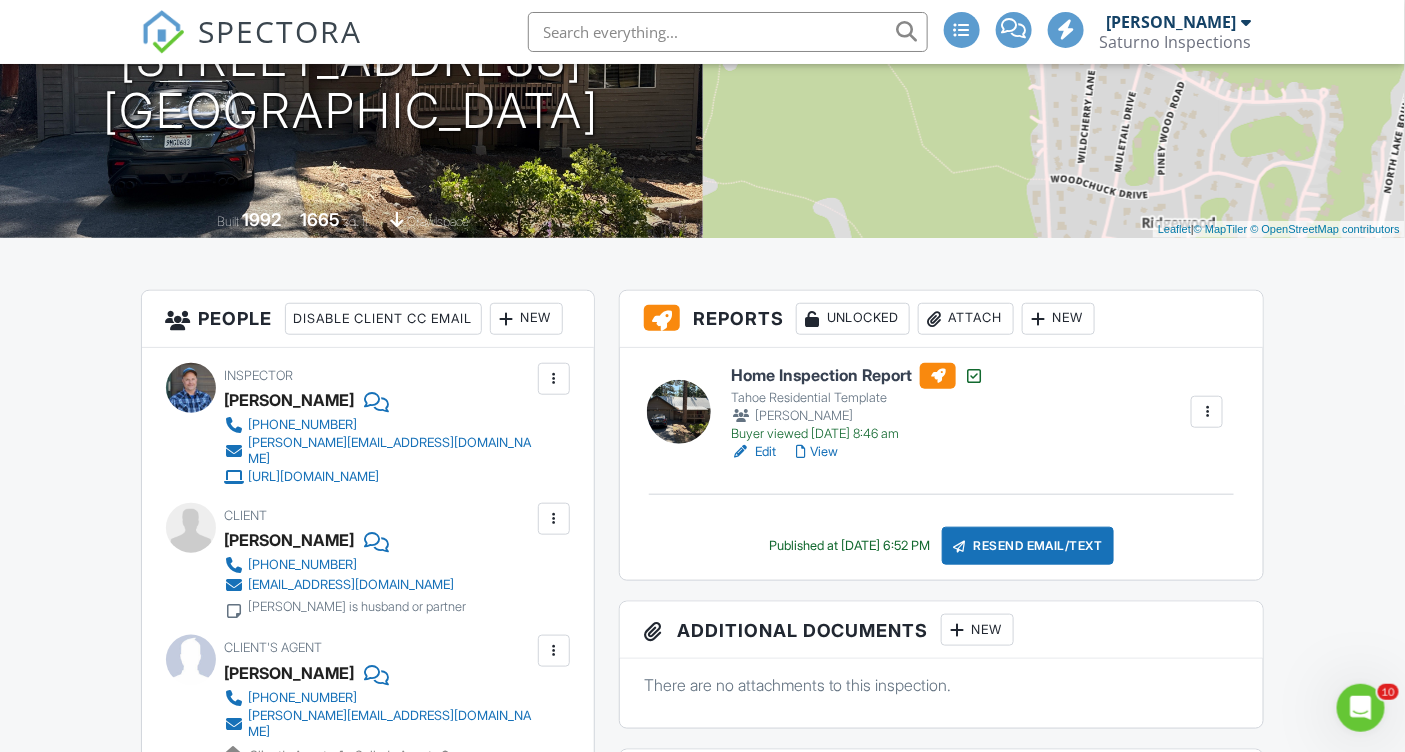 click on "View" at bounding box center [817, 452] 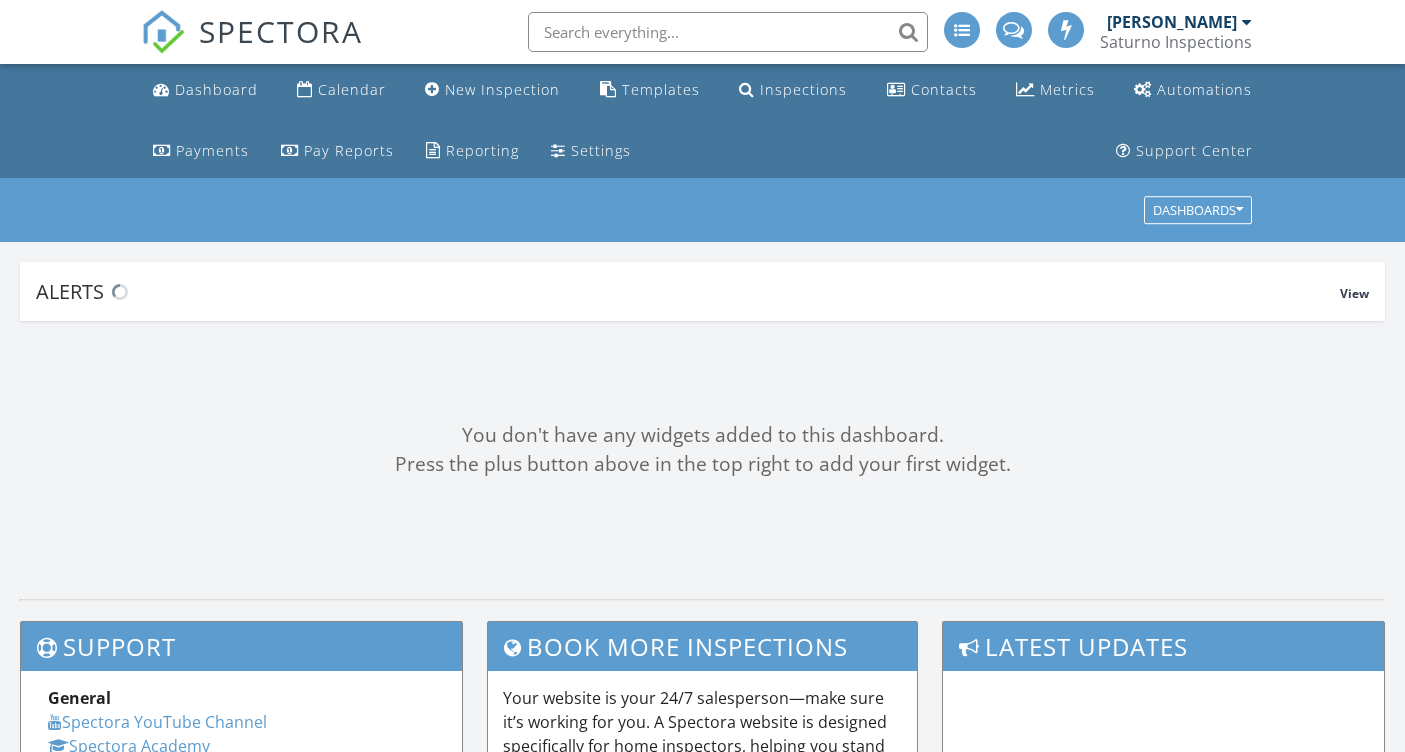 scroll, scrollTop: 0, scrollLeft: 0, axis: both 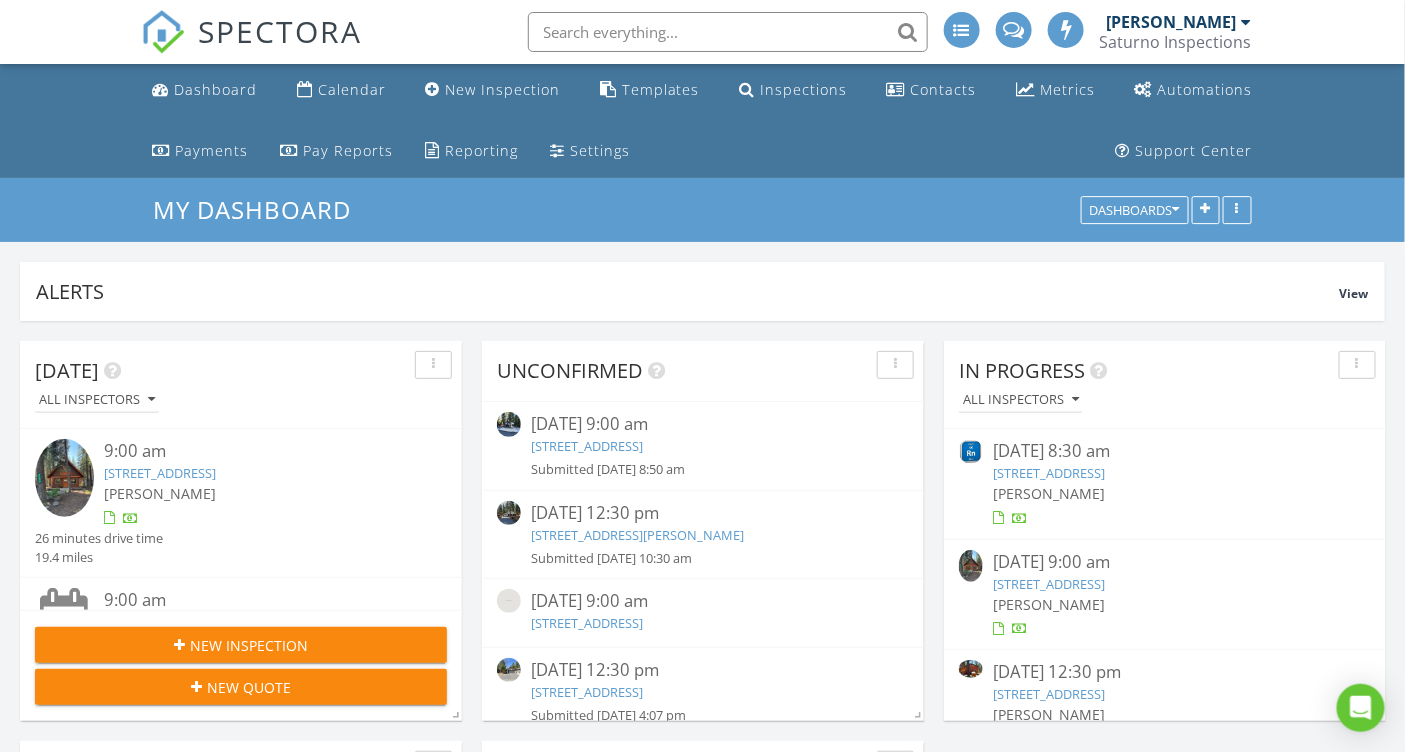 click on "4570 N Ridge Rd, Carnelian Bay, CA 96140" at bounding box center (587, 446) 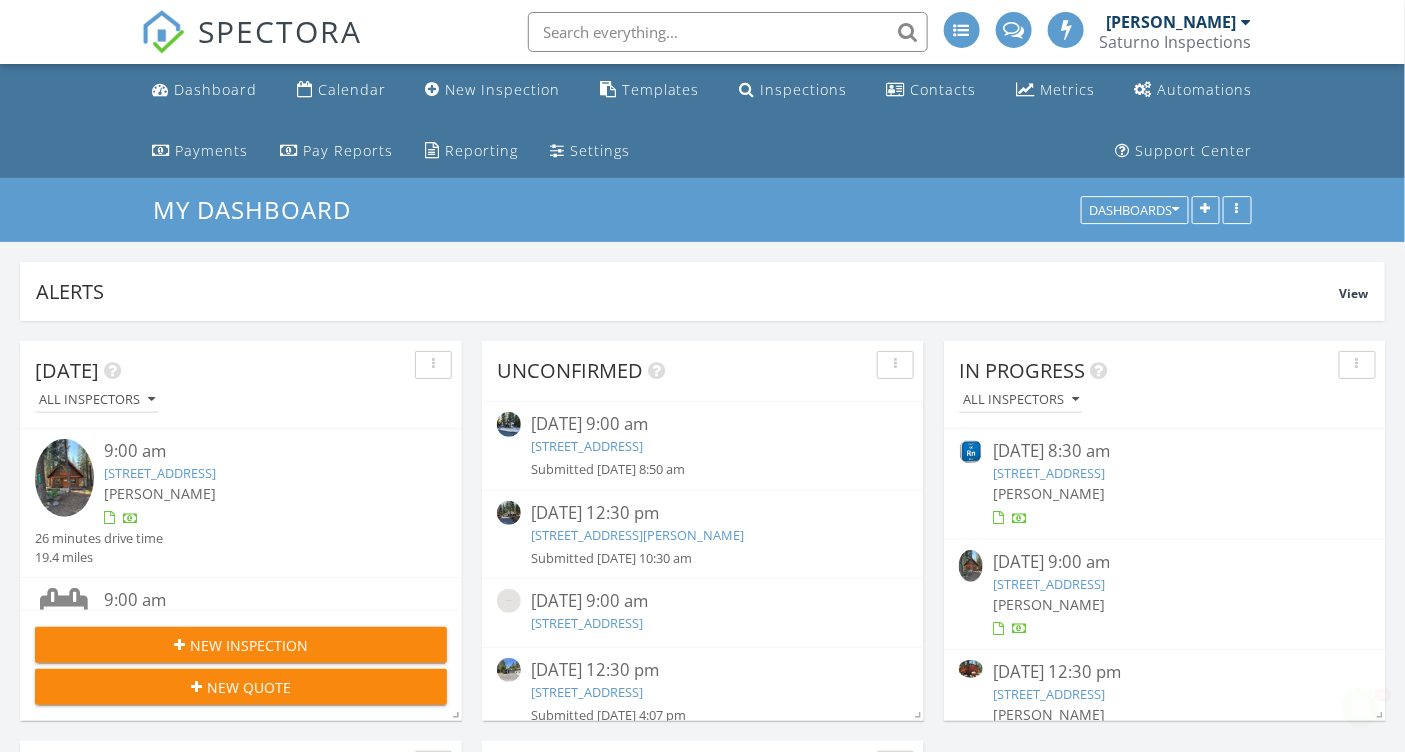 scroll, scrollTop: 0, scrollLeft: 0, axis: both 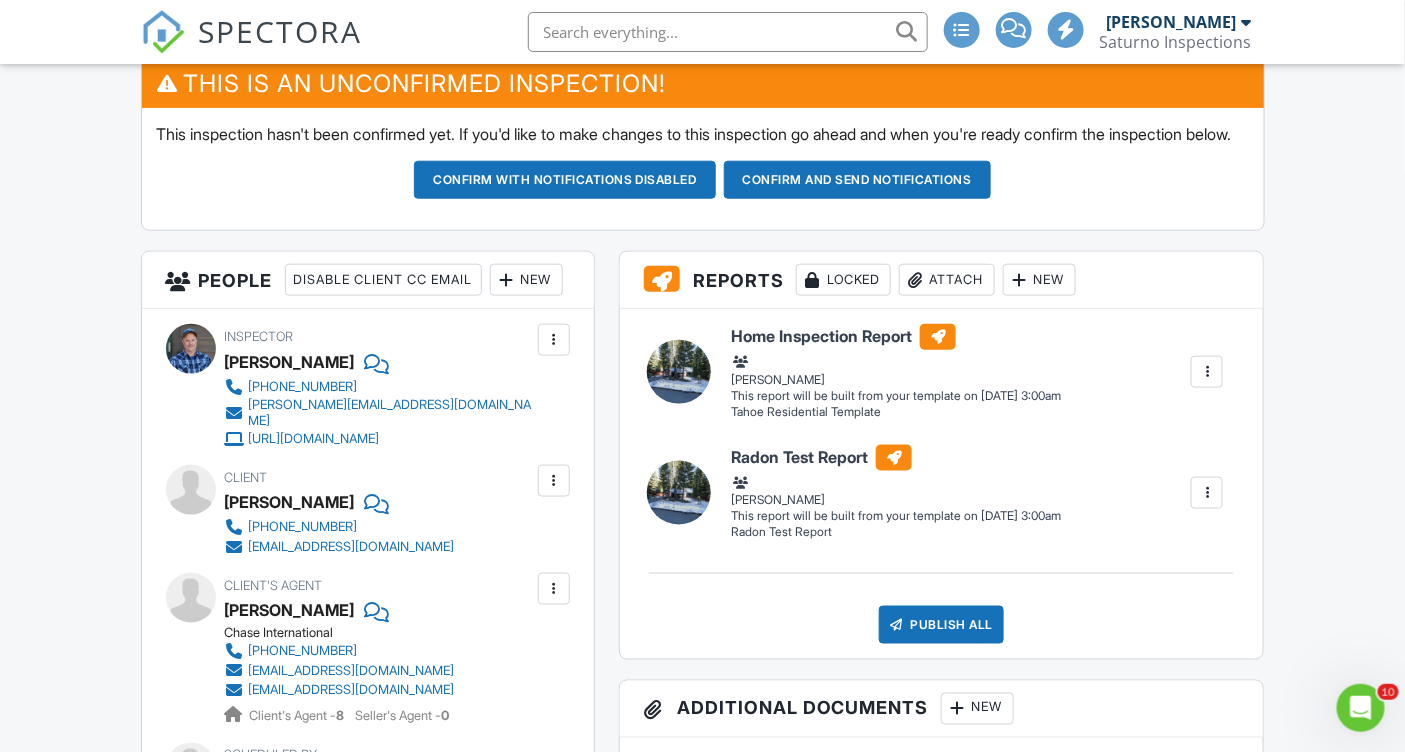 click on "New" at bounding box center (526, 280) 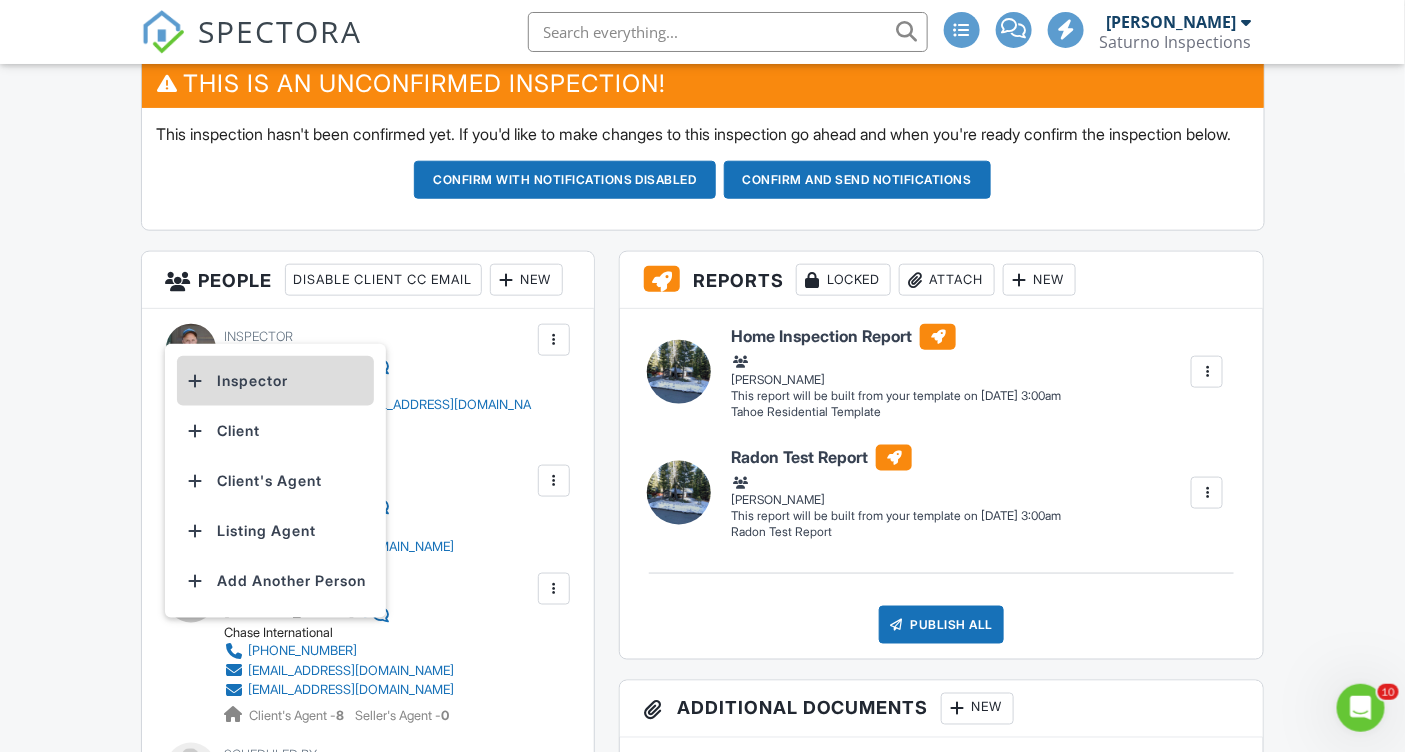 click on "Inspector" at bounding box center (275, 381) 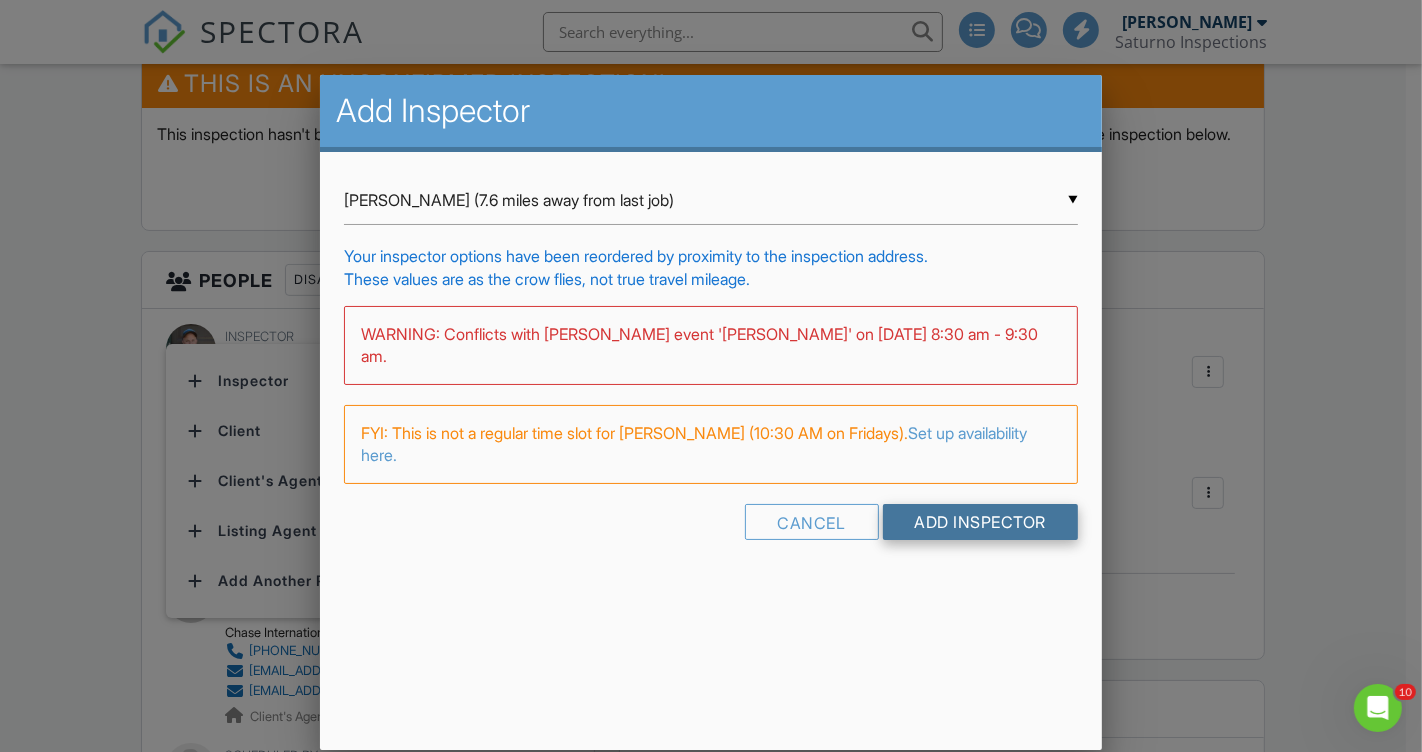 click on "Add Inspector" at bounding box center (981, 522) 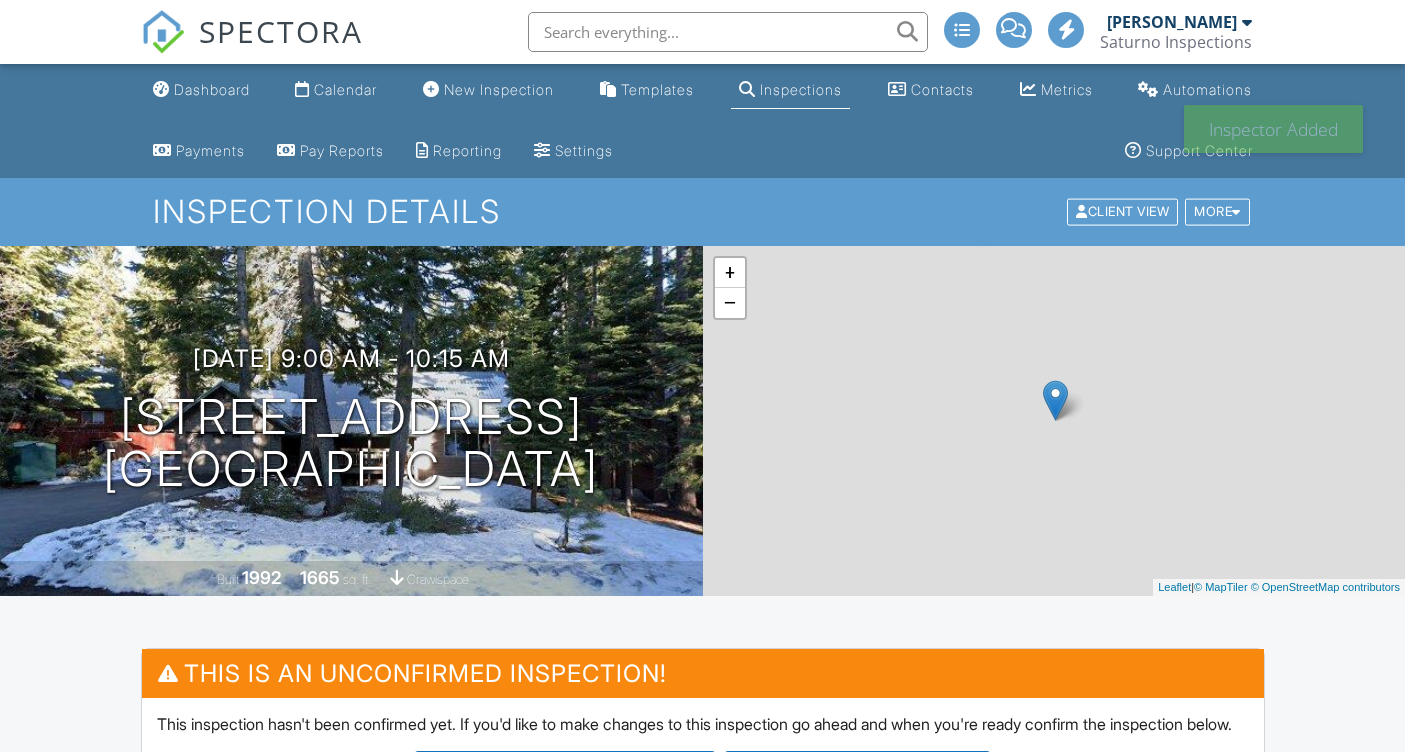 scroll, scrollTop: 0, scrollLeft: 0, axis: both 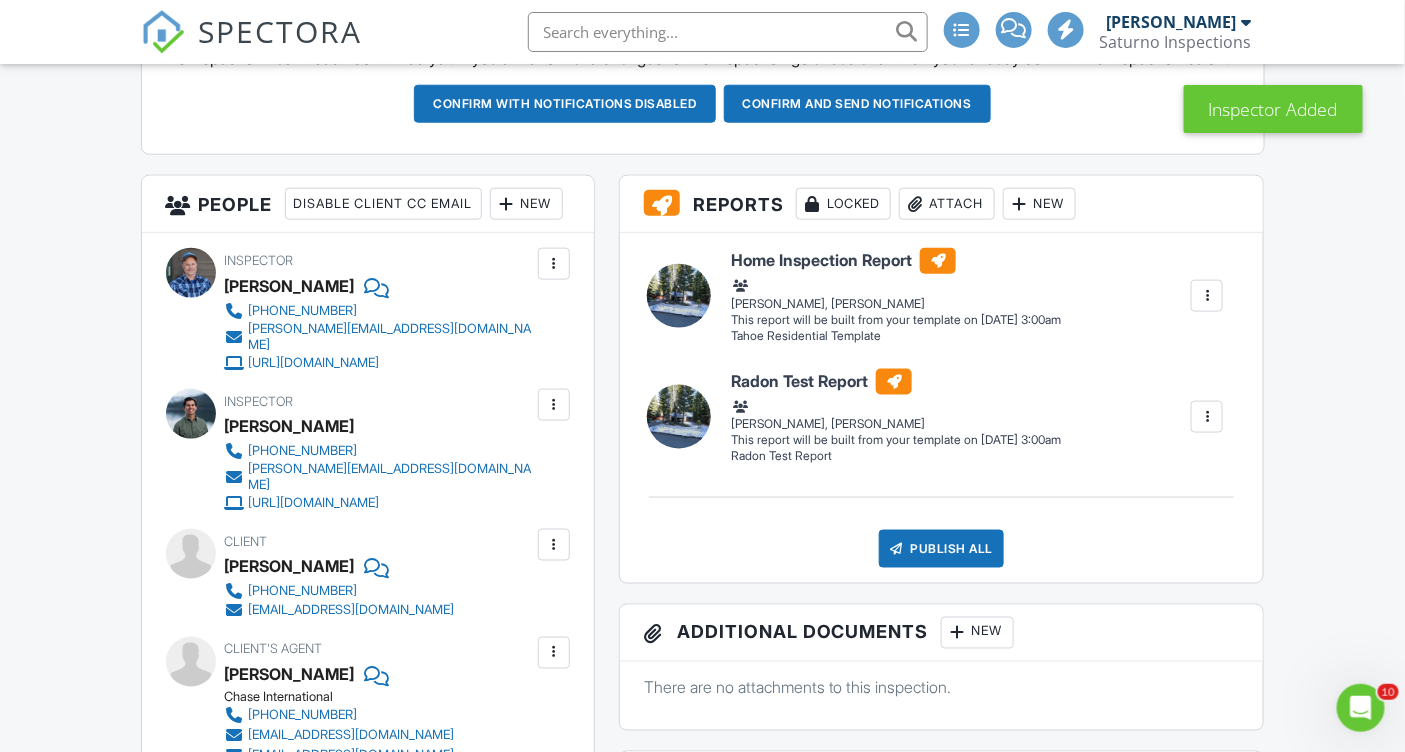 click at bounding box center (554, 264) 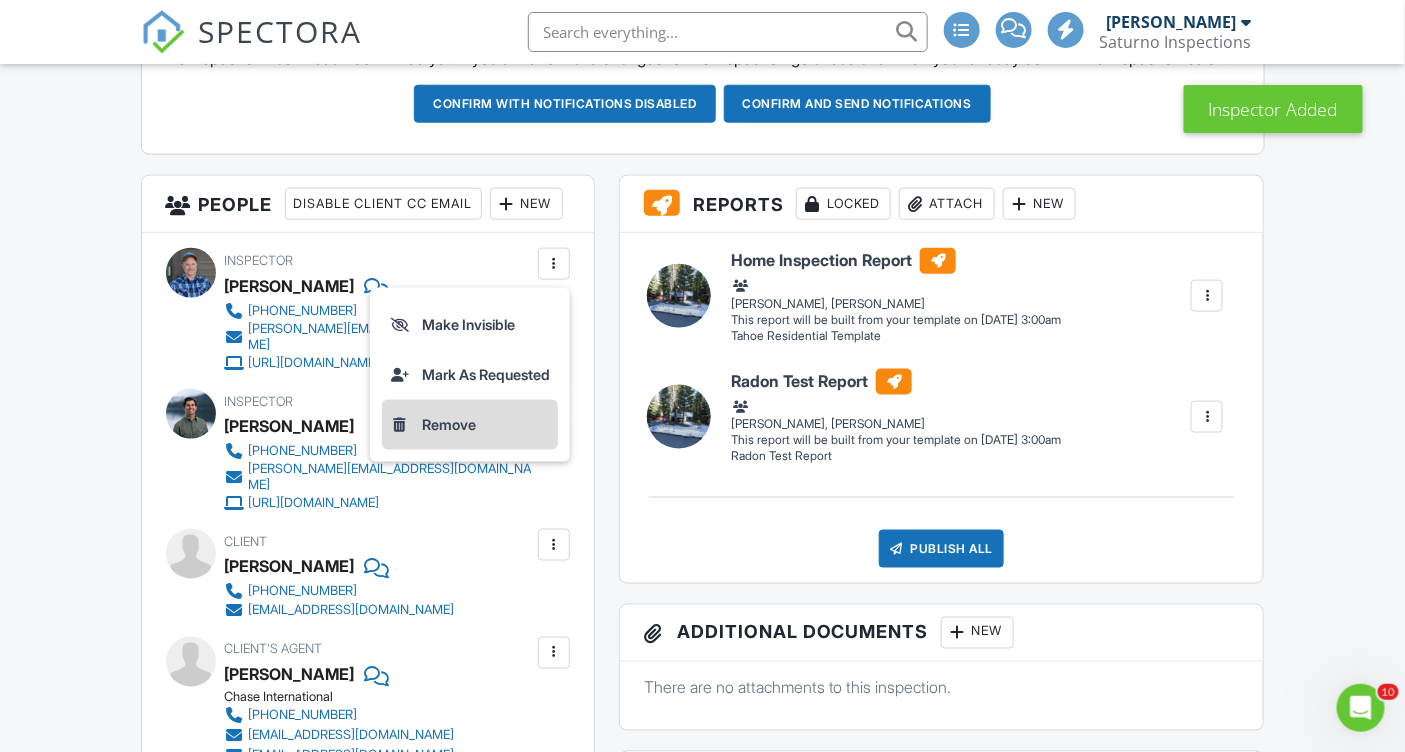click on "Remove" at bounding box center (470, 425) 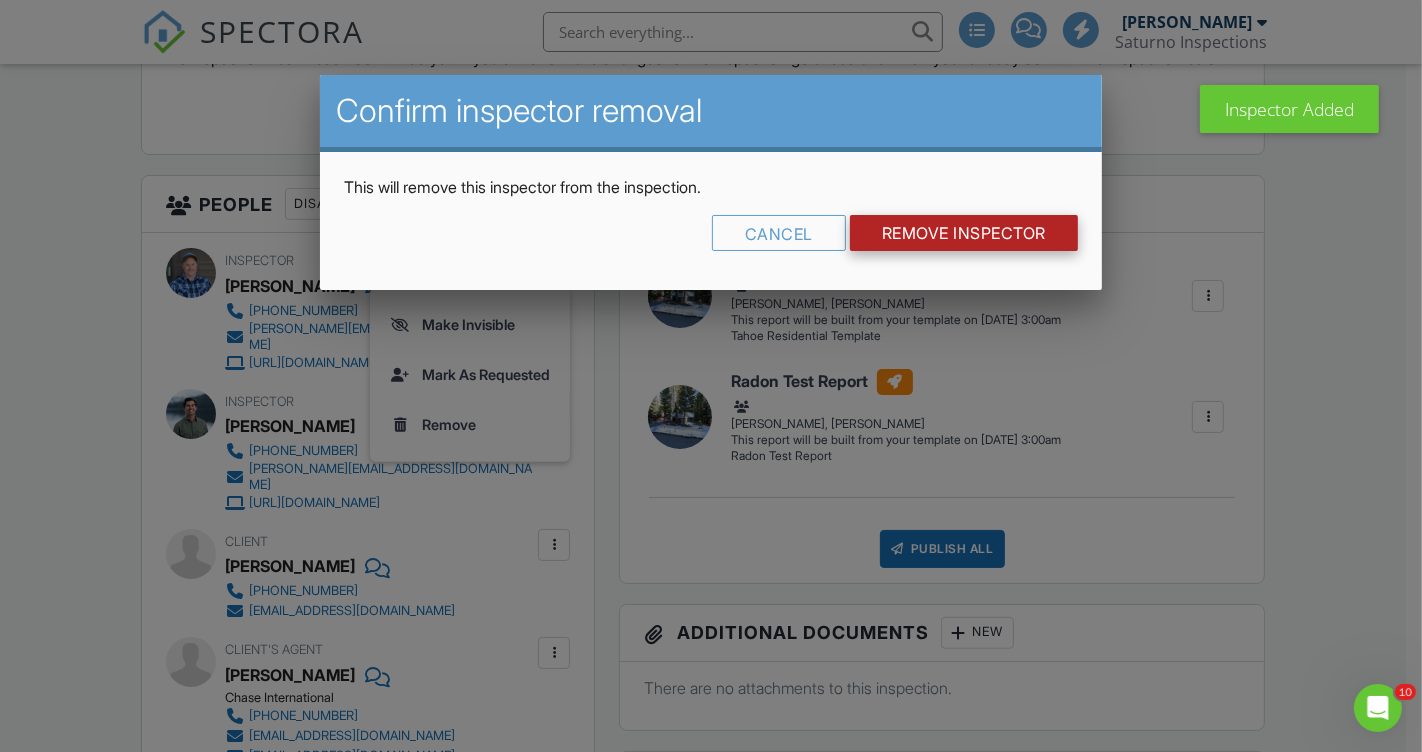 click on "Remove Inspector" at bounding box center [964, 233] 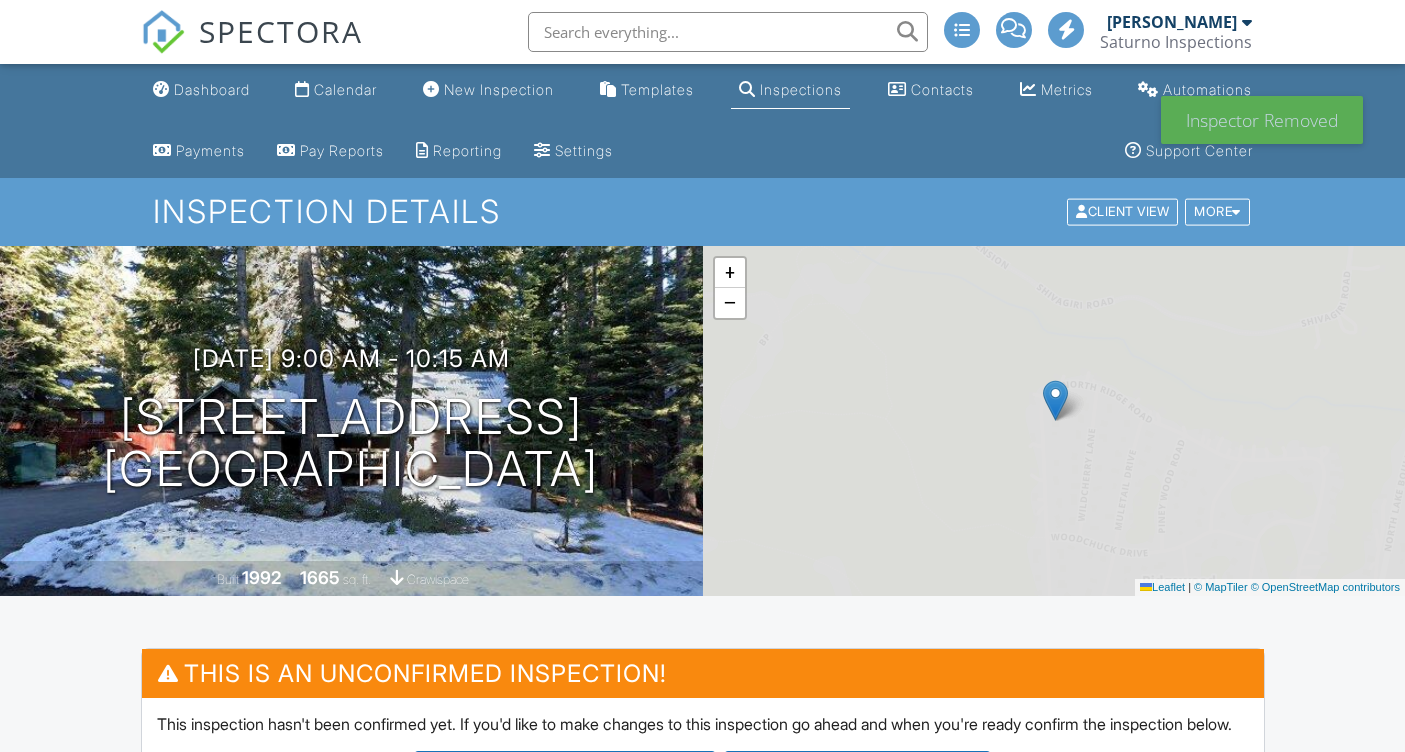 scroll, scrollTop: 0, scrollLeft: 0, axis: both 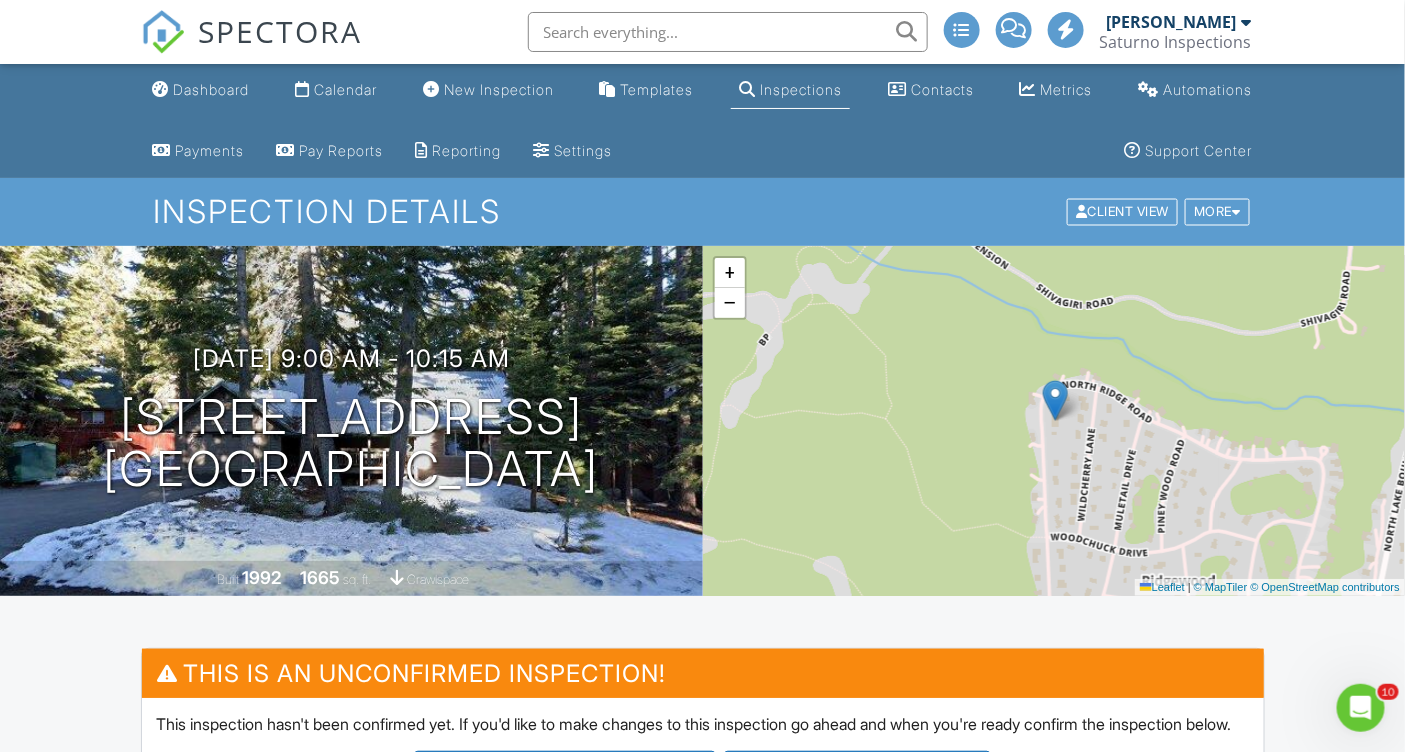 click at bounding box center (728, 32) 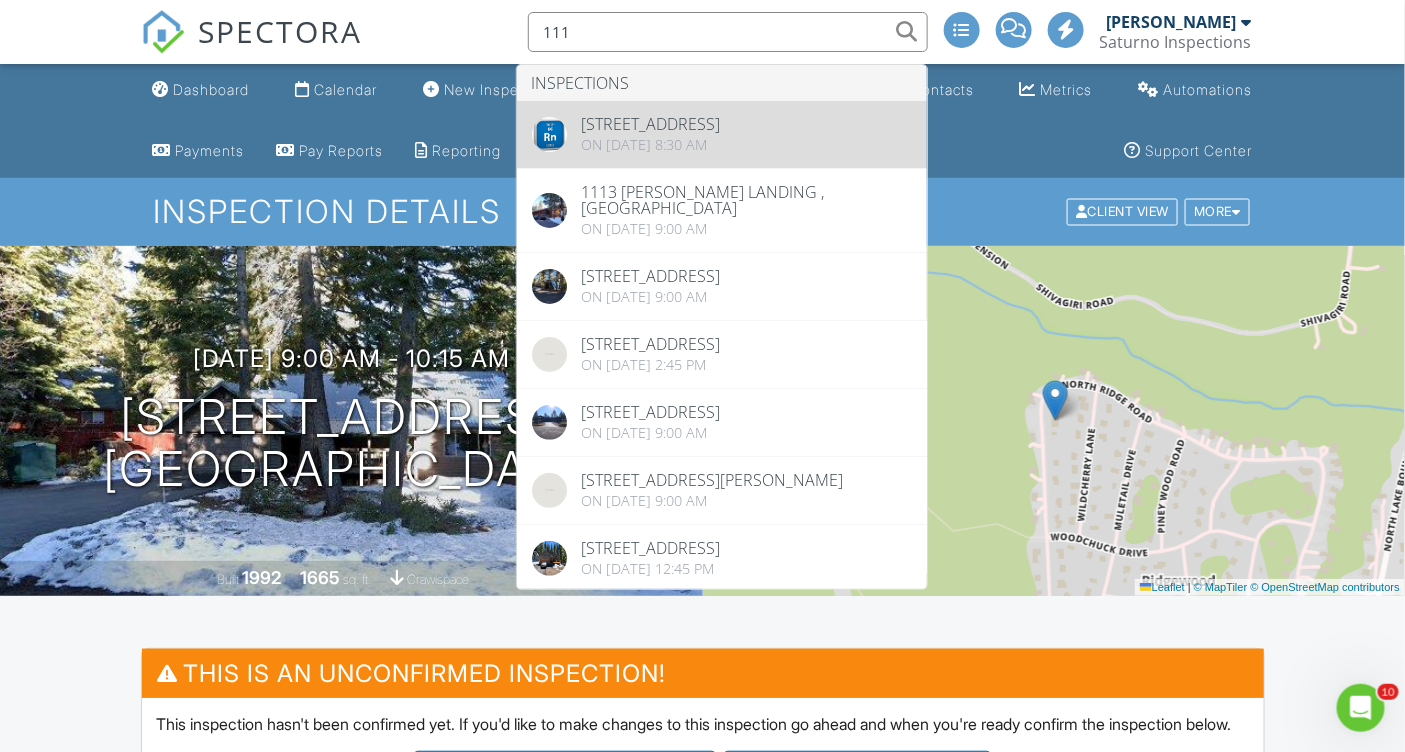 type on "111" 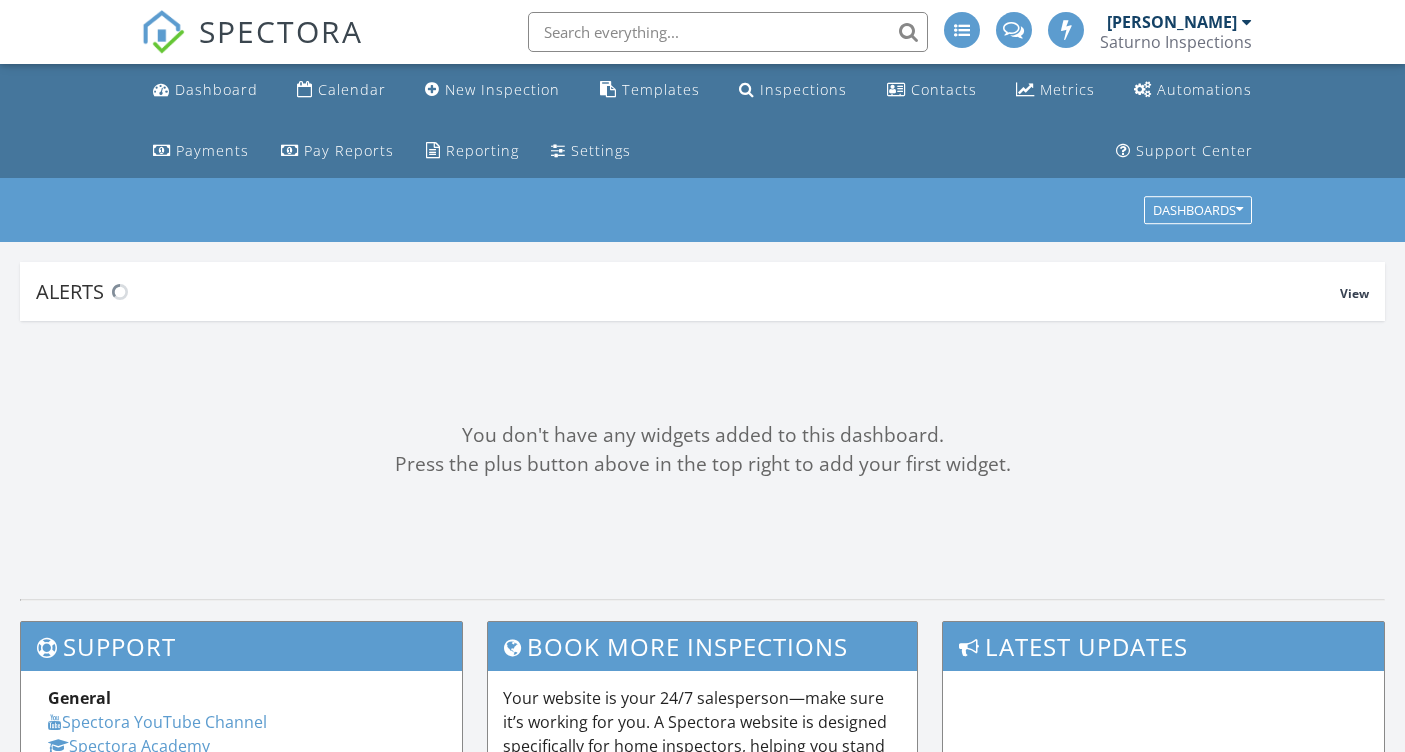 scroll, scrollTop: 0, scrollLeft: 0, axis: both 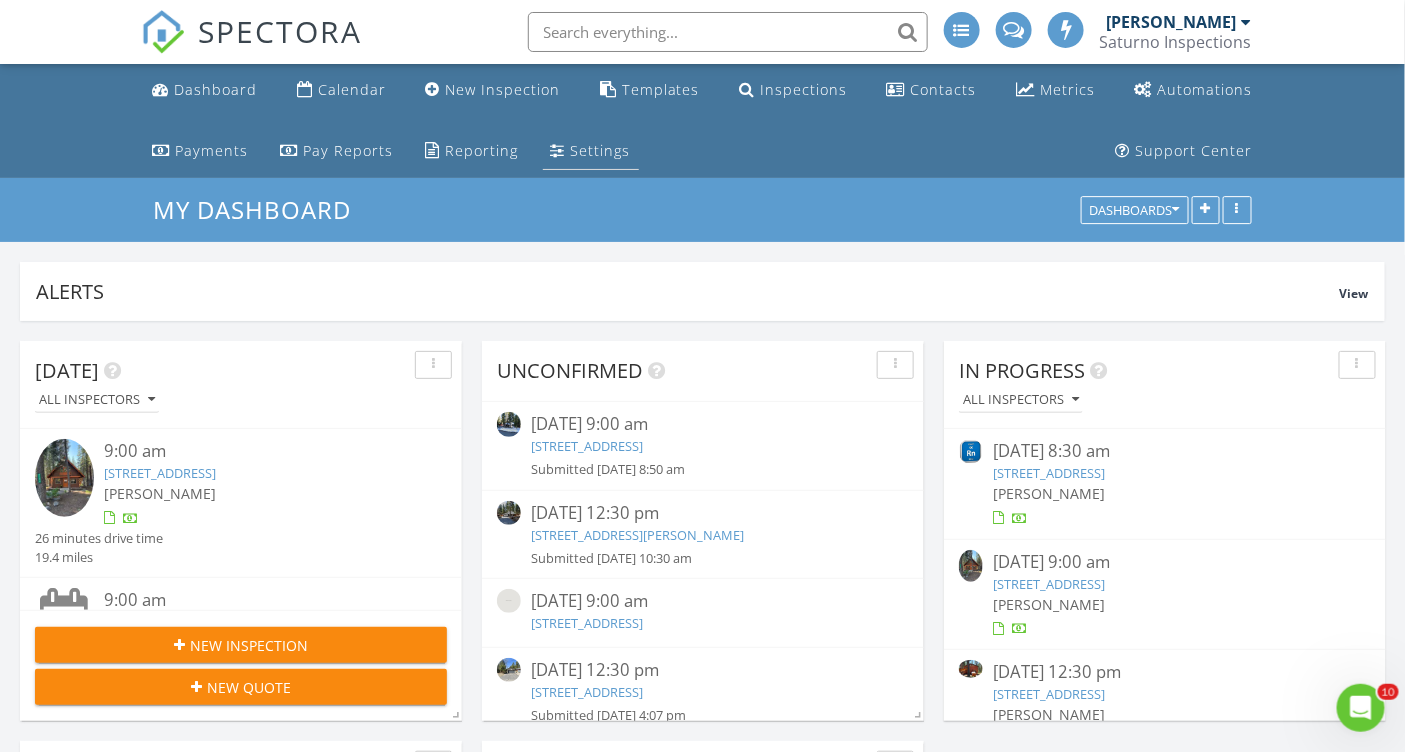 click on "Settings" at bounding box center [591, 151] 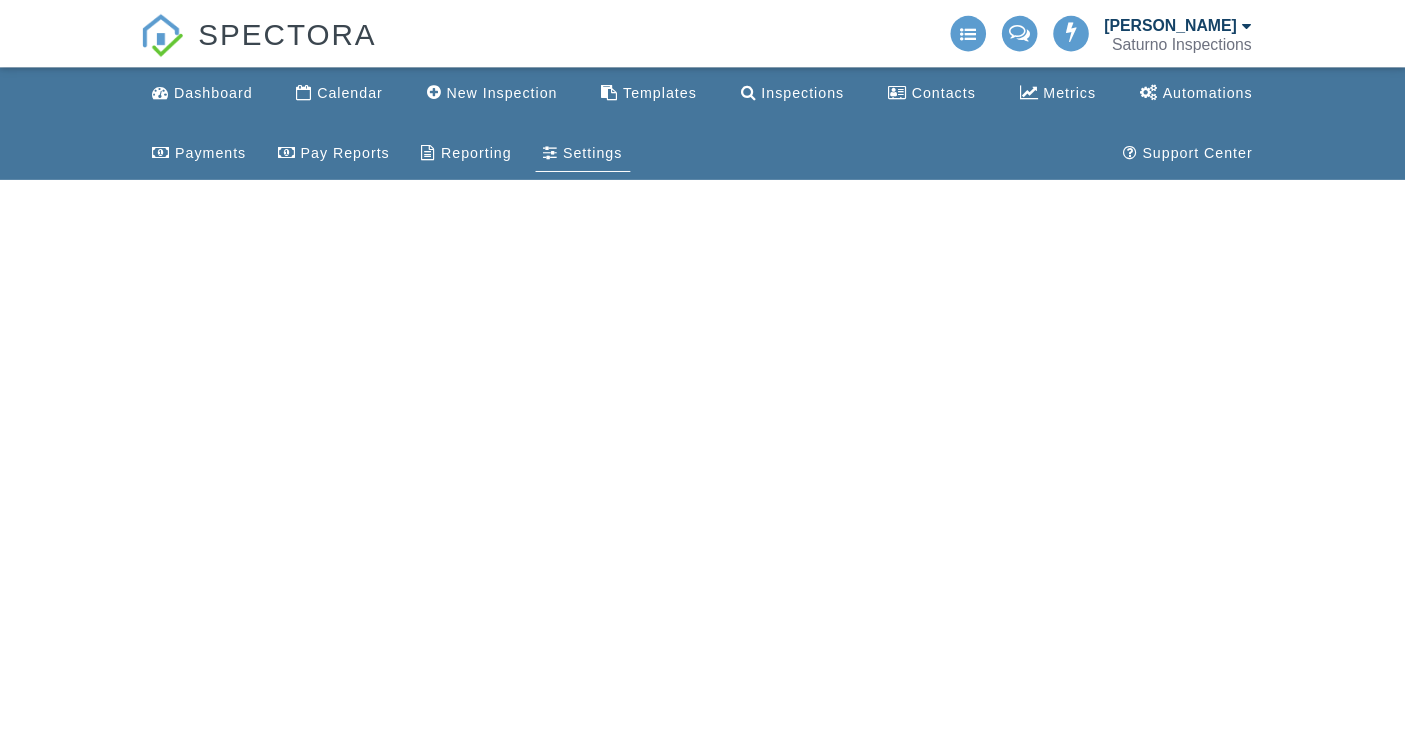 scroll, scrollTop: 0, scrollLeft: 0, axis: both 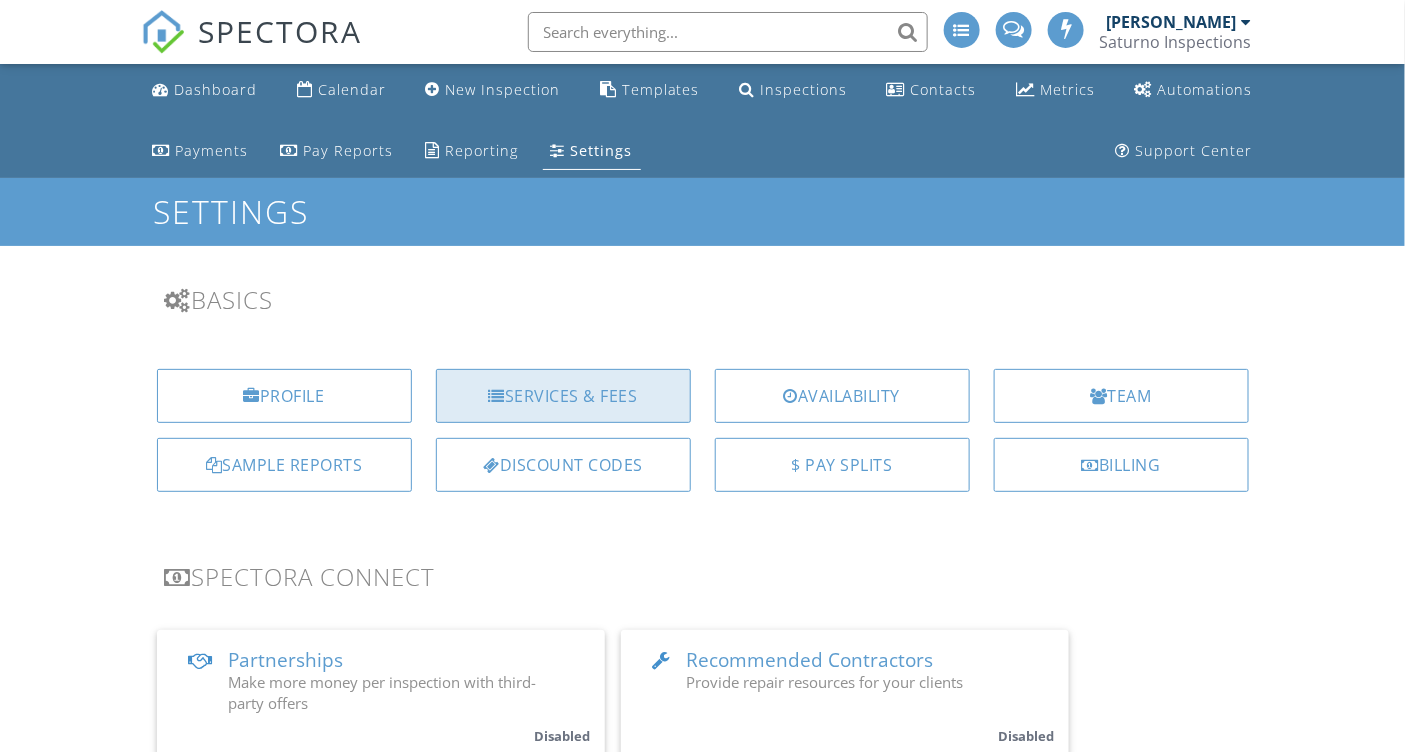 click on "Services & Fees" at bounding box center [563, 396] 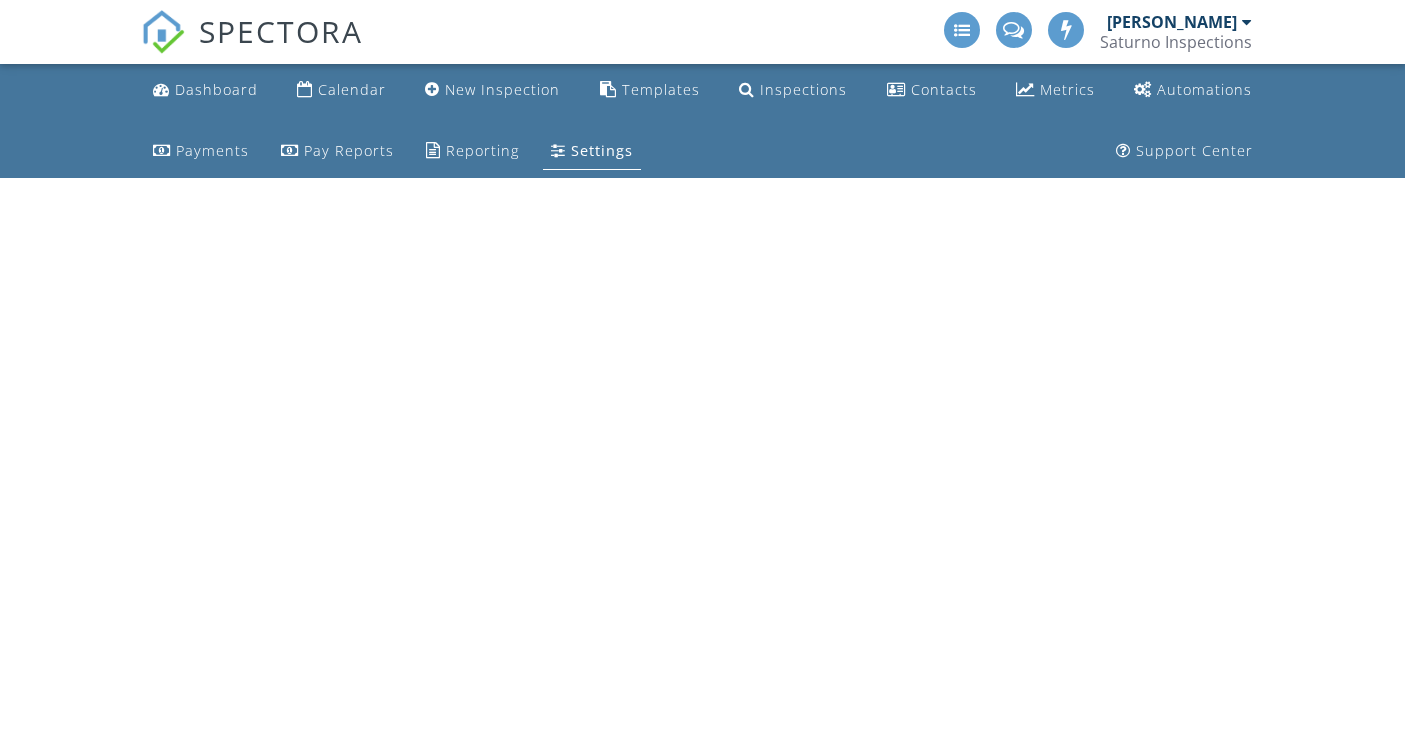 scroll, scrollTop: 0, scrollLeft: 0, axis: both 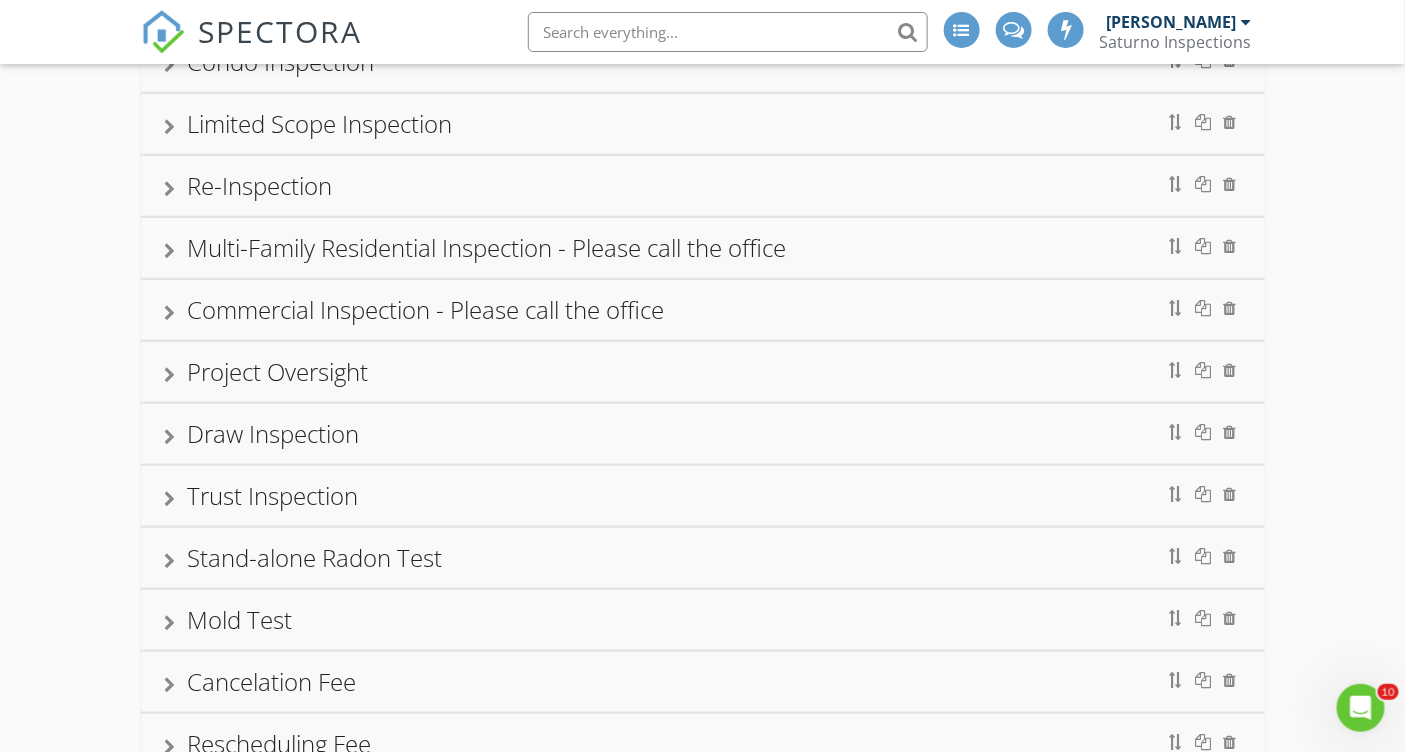 click at bounding box center [170, 561] 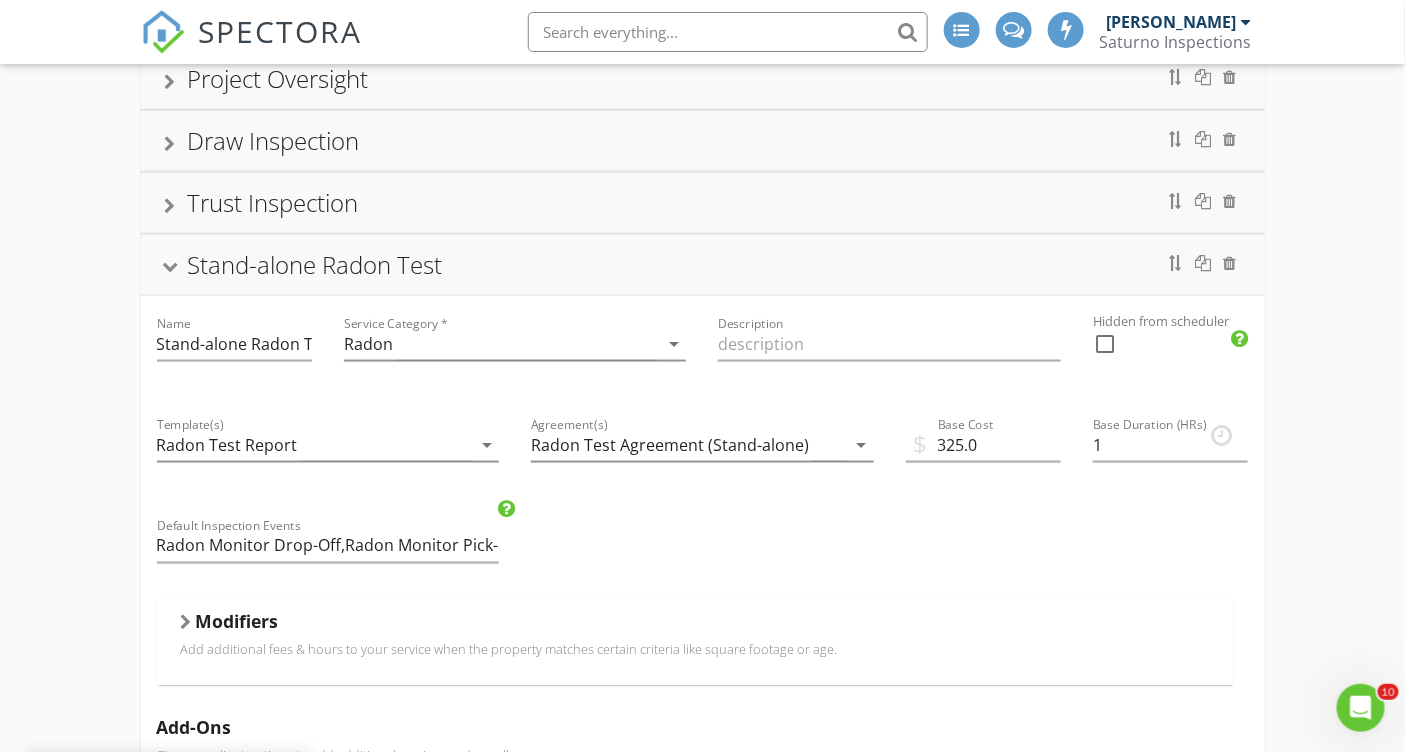 scroll, scrollTop: 746, scrollLeft: 0, axis: vertical 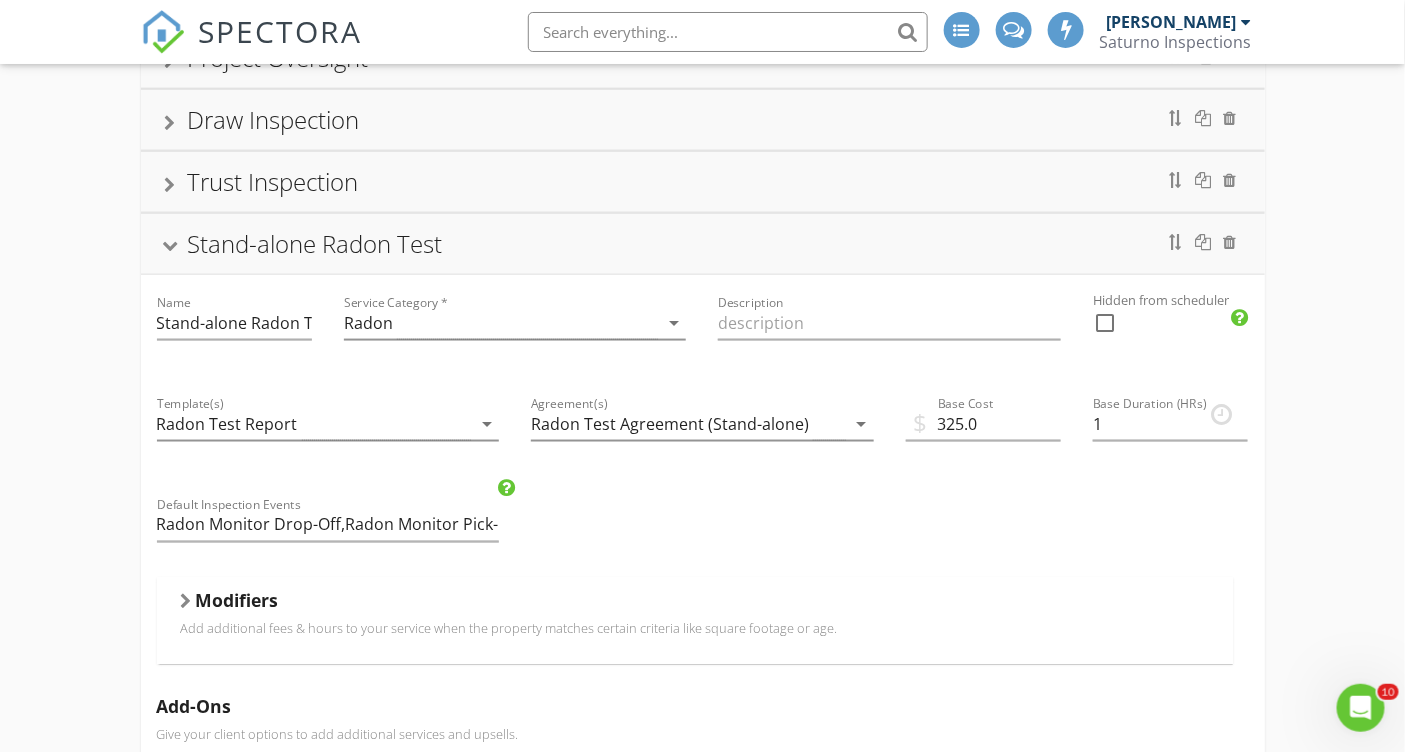 click on "Modifiers
Add additional fees & hours to your service when the
property matches certain criteria like square footage or age." at bounding box center [695, 621] 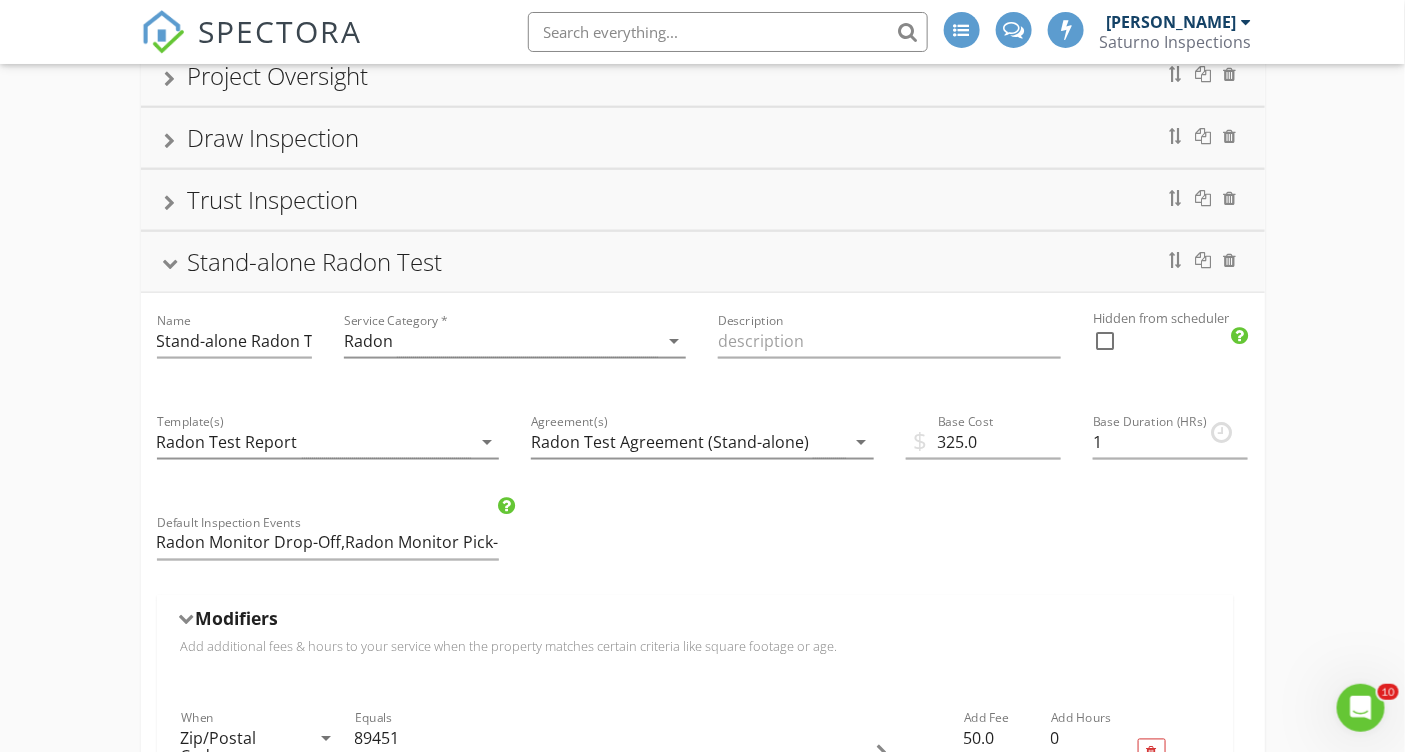 scroll, scrollTop: 726, scrollLeft: 0, axis: vertical 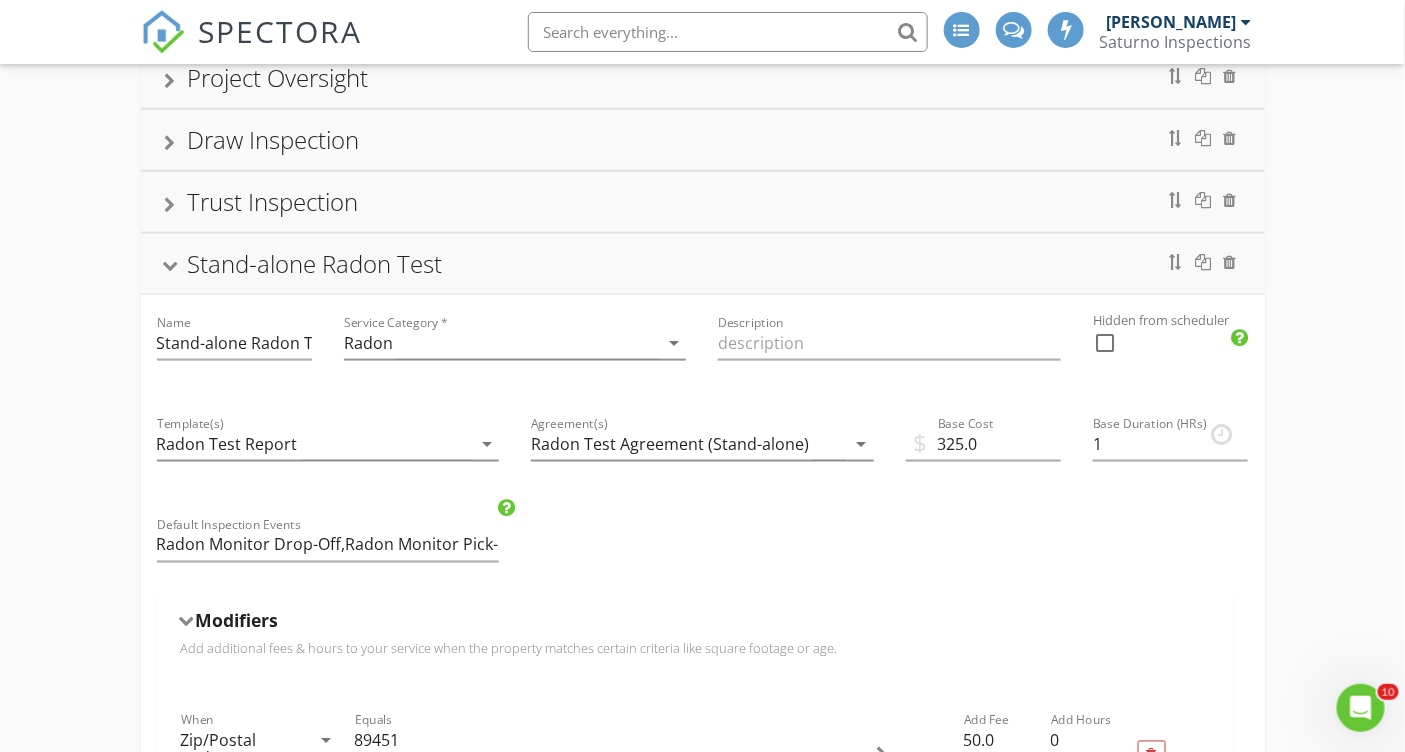 click at bounding box center (170, 266) 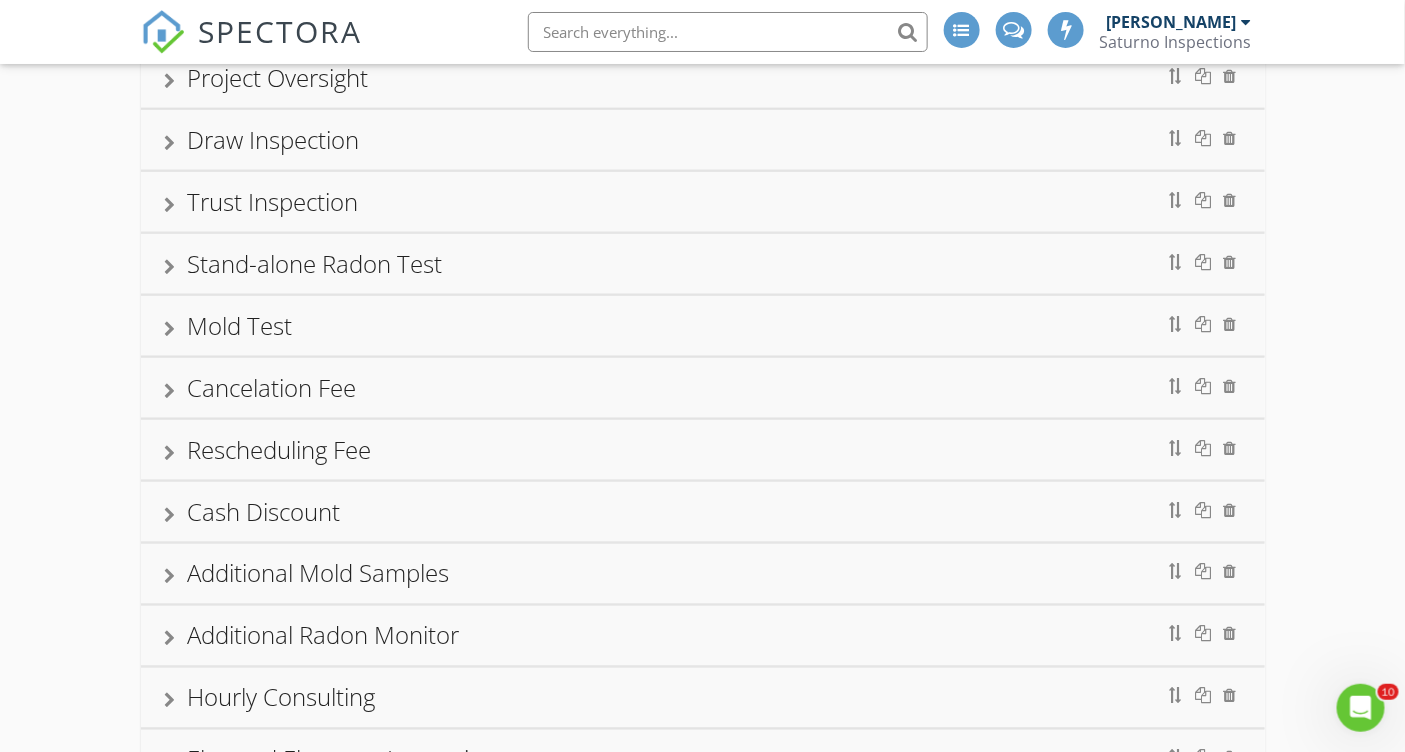 scroll, scrollTop: 0, scrollLeft: 0, axis: both 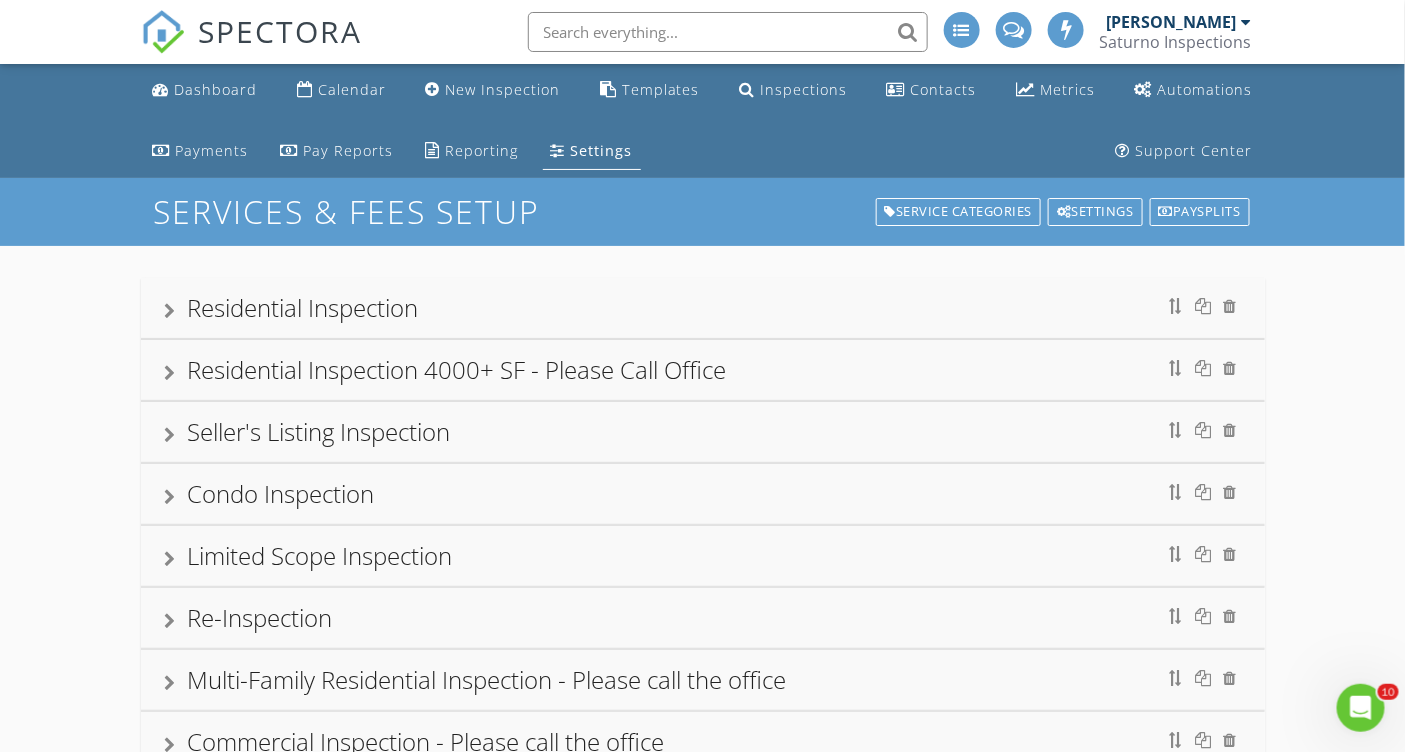 click on "[PERSON_NAME]" at bounding box center (1172, 22) 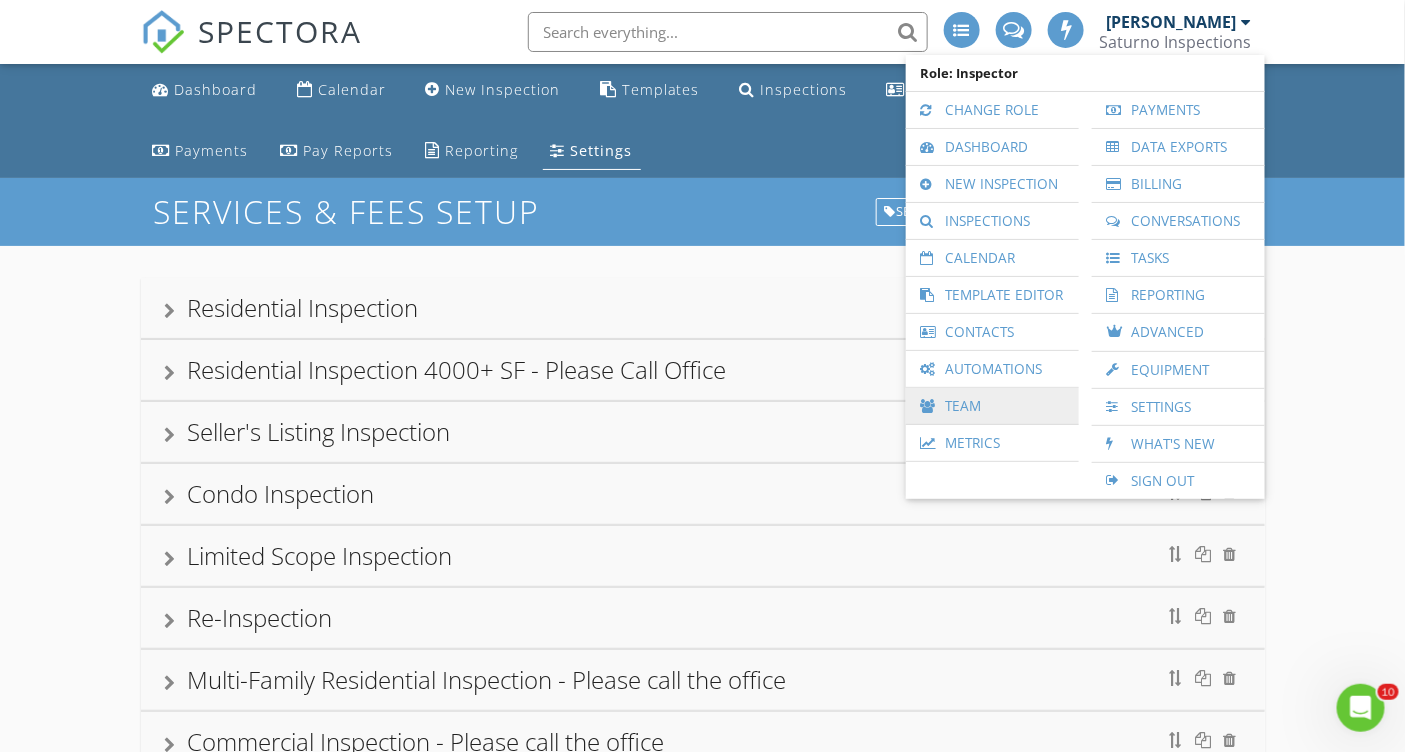 click on "Team" at bounding box center [992, 406] 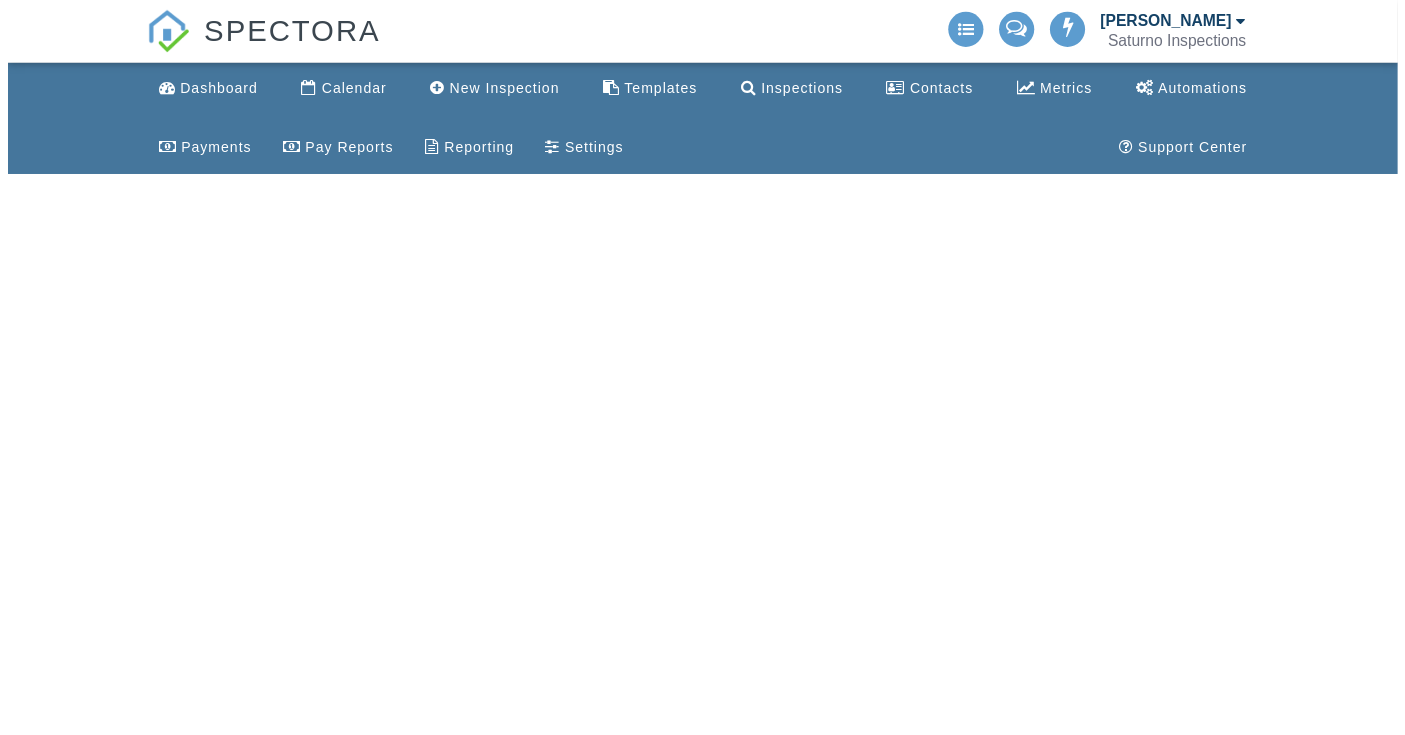 scroll, scrollTop: 0, scrollLeft: 0, axis: both 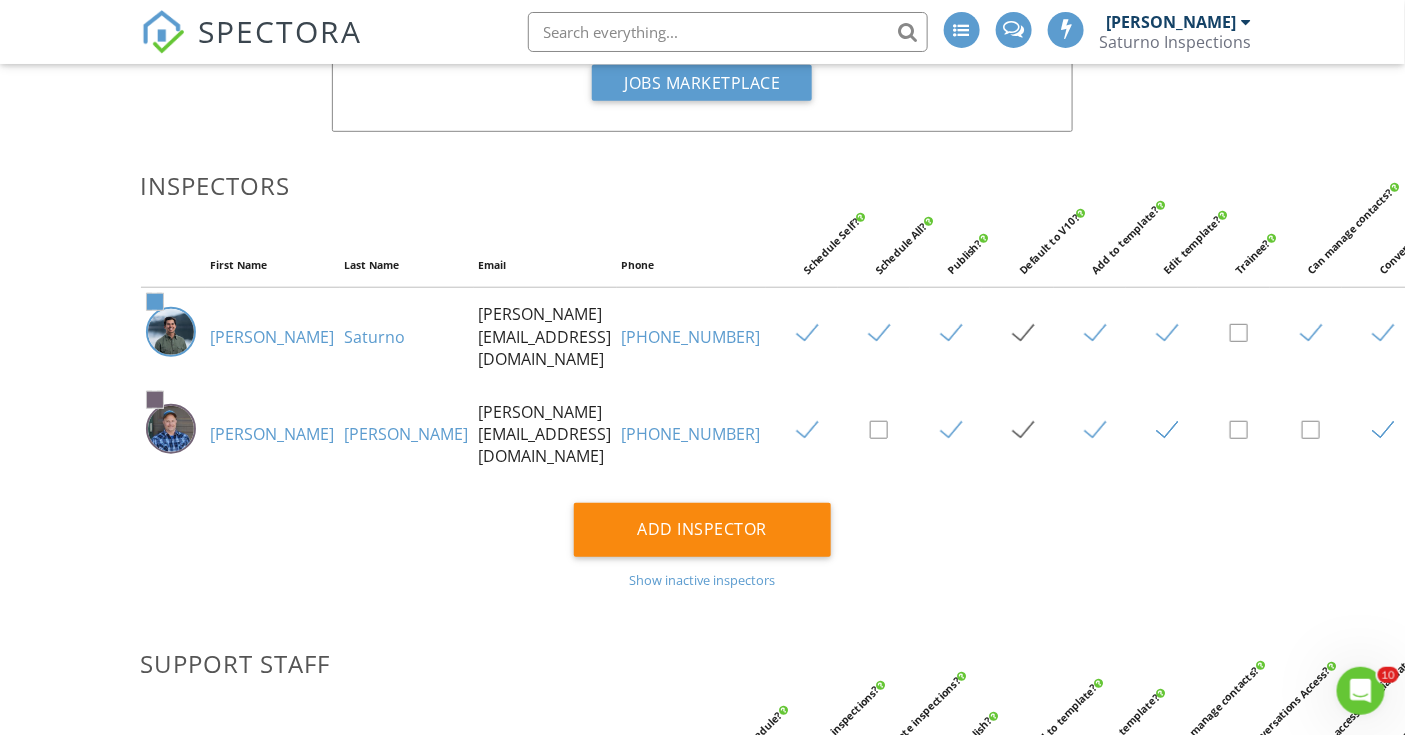 click on "Rusty" at bounding box center (273, 434) 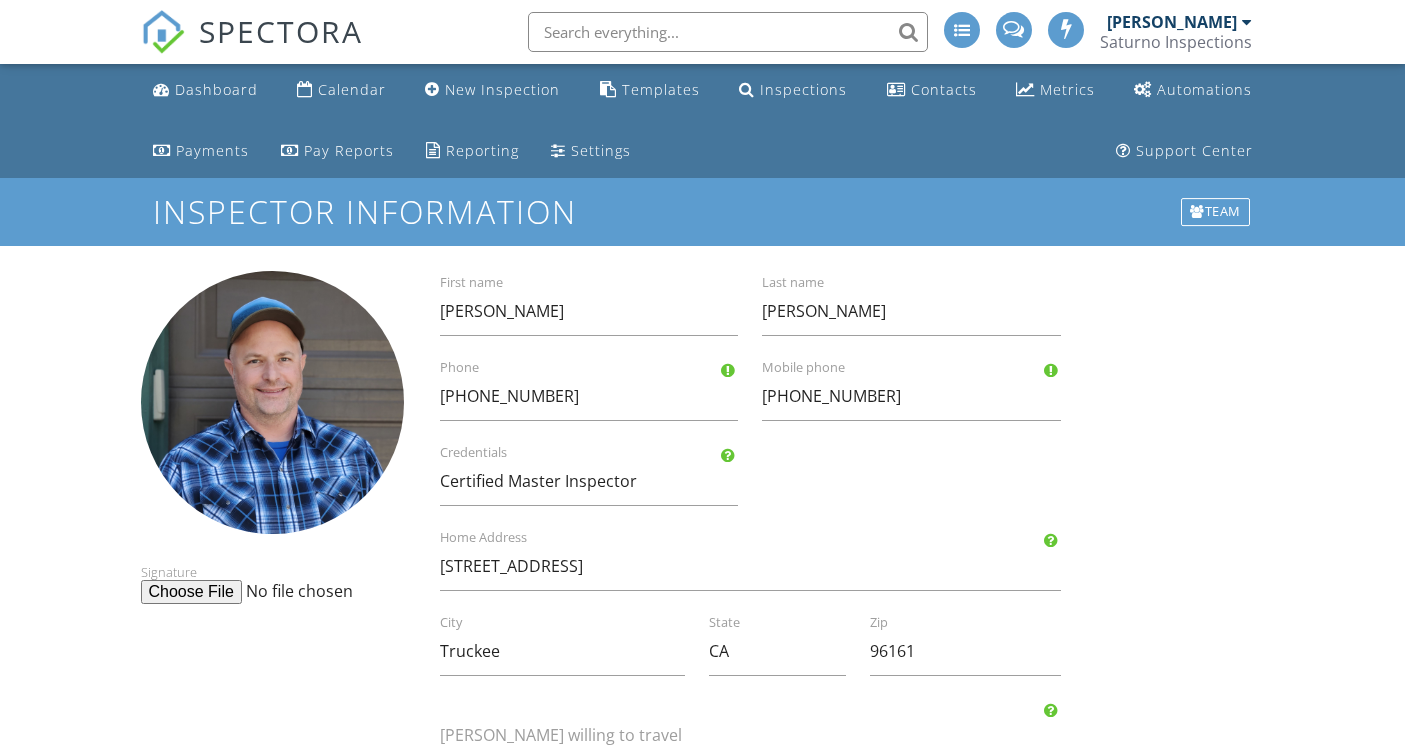 scroll, scrollTop: 0, scrollLeft: 0, axis: both 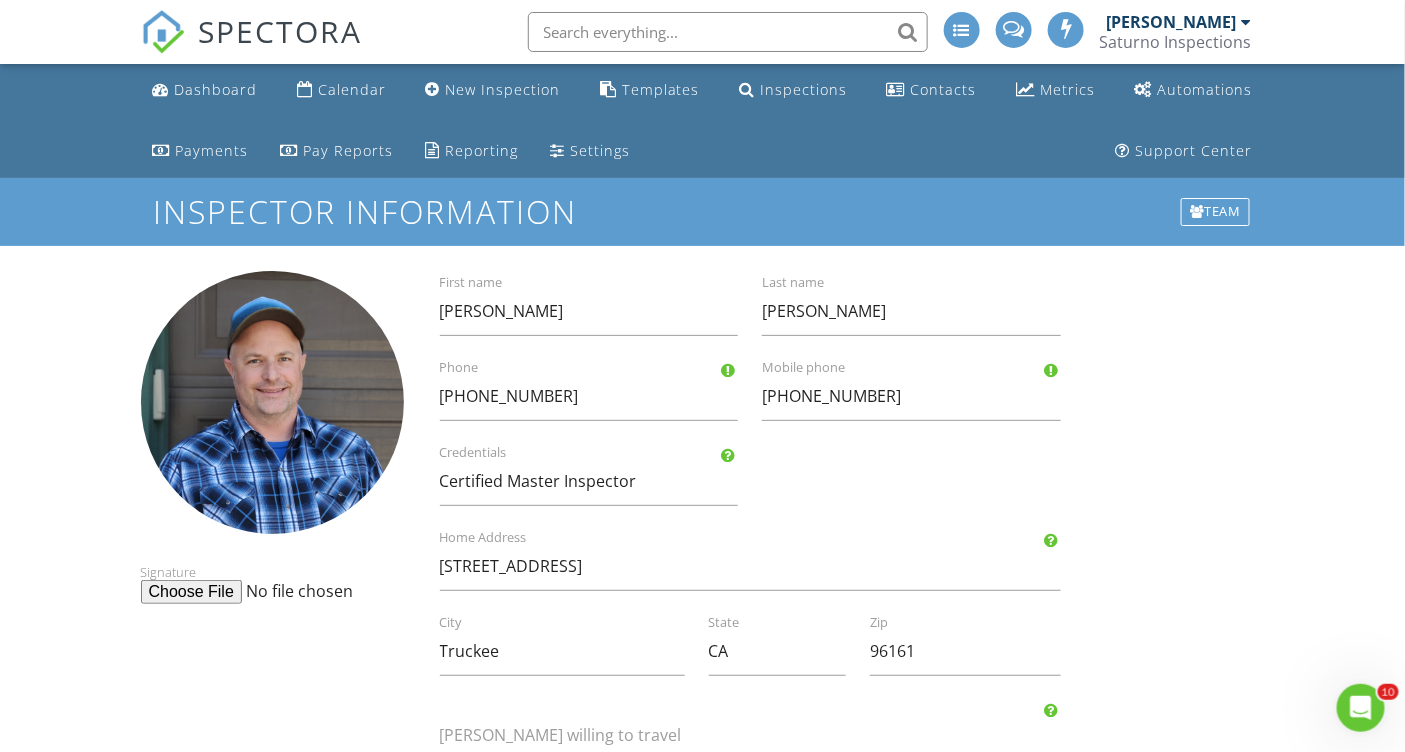 click on "Stephen Saturno
Saturno Inspections" at bounding box center (1178, 32) 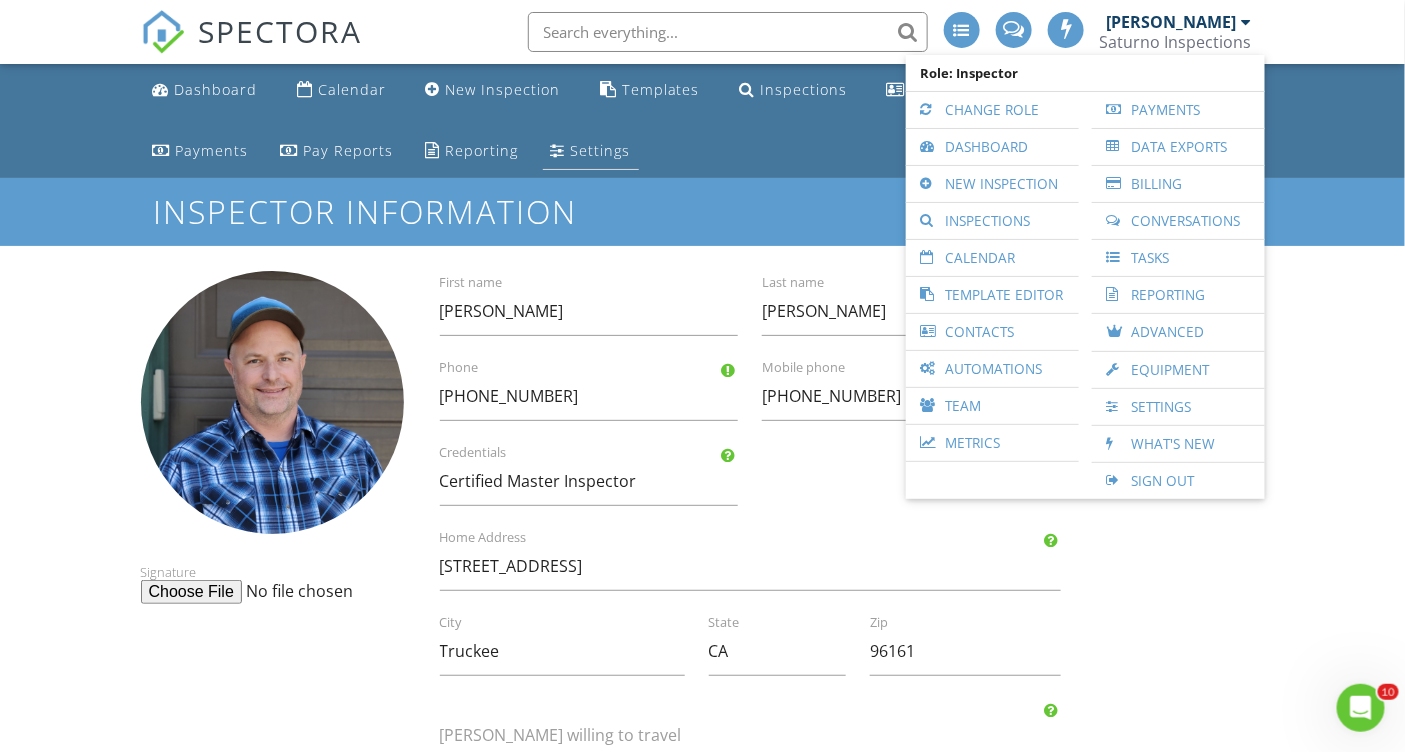 click on "Settings" at bounding box center (601, 150) 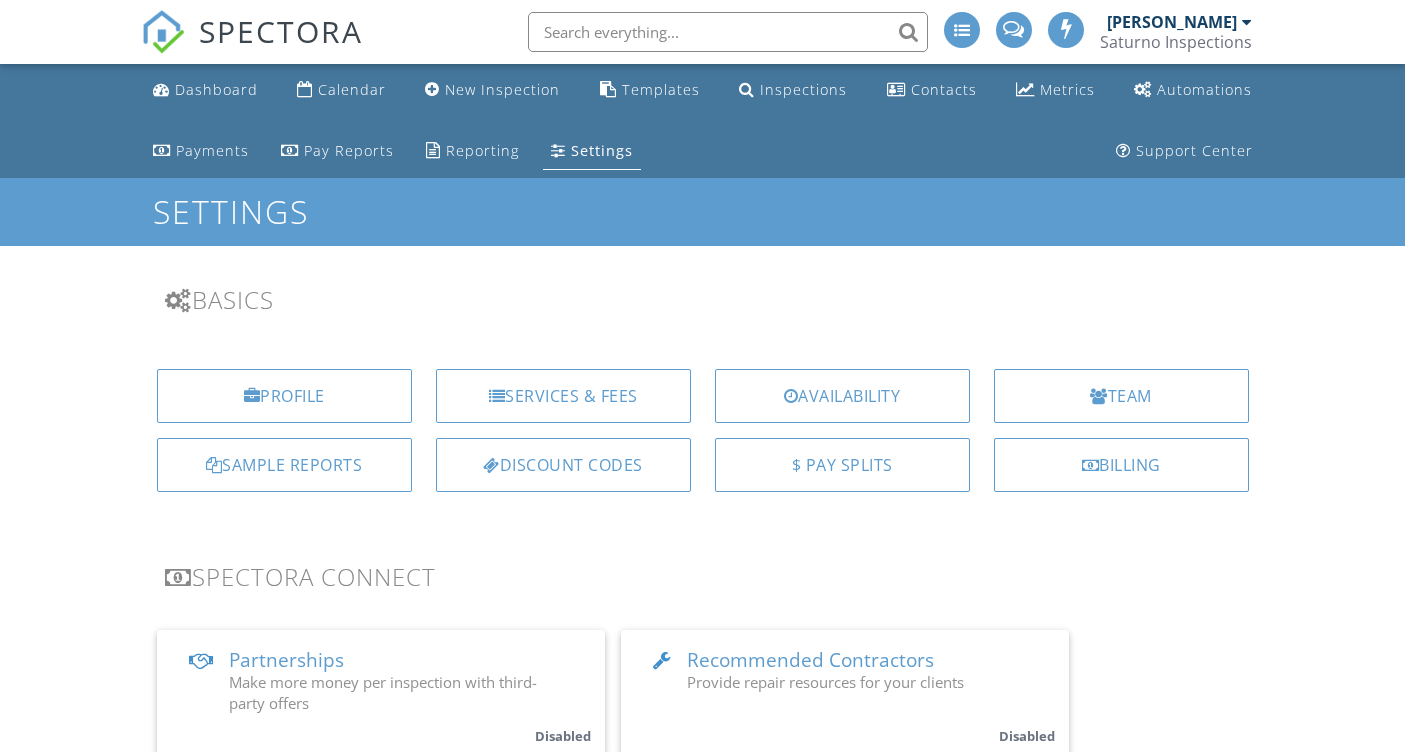 scroll, scrollTop: 0, scrollLeft: 0, axis: both 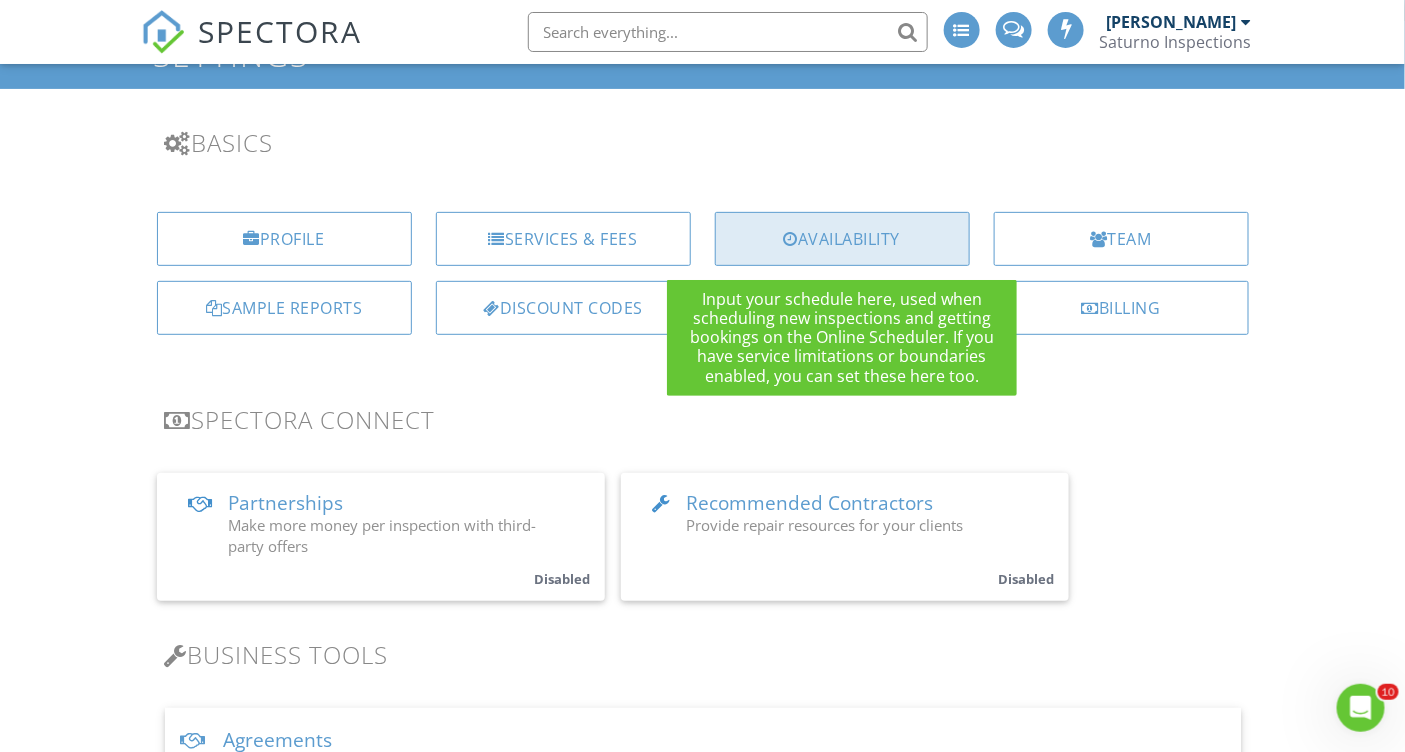 click on "Availability" at bounding box center (842, 239) 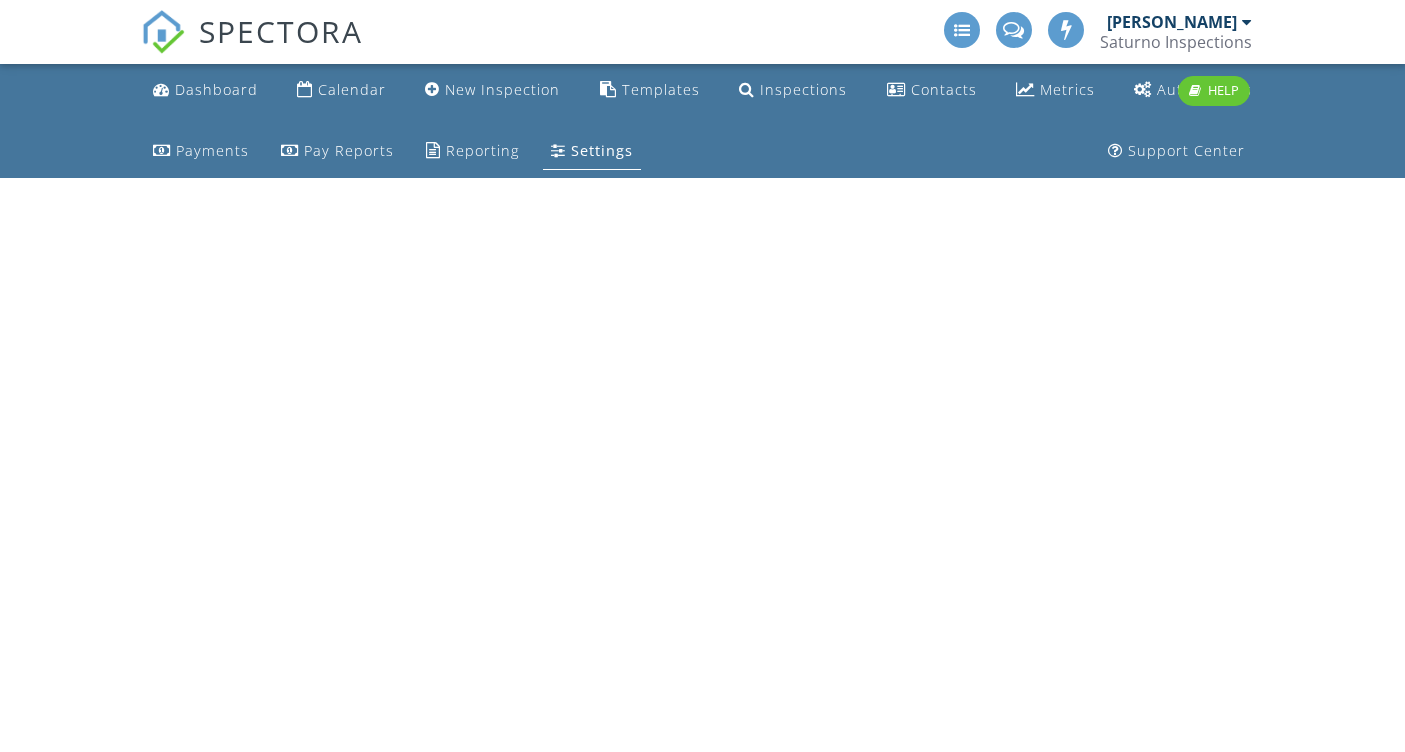 scroll, scrollTop: 0, scrollLeft: 0, axis: both 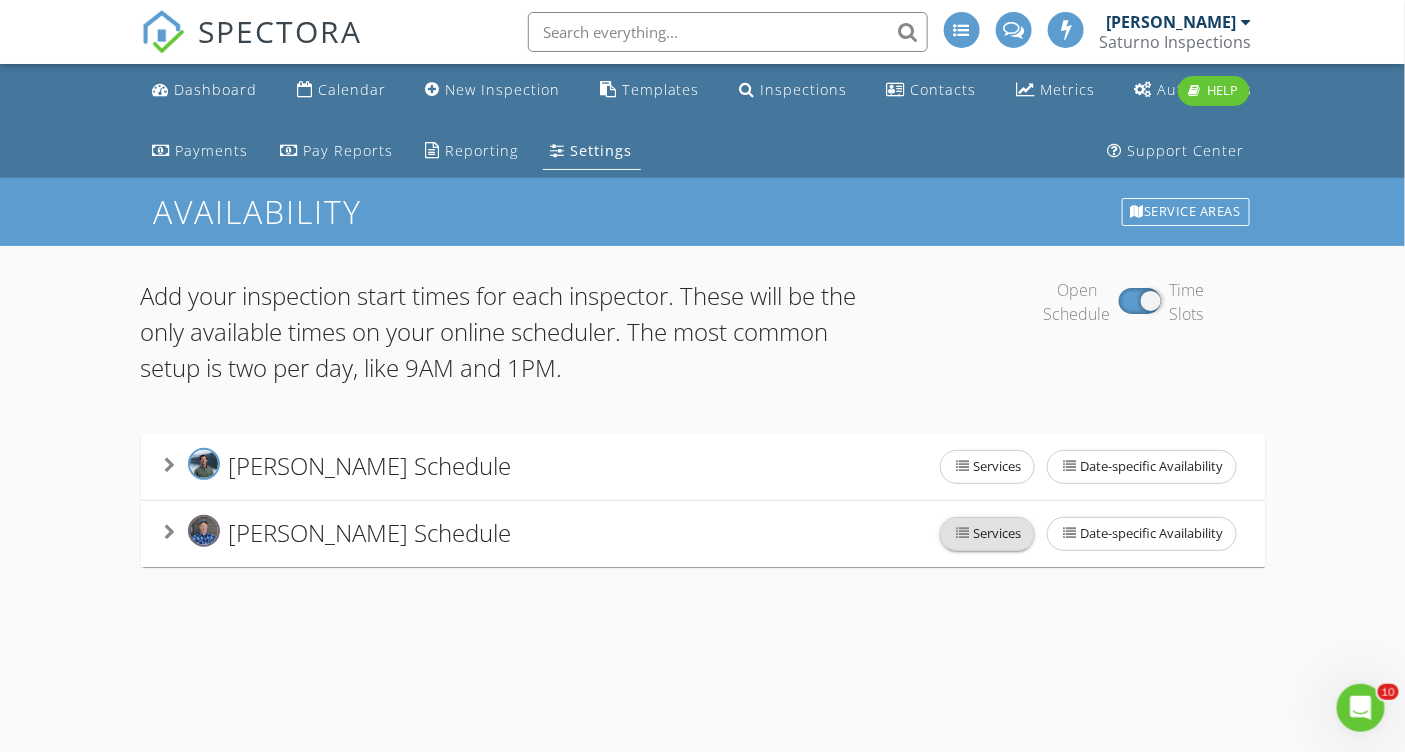 click on "Services" at bounding box center (987, 534) 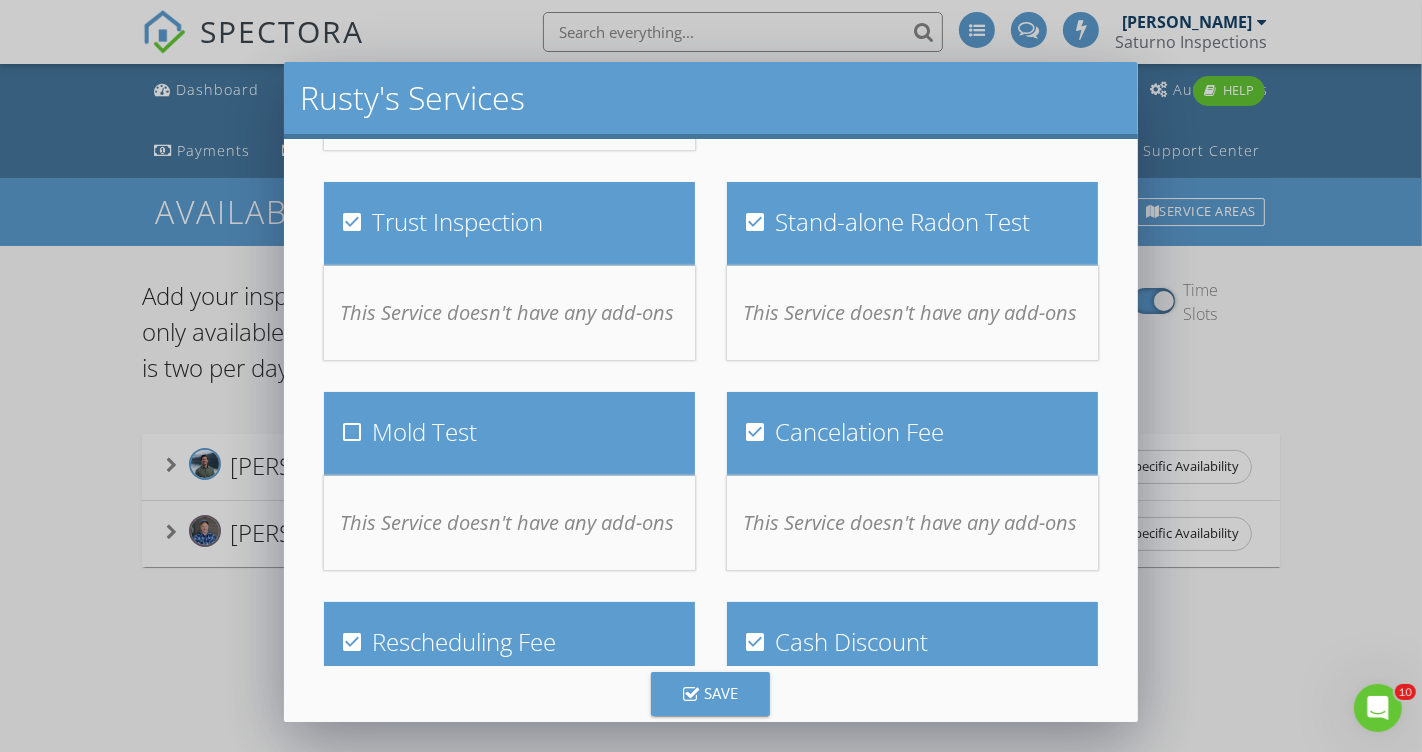 scroll, scrollTop: 1220, scrollLeft: 0, axis: vertical 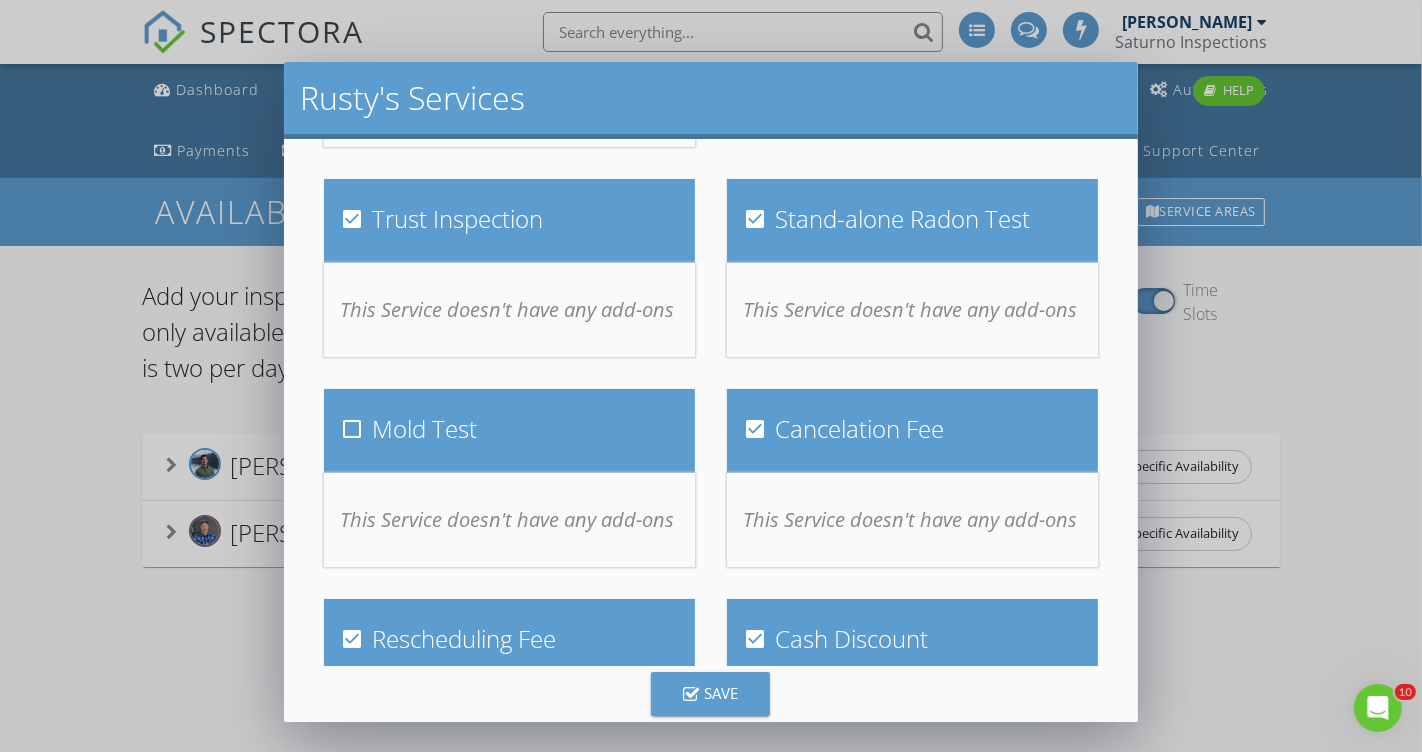 click at bounding box center (755, 219) 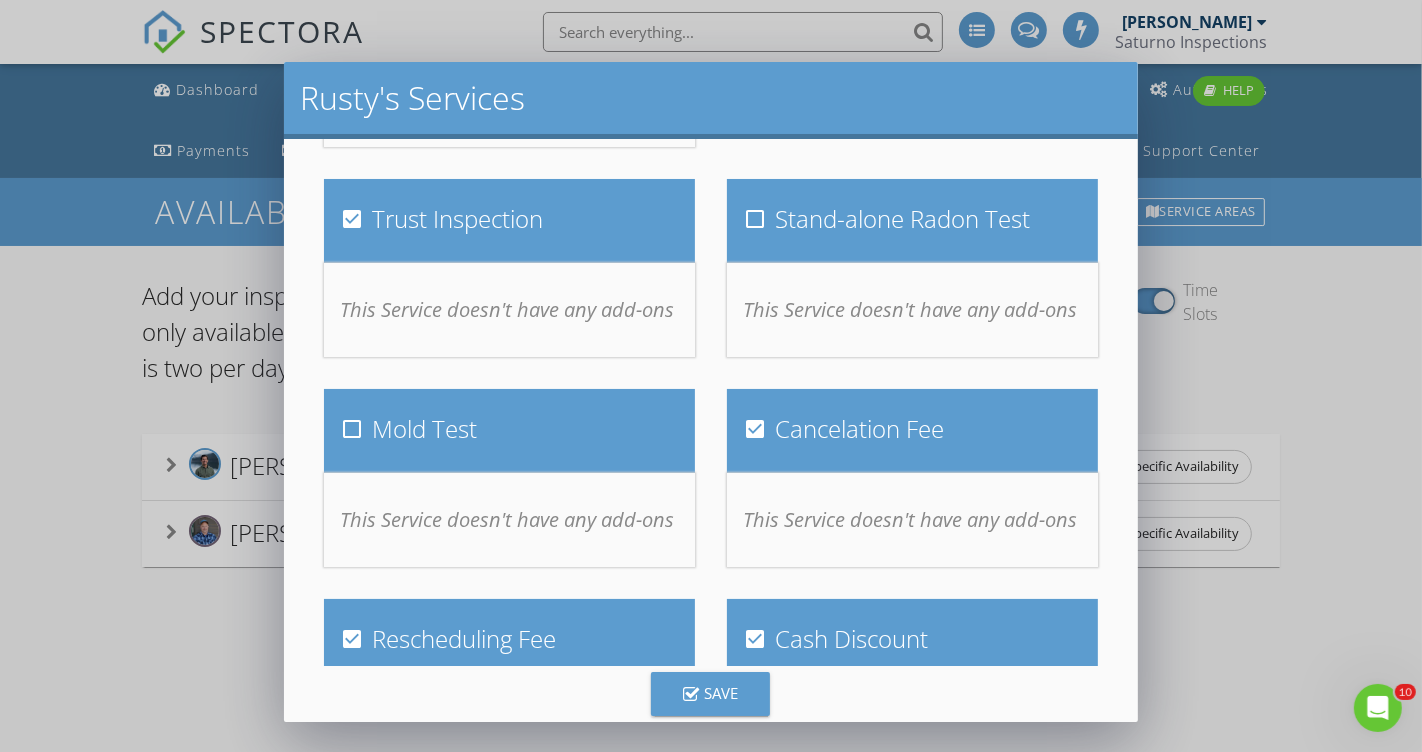 click at bounding box center (352, 219) 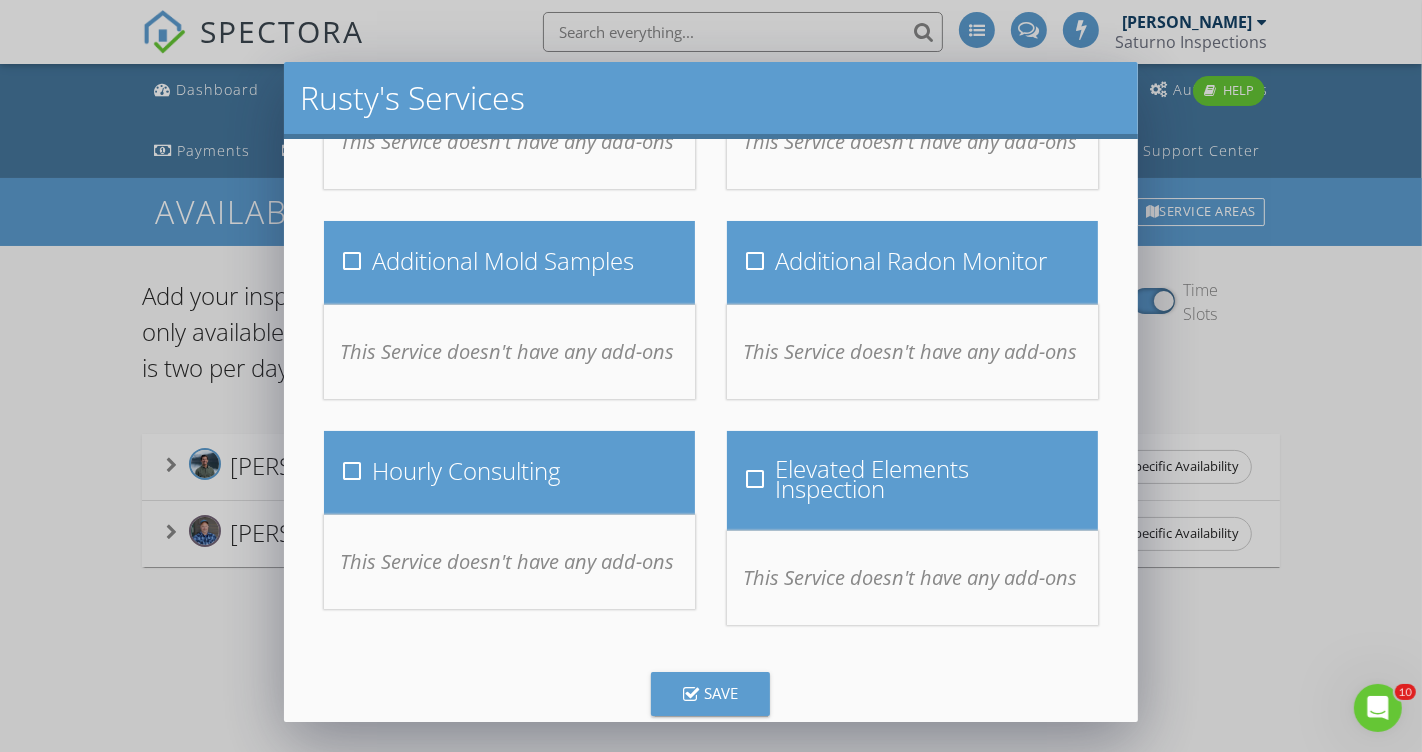 scroll, scrollTop: 2046, scrollLeft: 0, axis: vertical 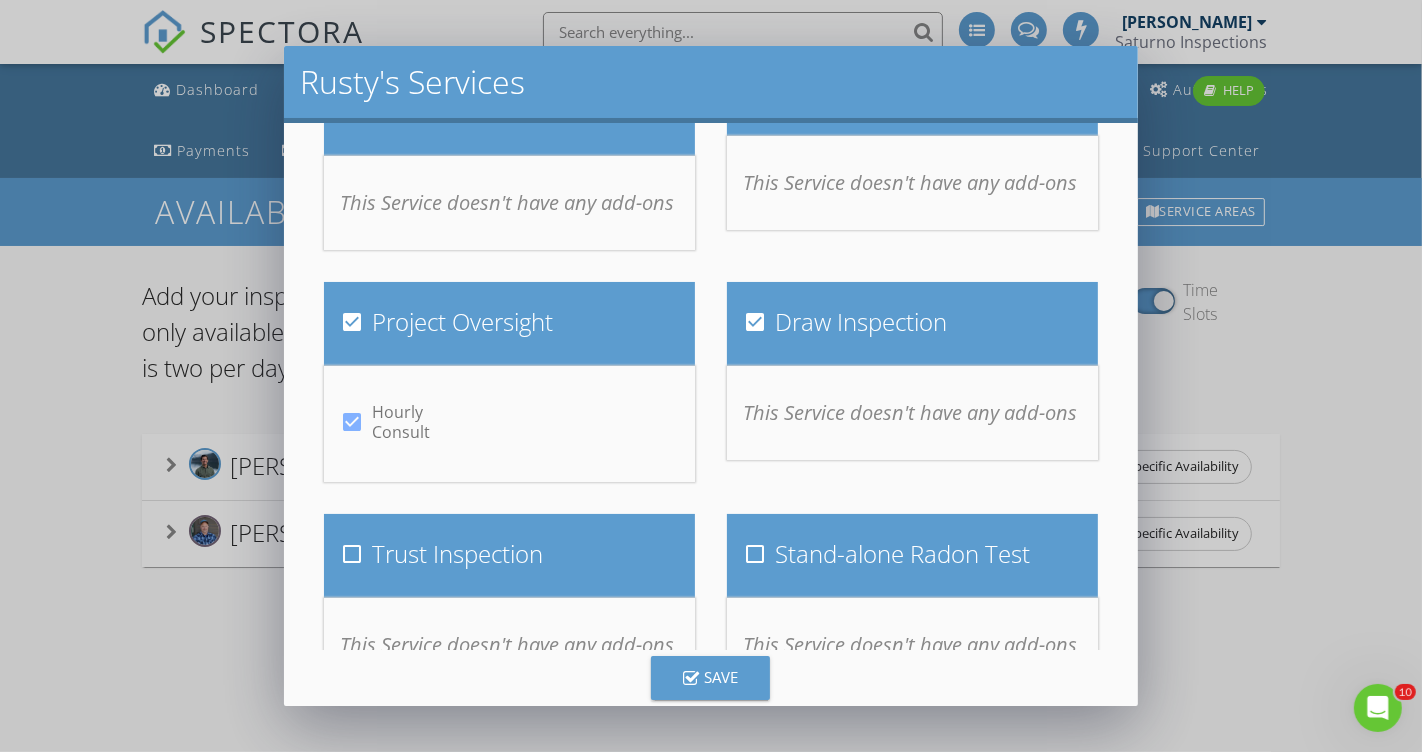 click at bounding box center (755, 322) 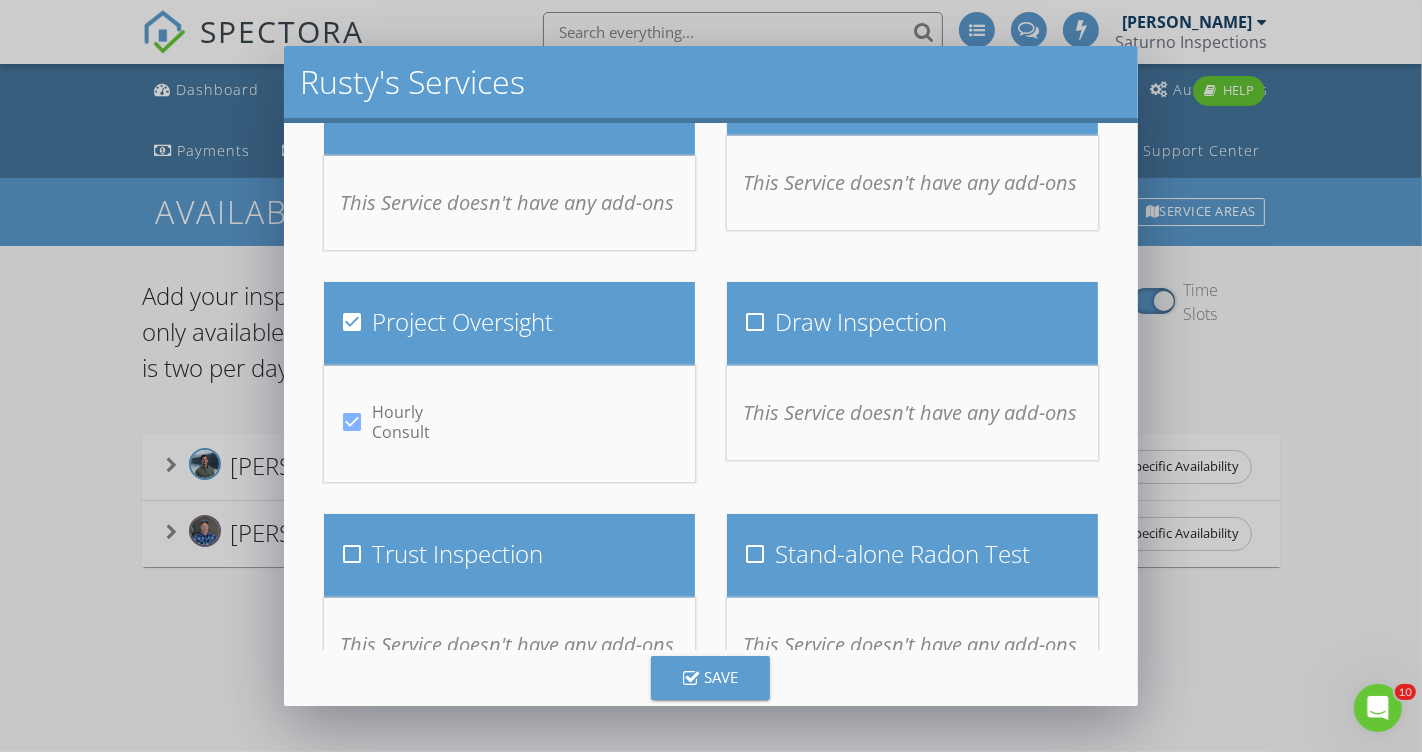 click at bounding box center (352, 322) 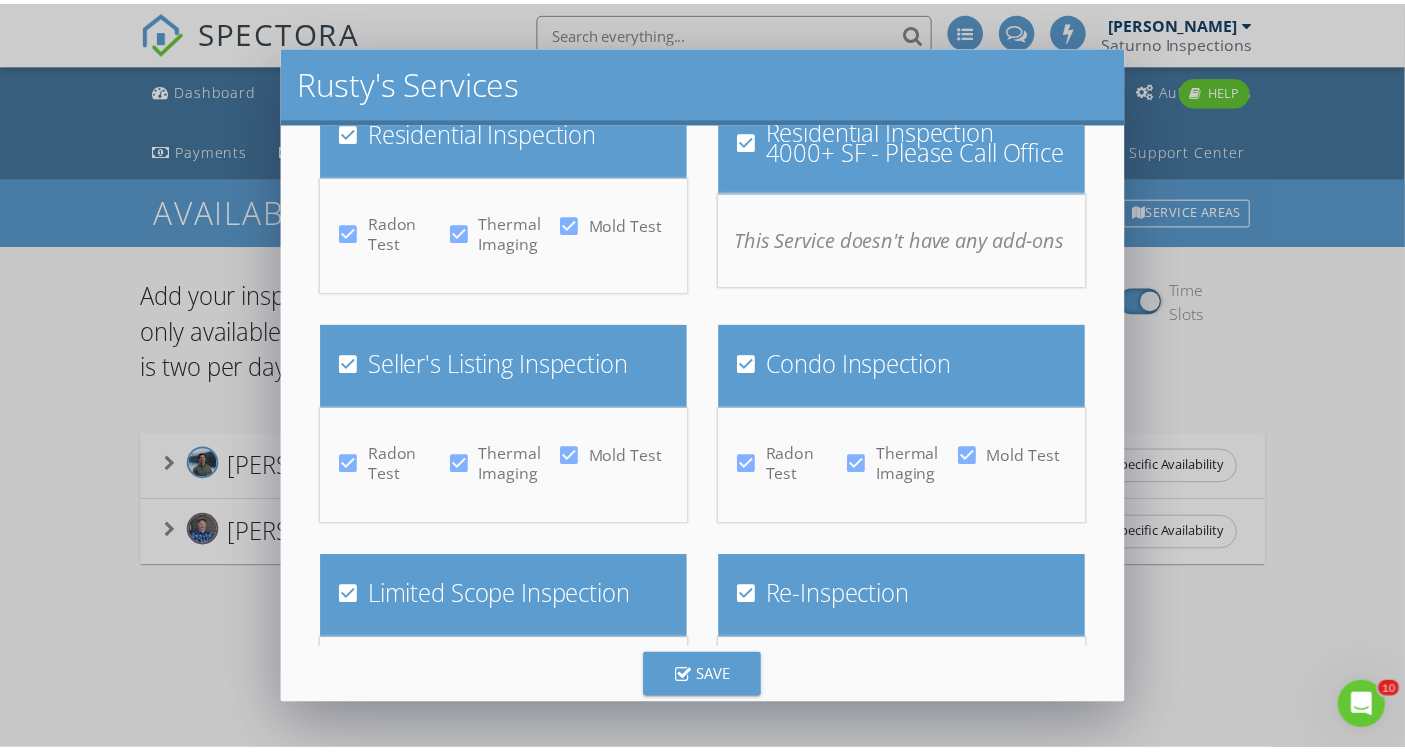 scroll, scrollTop: 0, scrollLeft: 0, axis: both 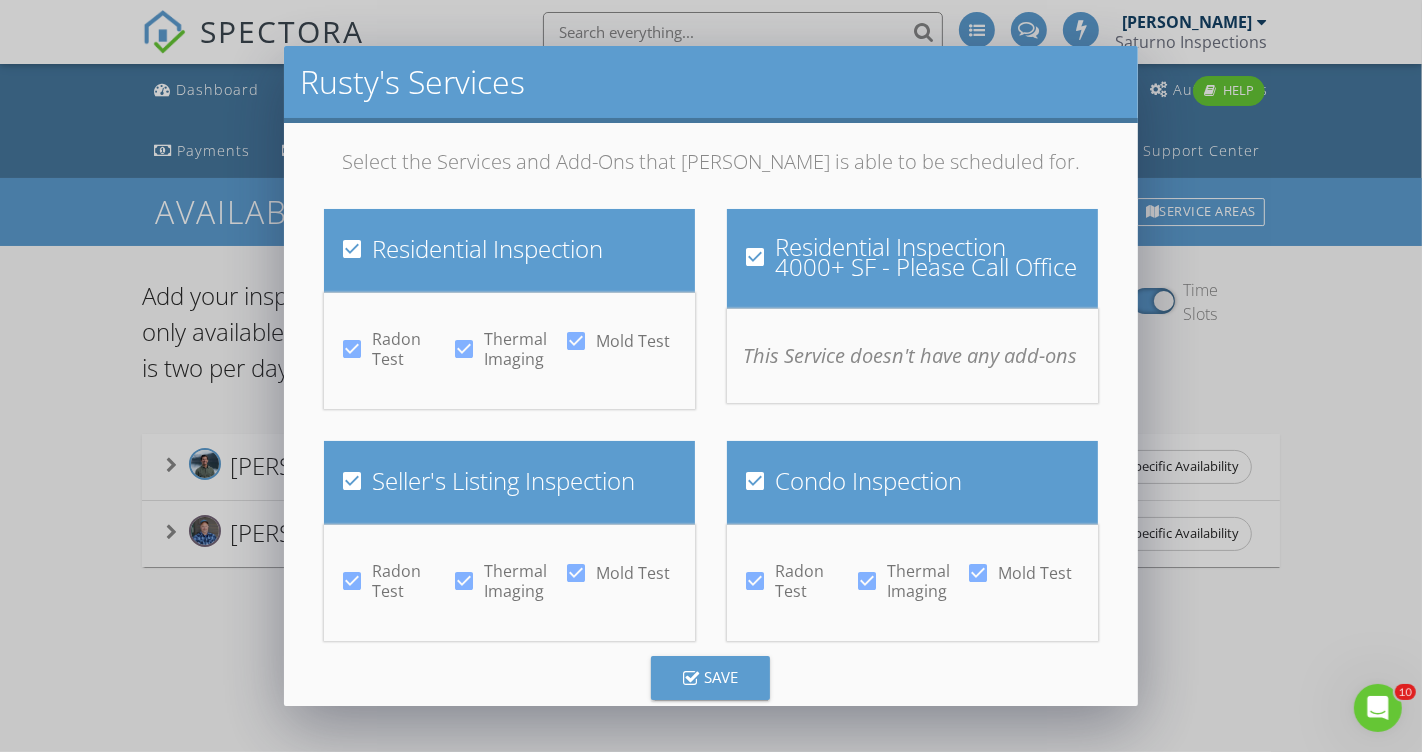click on "Save" at bounding box center (710, 677) 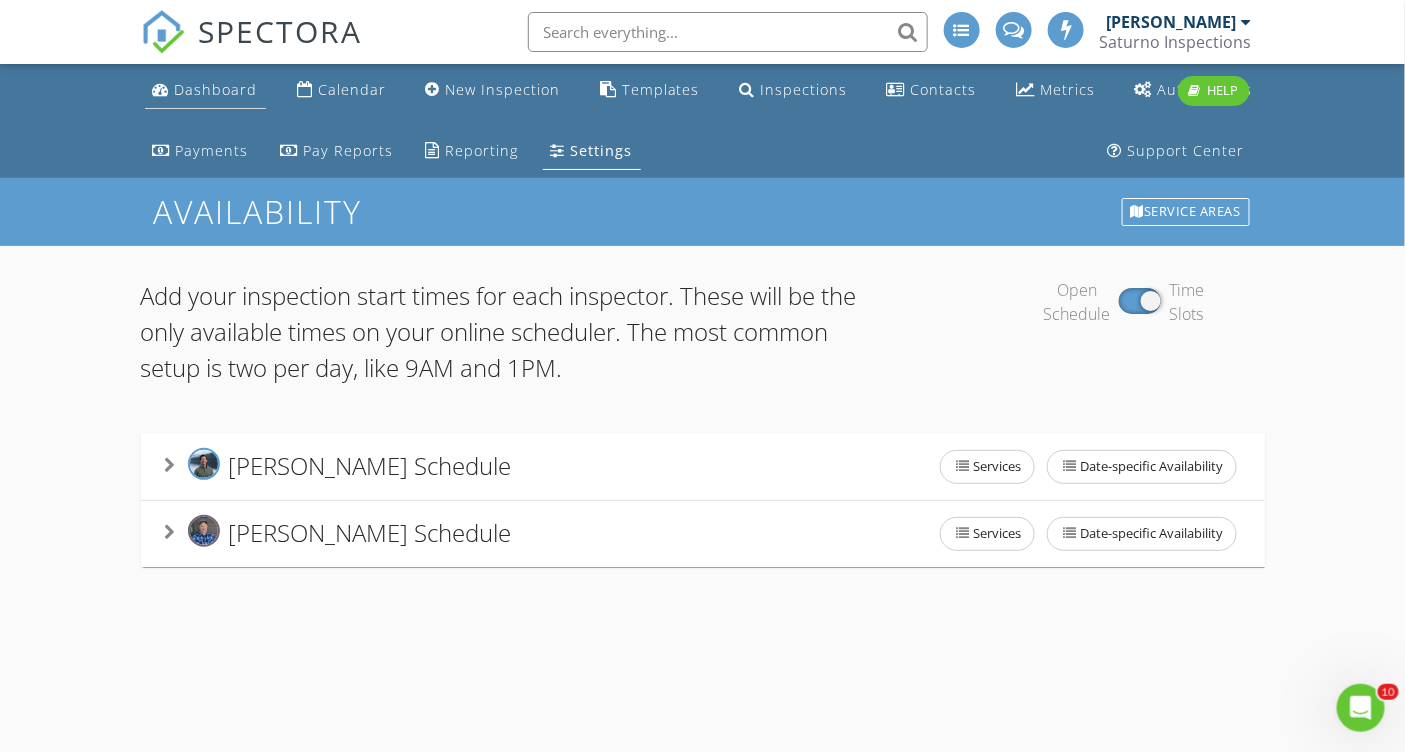 click on "Dashboard" at bounding box center [216, 89] 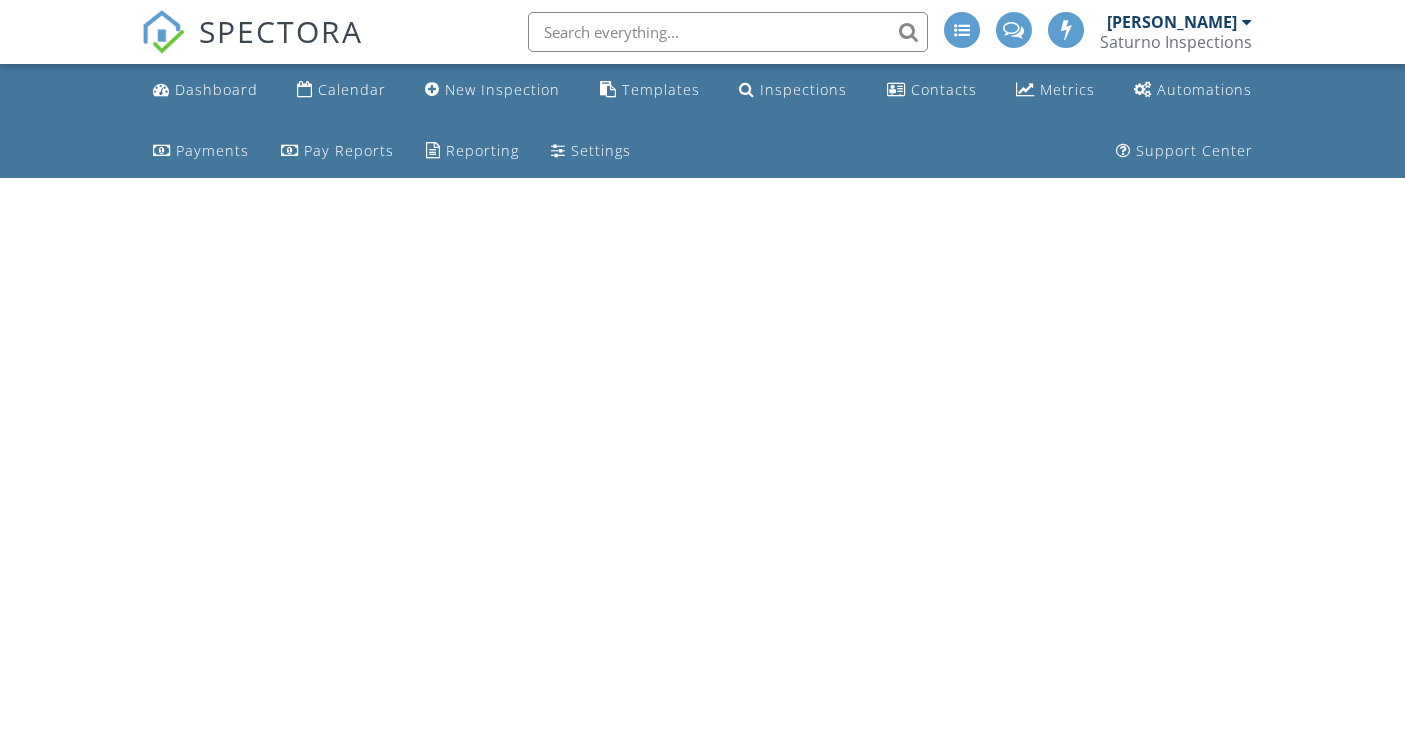 scroll, scrollTop: 0, scrollLeft: 0, axis: both 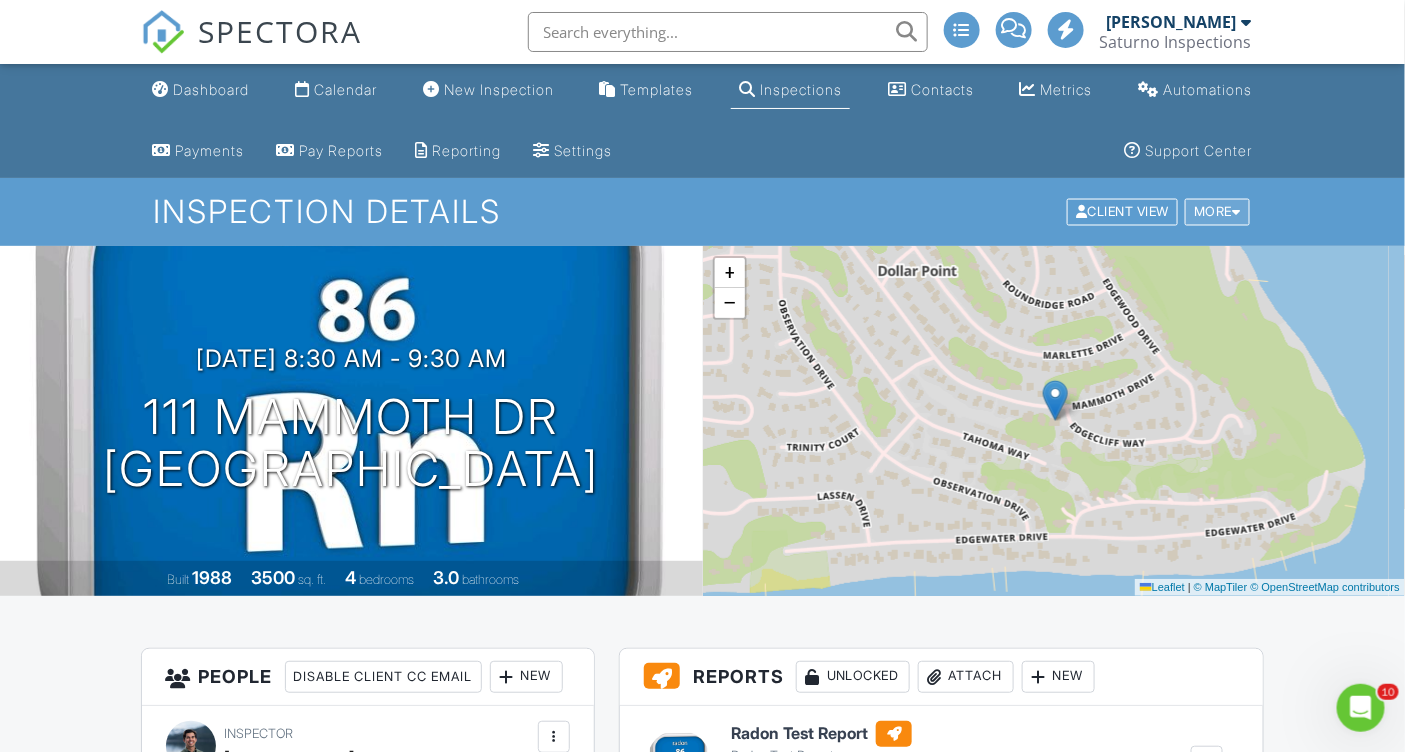 click on "More" at bounding box center (1217, 212) 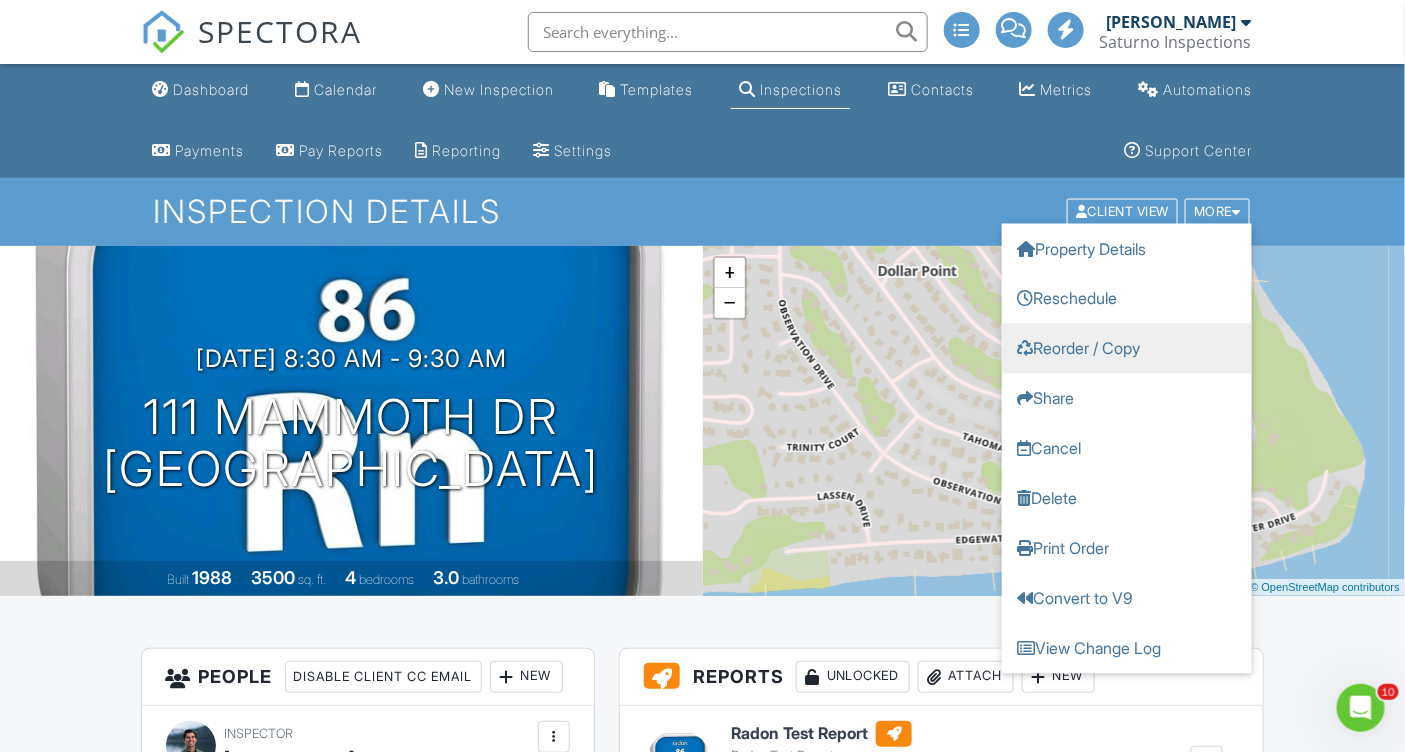 click on "Reorder / Copy" at bounding box center [1127, 349] 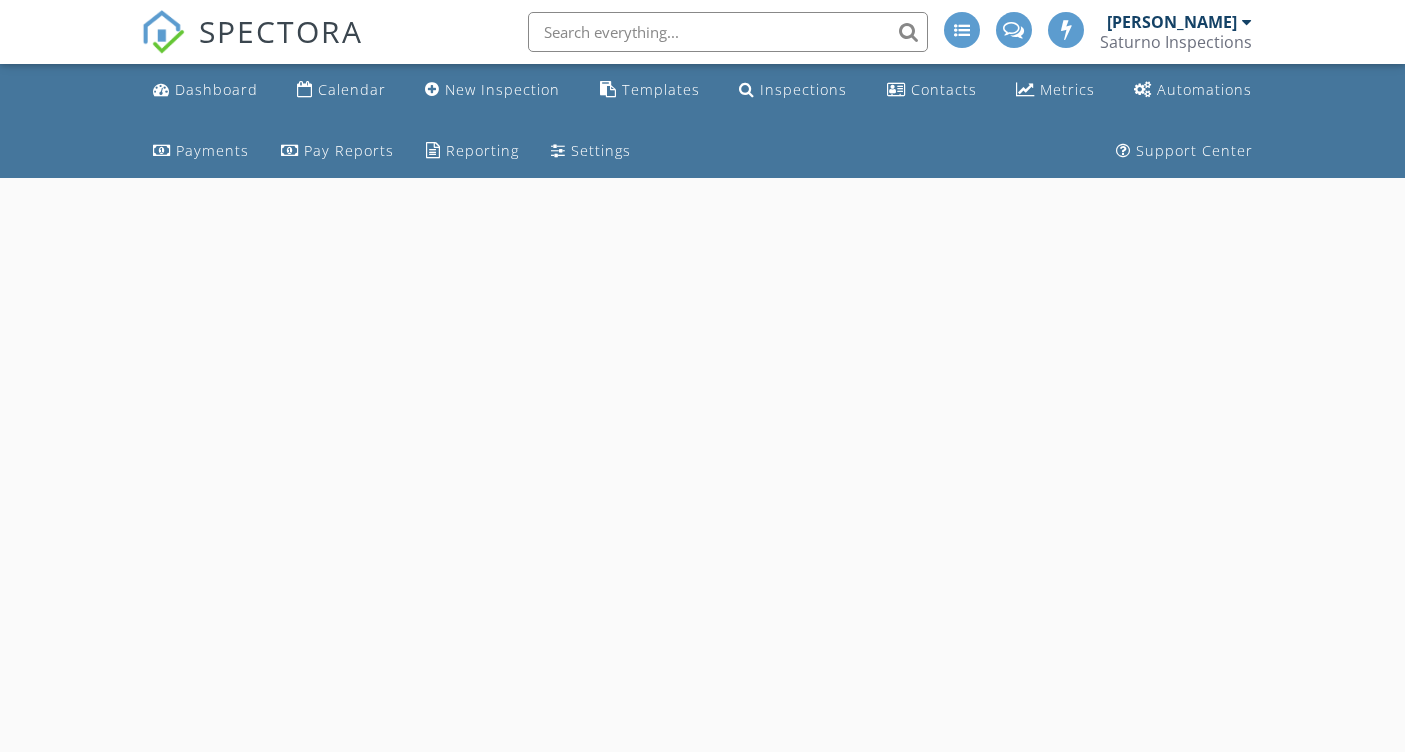 scroll, scrollTop: 0, scrollLeft: 0, axis: both 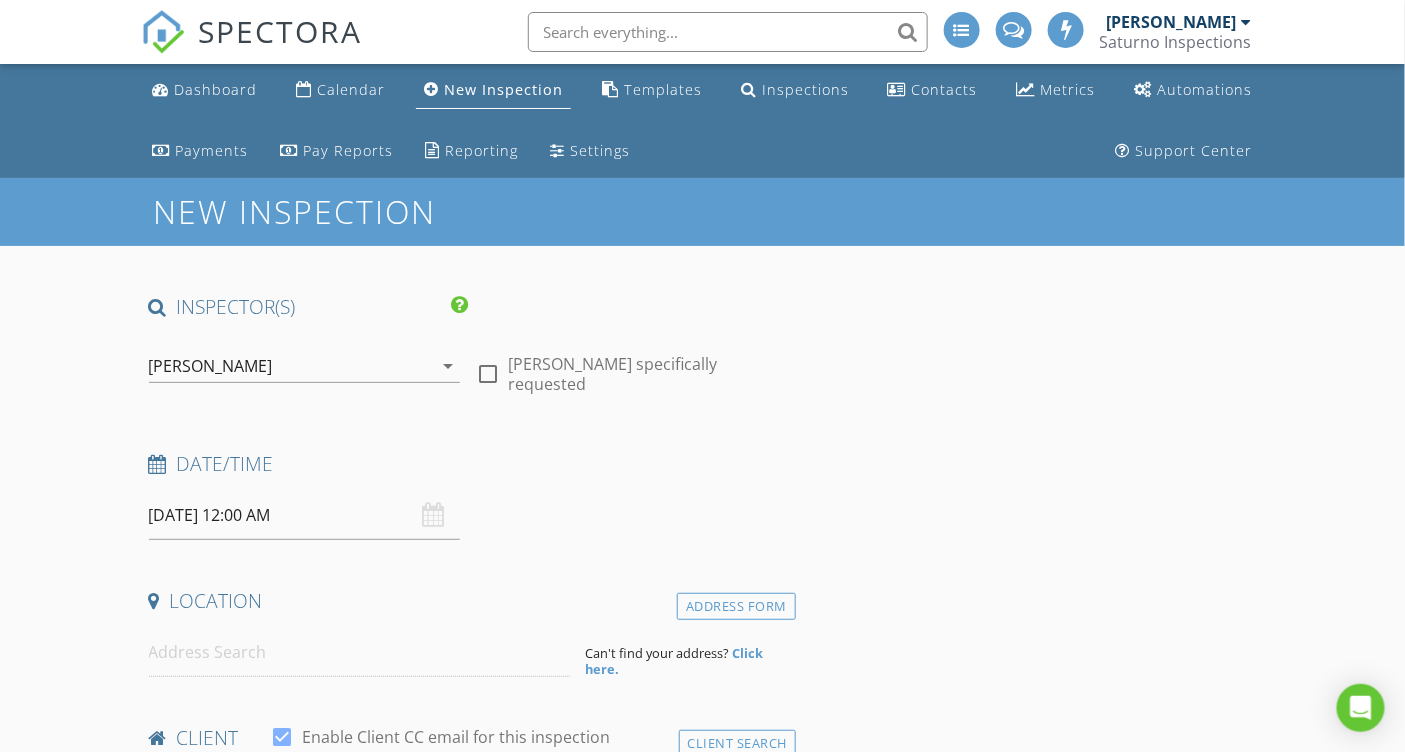 type on "[PERSON_NAME]" 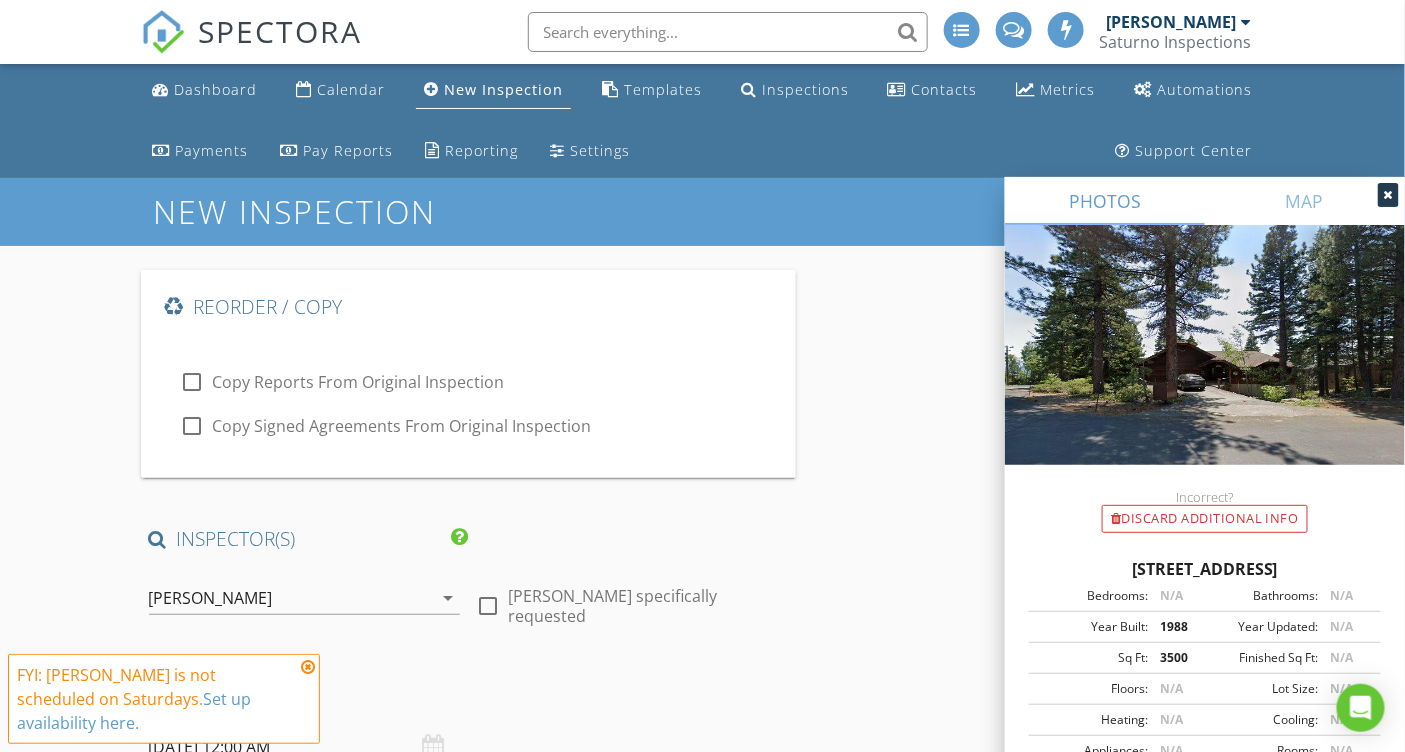 type on "[PERSON_NAME] or ?" 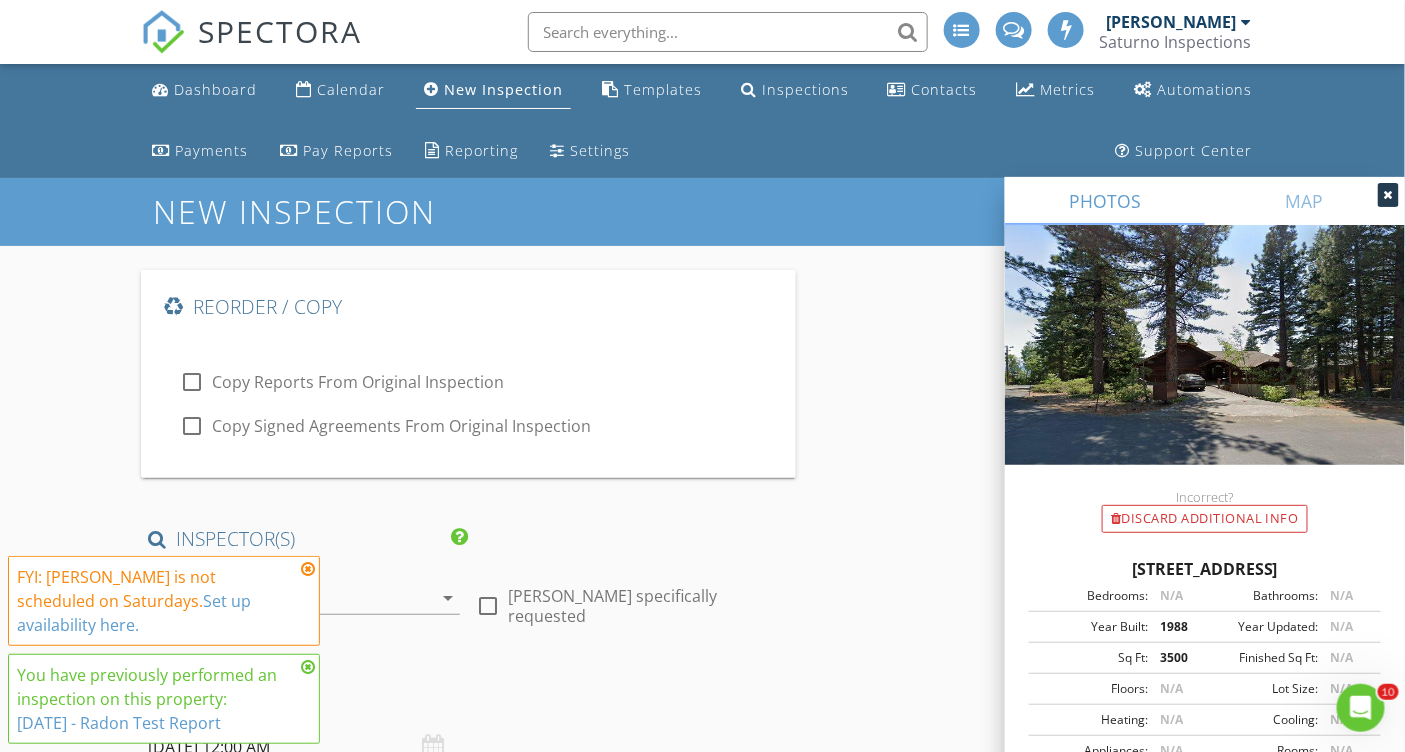 scroll, scrollTop: 0, scrollLeft: 0, axis: both 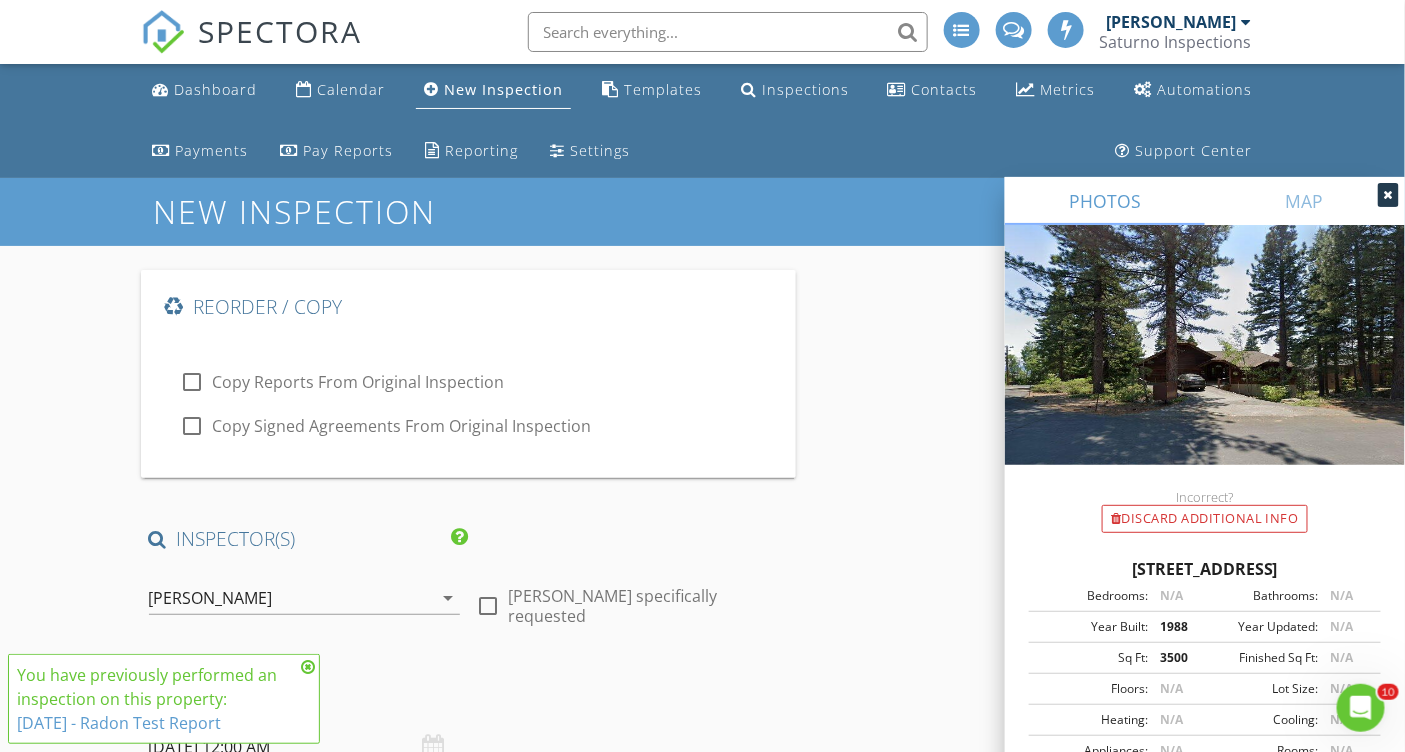 click at bounding box center (308, 667) 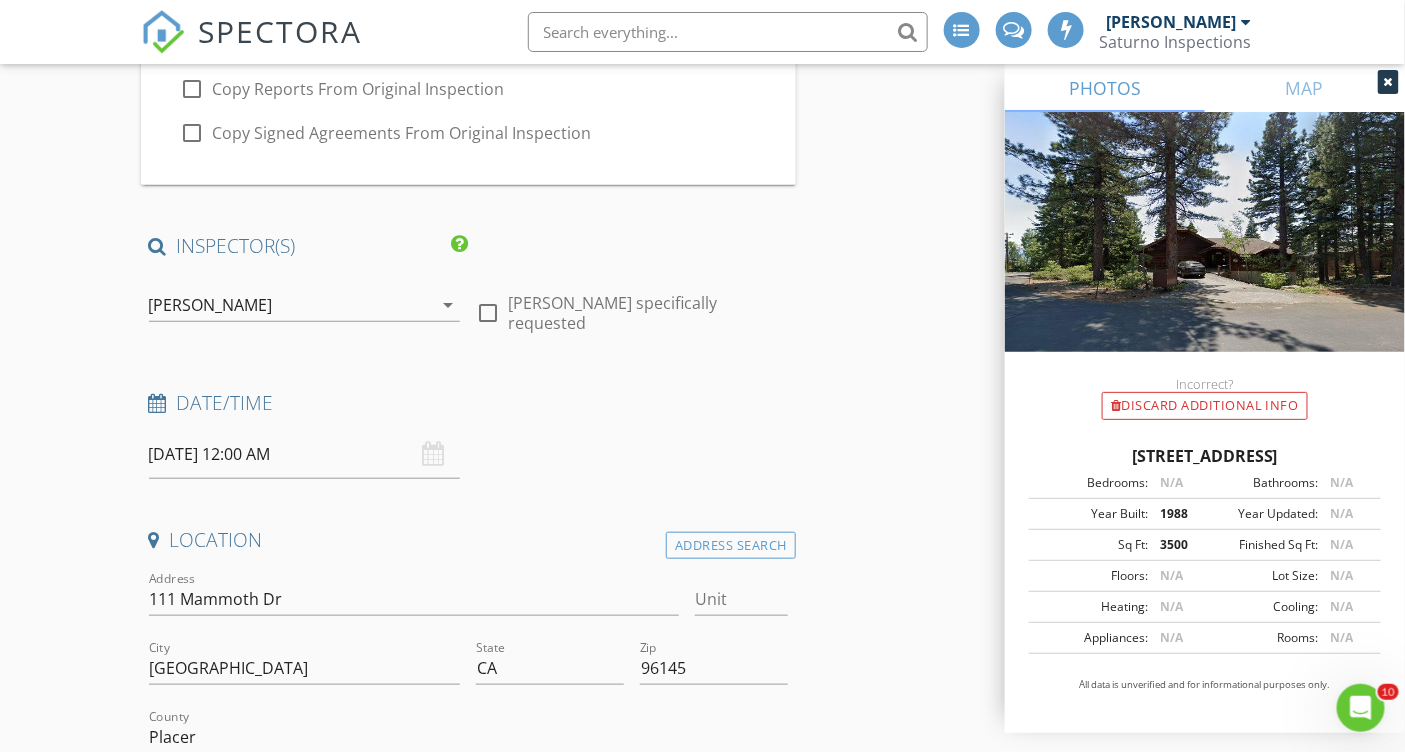 scroll, scrollTop: 365, scrollLeft: 0, axis: vertical 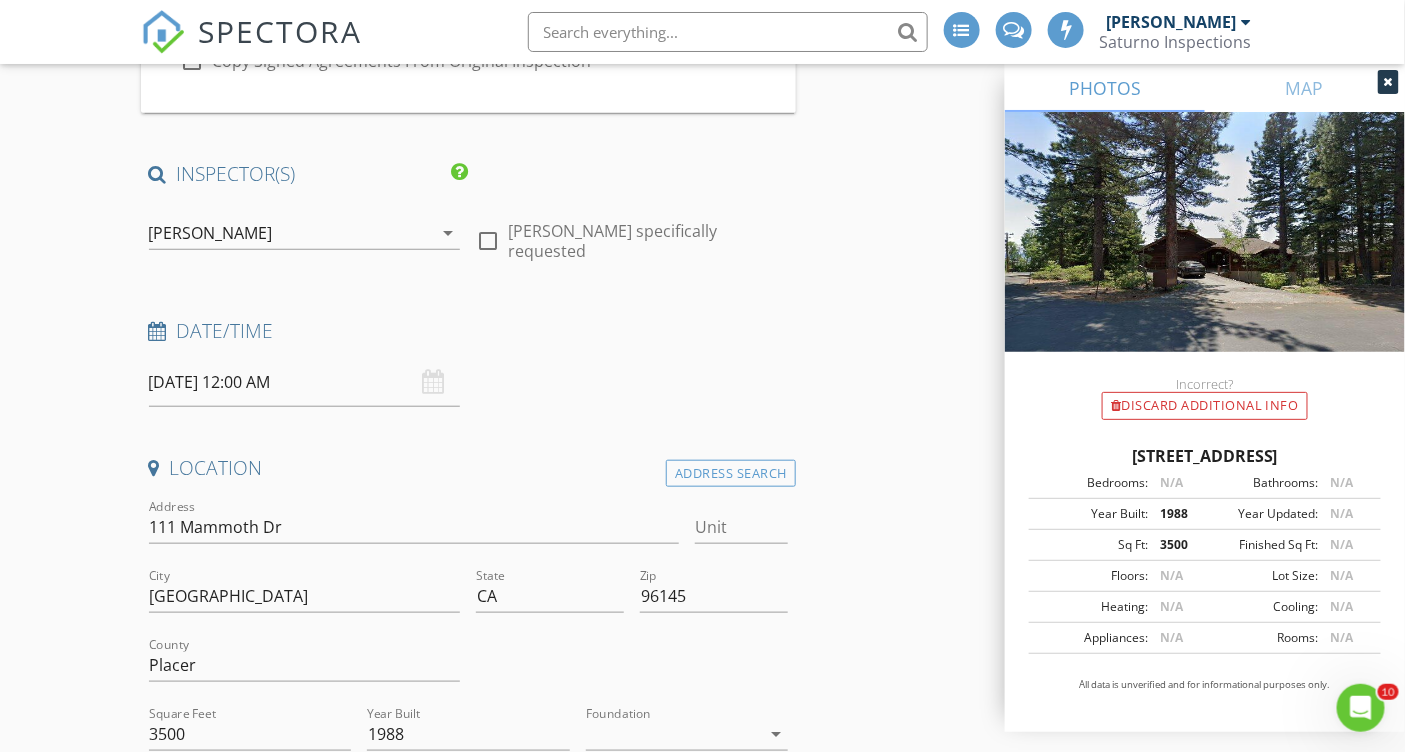 click on "07/12/2025 12:00 AM" at bounding box center (305, 382) 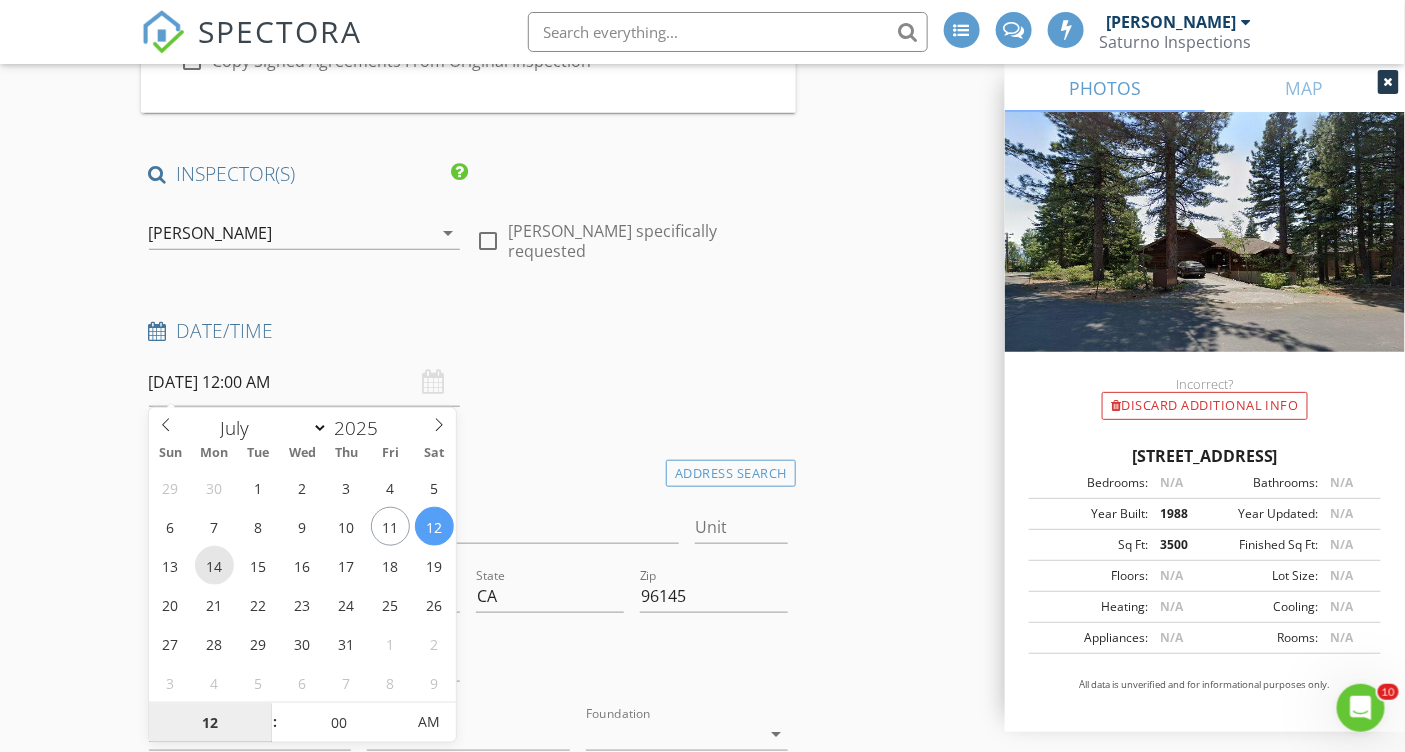 type on "07/14/2025 12:00 AM" 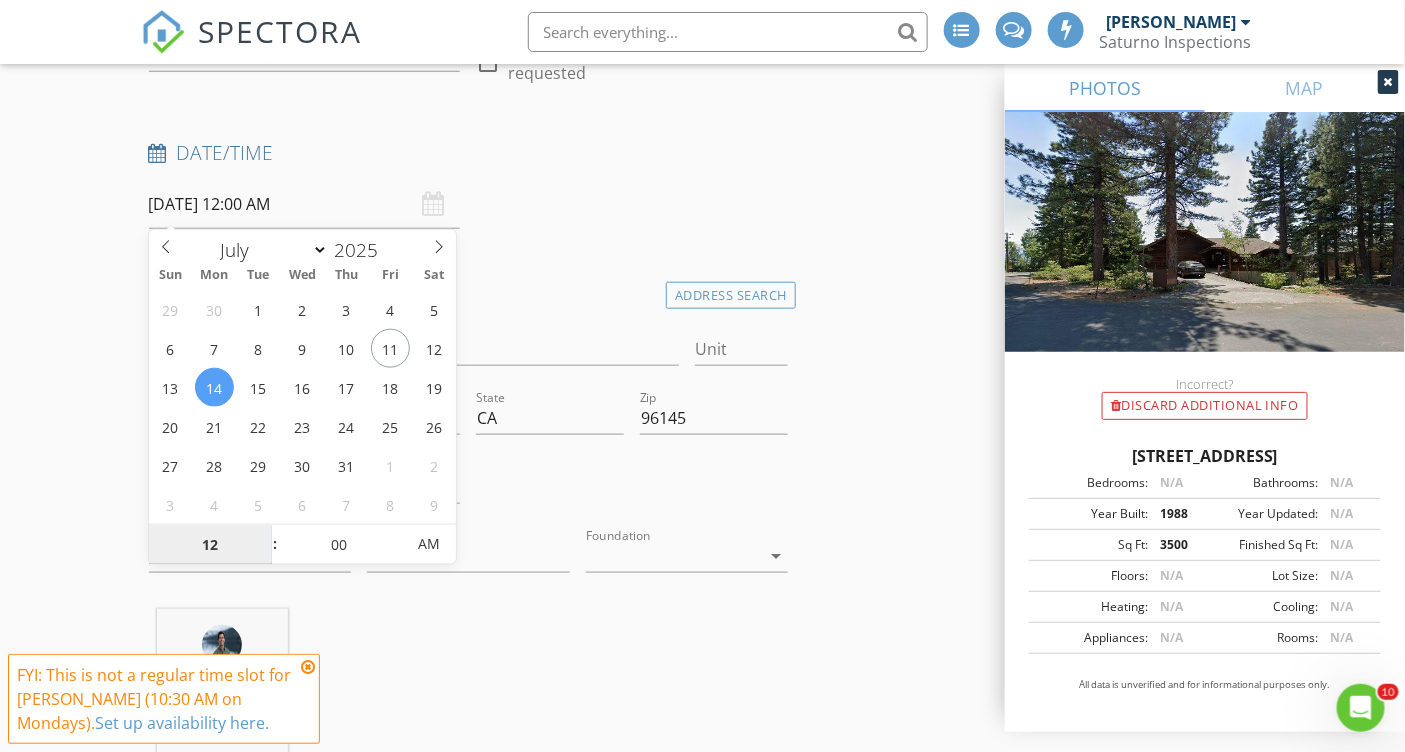 scroll, scrollTop: 582, scrollLeft: 0, axis: vertical 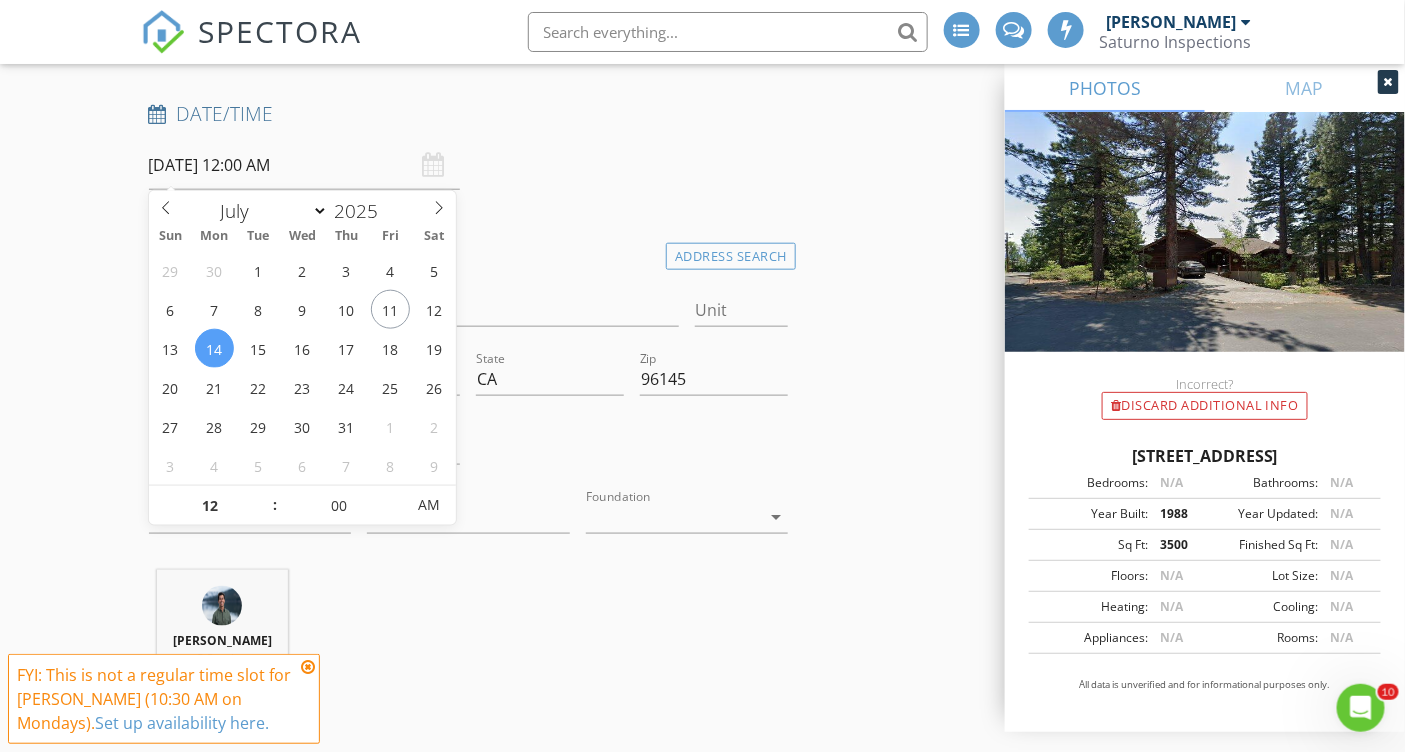 click at bounding box center [308, 667] 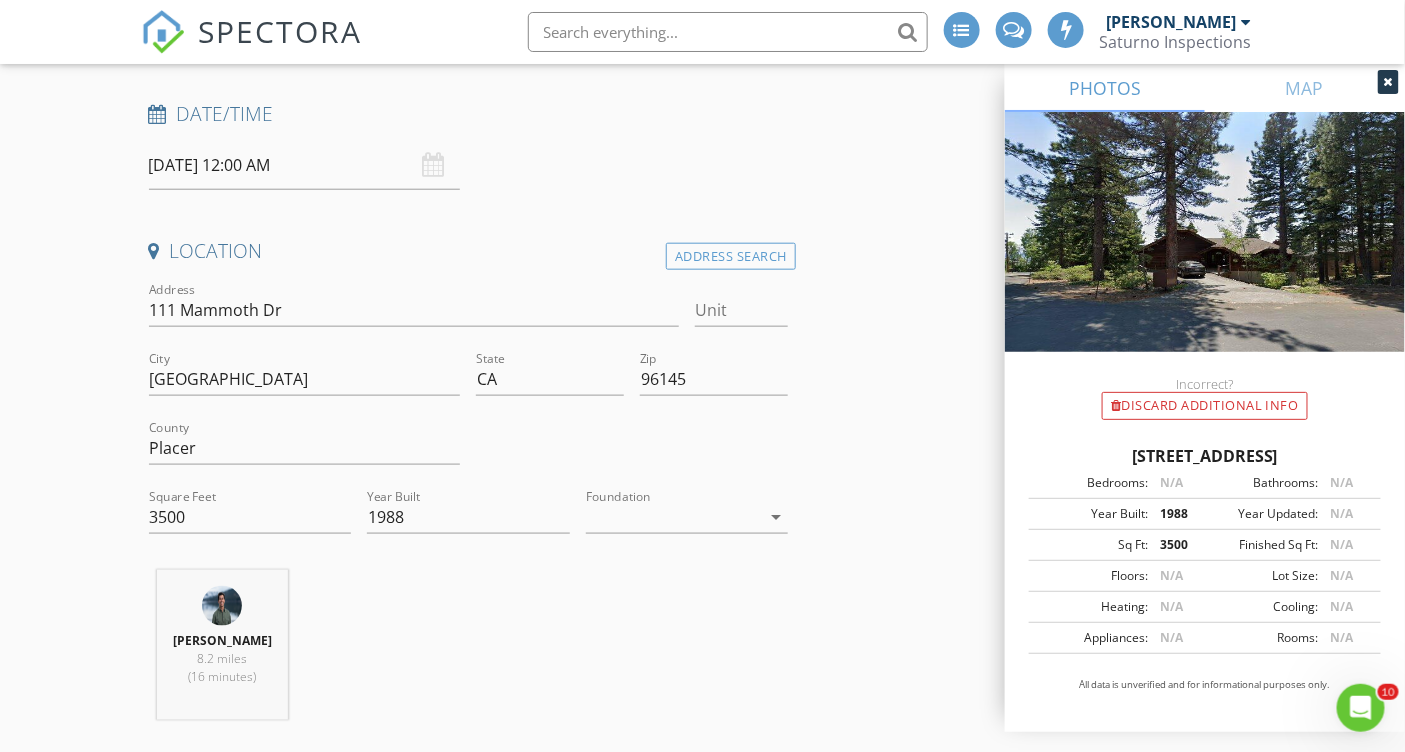 click on "07/14/2025 12:00 AM" at bounding box center (305, 165) 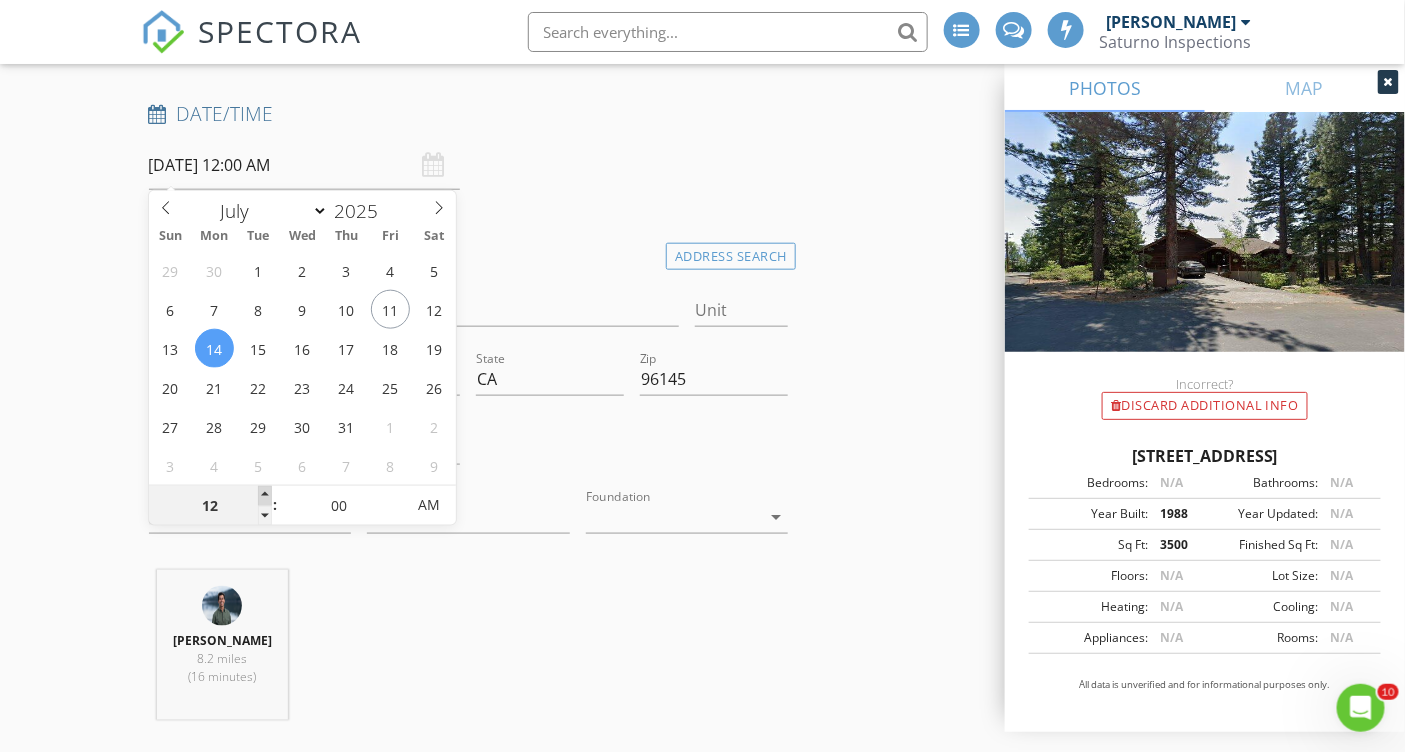 type on "01" 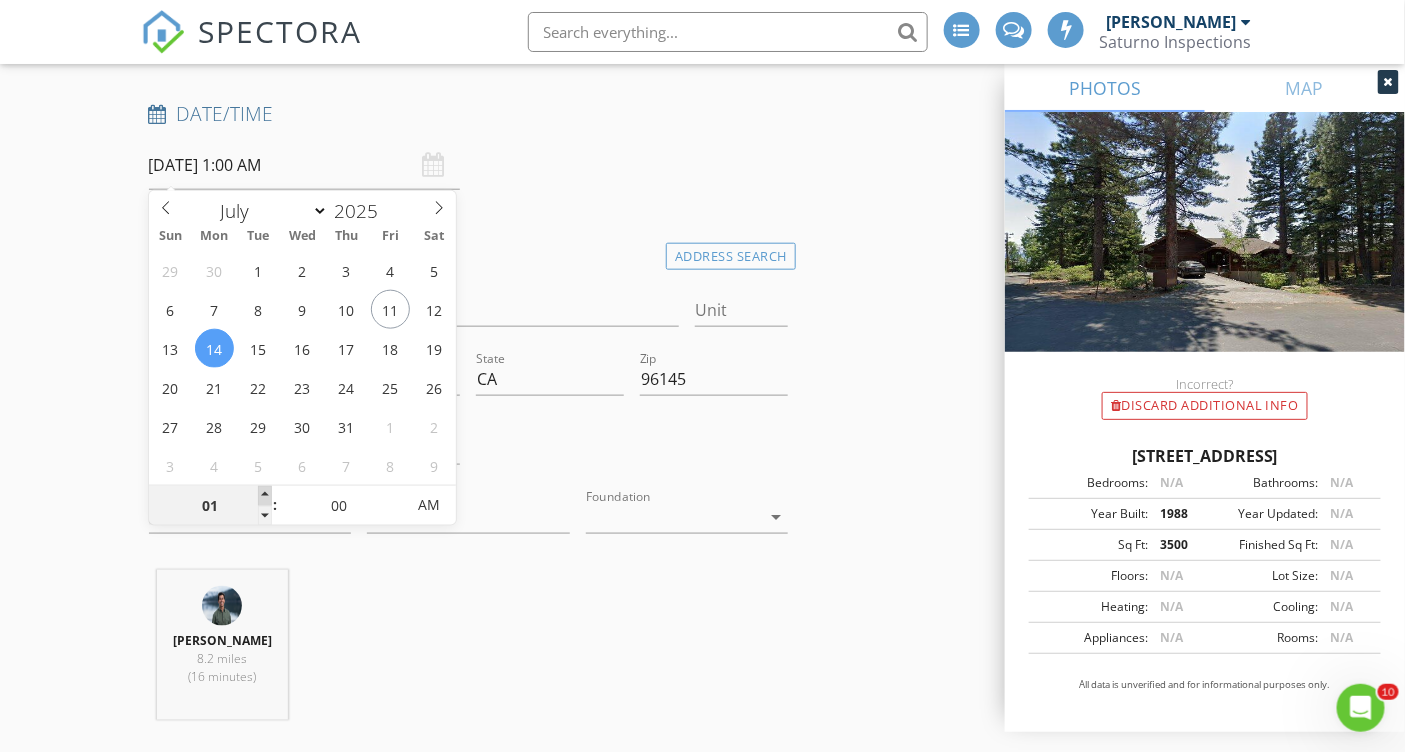 click at bounding box center (265, 496) 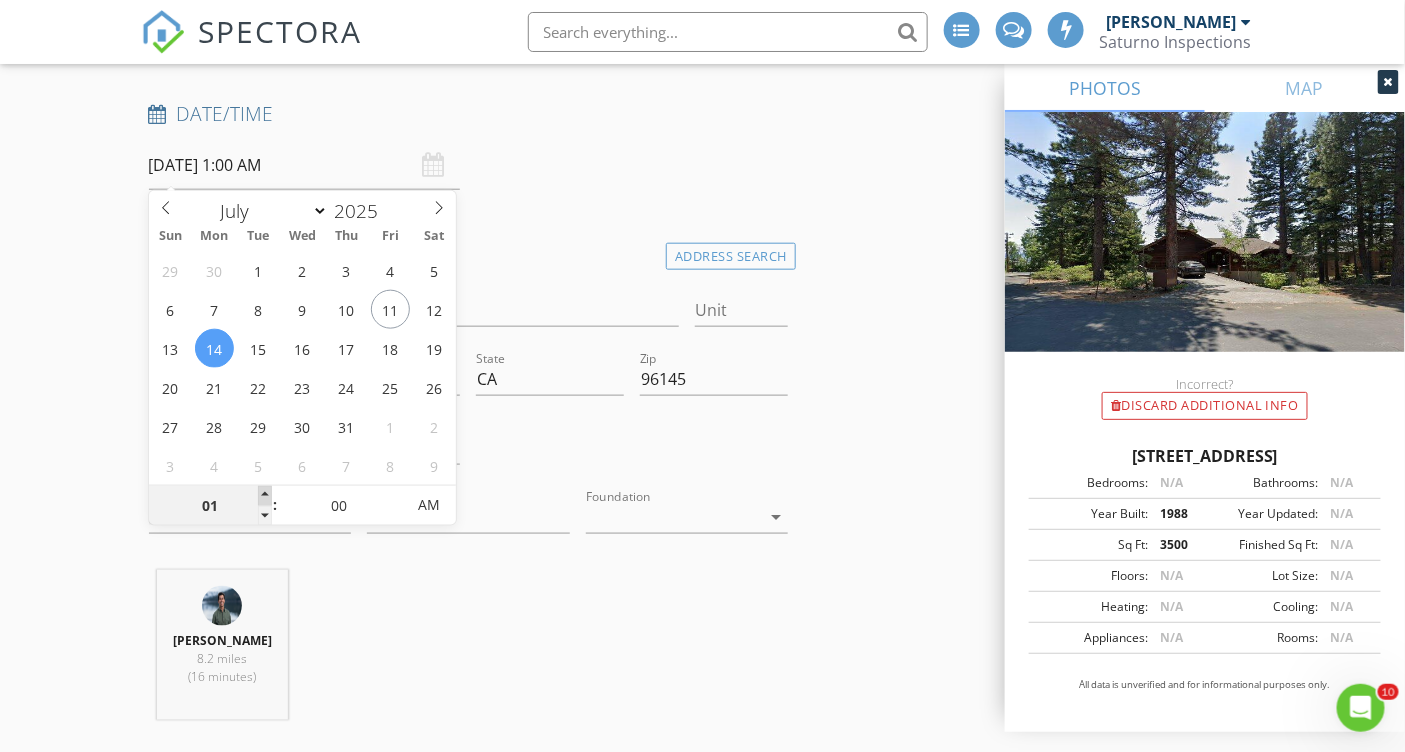 type on "02" 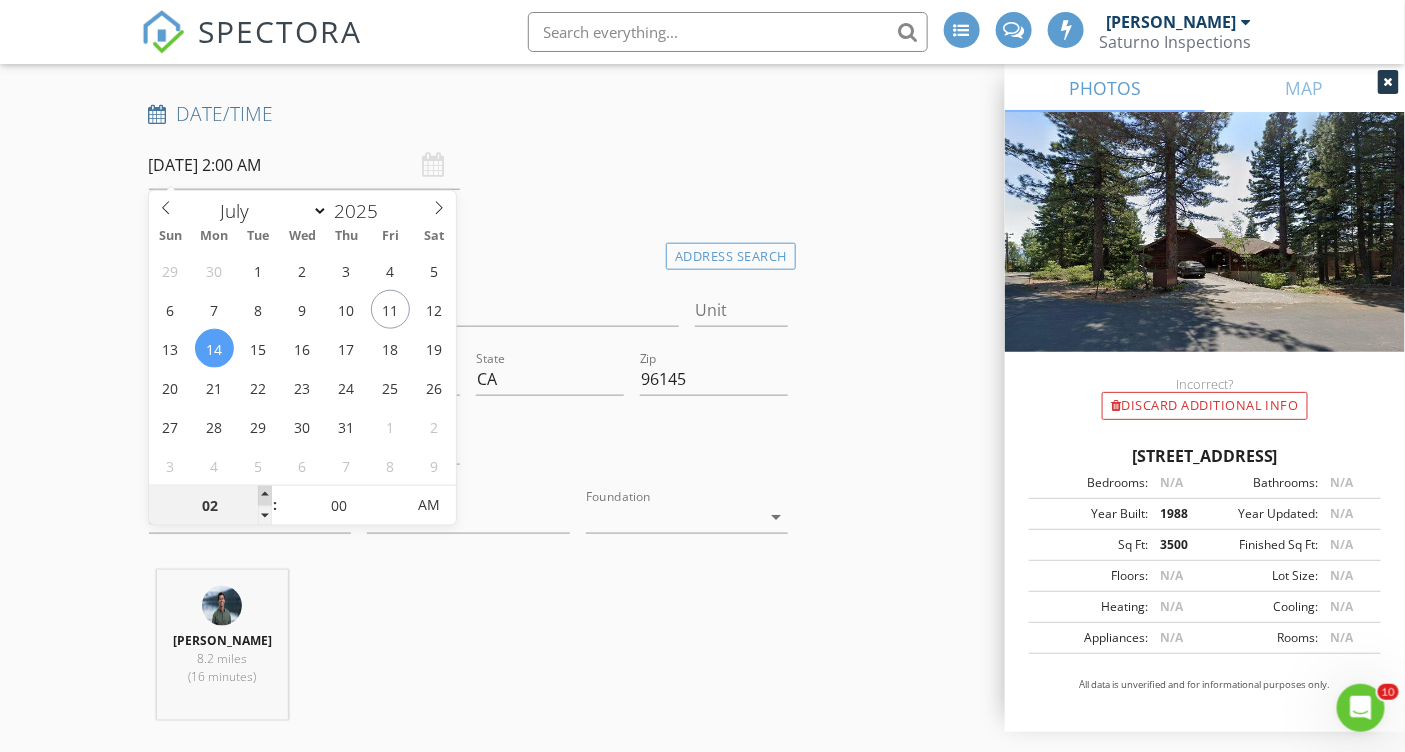 click at bounding box center (265, 496) 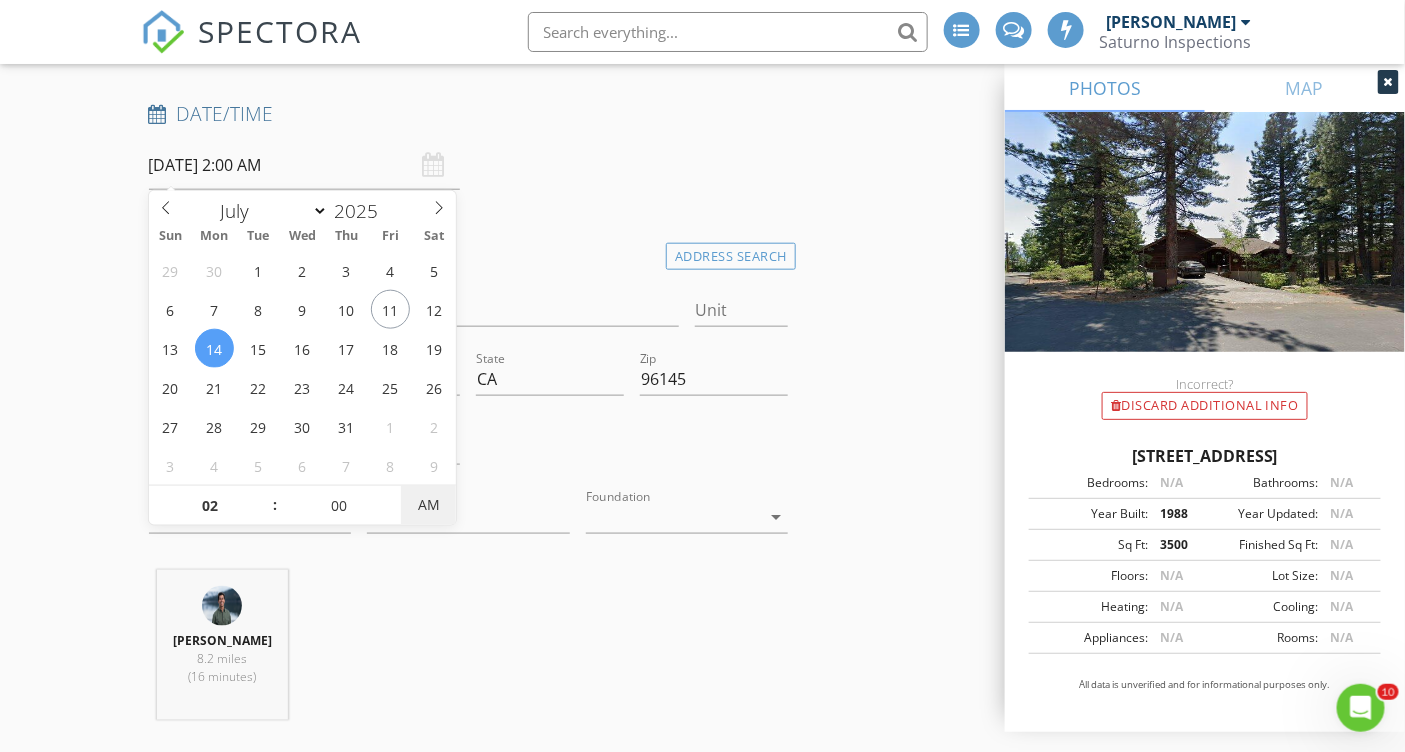 type on "07/14/2025 2:00 PM" 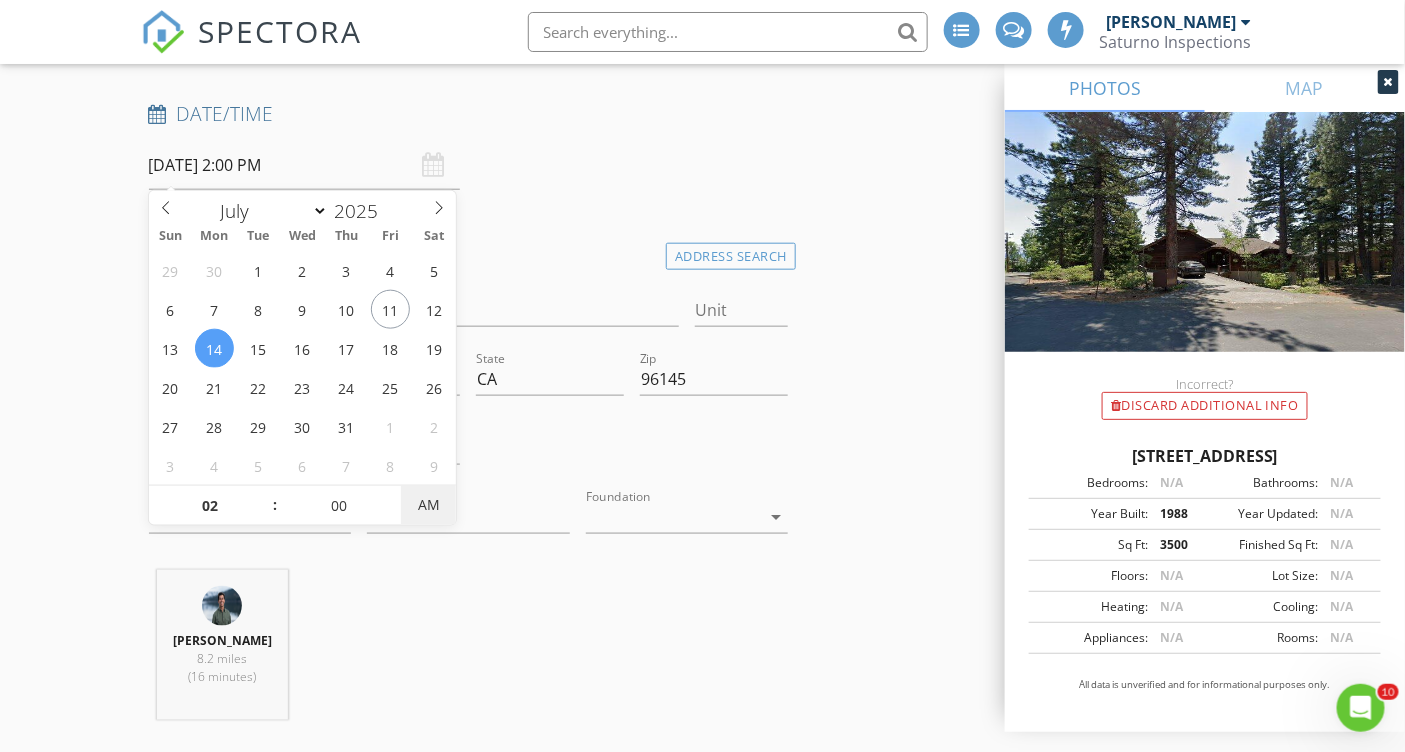 click on "AM" at bounding box center [428, 505] 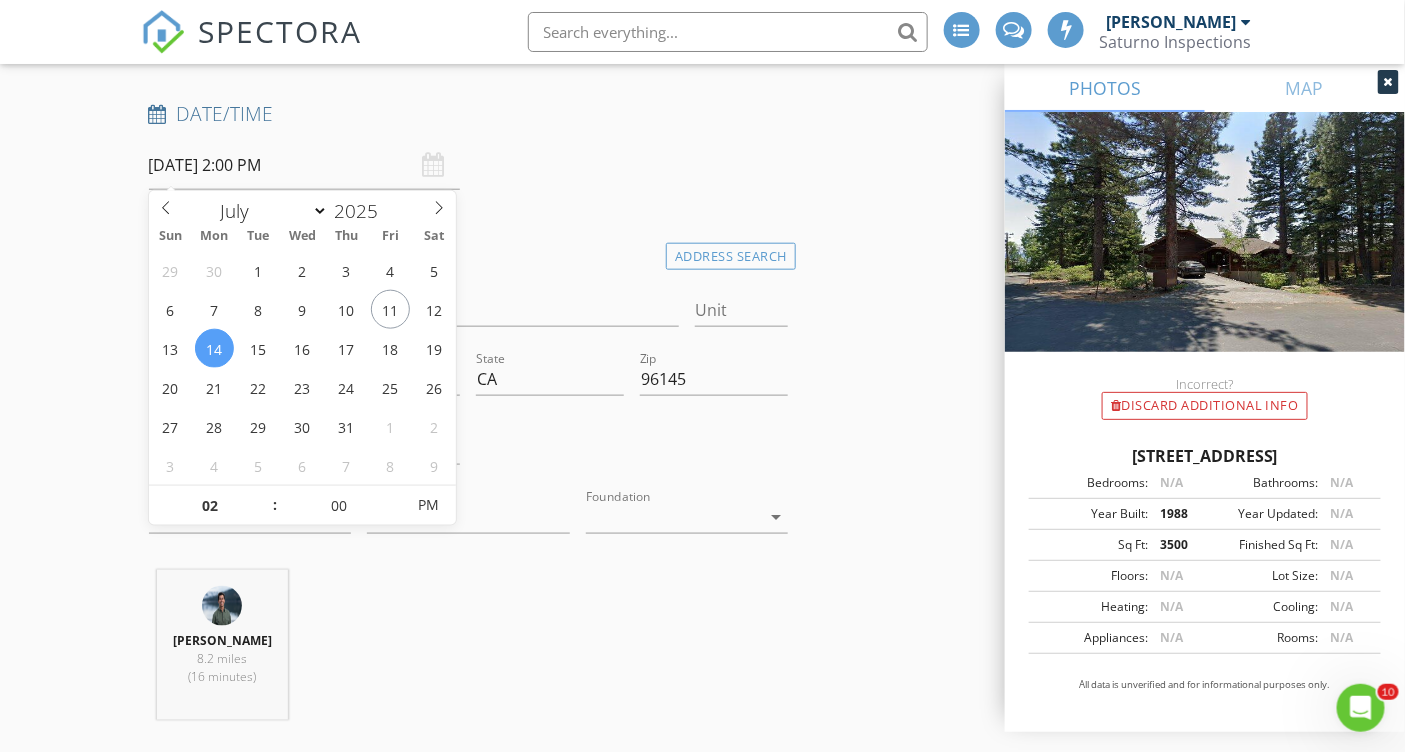 click on "Date/Time
07/14/2025 2:00 PM" at bounding box center [469, 145] 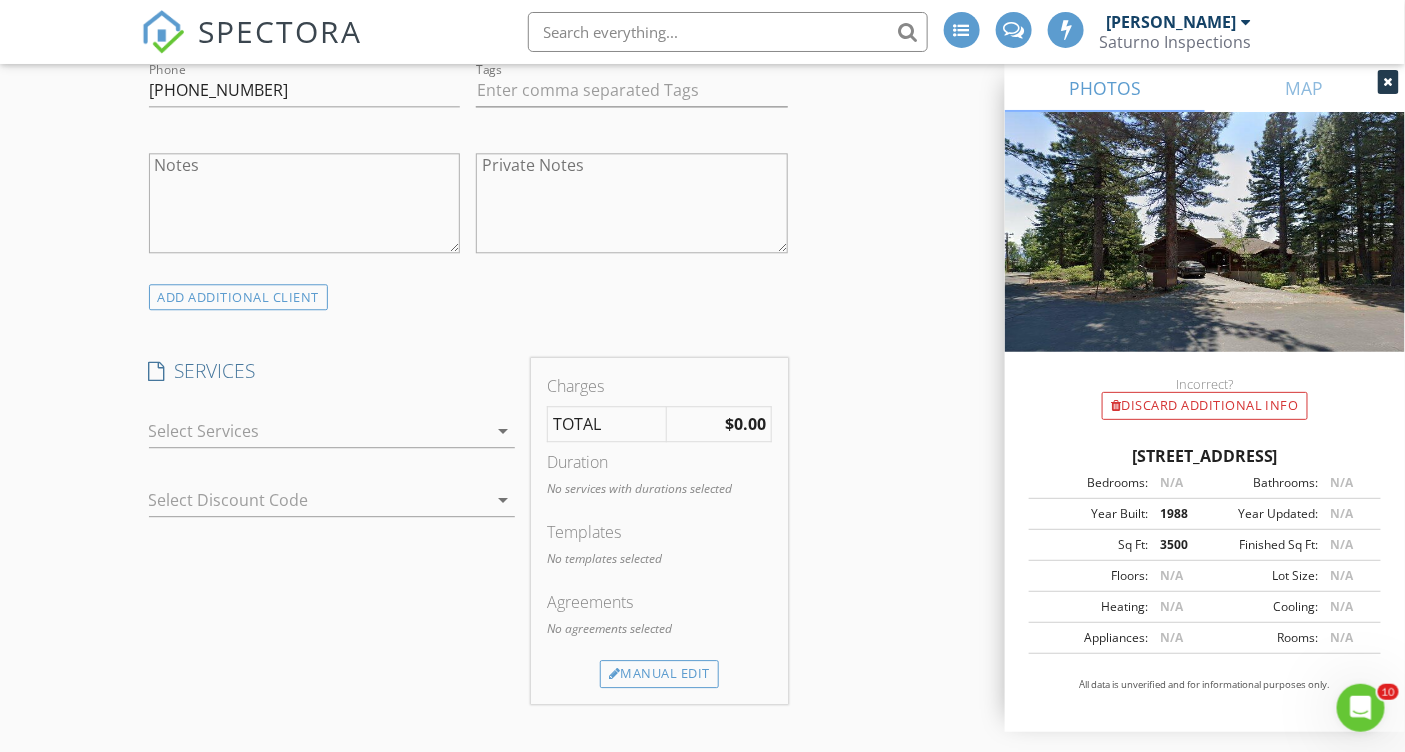 scroll, scrollTop: 1555, scrollLeft: 0, axis: vertical 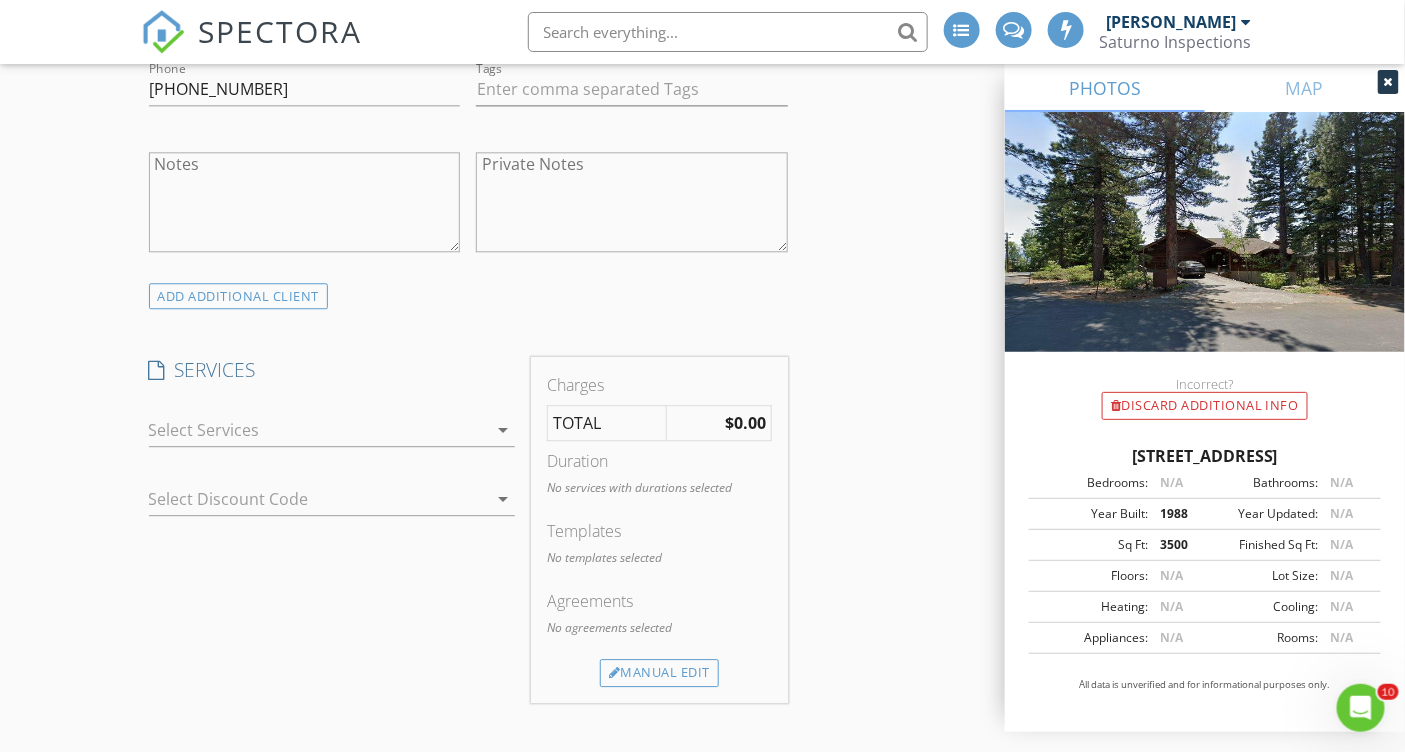 click at bounding box center [318, 430] 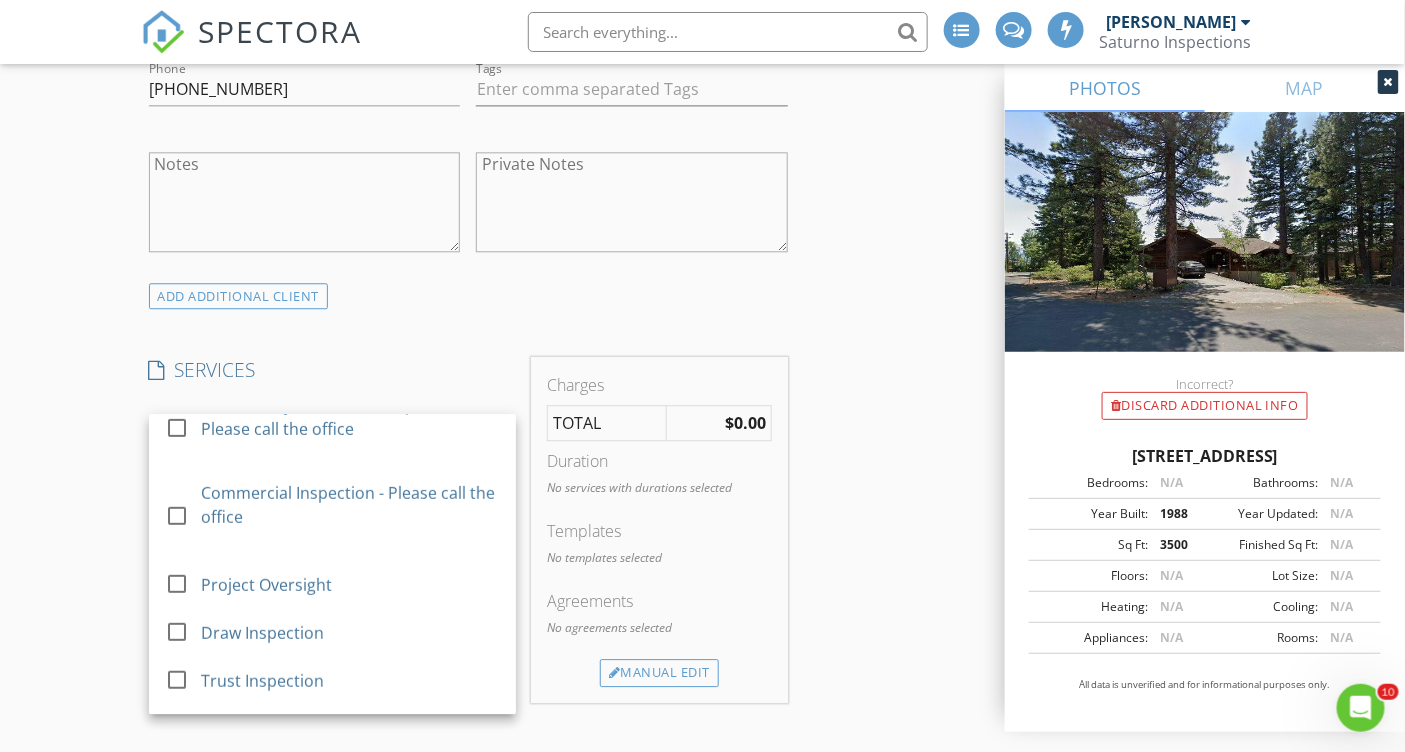 scroll, scrollTop: 572, scrollLeft: 0, axis: vertical 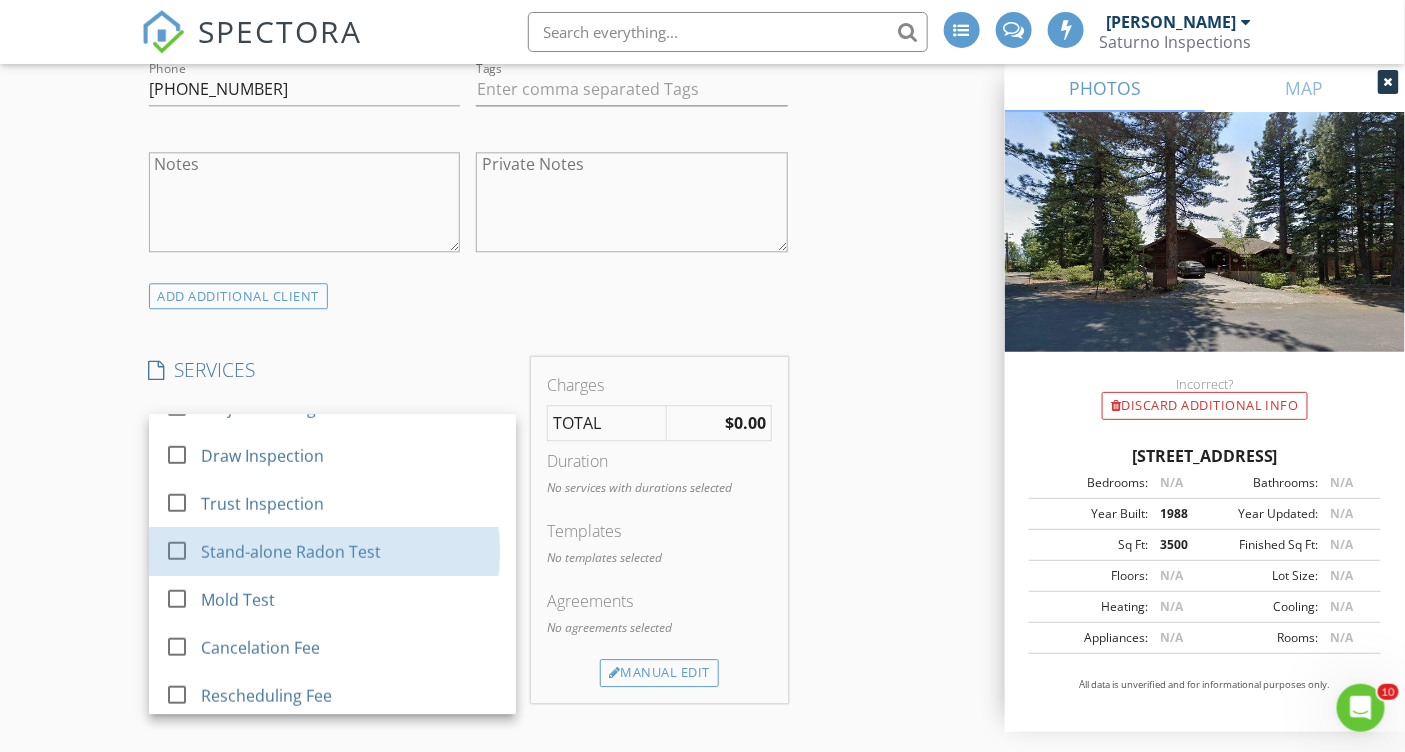 click on "Stand-alone Radon Test" at bounding box center [290, 552] 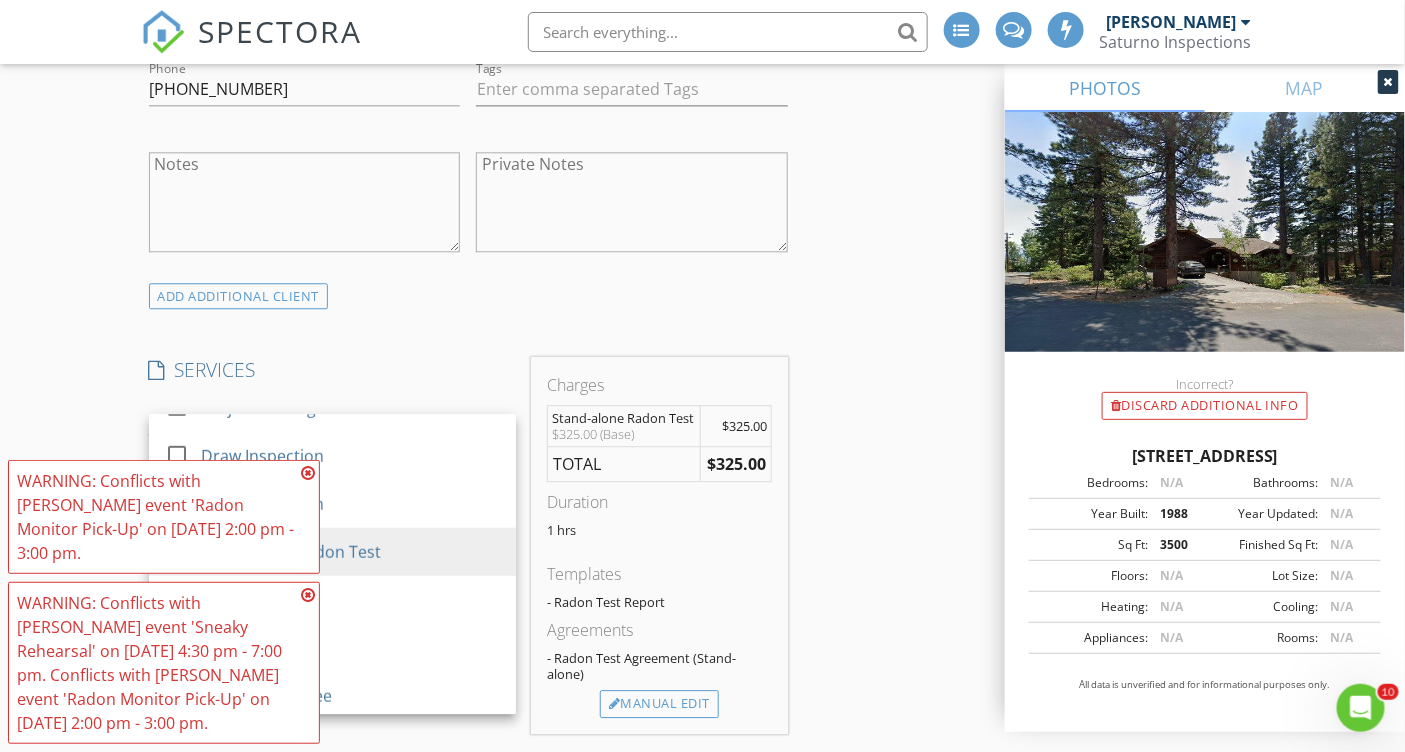 click at bounding box center [308, 473] 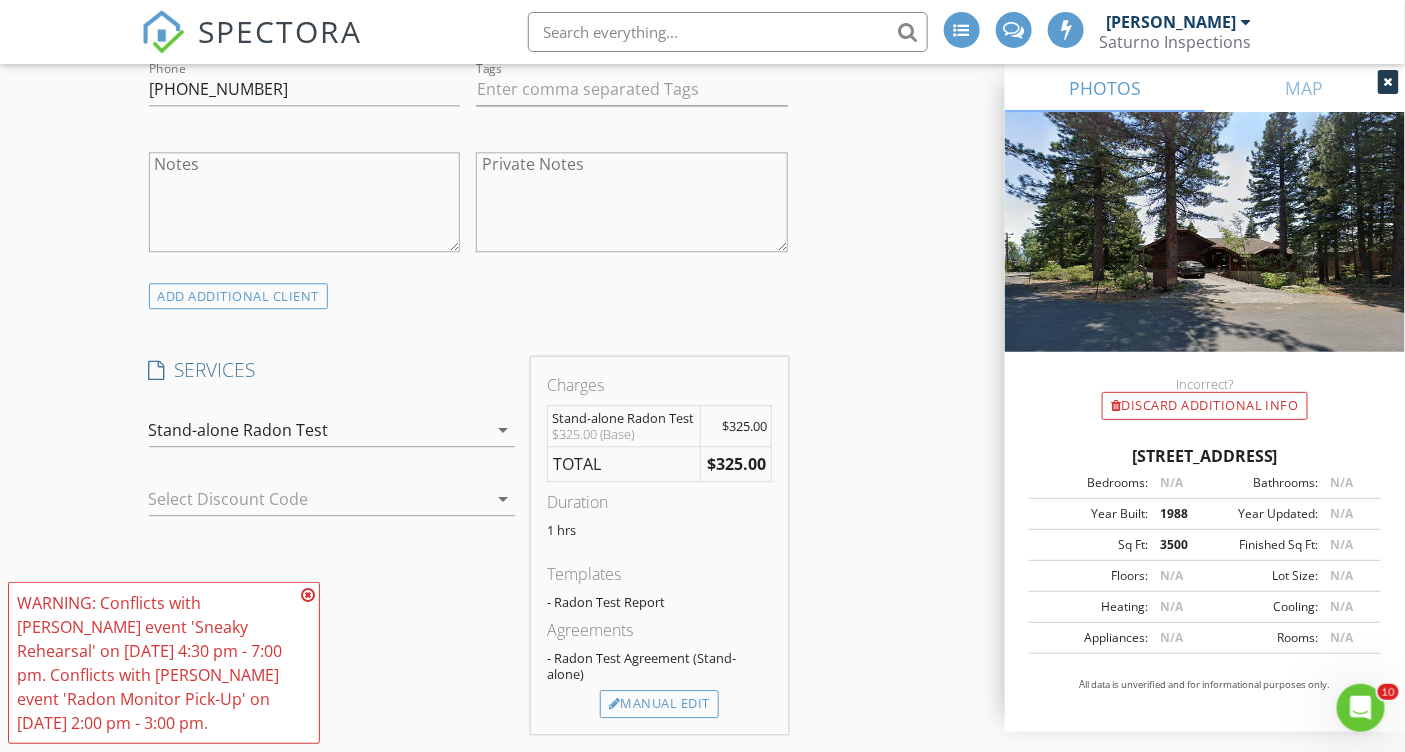 click at bounding box center [308, 595] 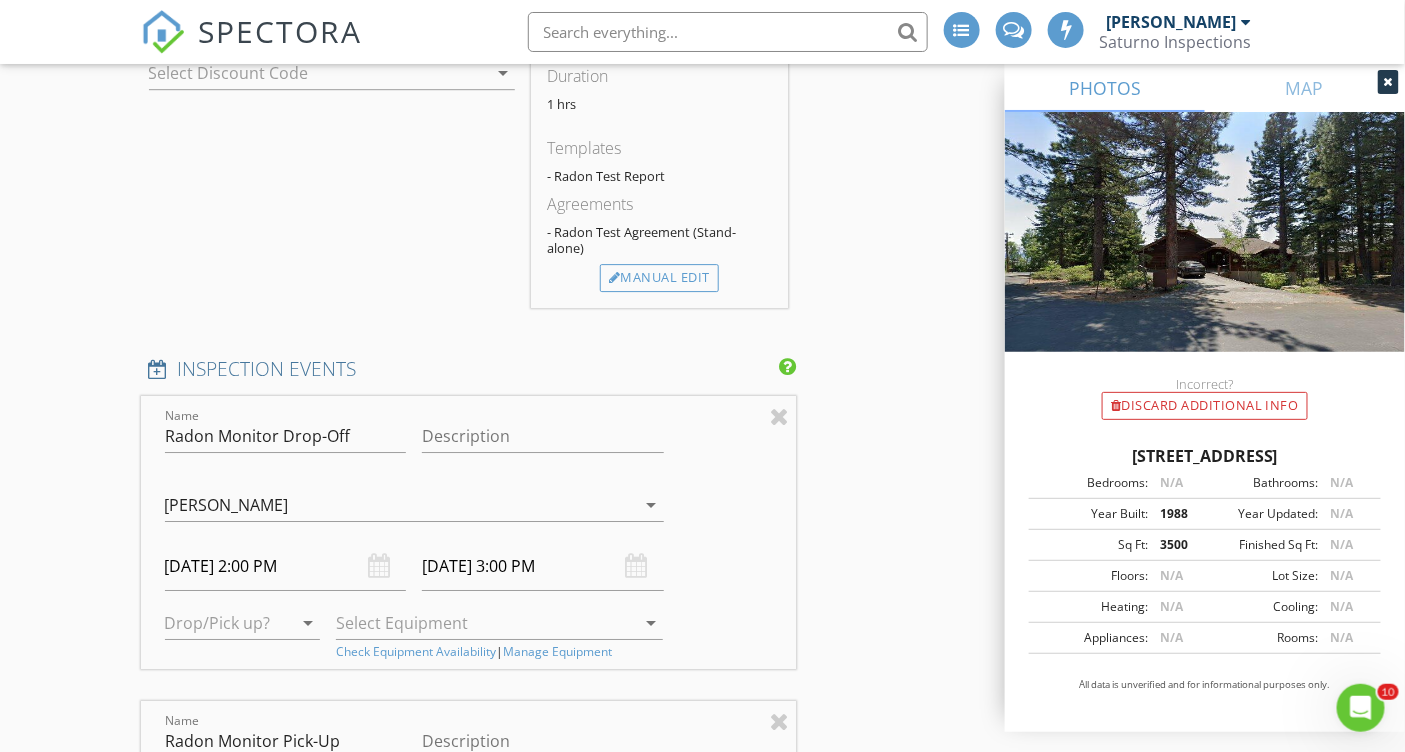 scroll, scrollTop: 2170, scrollLeft: 0, axis: vertical 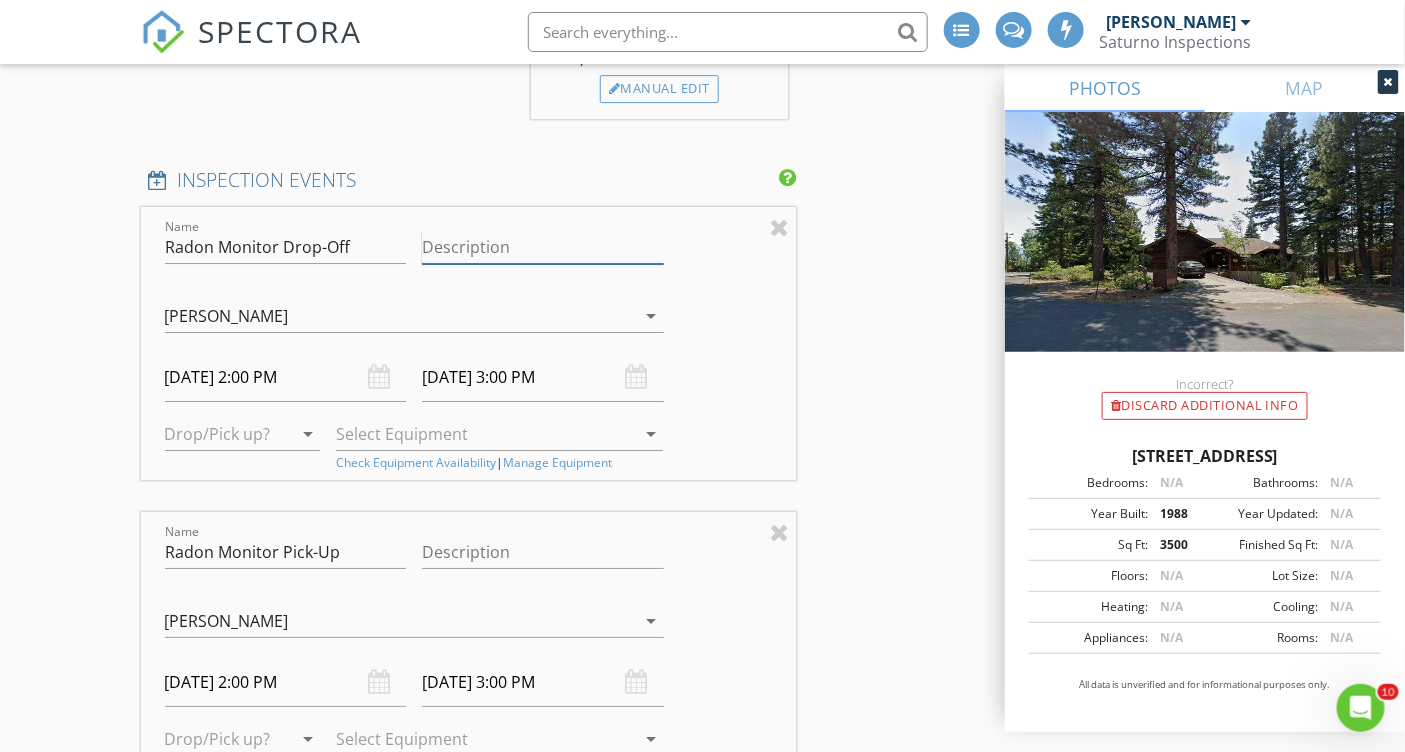 click on "Description" at bounding box center [543, 247] 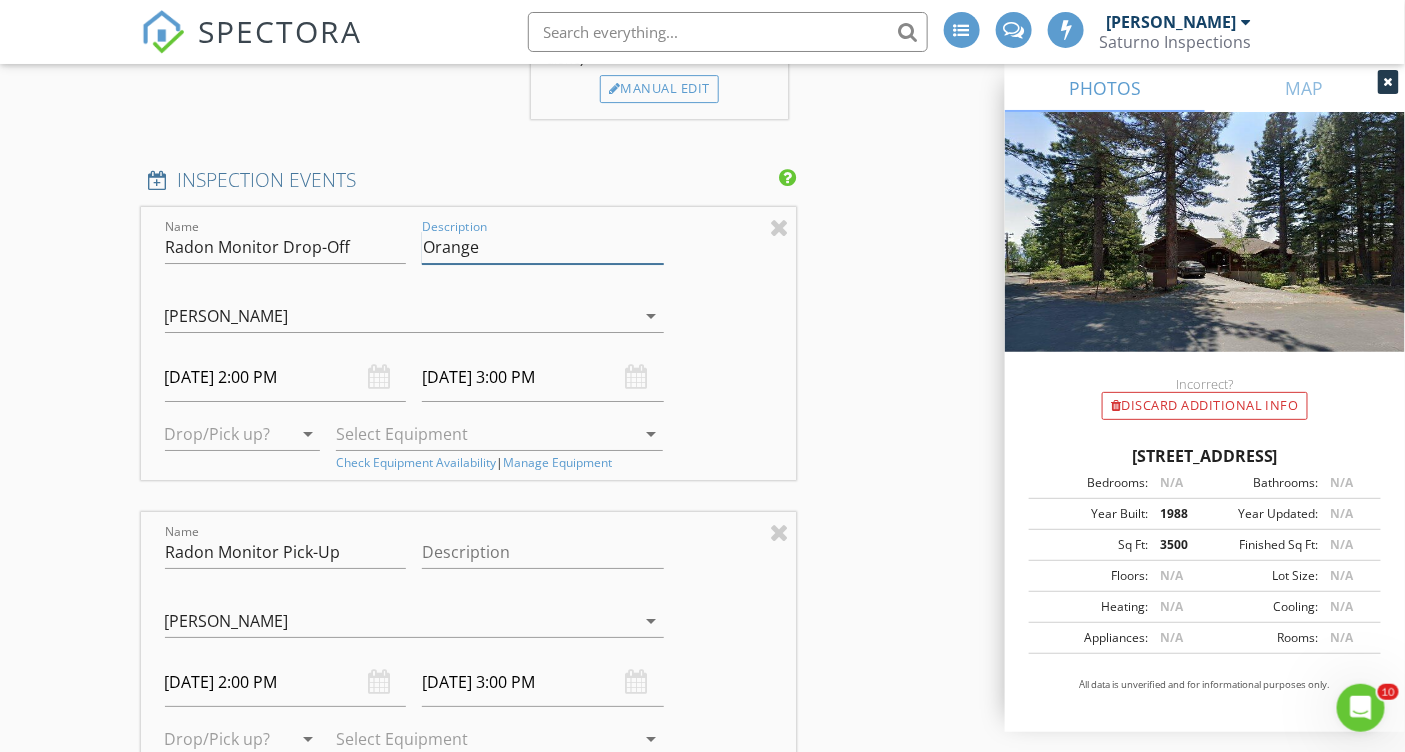type on "Orange" 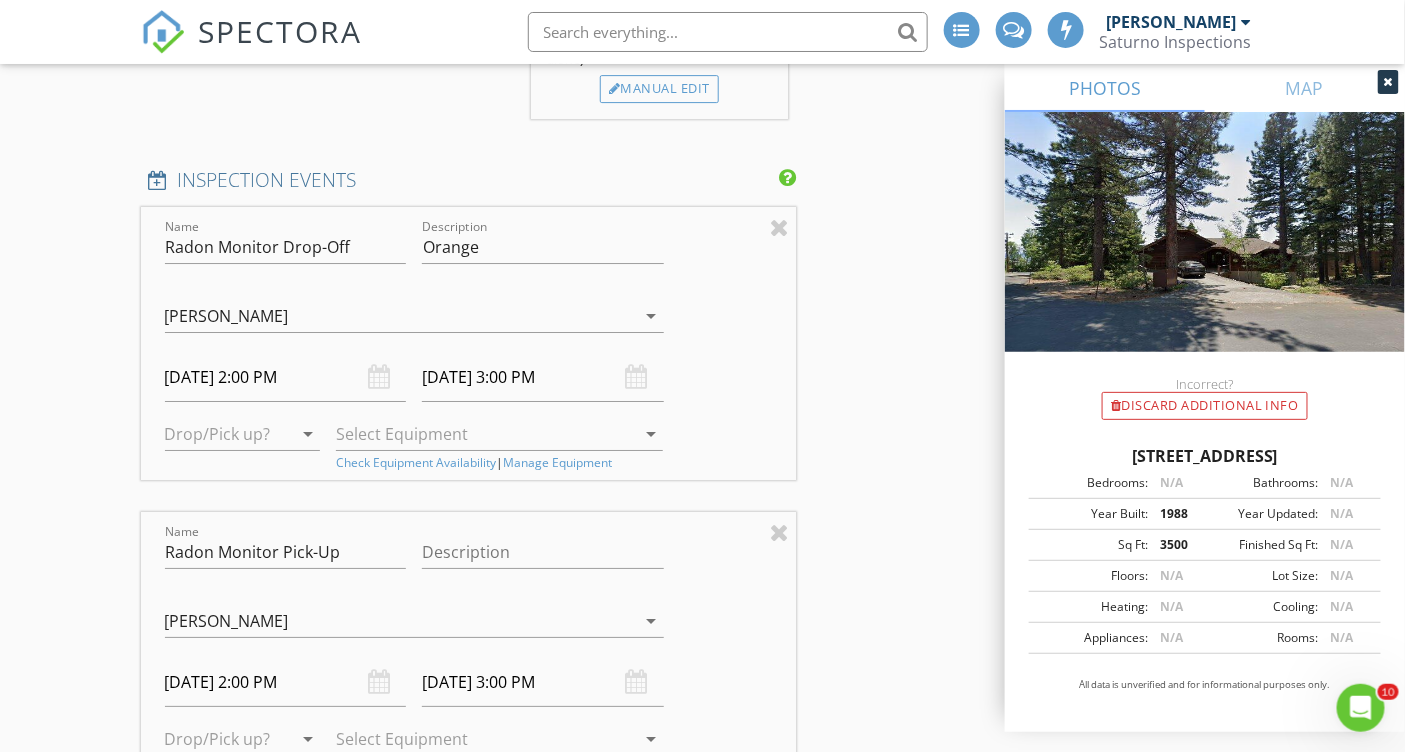 click on "New Inspection
Reorder / Copy
check_box_outline_blank Copy Reports From Original Inspection   check_box_outline_blank Copy Signed Agreements From Original Inspection
INSPECTOR(S)
check_box   Stephen Saturno   PRIMARY   check_box_outline_blank   Rusty Baldridge     Stephen Saturno arrow_drop_down   check_box_outline_blank Stephen Saturno specifically requested
Date/Time
07/14/2025 2:00 PM
Location
Address Search       Address 111 Mammoth Dr   Unit   City Tahoe City   State CA   Zip 96145   County Placer     Square Feet 3500   Year Built 1988   Foundation arrow_drop_down     Stephen Saturno     8.2 miles     (16 minutes)
client
check_box Enable Client CC email for this inspection   Client Search     check_box_outline_blank Client is a Company/Organization     First Name Tom   Last Name Hecht   Email hecht.tom@gmail.com" at bounding box center [702, 841] 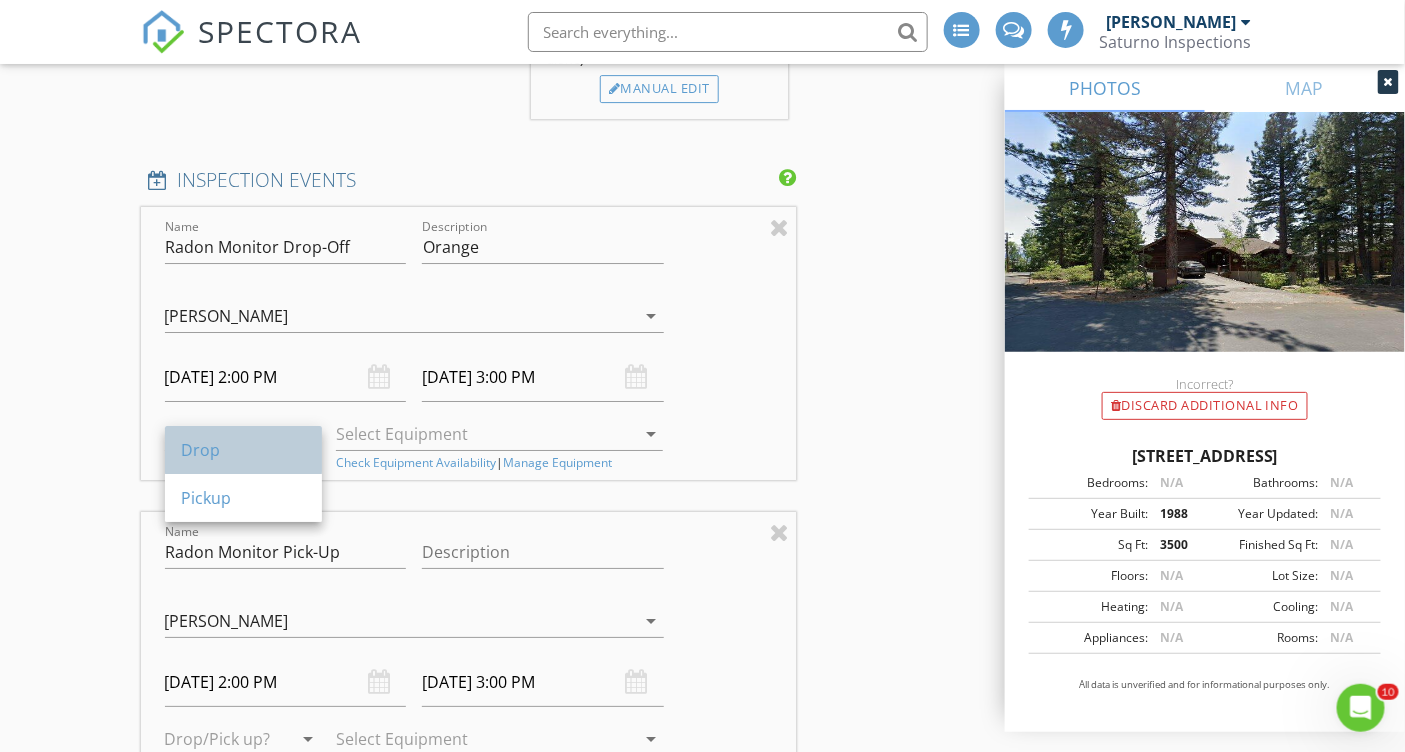 click on "Drop" at bounding box center (243, 450) 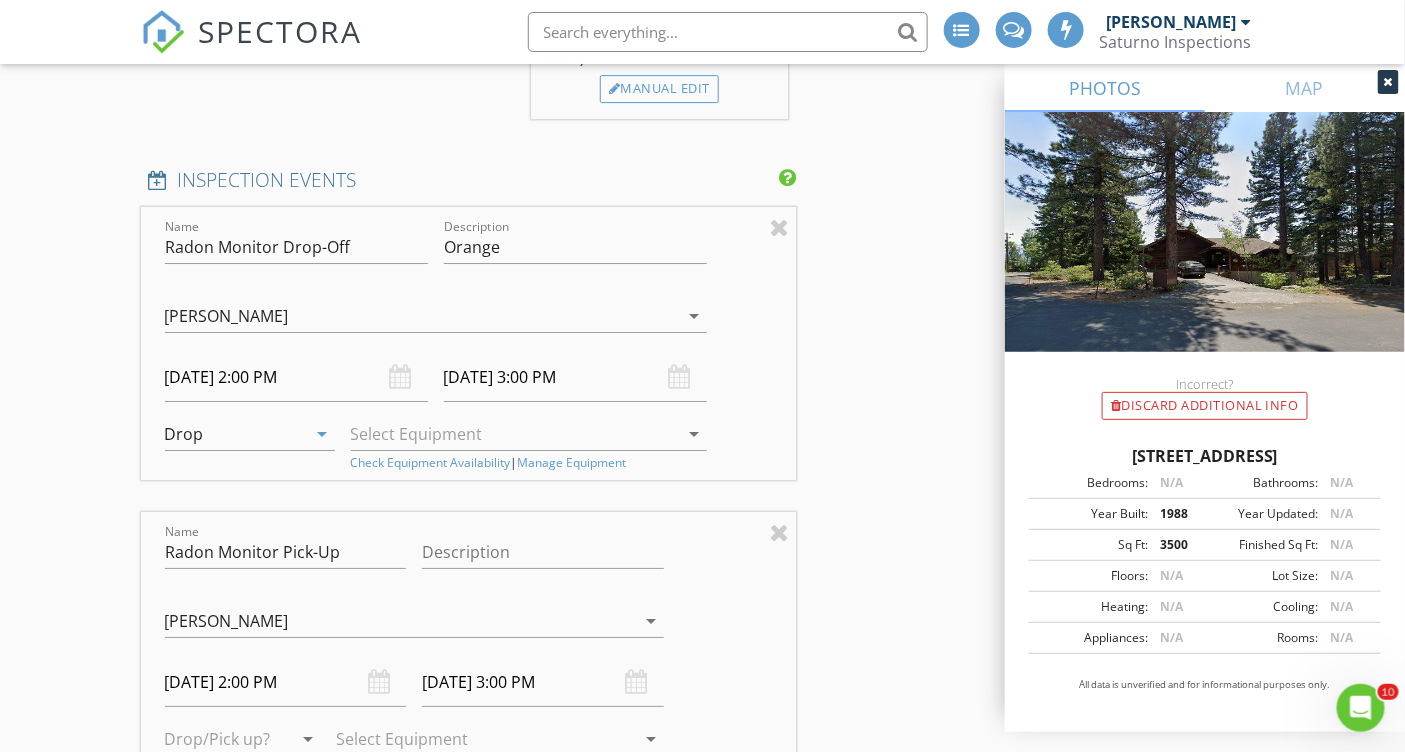 click at bounding box center [515, 434] 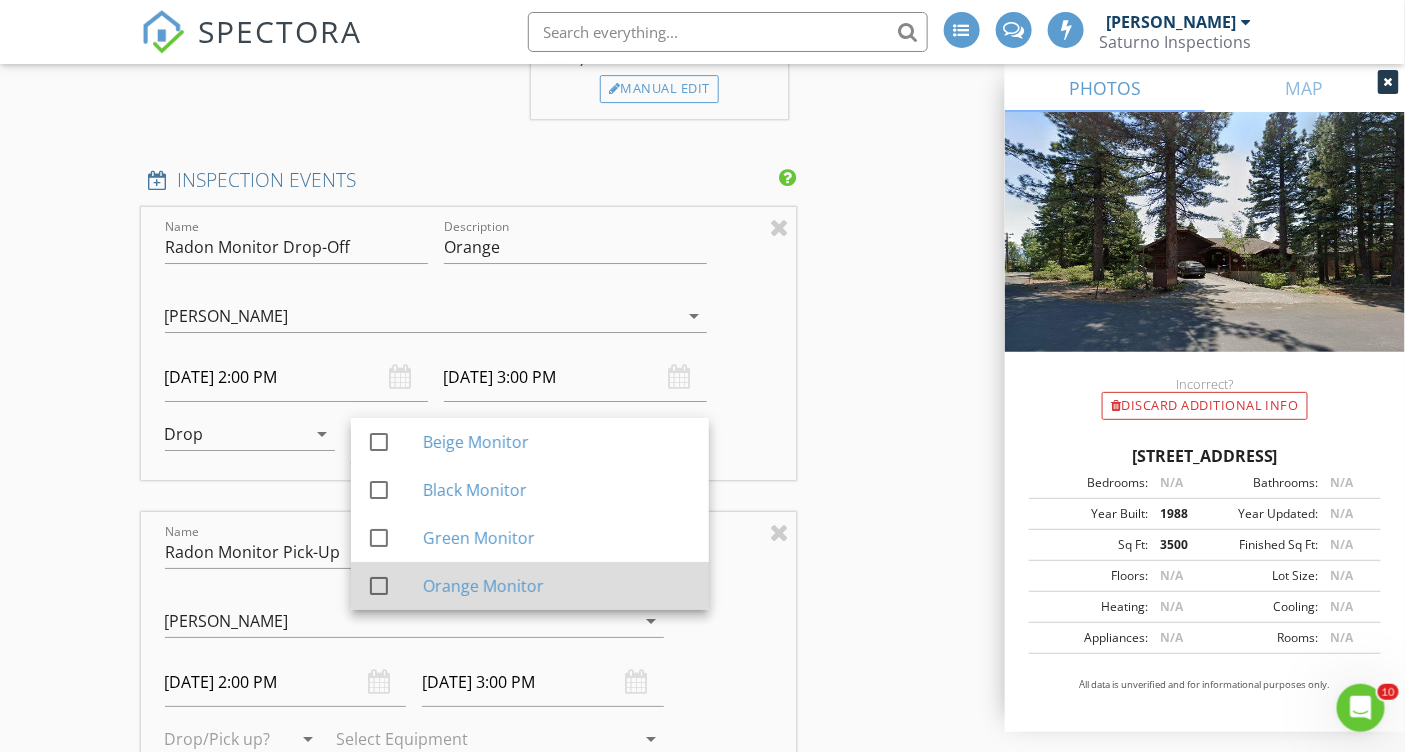 click at bounding box center (379, 586) 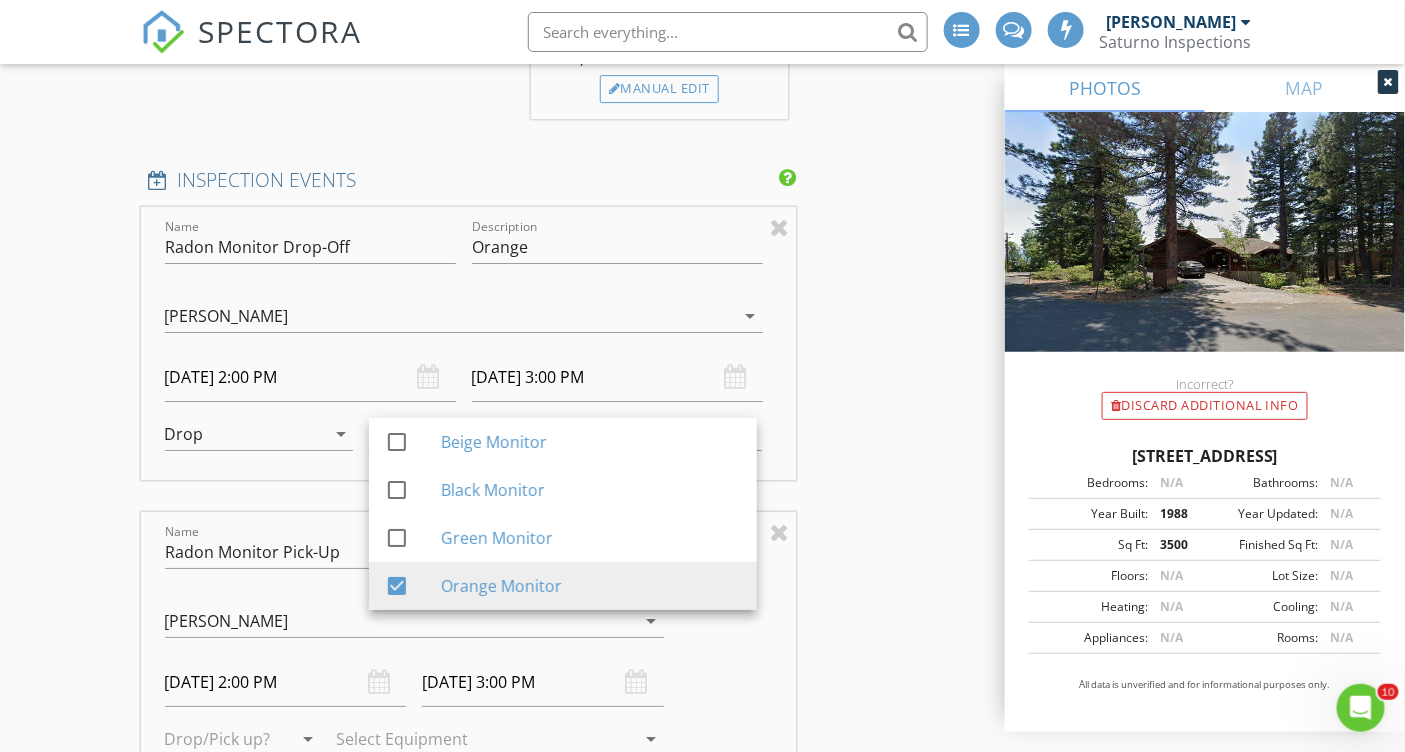 click on "New Inspection
Reorder / Copy
check_box_outline_blank Copy Reports From Original Inspection   check_box_outline_blank Copy Signed Agreements From Original Inspection
INSPECTOR(S)
check_box   Stephen Saturno   PRIMARY   check_box_outline_blank   Rusty Baldridge     Stephen Saturno arrow_drop_down   check_box_outline_blank Stephen Saturno specifically requested
Date/Time
07/14/2025 2:00 PM
Location
Address Search       Address 111 Mammoth Dr   Unit   City Tahoe City   State CA   Zip 96145   County Placer     Square Feet 3500   Year Built 1988   Foundation arrow_drop_down     Stephen Saturno     8.2 miles     (16 minutes)
client
check_box Enable Client CC email for this inspection   Client Search     check_box_outline_blank Client is a Company/Organization     First Name Tom   Last Name Hecht   Email hecht.tom@gmail.com" at bounding box center (702, 841) 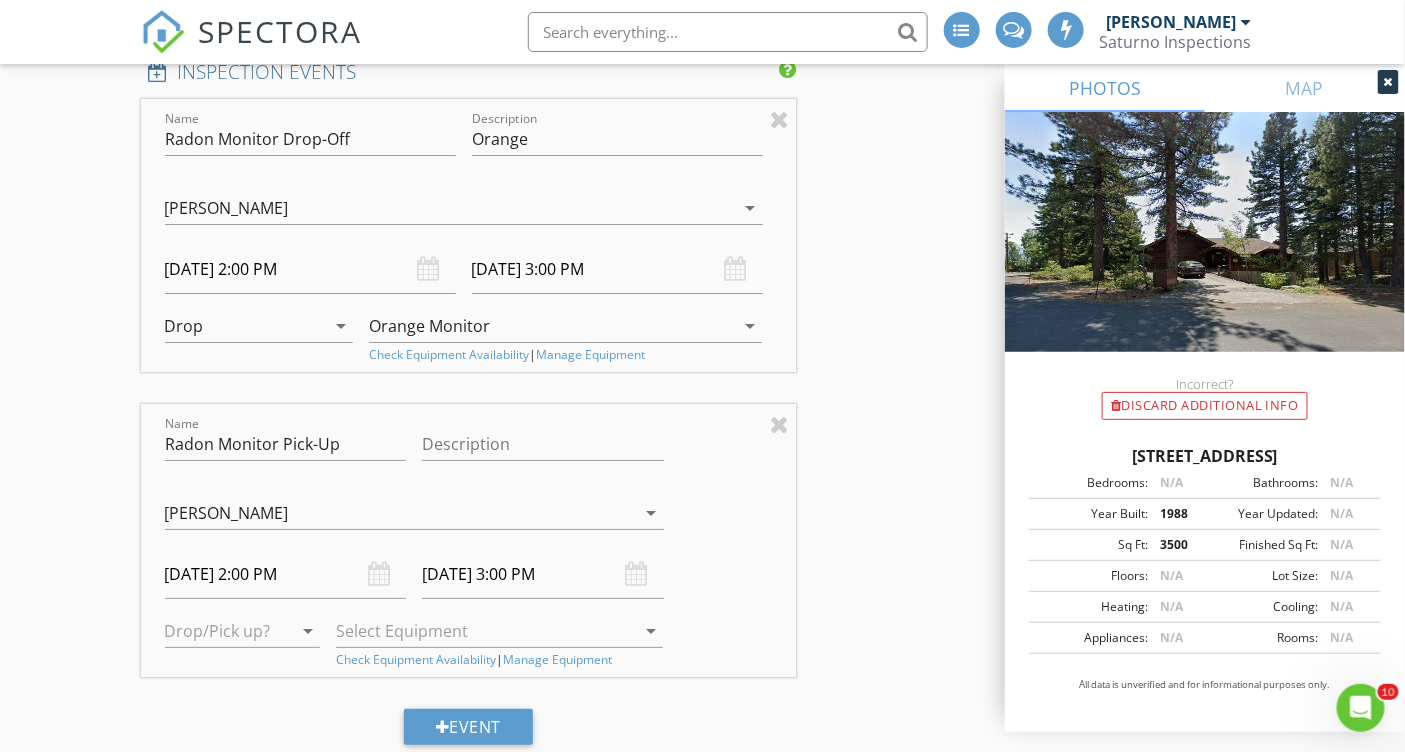 scroll, scrollTop: 2310, scrollLeft: 0, axis: vertical 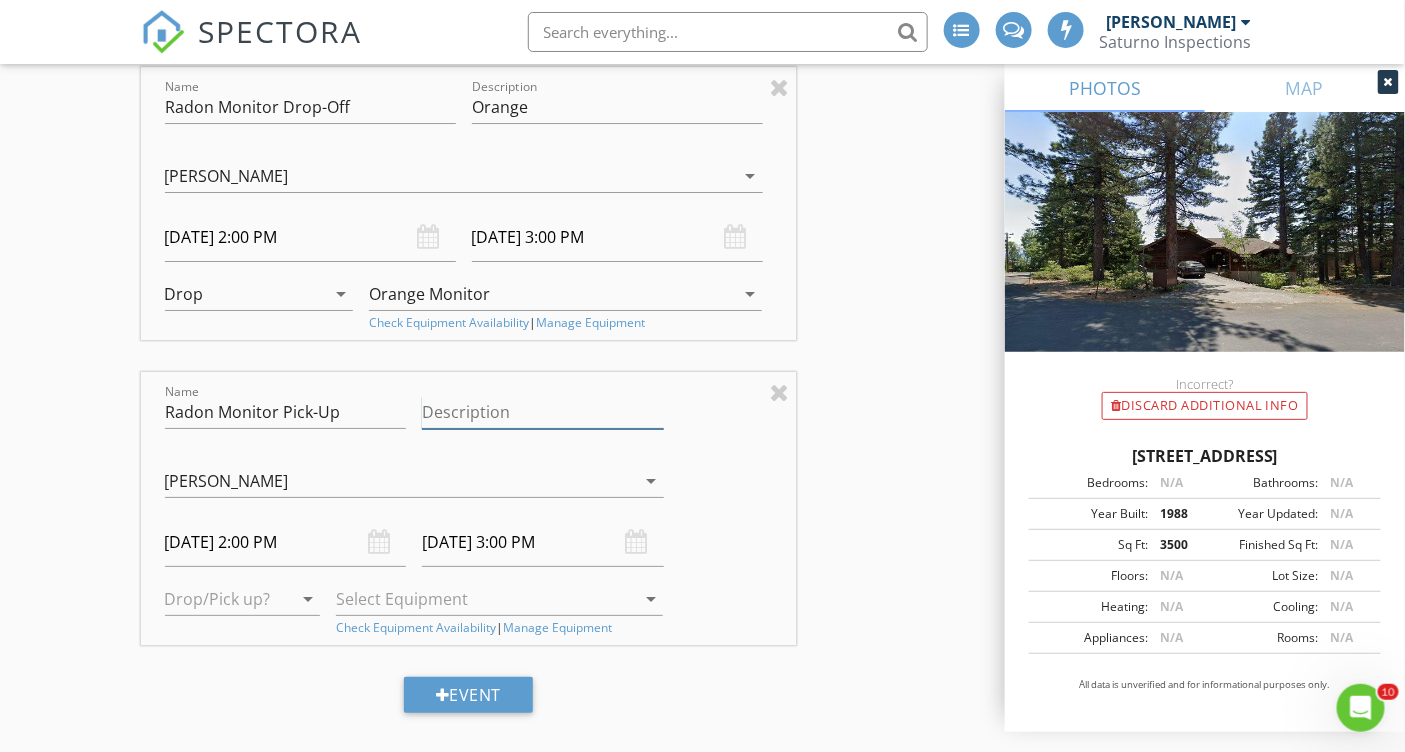 click on "Description" at bounding box center [543, 412] 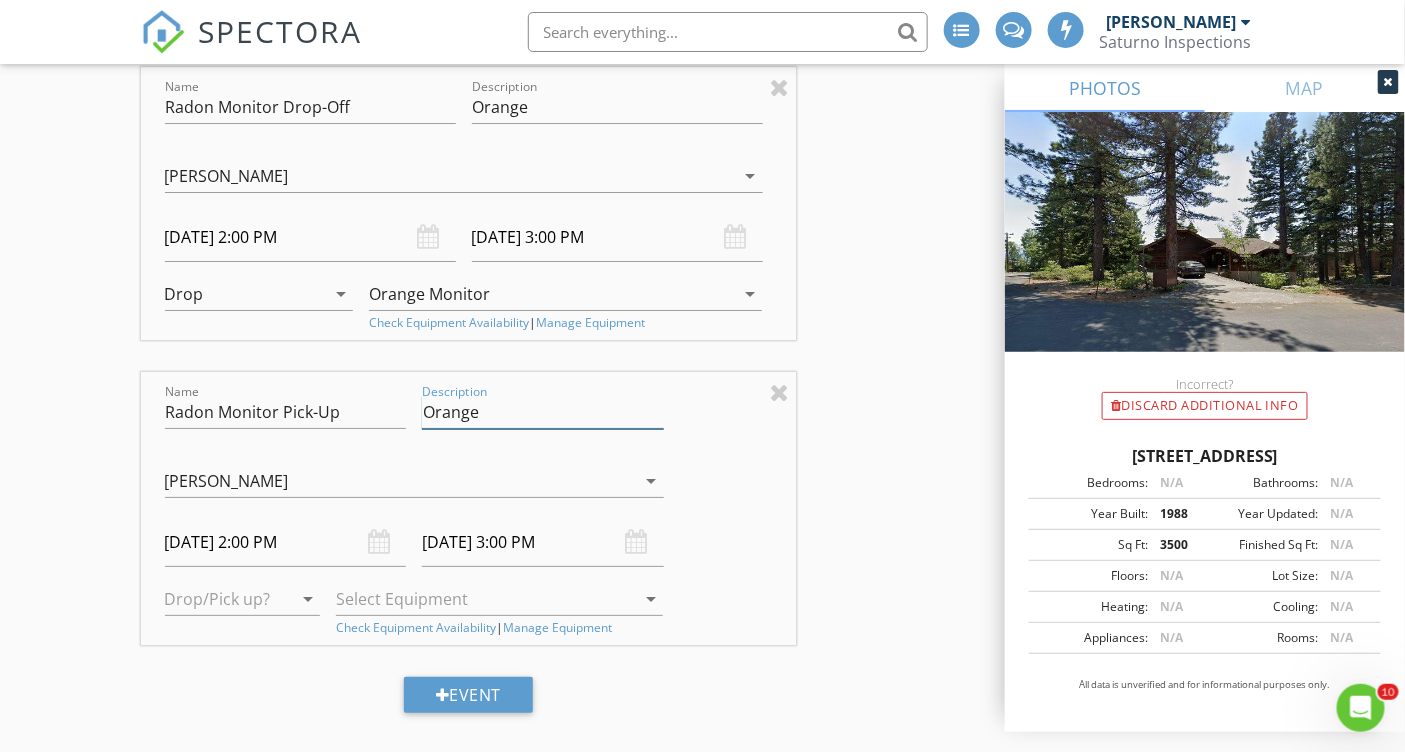 type on "Orange" 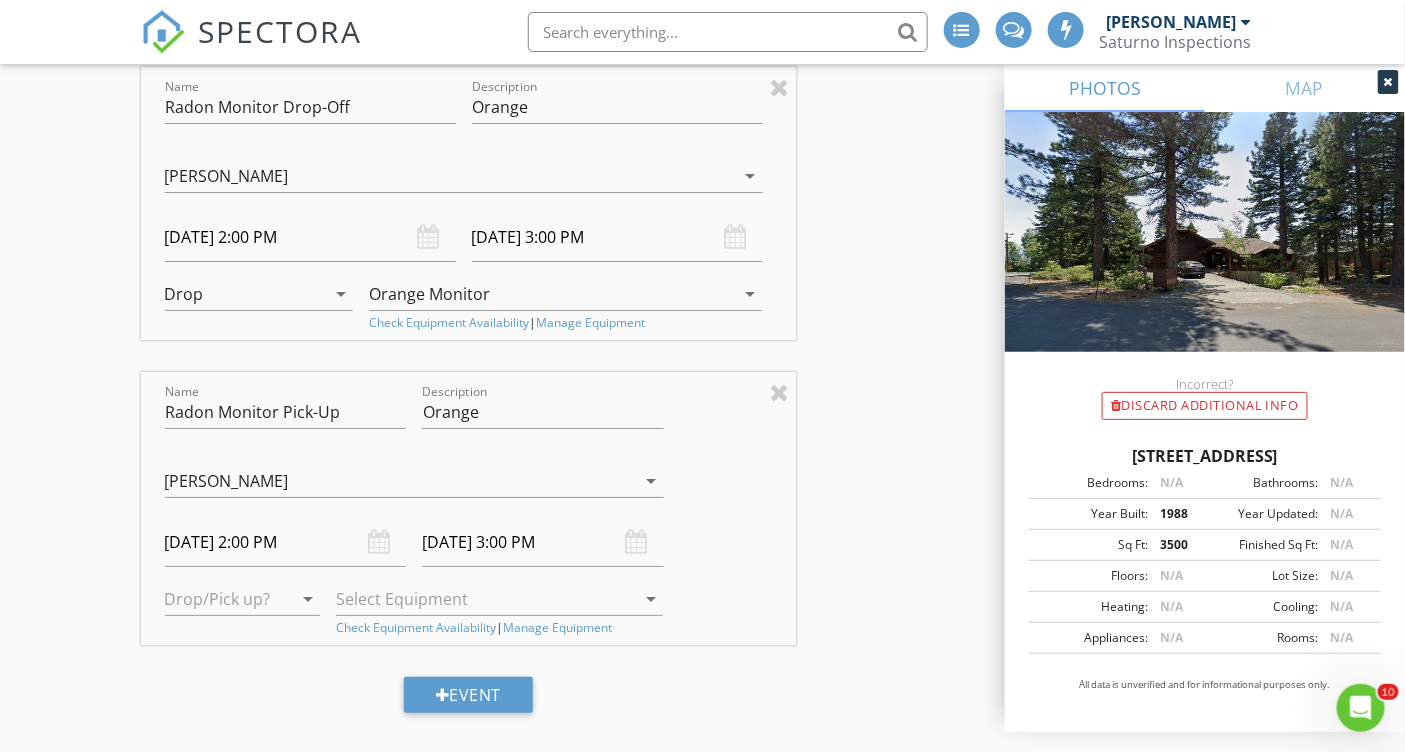 click on "New Inspection
Reorder / Copy
check_box_outline_blank Copy Reports From Original Inspection   check_box_outline_blank Copy Signed Agreements From Original Inspection
INSPECTOR(S)
check_box   Stephen Saturno   PRIMARY   check_box_outline_blank   Rusty Baldridge     Stephen Saturno arrow_drop_down   check_box_outline_blank Stephen Saturno specifically requested
Date/Time
07/14/2025 2:00 PM
Location
Address Search       Address 111 Mammoth Dr   Unit   City Tahoe City   State CA   Zip 96145   County Placer     Square Feet 3500   Year Built 1988   Foundation arrow_drop_down     Stephen Saturno     8.2 miles     (16 minutes)
client
check_box Enable Client CC email for this inspection   Client Search     check_box_outline_blank Client is a Company/Organization     First Name Tom   Last Name Hecht   Email hecht.tom@gmail.com" at bounding box center [702, 701] 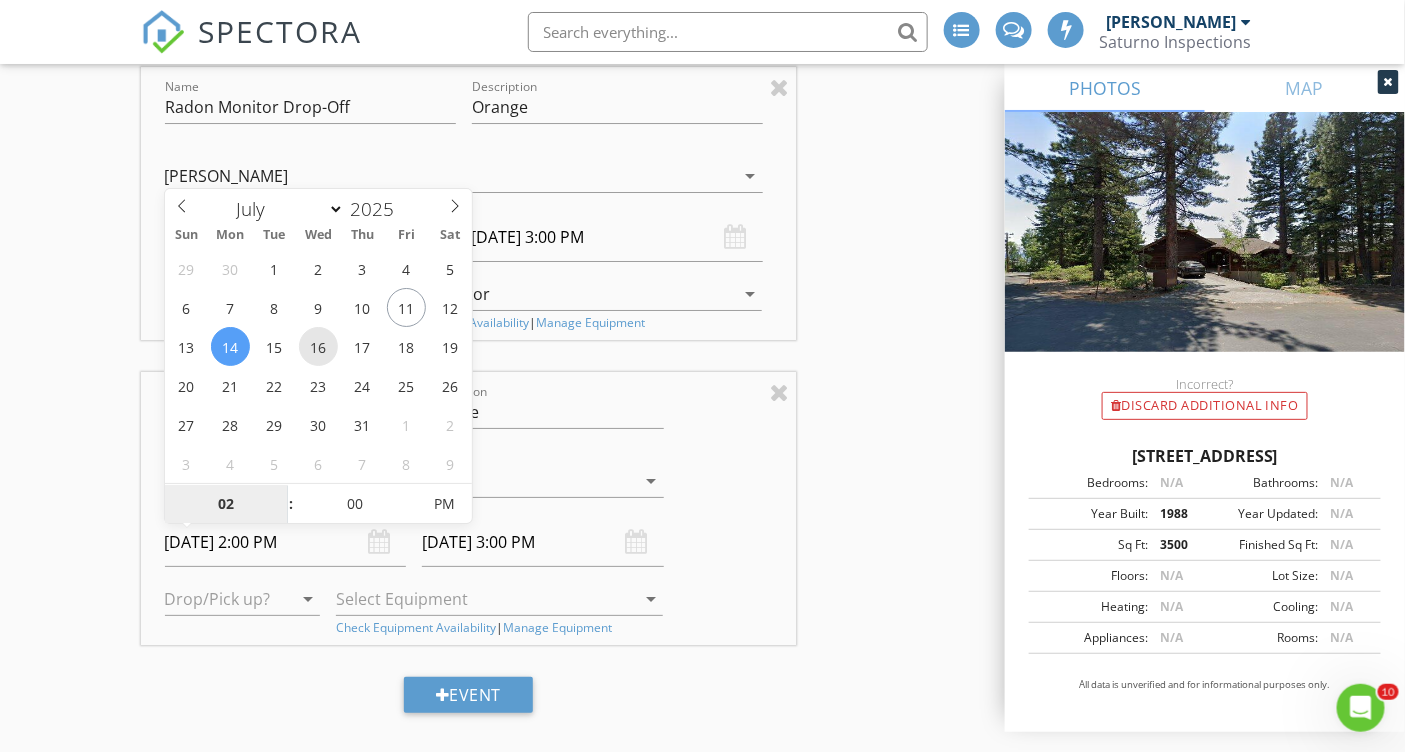 type on "07/16/2025 2:00 PM" 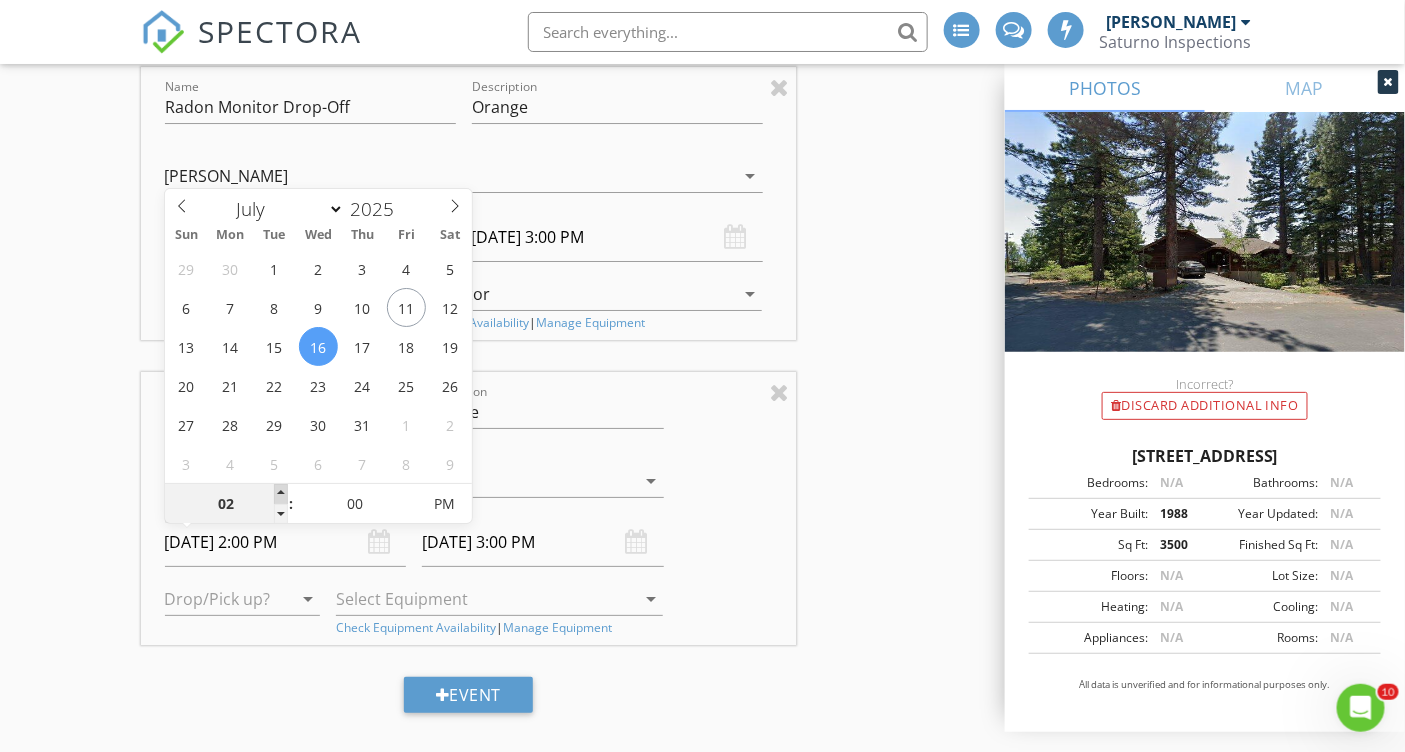 type on "03" 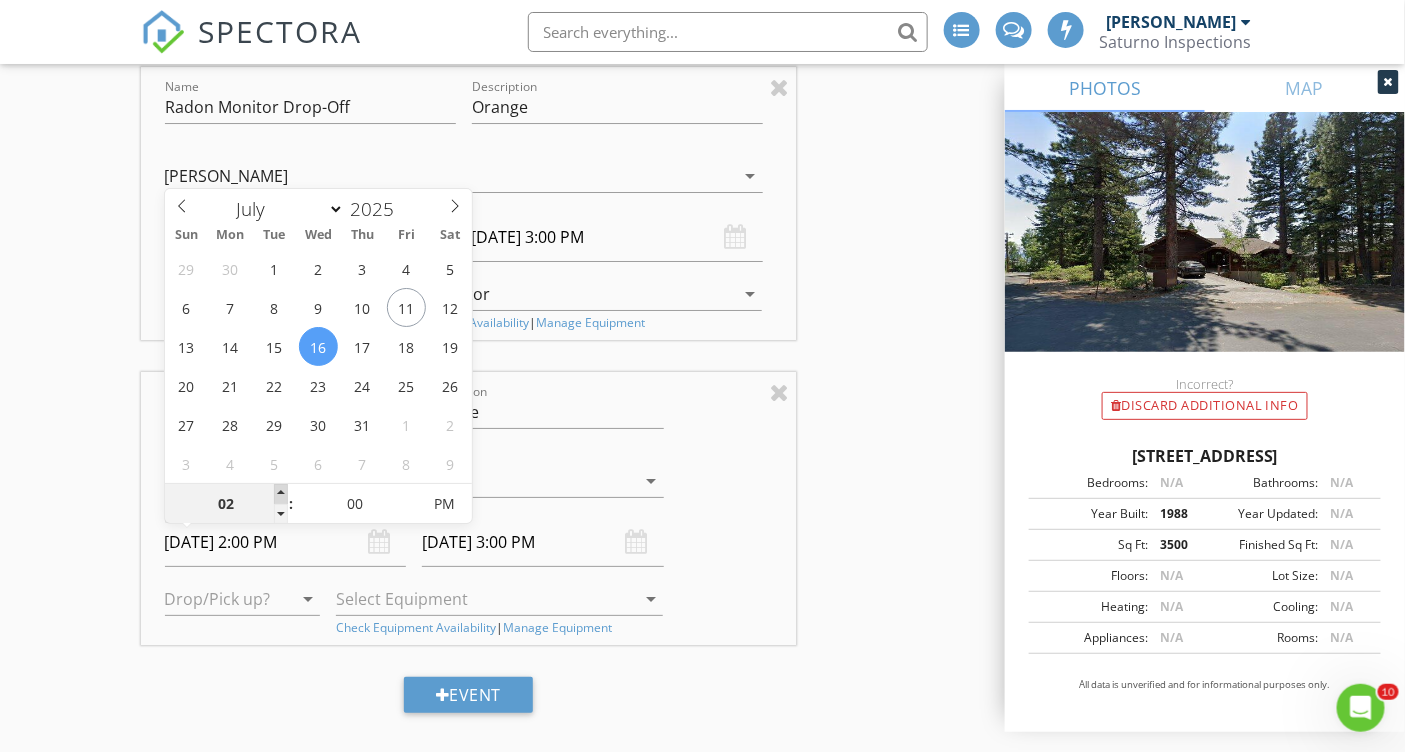 type on "07/16/2025 3:00 PM" 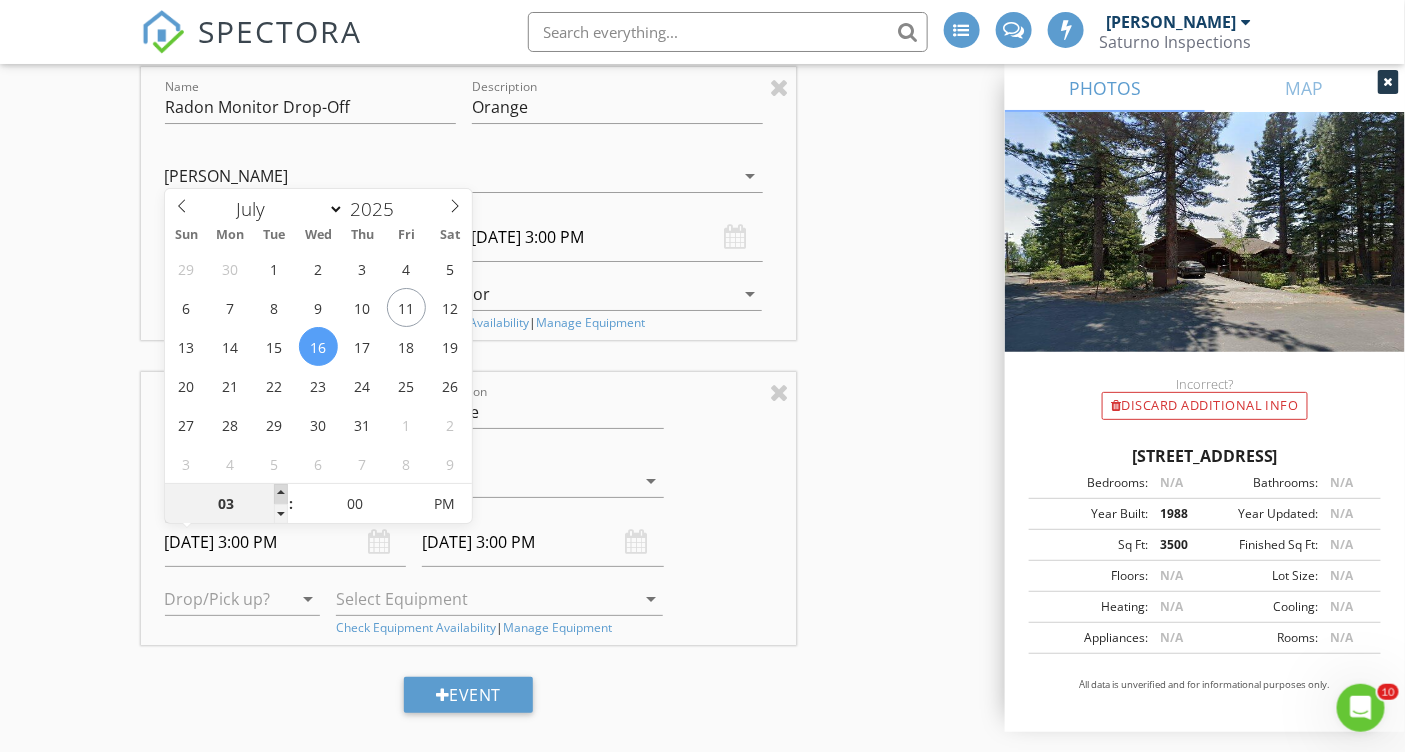 click at bounding box center [281, 494] 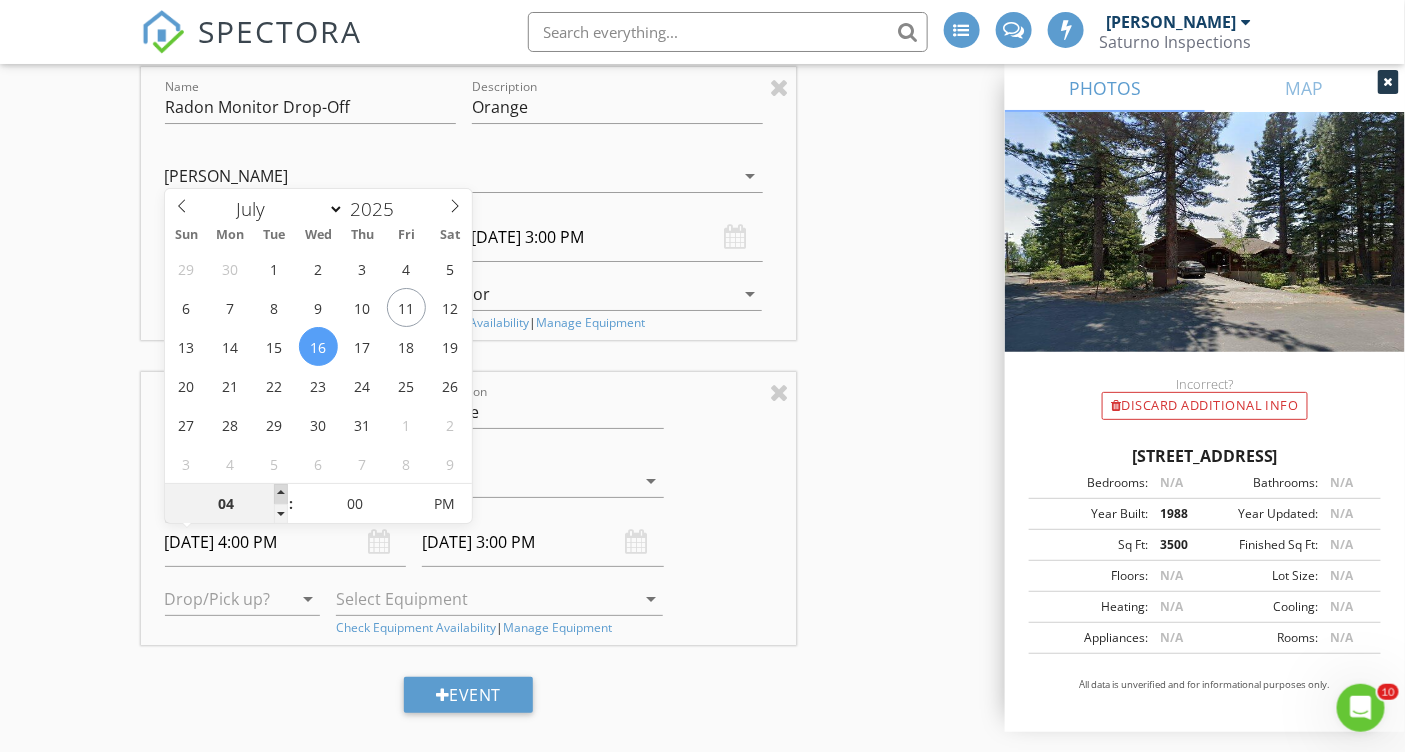 click at bounding box center (281, 494) 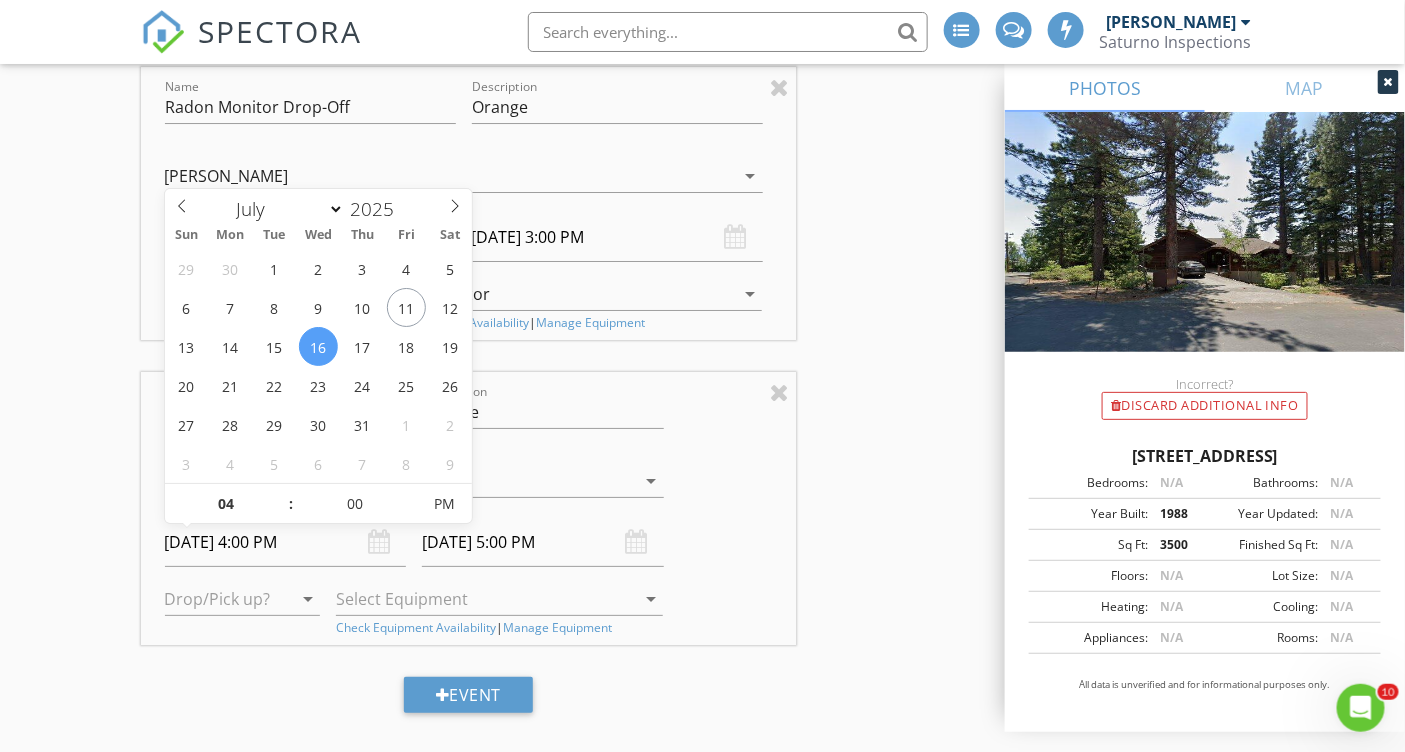 click on "New Inspection
Reorder / Copy
check_box_outline_blank Copy Reports From Original Inspection   check_box_outline_blank Copy Signed Agreements From Original Inspection
INSPECTOR(S)
check_box   Stephen Saturno   PRIMARY   check_box_outline_blank   Rusty Baldridge     Stephen Saturno arrow_drop_down   check_box_outline_blank Stephen Saturno specifically requested
Date/Time
07/14/2025 2:00 PM
Location
Address Search       Address 111 Mammoth Dr   Unit   City Tahoe City   State CA   Zip 96145   County Placer     Square Feet 3500   Year Built 1988   Foundation arrow_drop_down     Stephen Saturno     8.2 miles     (16 minutes)
client
check_box Enable Client CC email for this inspection   Client Search     check_box_outline_blank Client is a Company/Organization     First Name Tom   Last Name Hecht   Email hecht.tom@gmail.com" at bounding box center (702, 701) 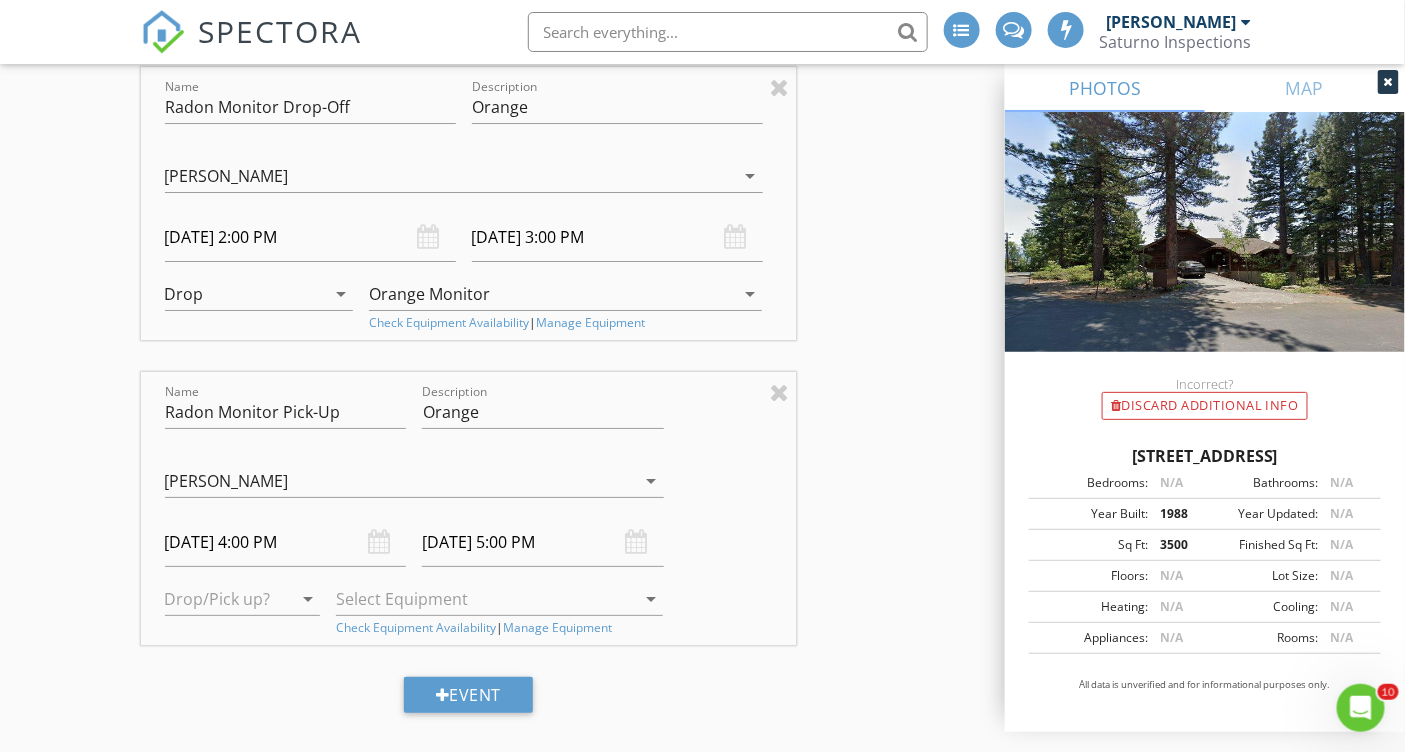 click at bounding box center [229, 599] 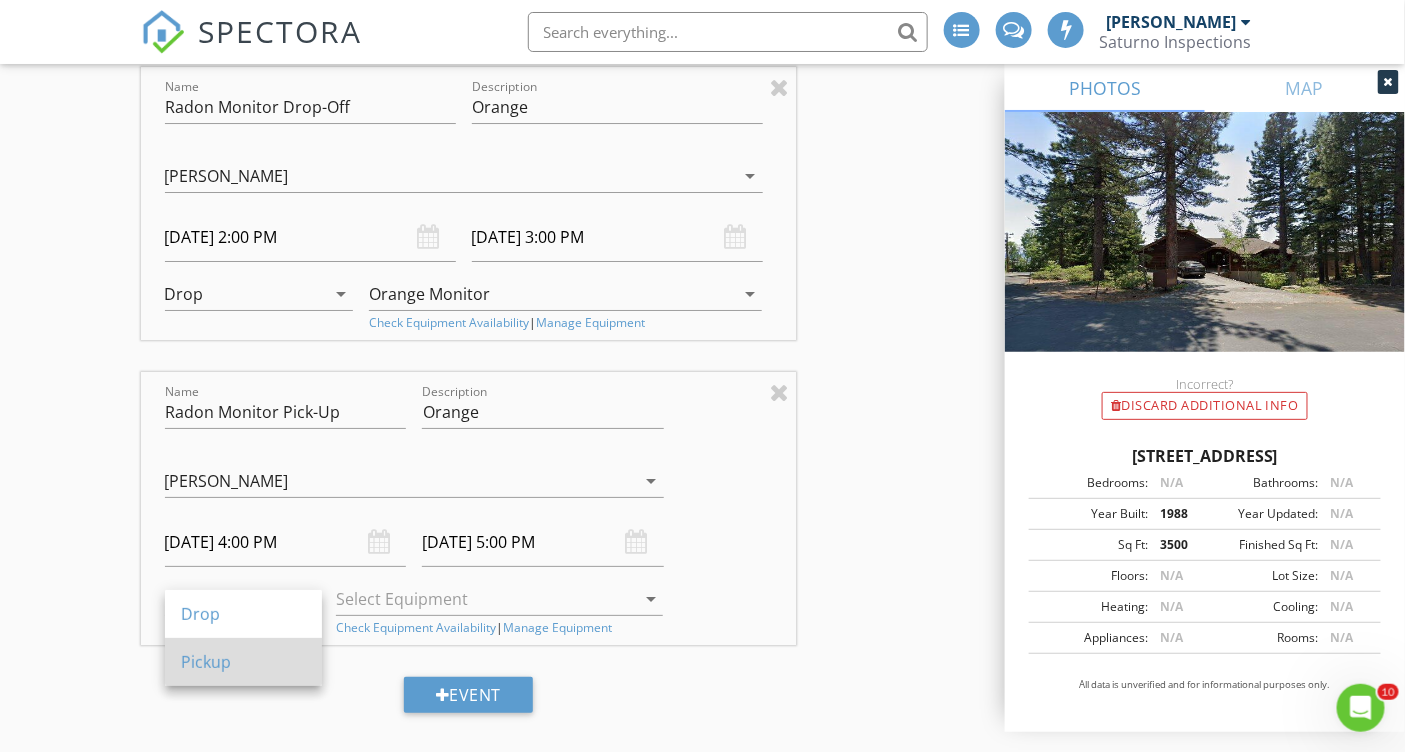 click on "Pickup" at bounding box center [243, 662] 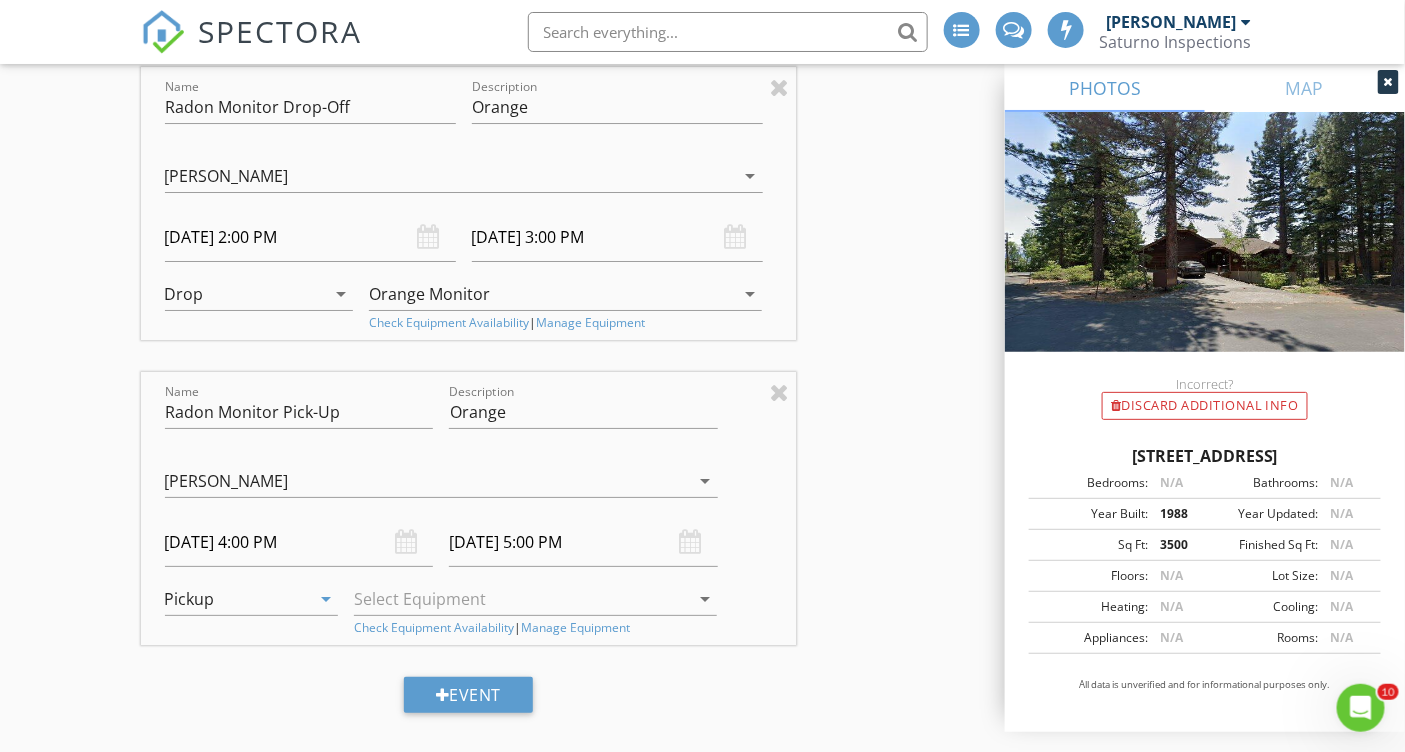 click at bounding box center (521, 599) 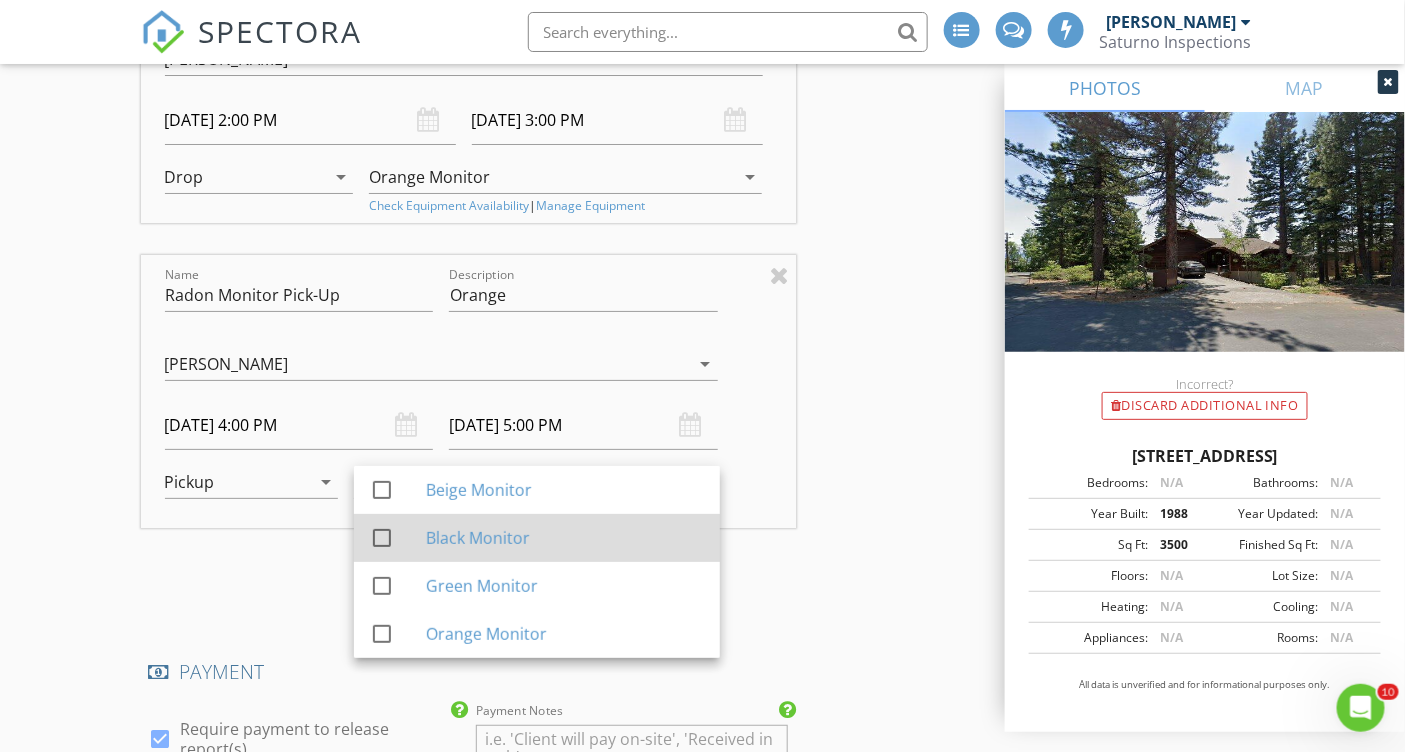 scroll, scrollTop: 2460, scrollLeft: 0, axis: vertical 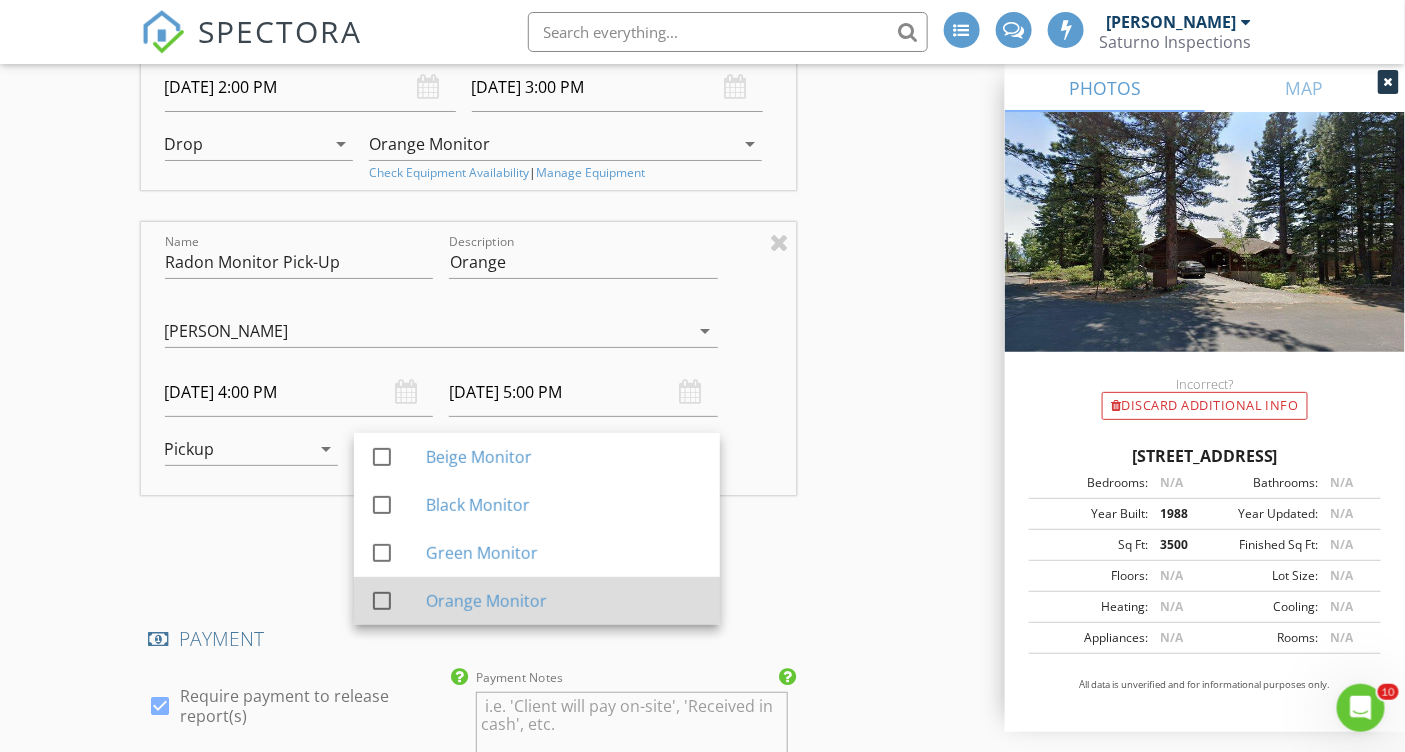 click at bounding box center [382, 601] 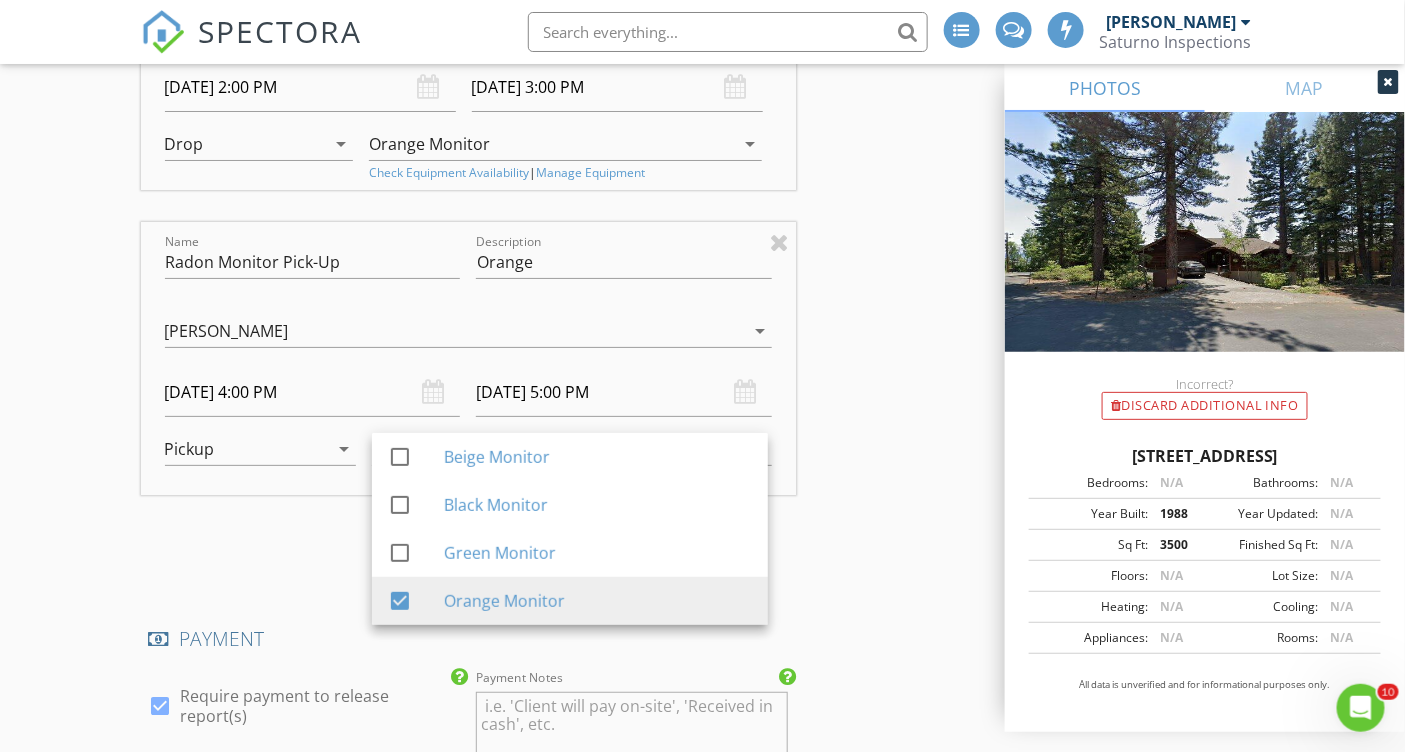 click on "New Inspection
Reorder / Copy
check_box_outline_blank Copy Reports From Original Inspection   check_box_outline_blank Copy Signed Agreements From Original Inspection
INSPECTOR(S)
check_box   Stephen Saturno   PRIMARY   check_box_outline_blank   Rusty Baldridge     Stephen Saturno arrow_drop_down   check_box_outline_blank Stephen Saturno specifically requested
Date/Time
07/14/2025 2:00 PM
Location
Address Search       Address 111 Mammoth Dr   Unit   City Tahoe City   State CA   Zip 96145   County Placer     Square Feet 3500   Year Built 1988   Foundation arrow_drop_down     Stephen Saturno     8.2 miles     (16 minutes)
client
check_box Enable Client CC email for this inspection   Client Search     check_box_outline_blank Client is a Company/Organization     First Name Tom   Last Name Hecht   Email hecht.tom@gmail.com" at bounding box center (702, 551) 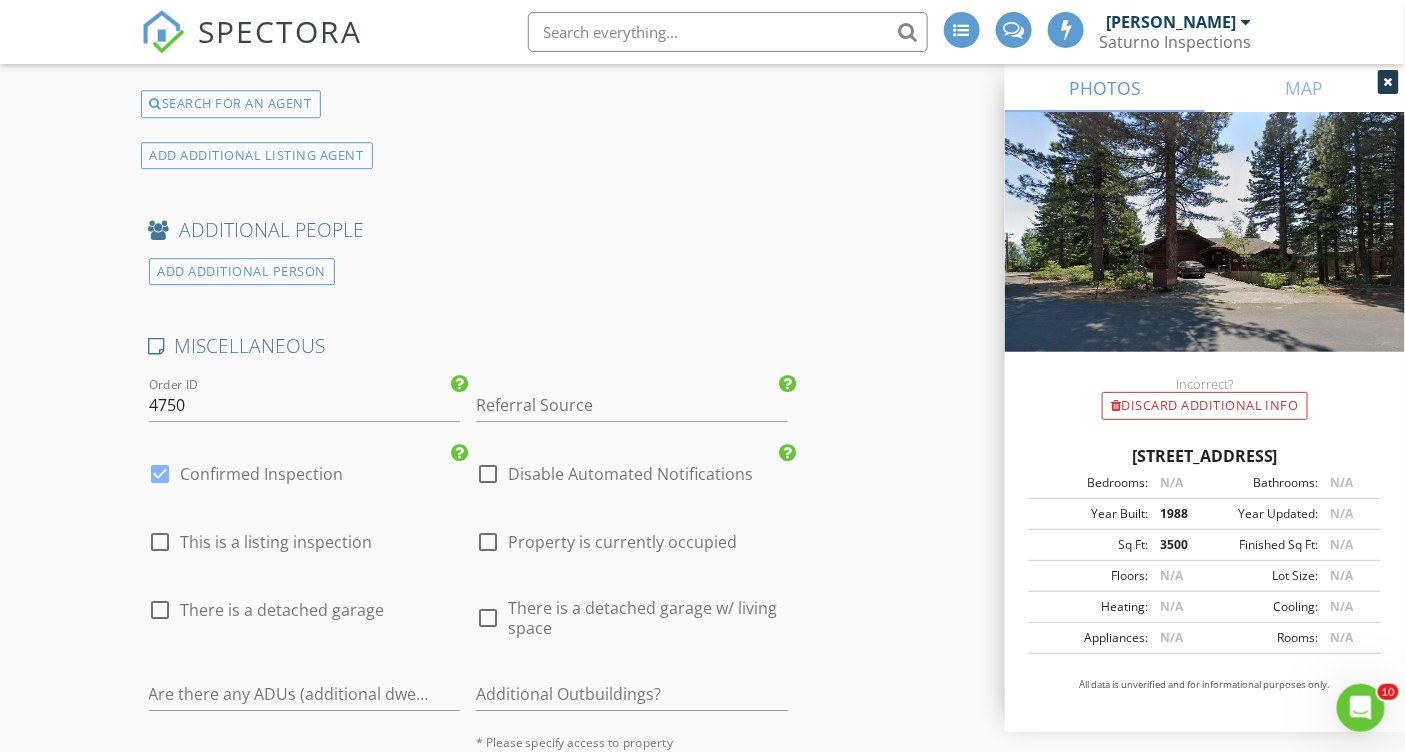 scroll, scrollTop: 4596, scrollLeft: 0, axis: vertical 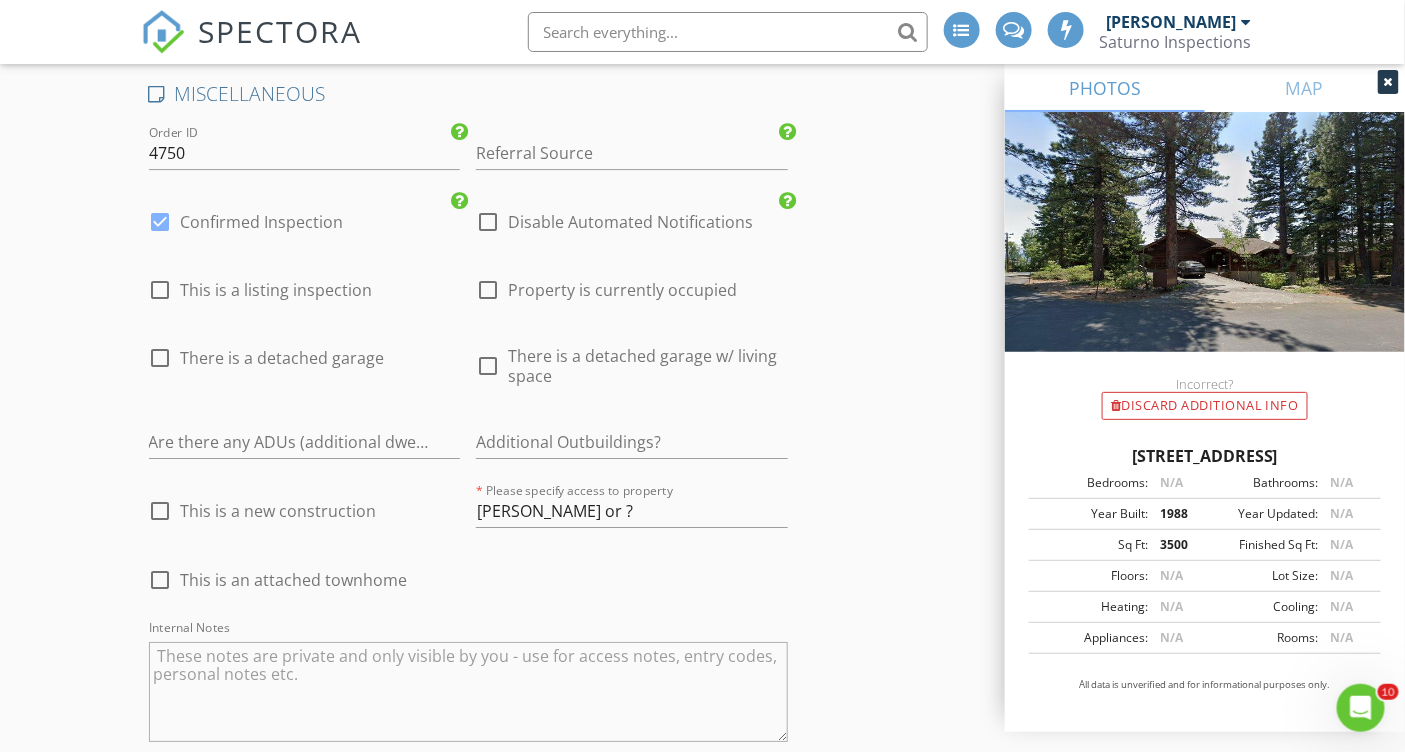 click on "Confirmed Inspection" at bounding box center [262, 222] 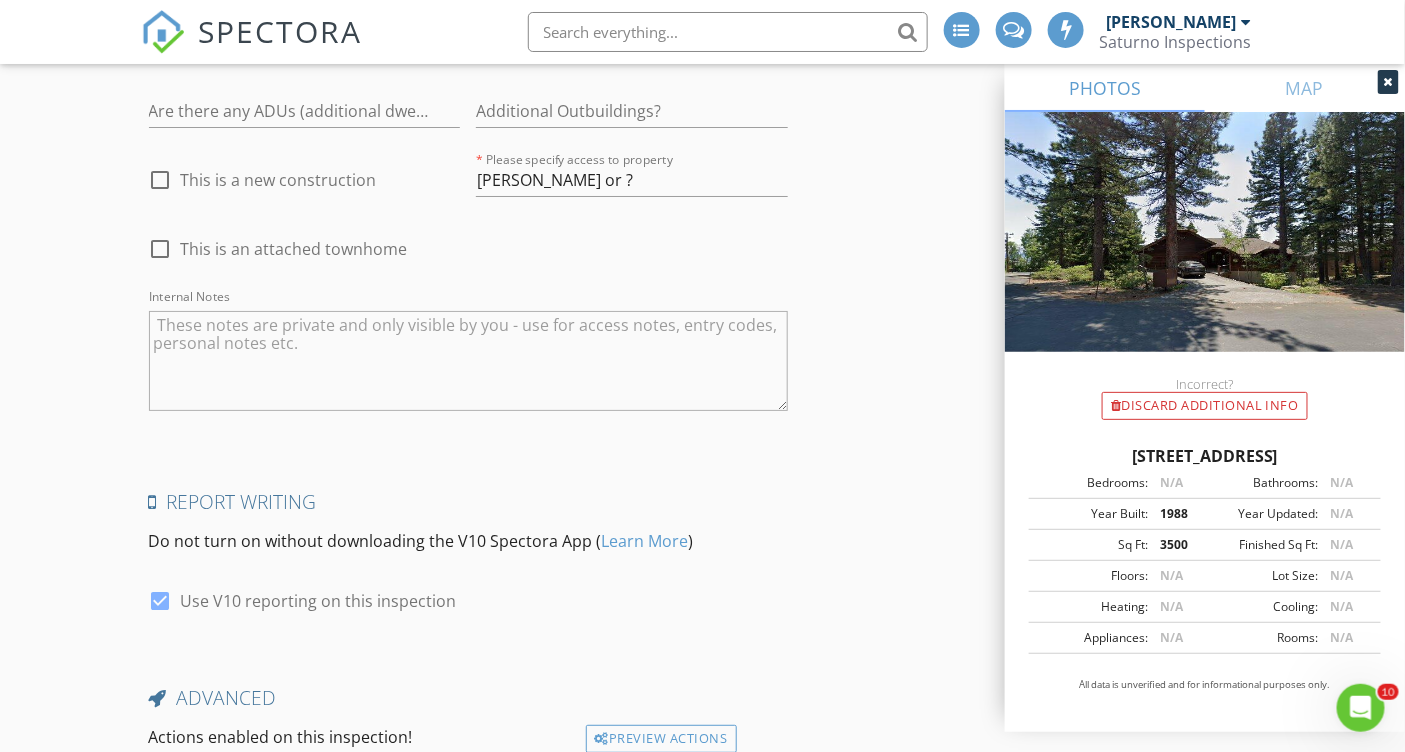 scroll, scrollTop: 5089, scrollLeft: 0, axis: vertical 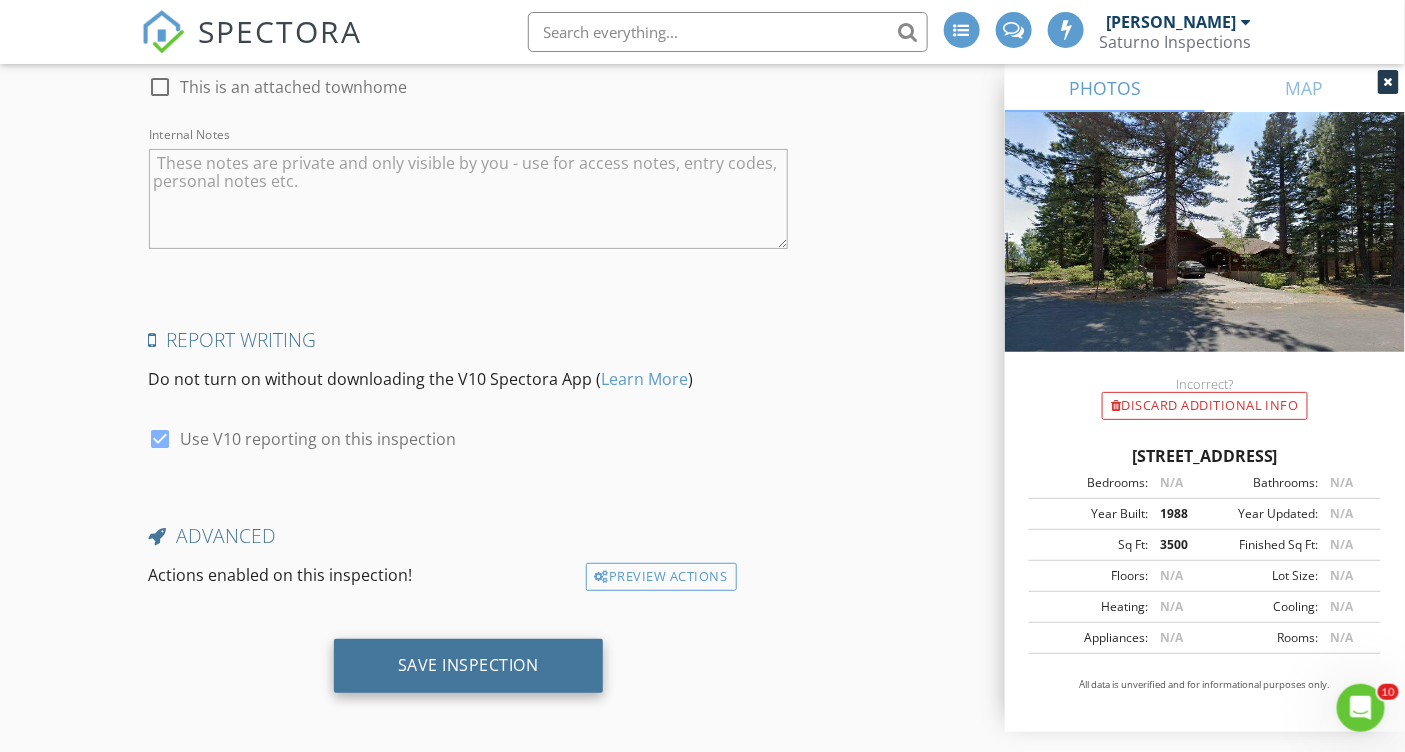 click on "Save Inspection" at bounding box center (468, 665) 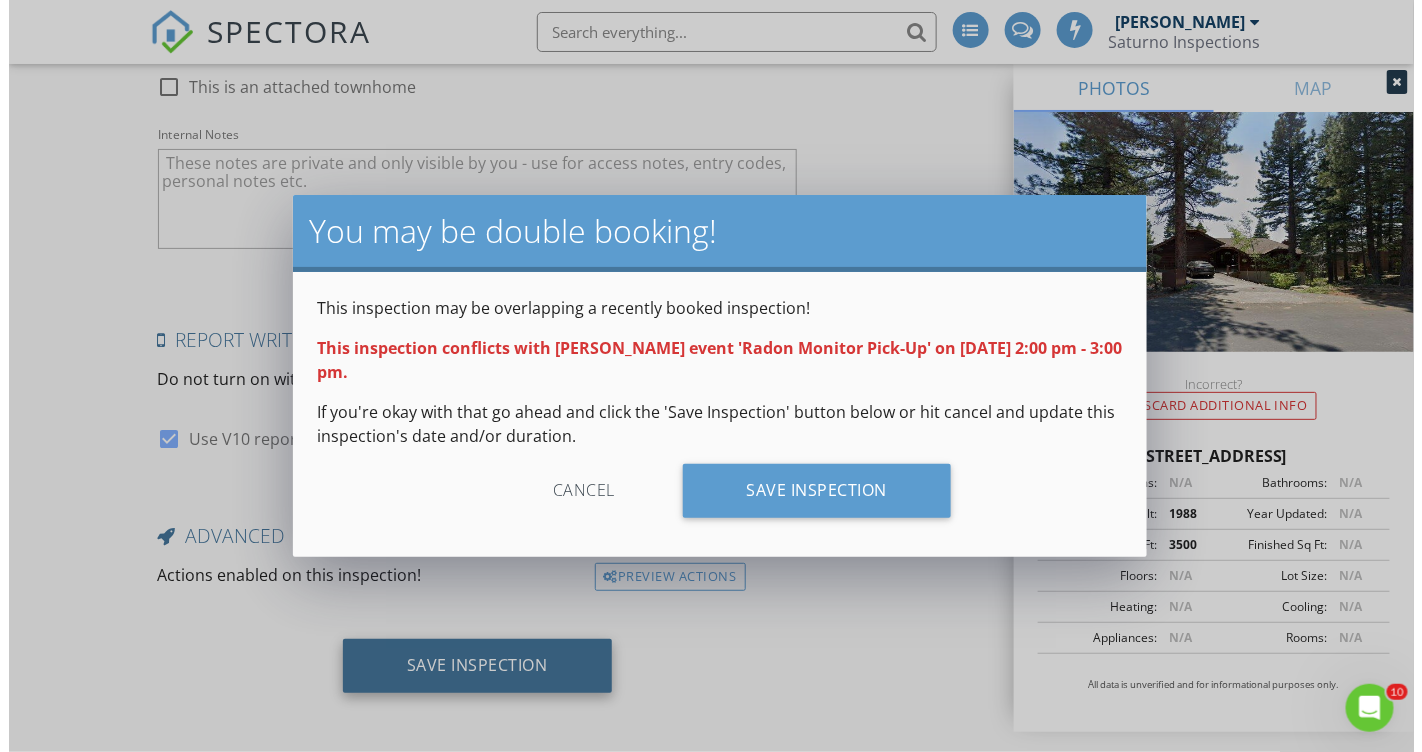 scroll, scrollTop: 5055, scrollLeft: 0, axis: vertical 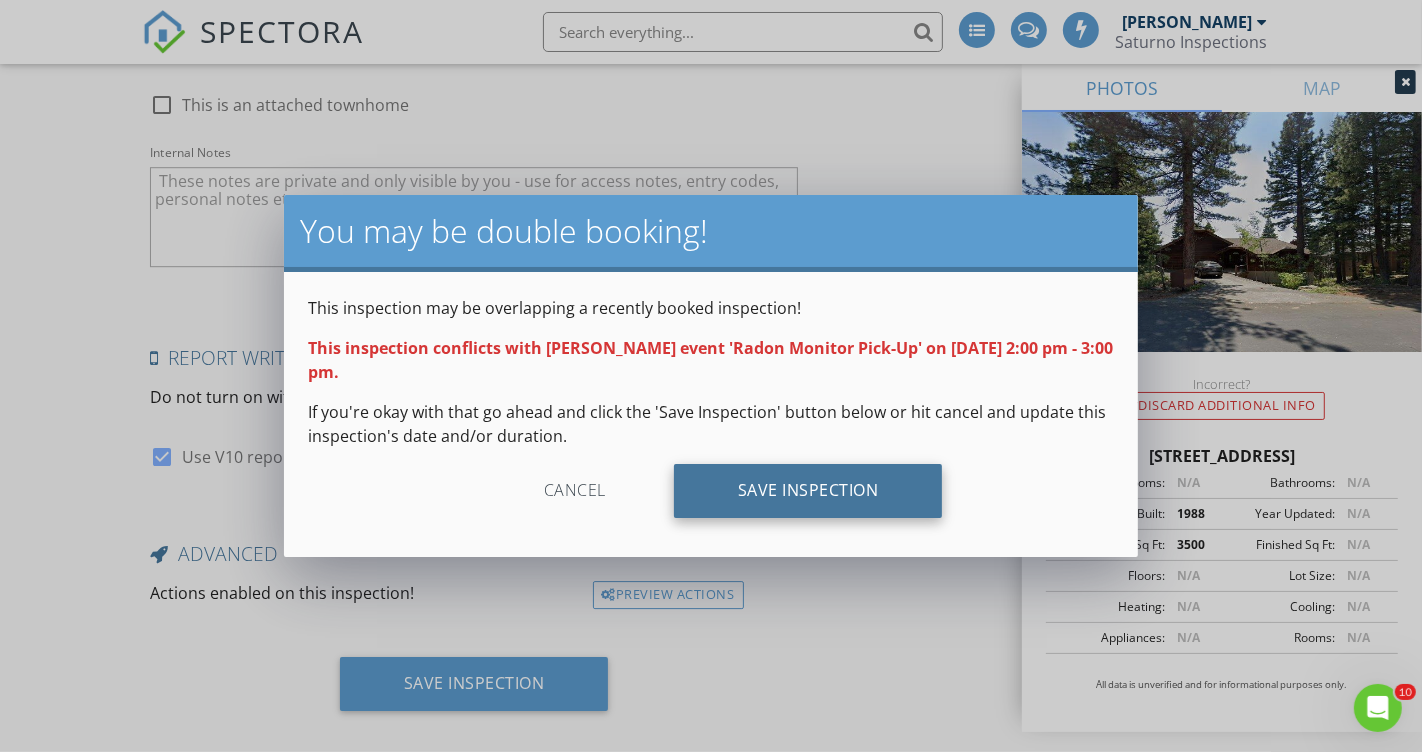 click on "Save Inspection" at bounding box center [808, 491] 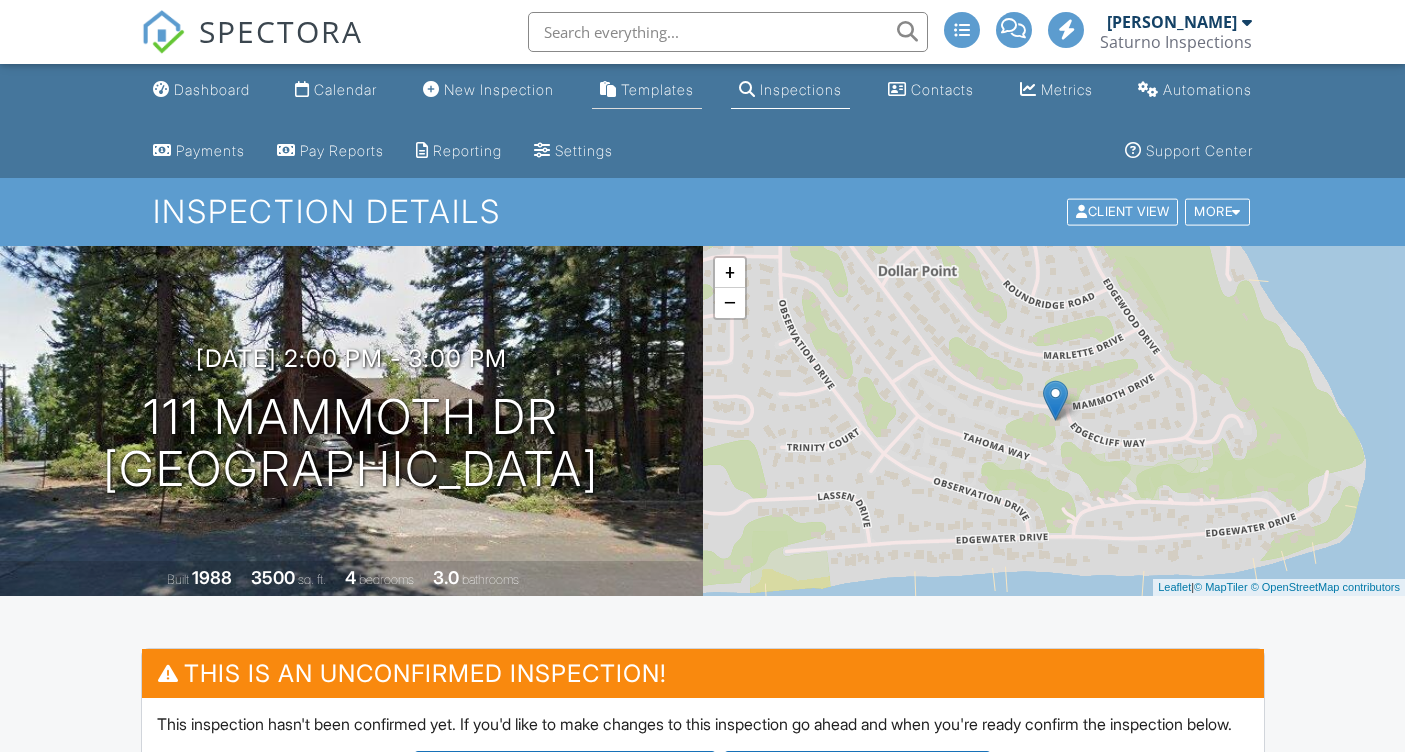 scroll, scrollTop: 0, scrollLeft: 0, axis: both 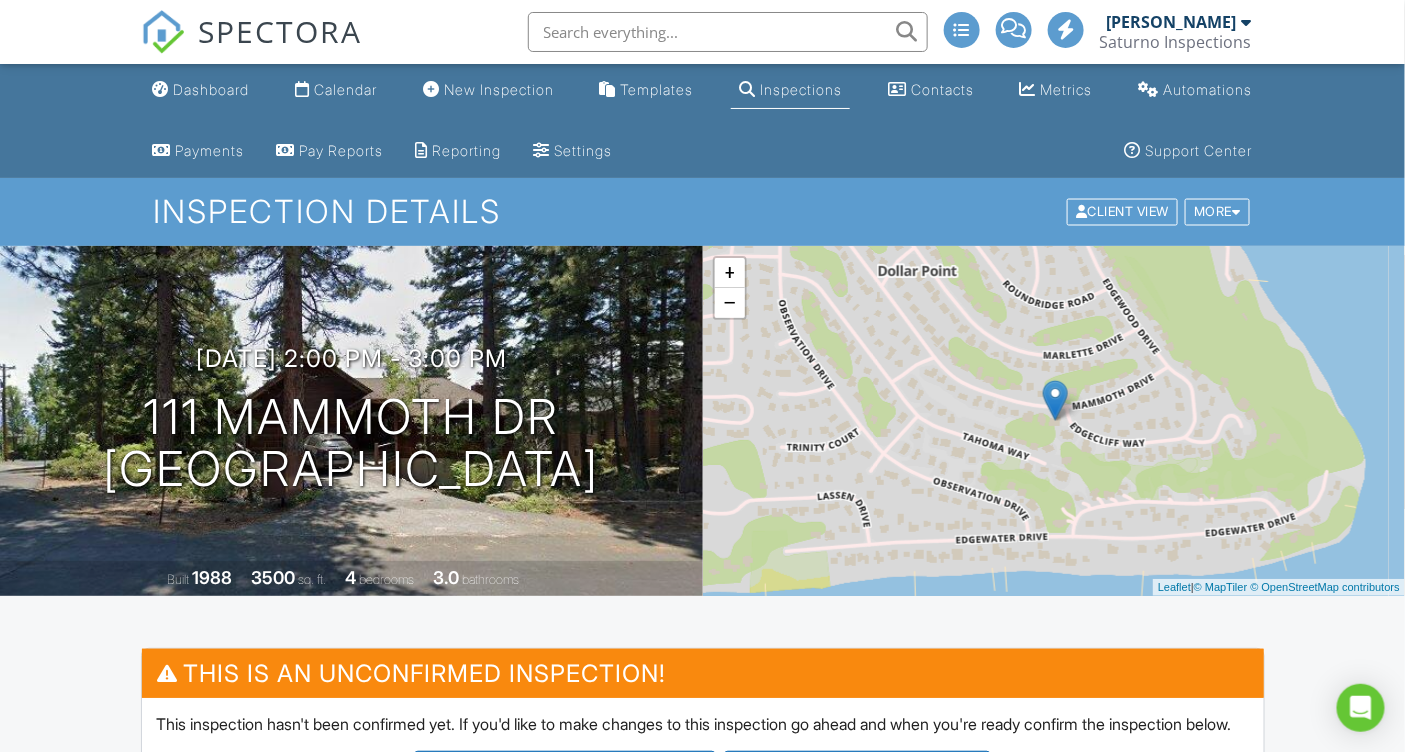click at bounding box center (728, 32) 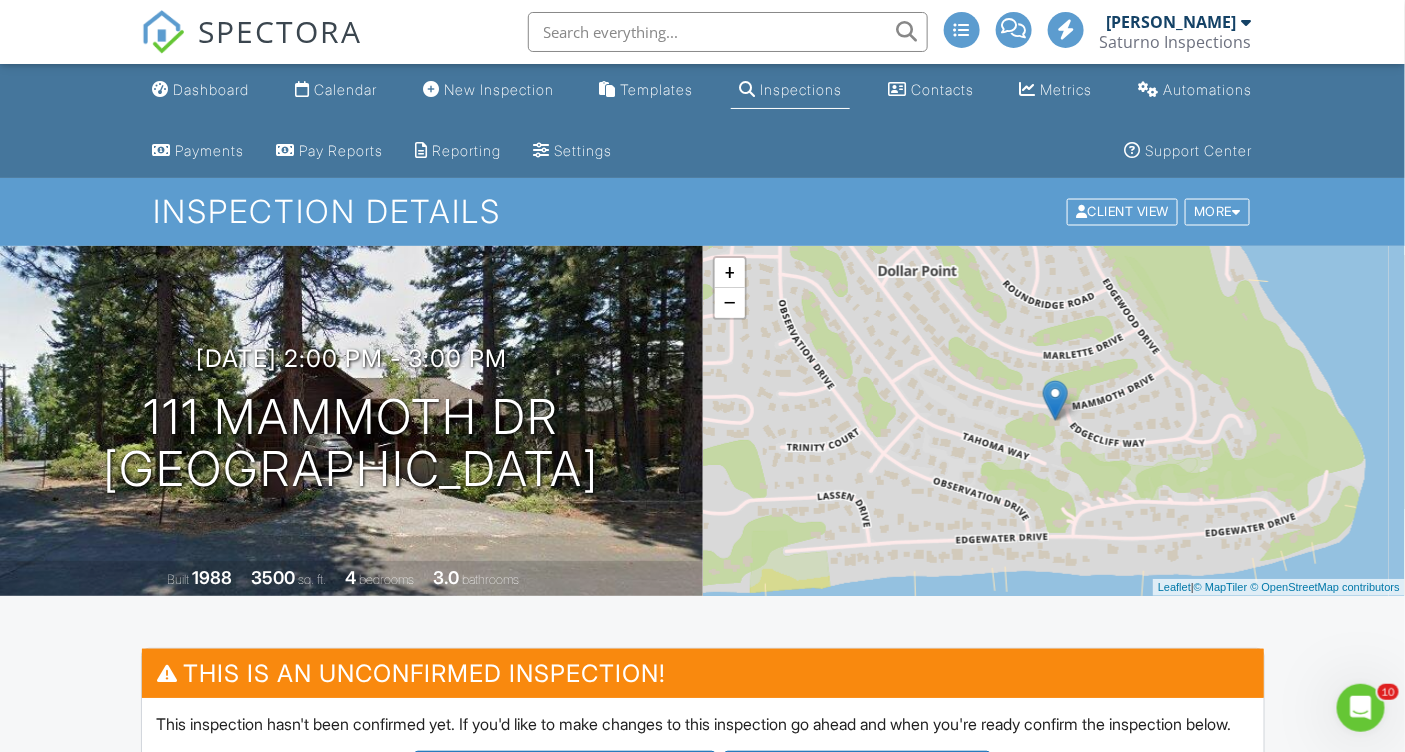 scroll, scrollTop: 0, scrollLeft: 0, axis: both 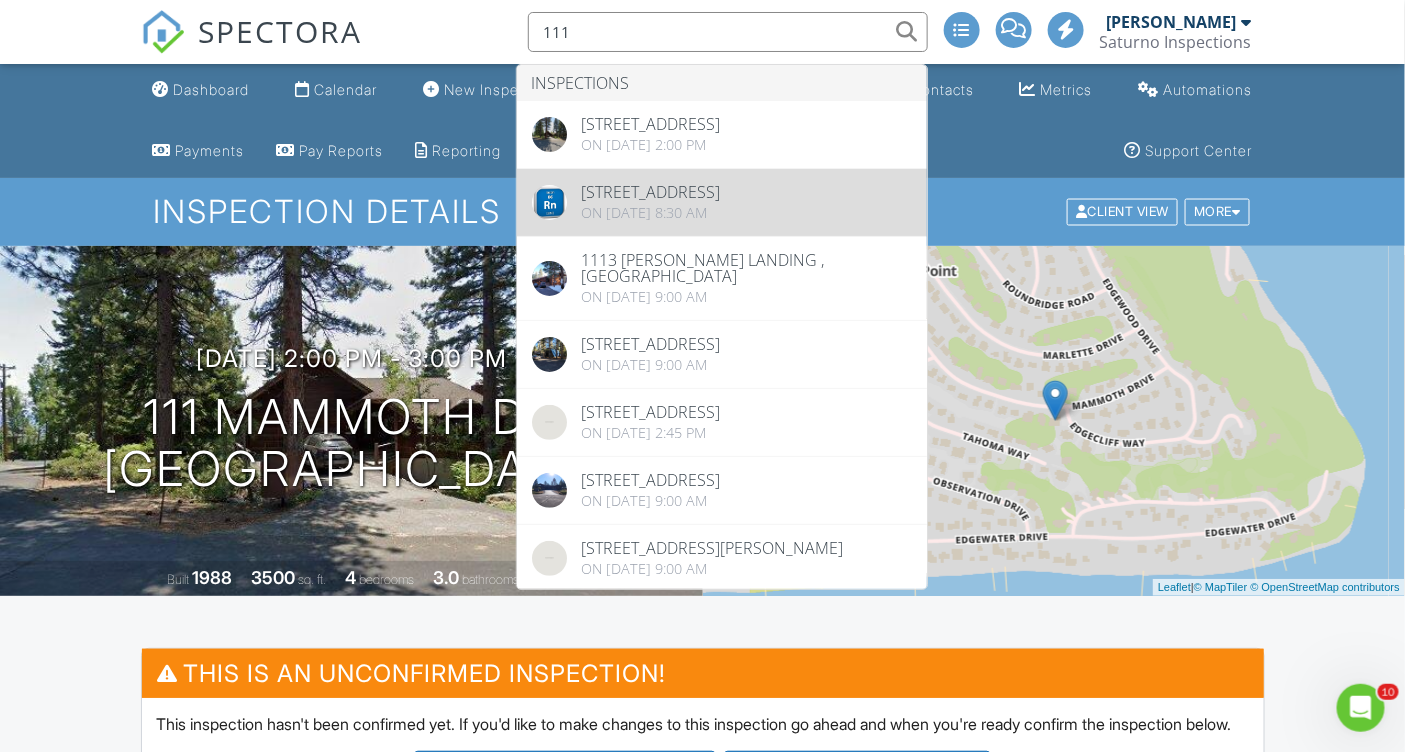 type on "111" 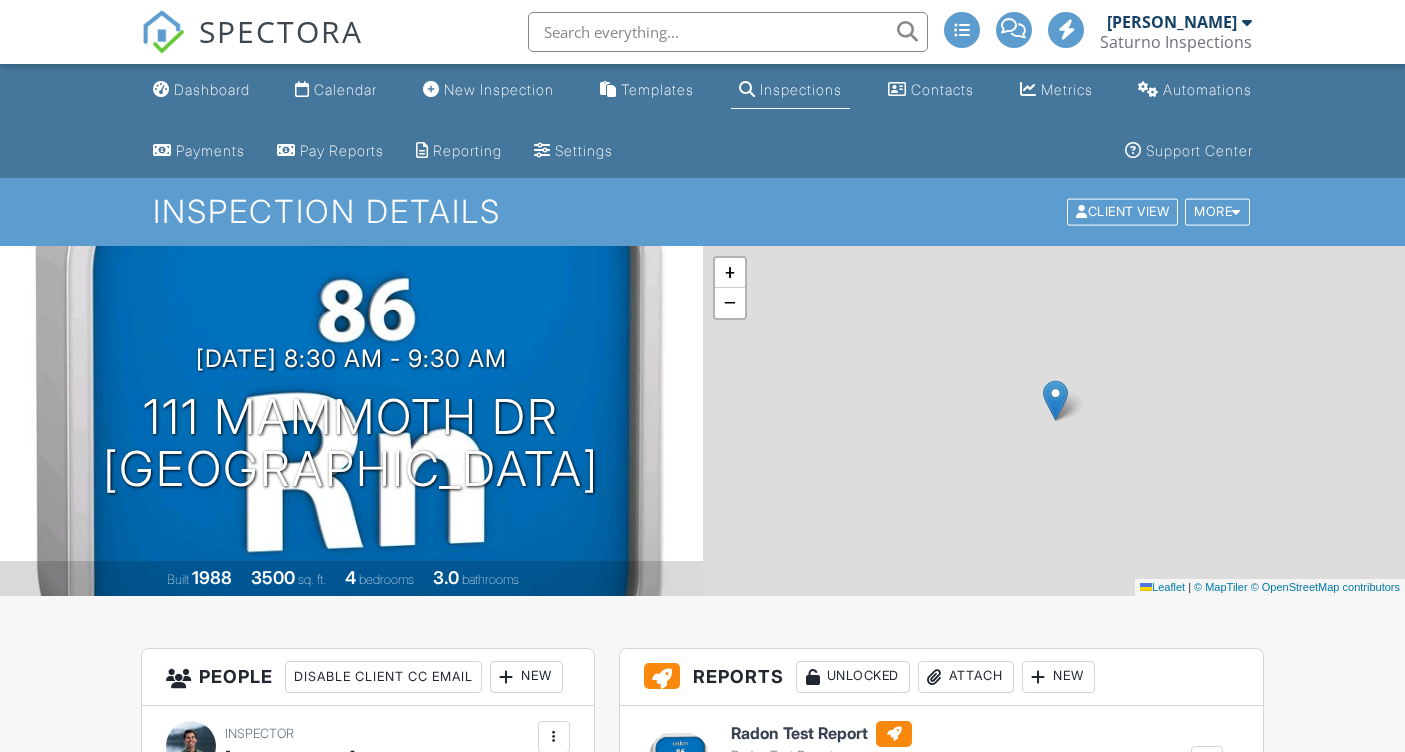 scroll, scrollTop: 0, scrollLeft: 0, axis: both 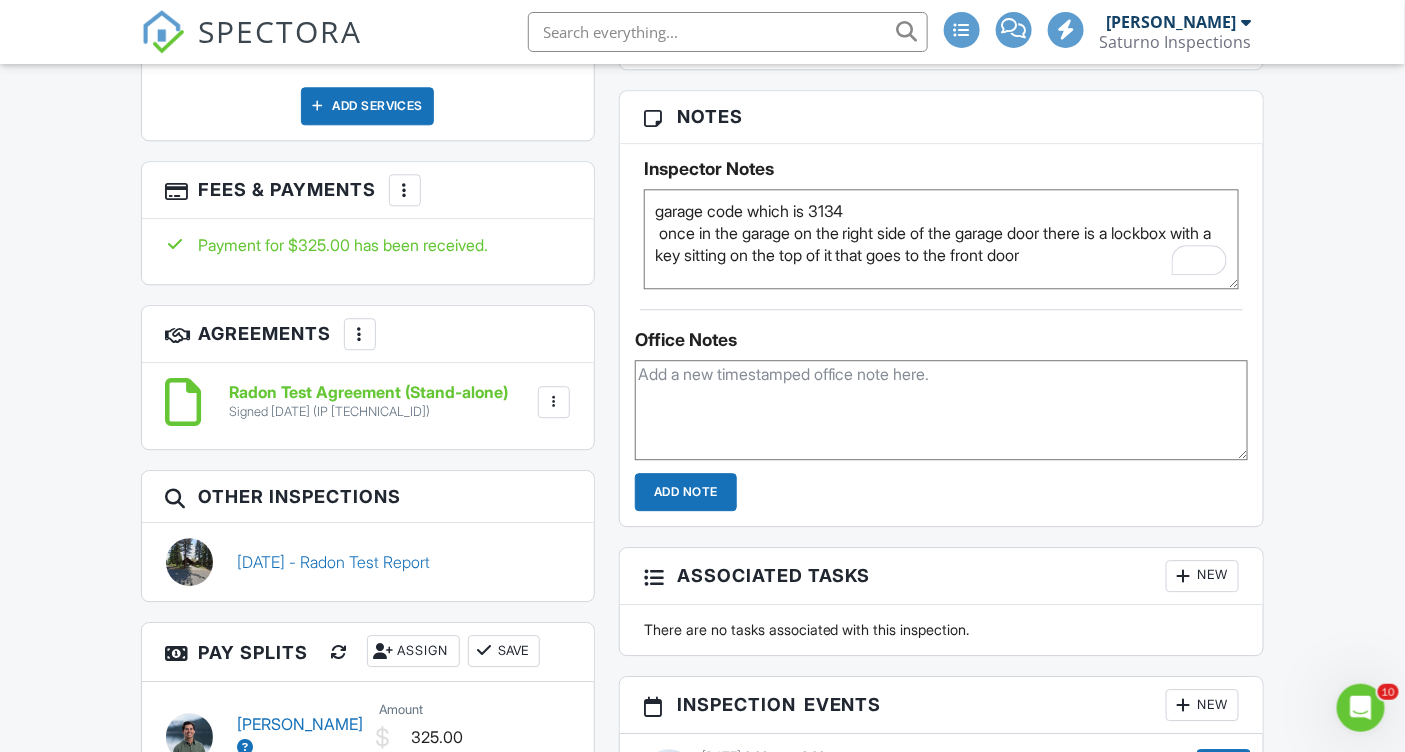drag, startPoint x: 1102, startPoint y: 258, endPoint x: 640, endPoint y: 216, distance: 463.90515 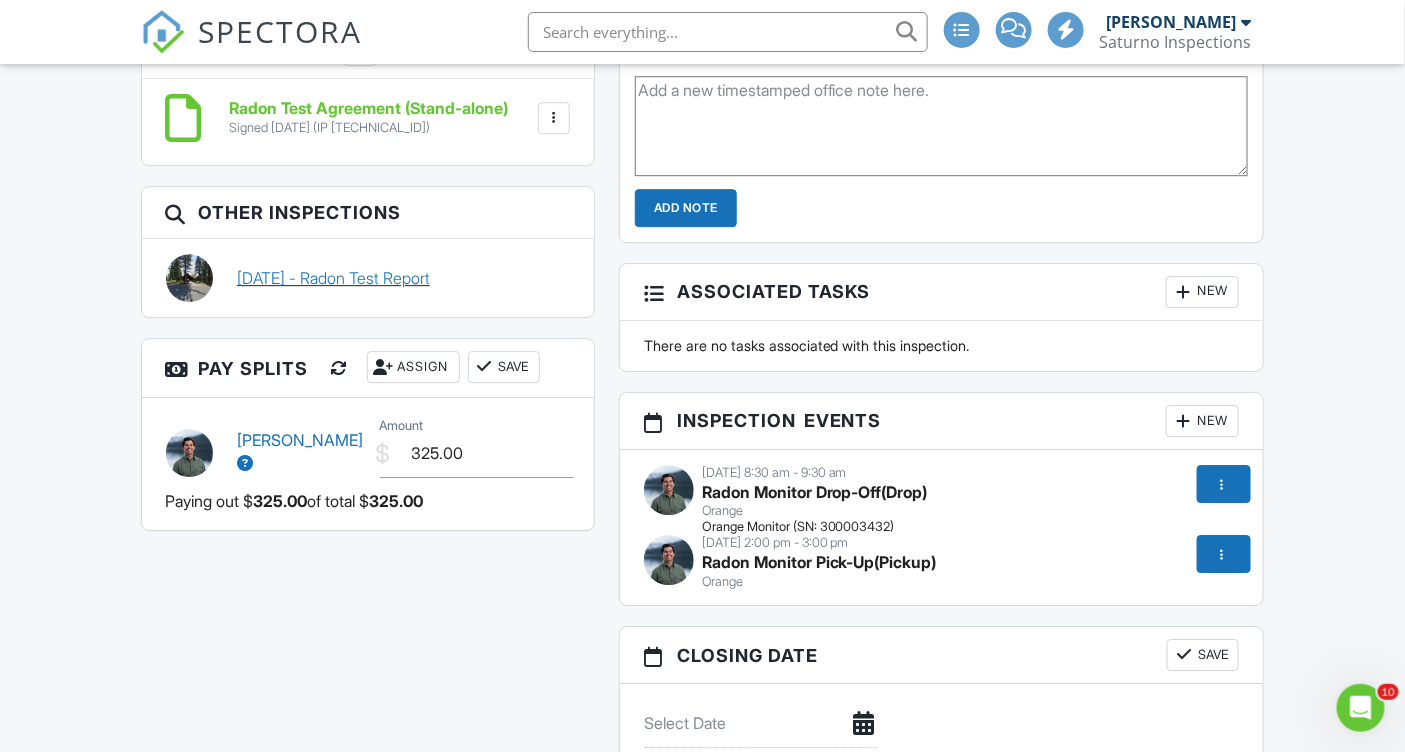 scroll, scrollTop: 1922, scrollLeft: 0, axis: vertical 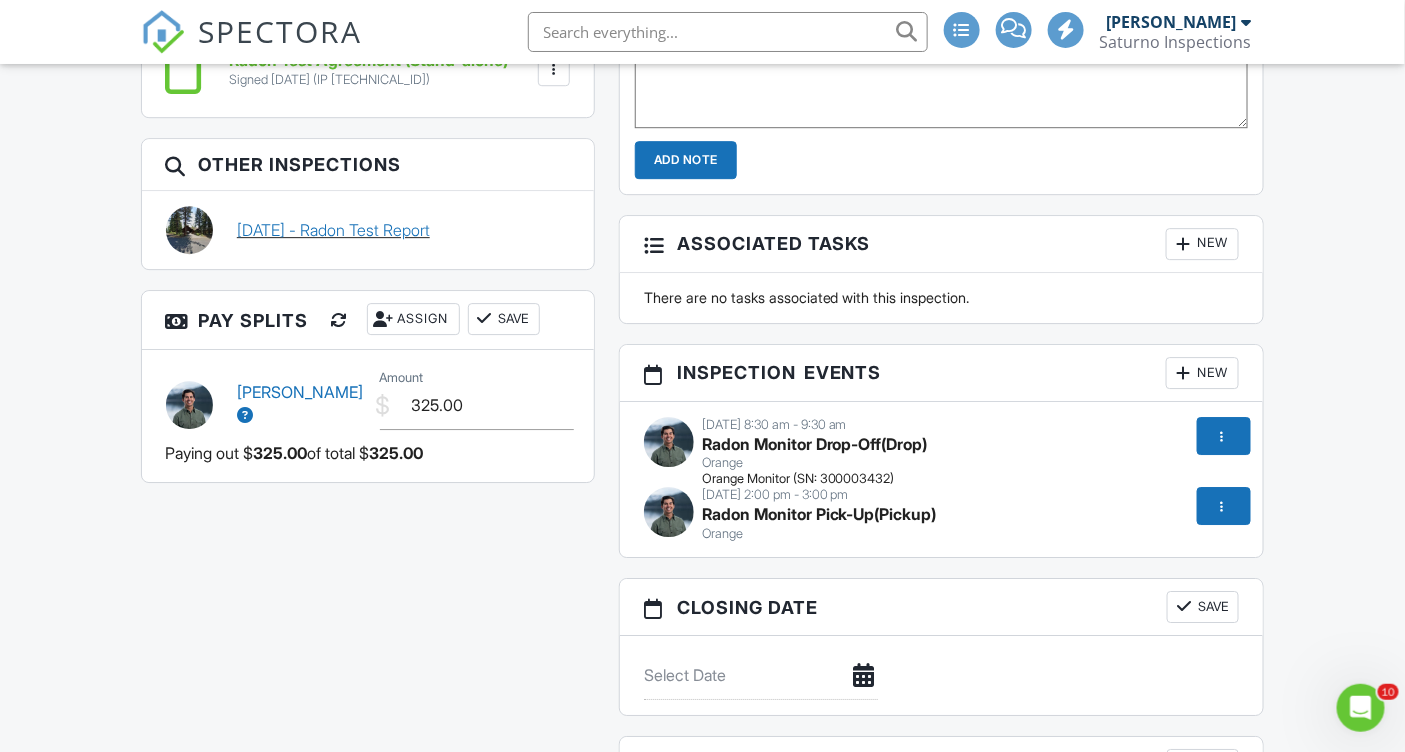 click on "07/14/2025 - Radon Test Report" at bounding box center (333, 230) 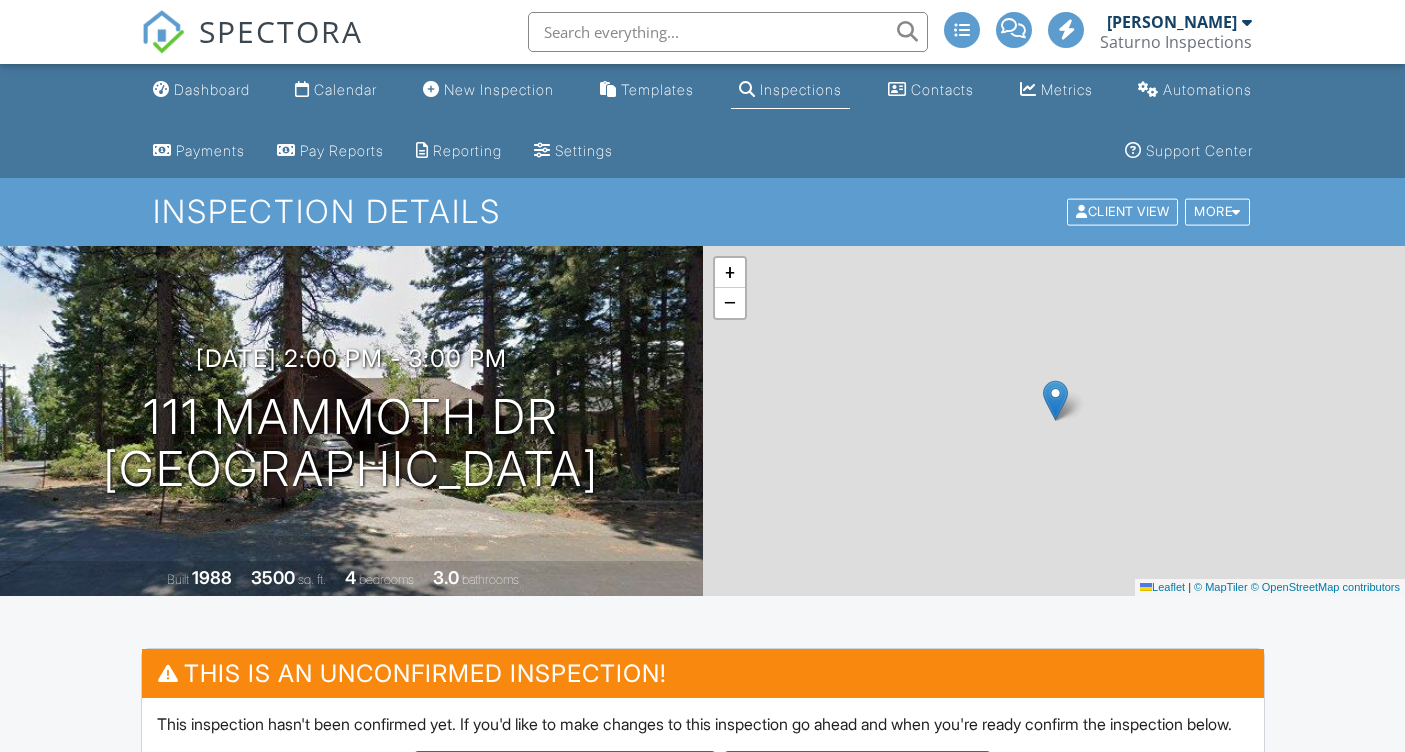 scroll, scrollTop: 0, scrollLeft: 0, axis: both 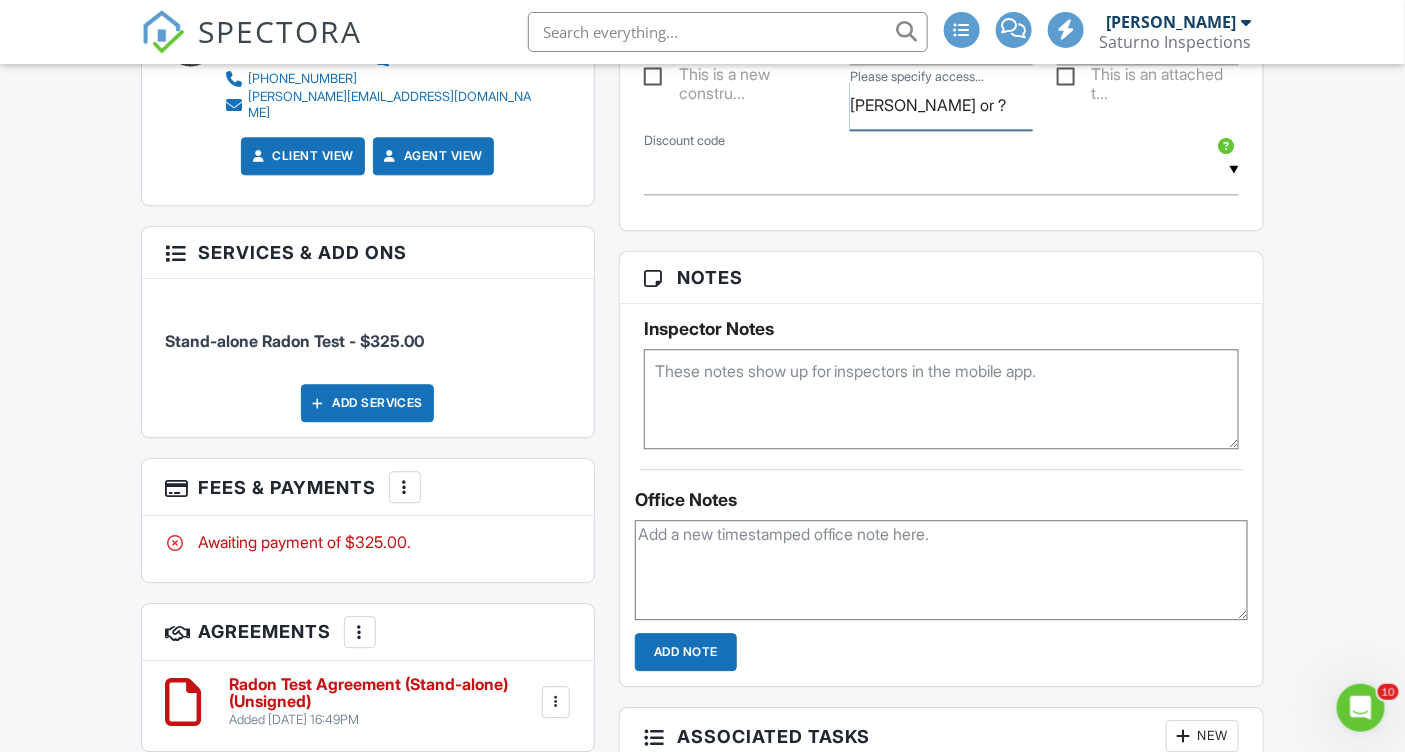 click on "[PERSON_NAME] or ?" at bounding box center [941, 105] 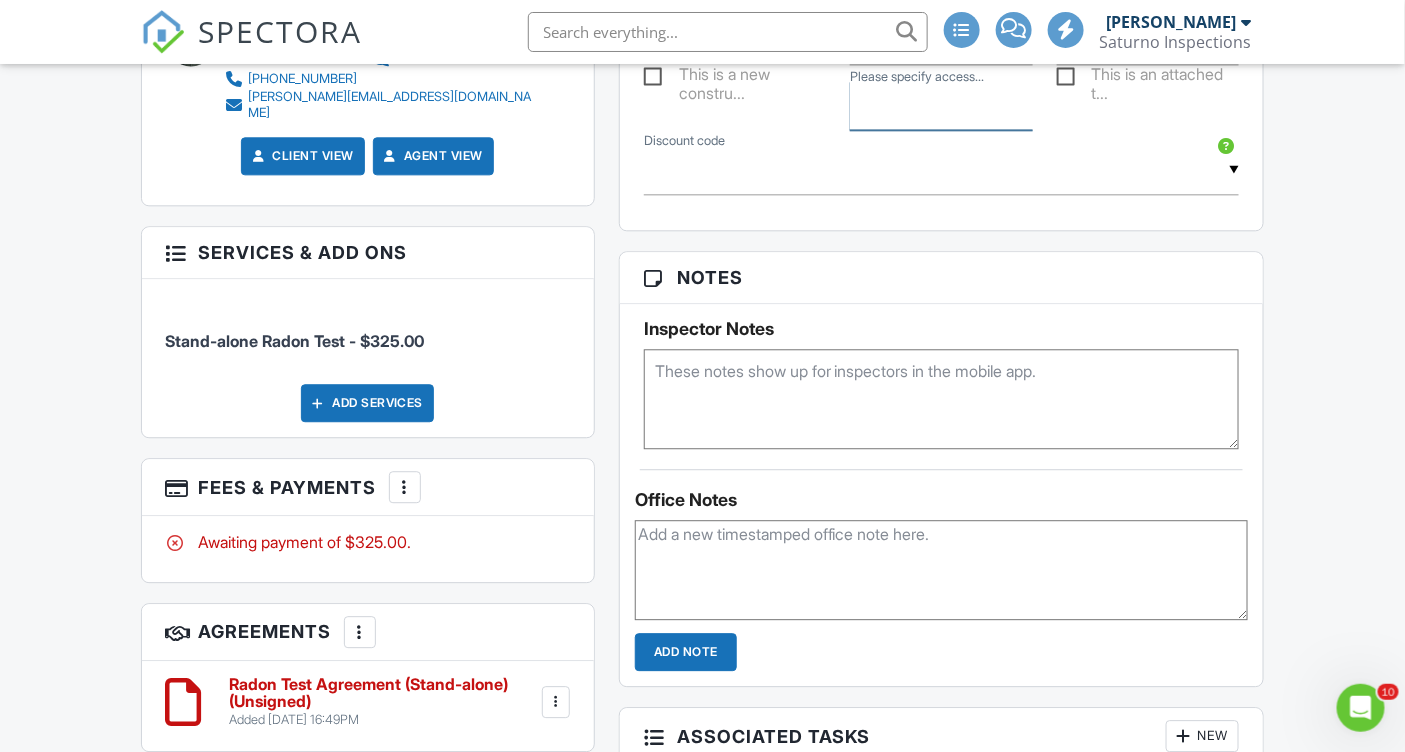 type 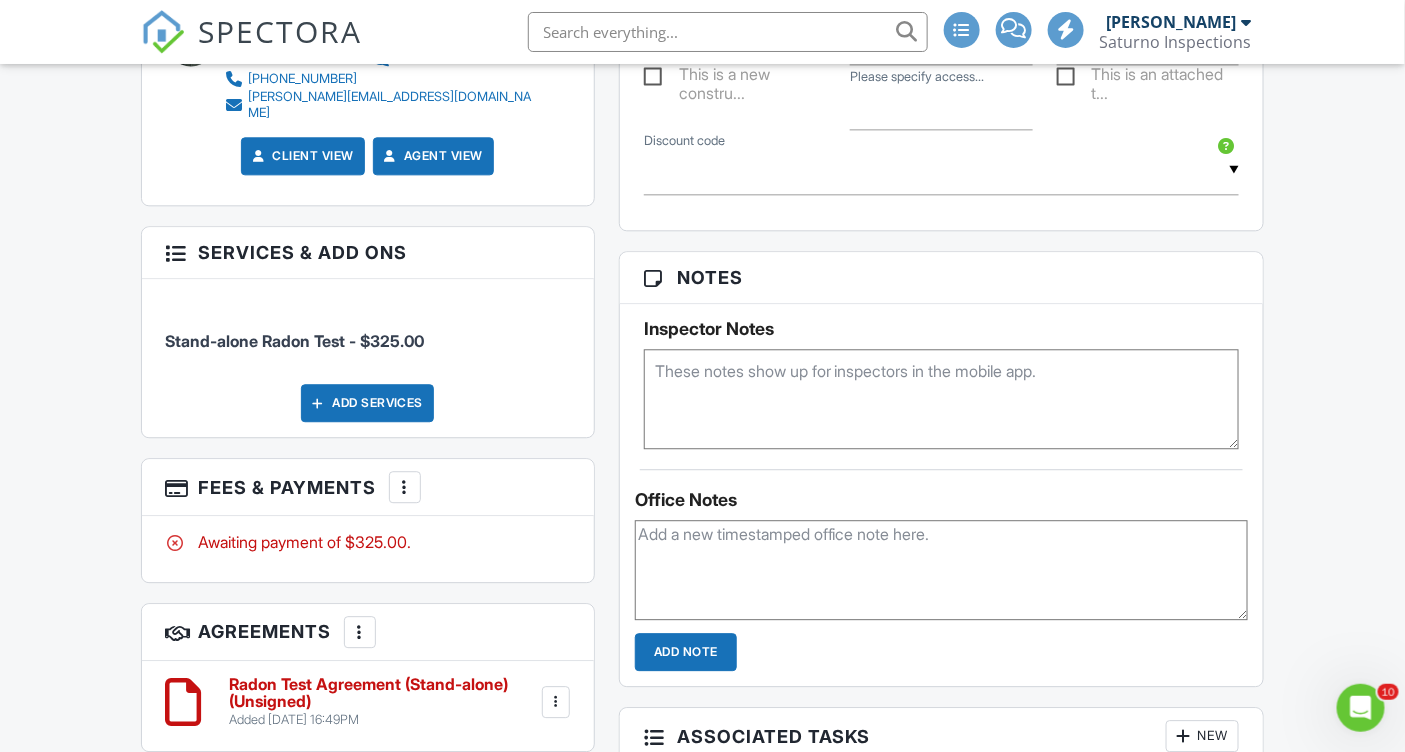 click at bounding box center (942, 399) 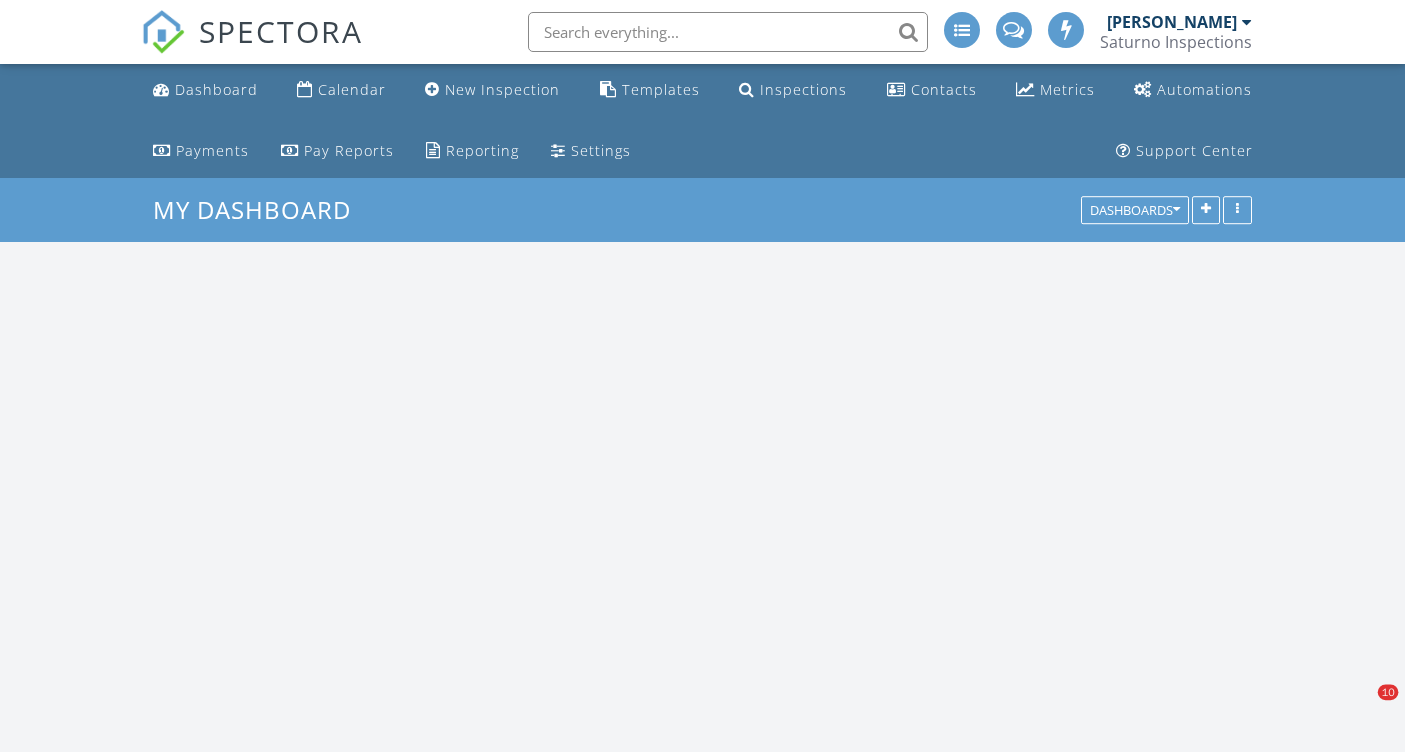 scroll, scrollTop: 0, scrollLeft: 0, axis: both 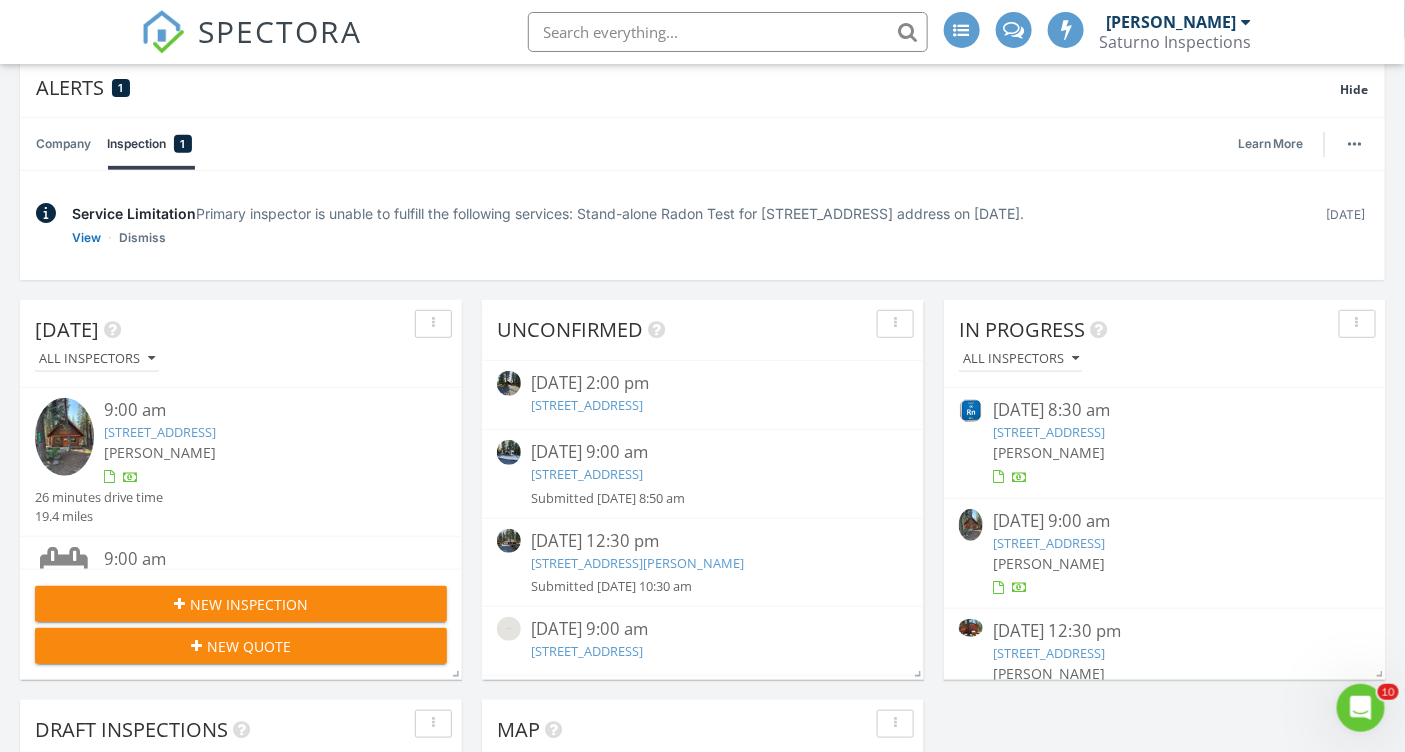 click on "4570 N Ridge Rd, Carnelian Bay, CA 96140" at bounding box center (587, 474) 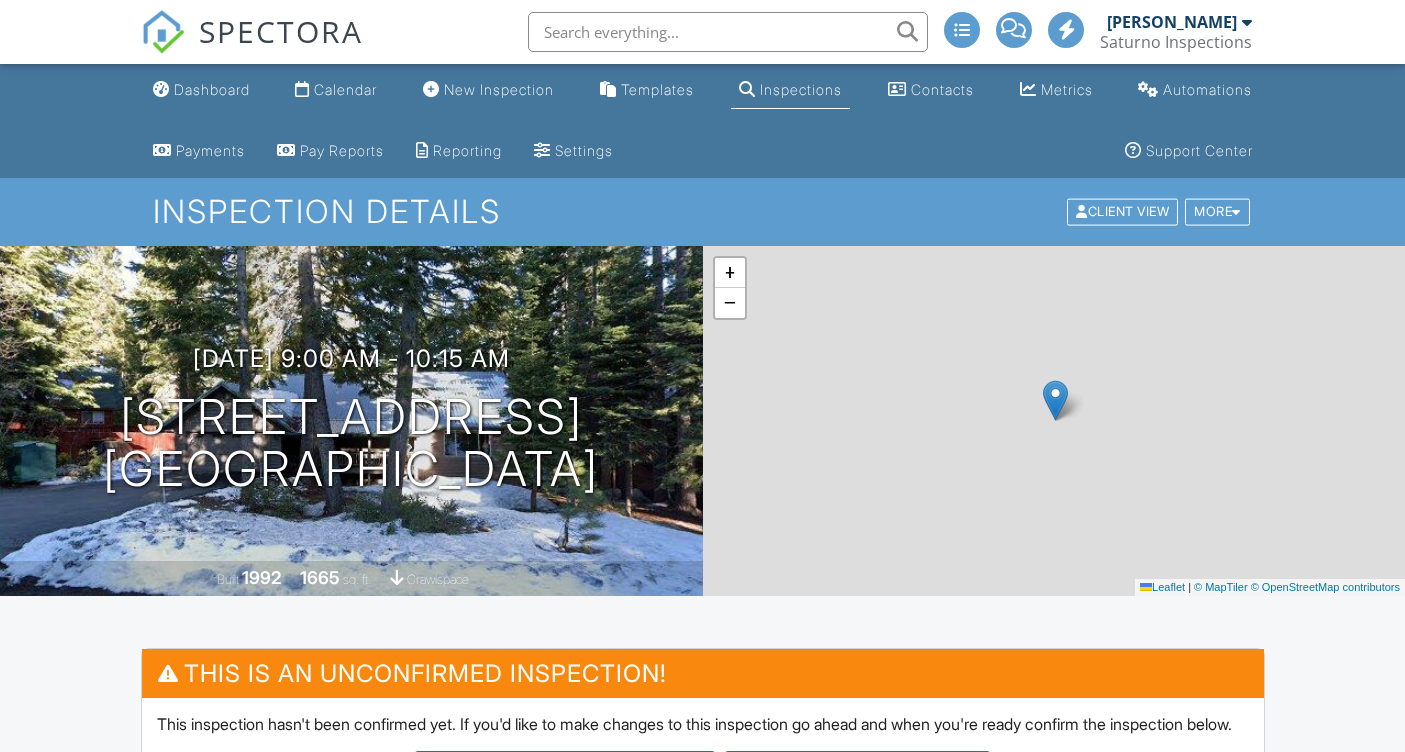 scroll, scrollTop: 0, scrollLeft: 0, axis: both 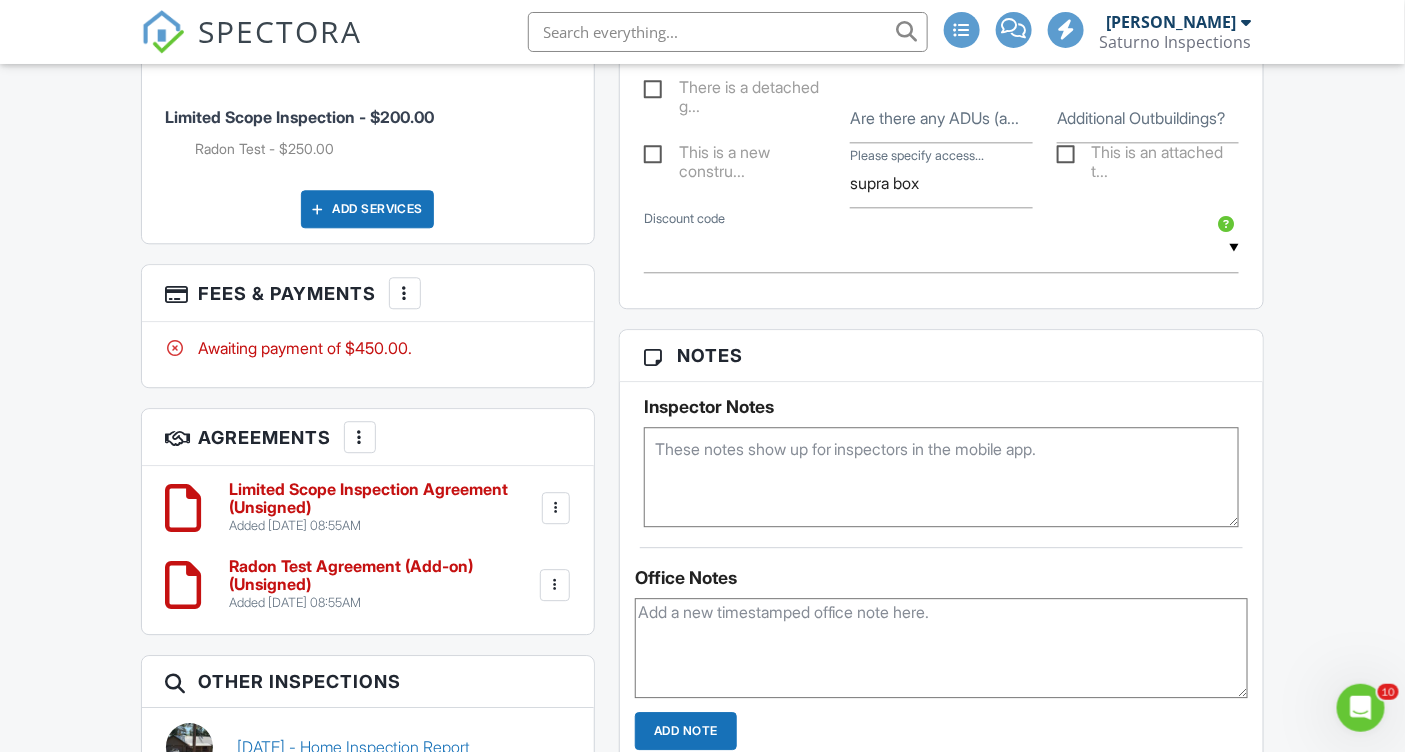 click at bounding box center [942, 477] 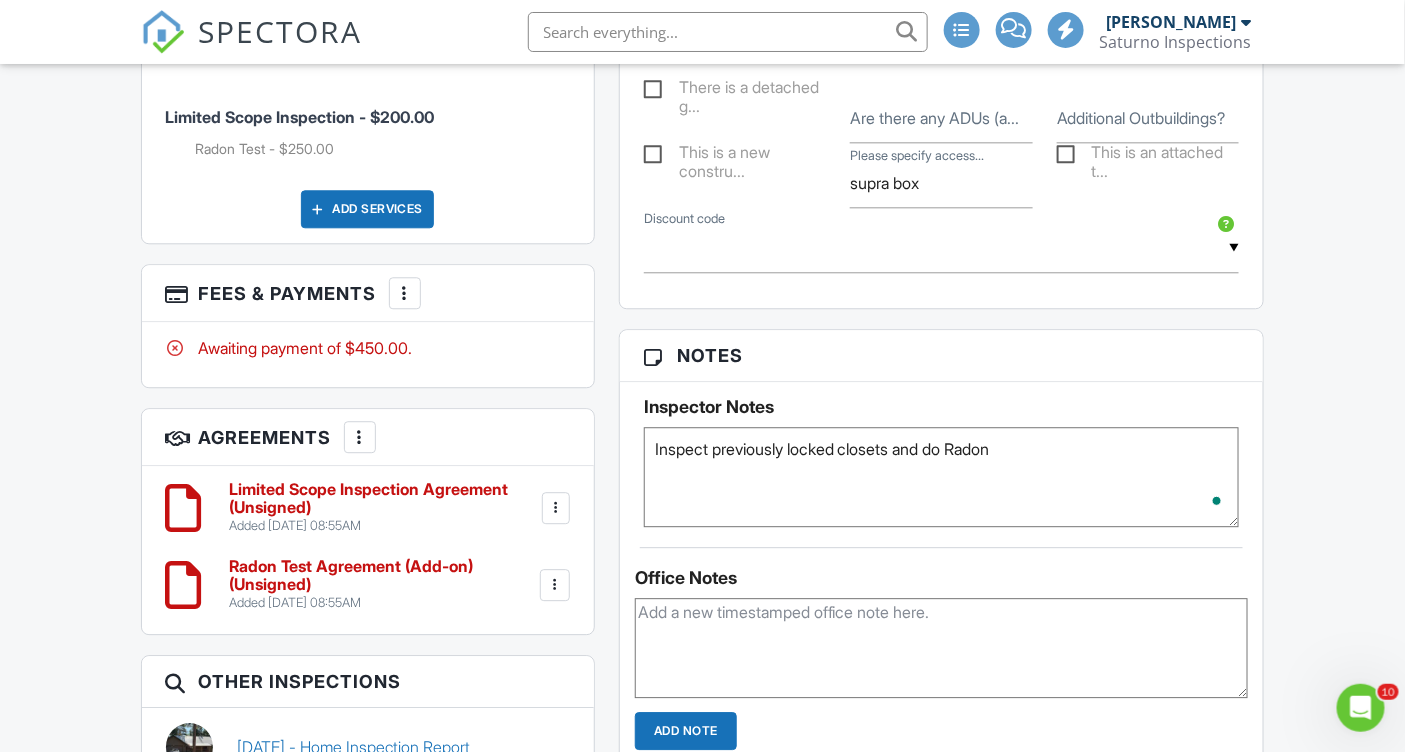type on "Inspect previously locked closets and do Radon" 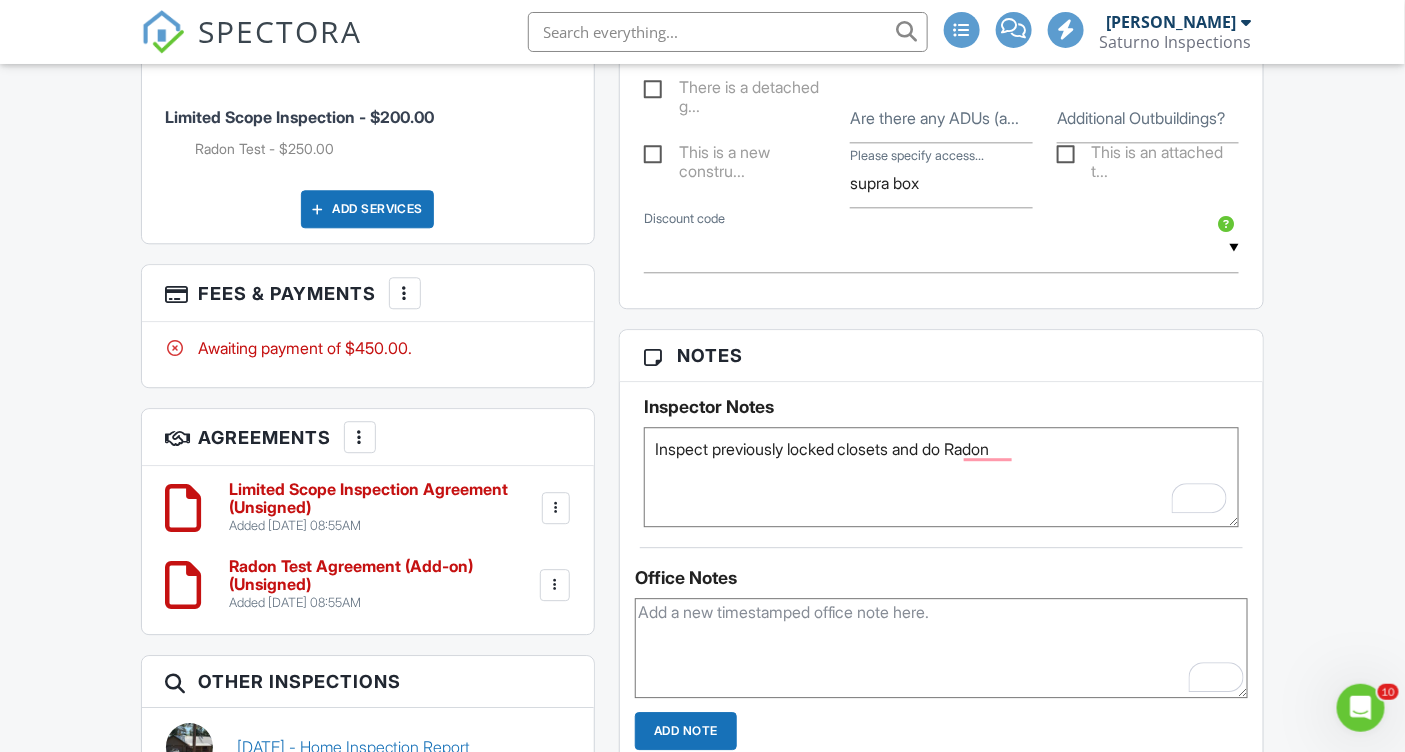 click at bounding box center (405, 293) 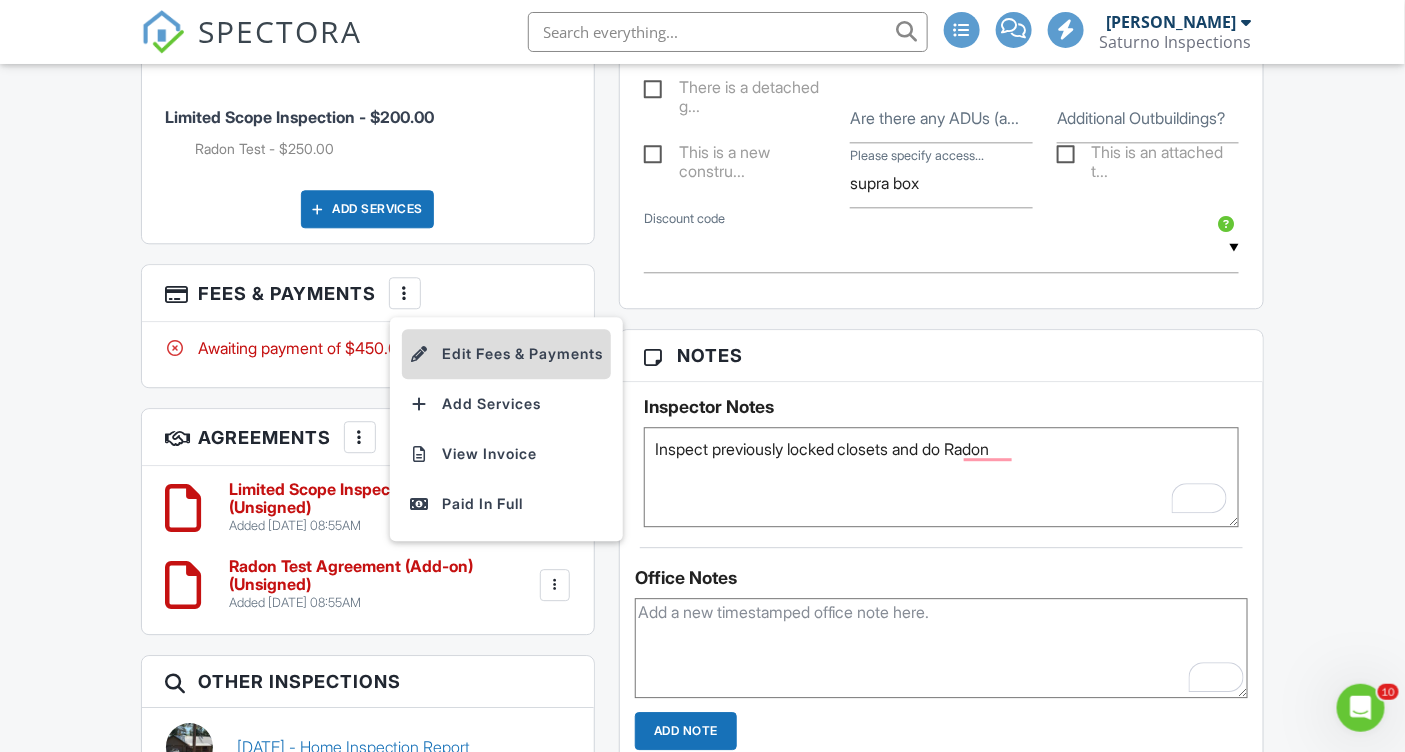 click on "Edit Fees & Payments" at bounding box center [506, 354] 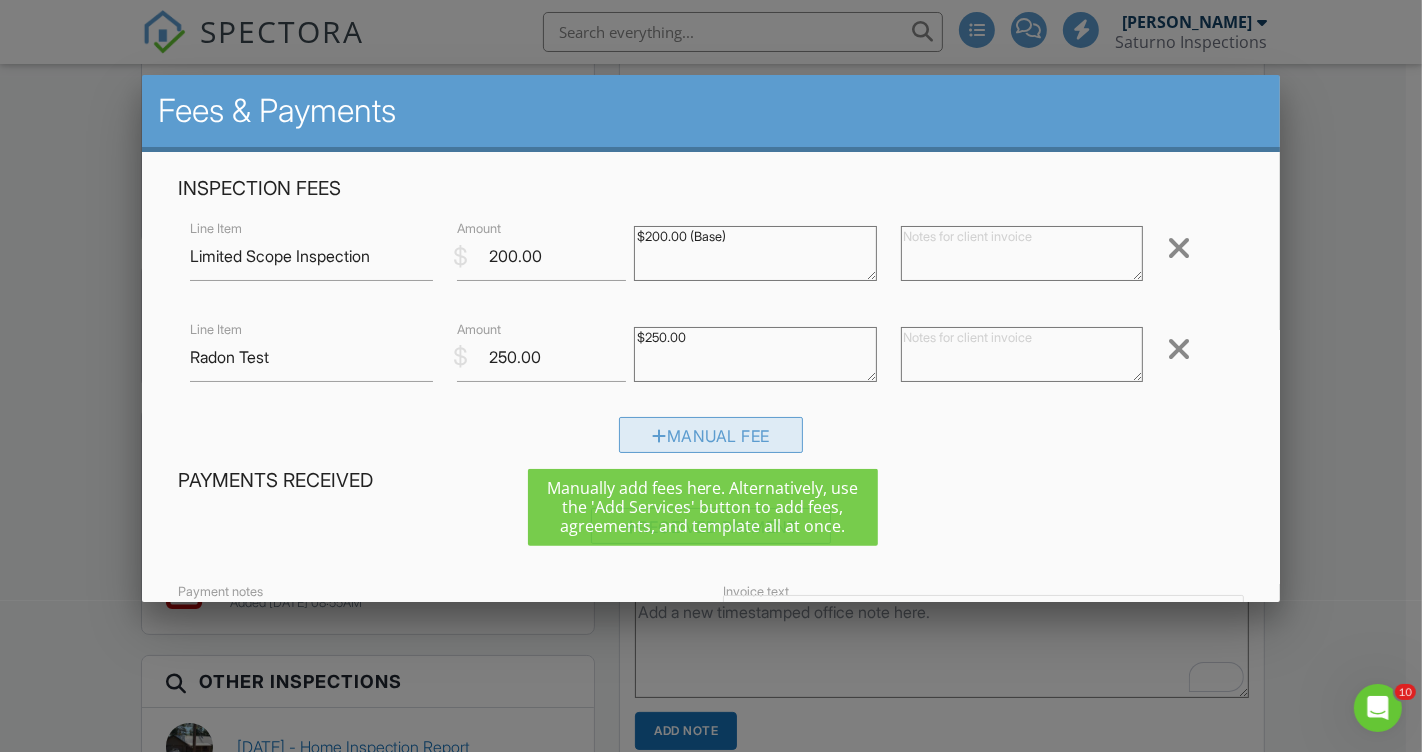 click on "Manual Fee" at bounding box center [711, 435] 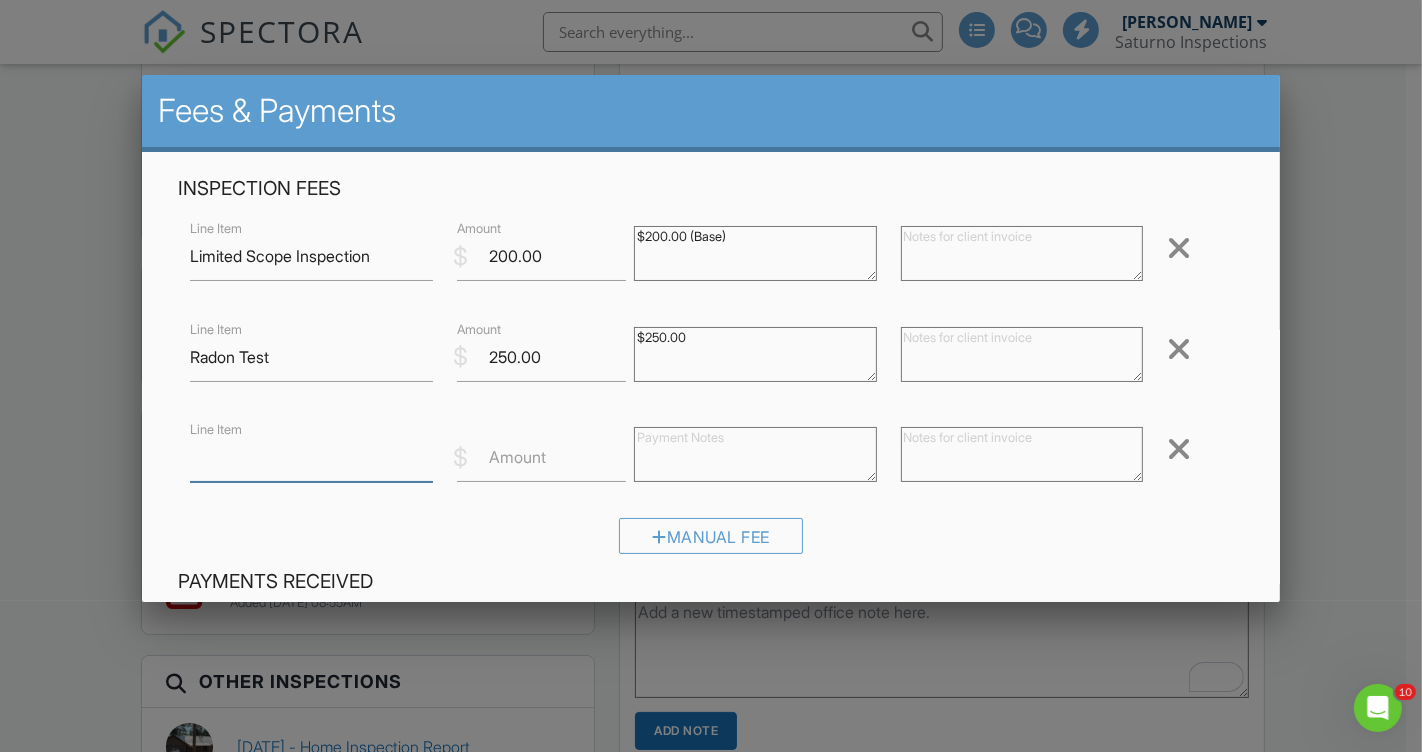 click on "Line Item" at bounding box center (311, 457) 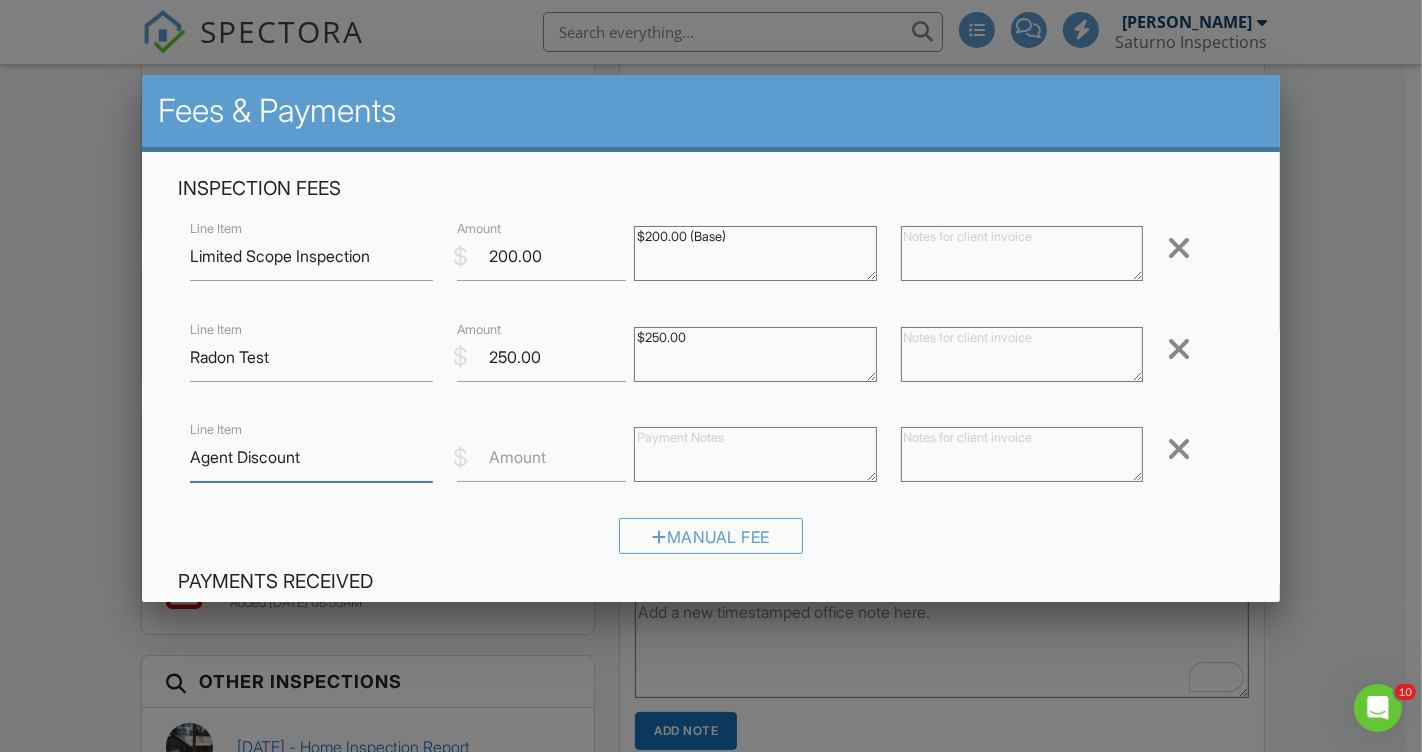 type on "Agent Discount" 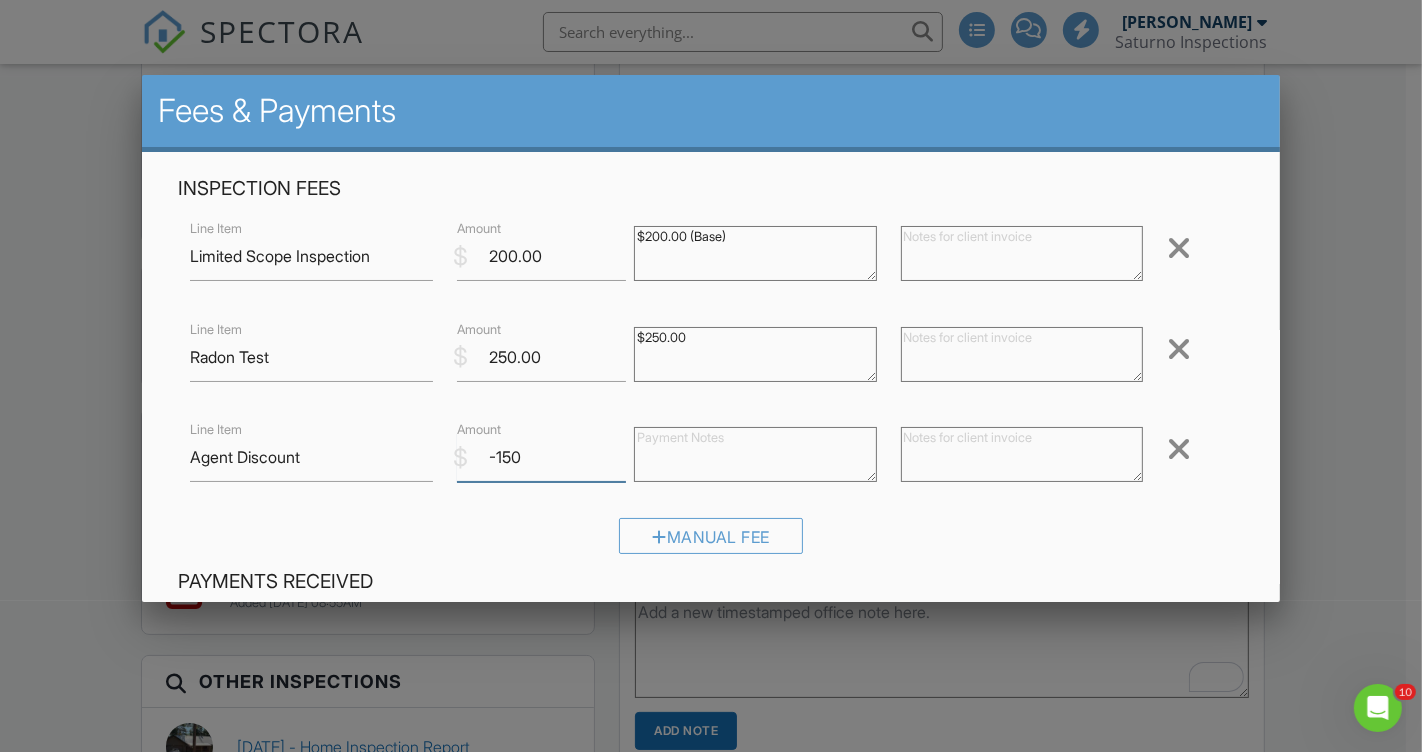 type on "-150" 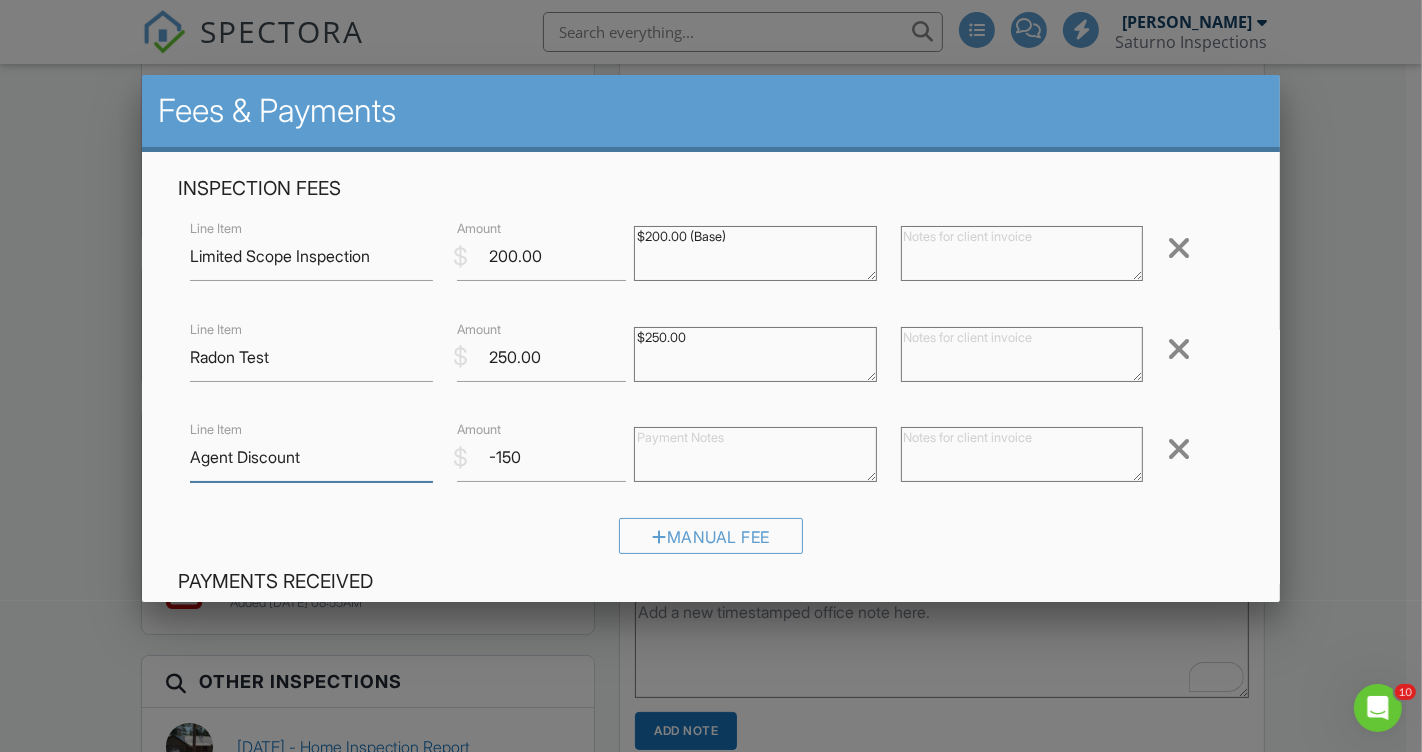 click on "Agent Discount" at bounding box center [311, 457] 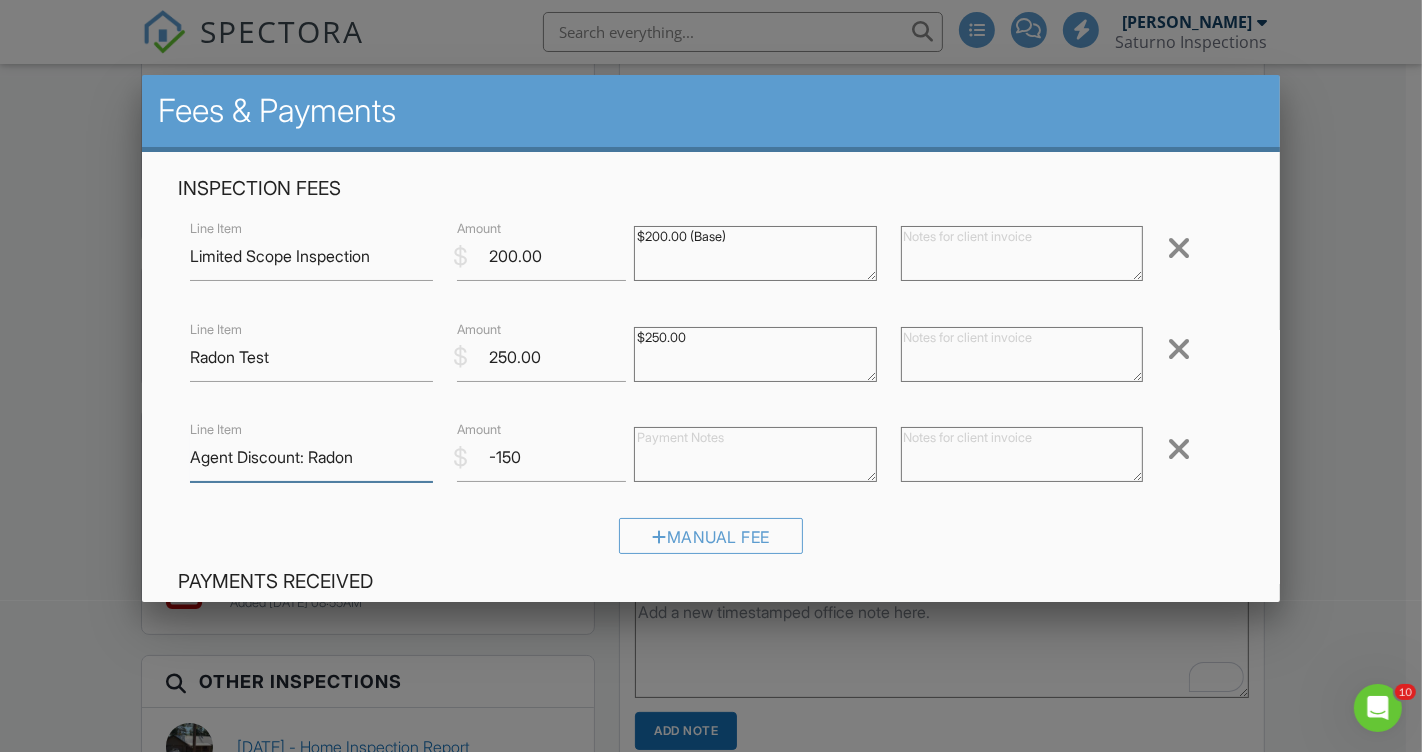 type on "Agent Discount: Radon" 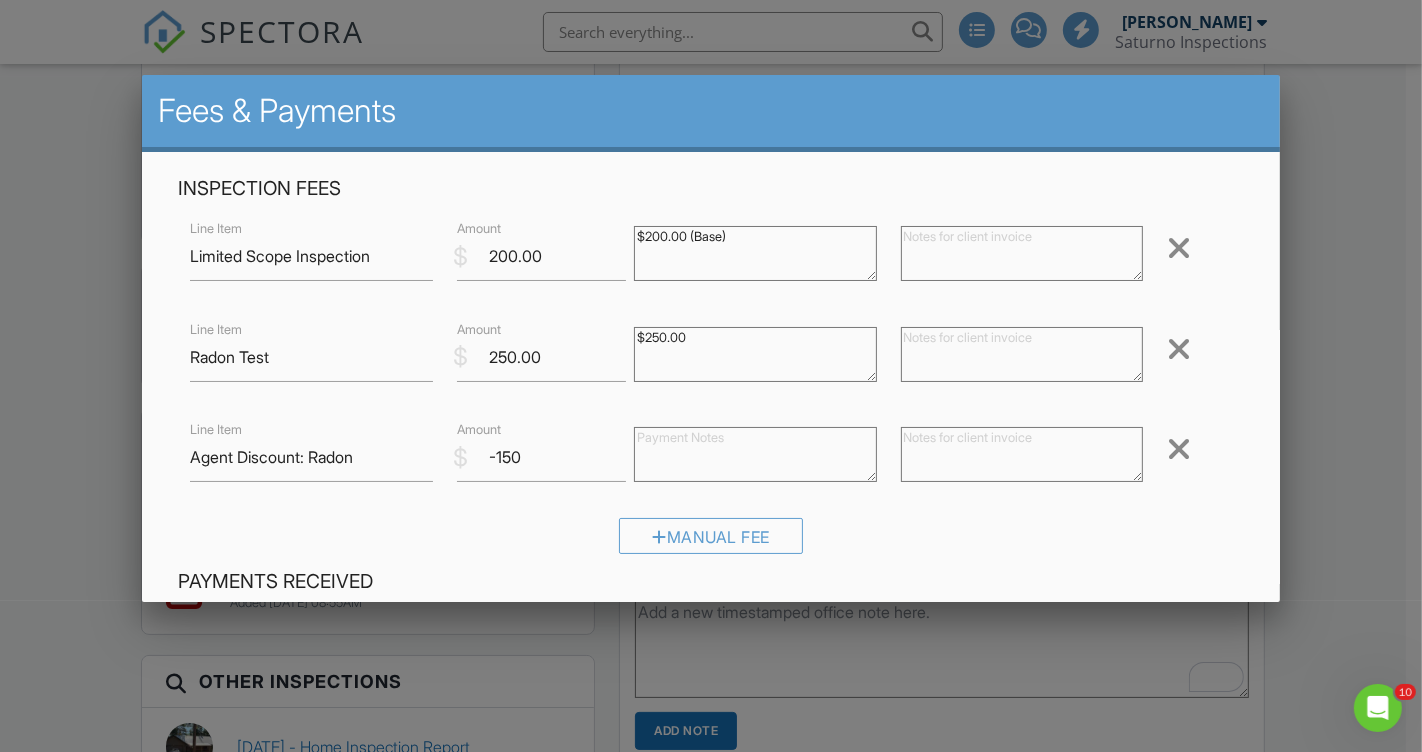 click on "Inspection Fees
Line Item
Limited Scope Inspection
$
Amount
200.00
$200.00 (Base)
Remove
Line Item
Radon Test
$
Amount
250.00
$250.00
Remove
Line Item
Agent Discount: Radon
$
Amount
-150
Remove
Manual Fee" at bounding box center [711, 372] 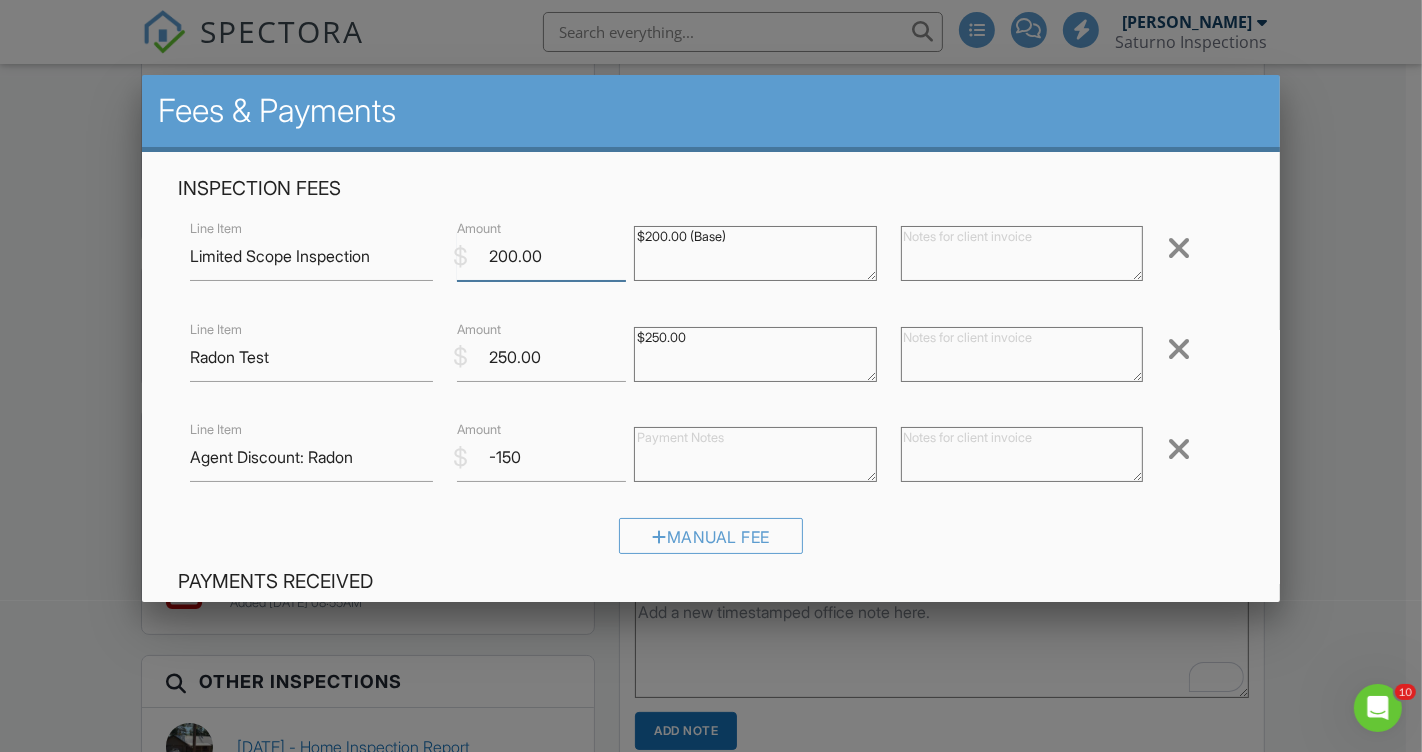click on "200.00" at bounding box center (542, 256) 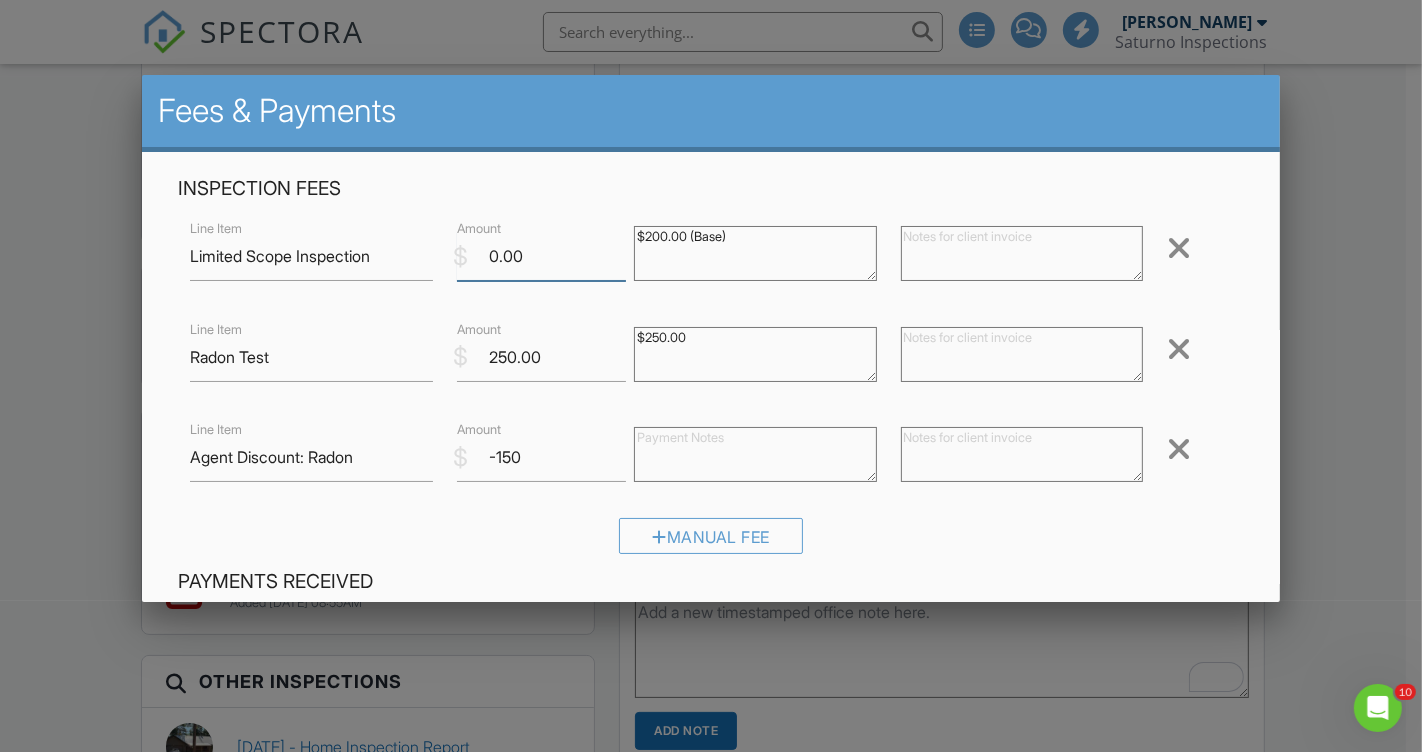 type on "0.00" 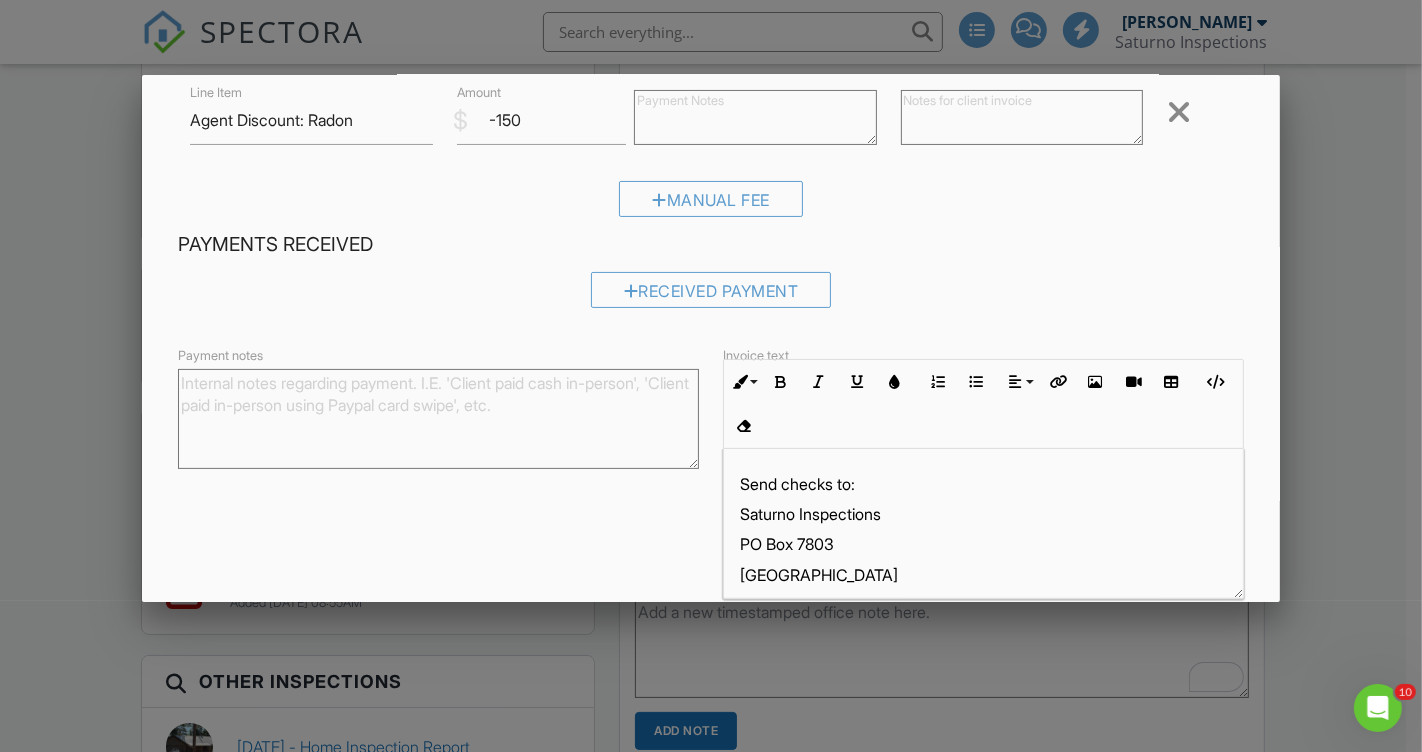 scroll, scrollTop: 428, scrollLeft: 0, axis: vertical 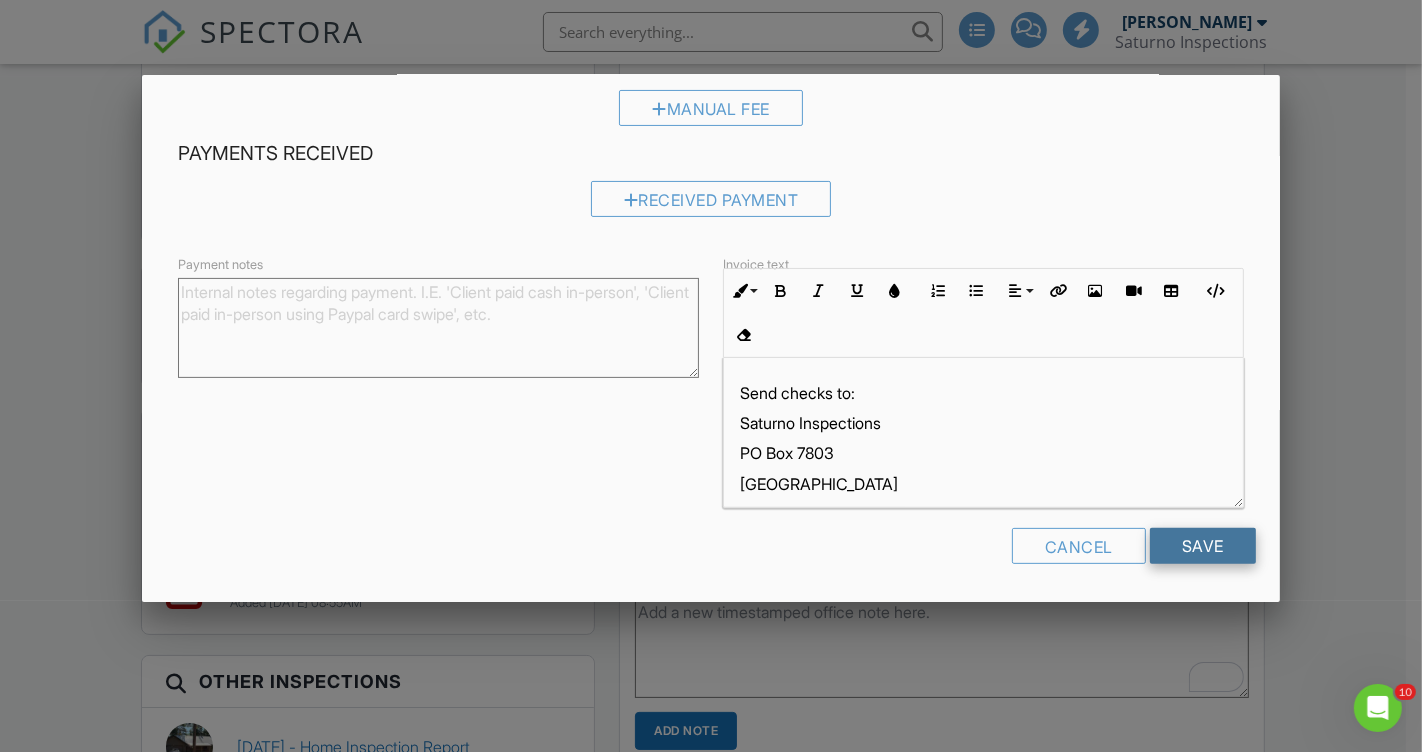 click on "Save" at bounding box center [1203, 546] 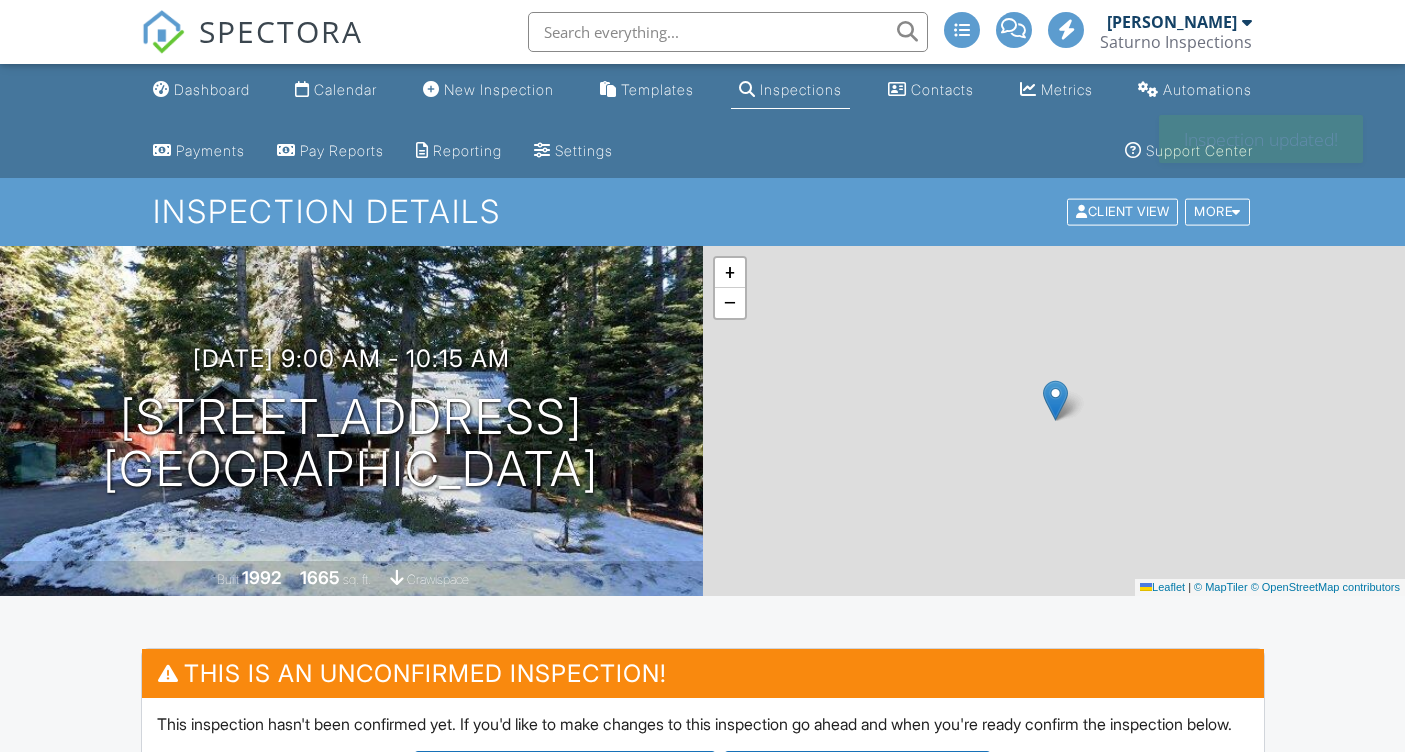 scroll, scrollTop: 0, scrollLeft: 0, axis: both 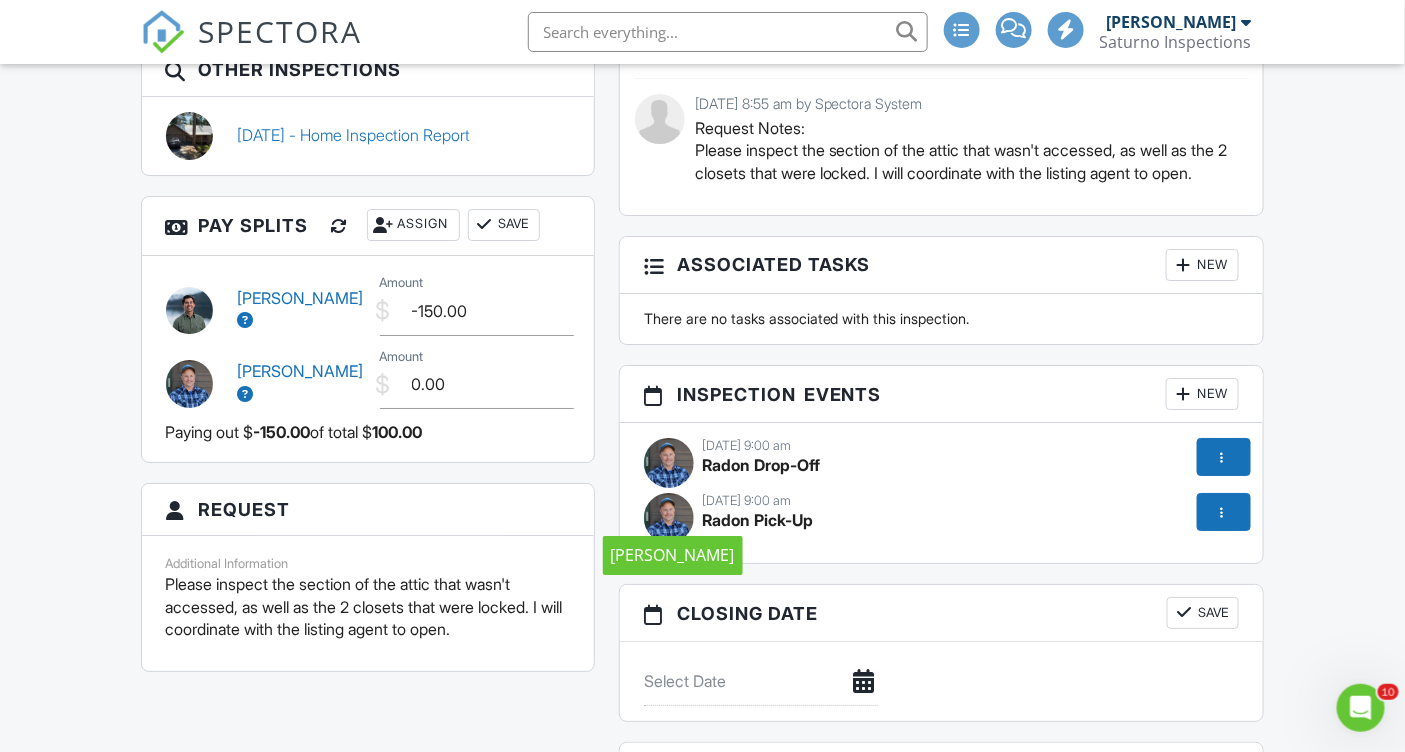 click at bounding box center [669, 463] 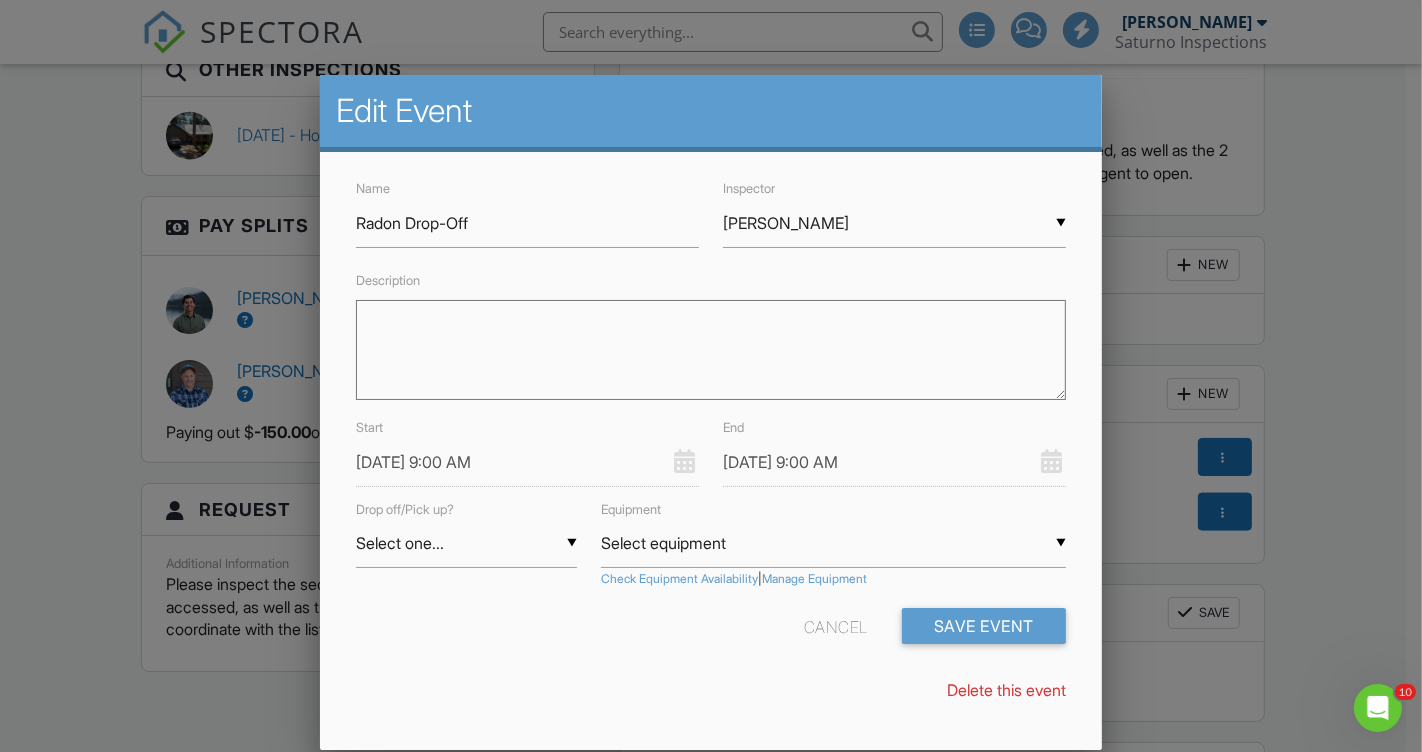 click on "▼ Rusty Baldridge Stephen Saturno Rusty Baldridge Stephen Saturno
Rusty Baldridge" at bounding box center (894, 223) 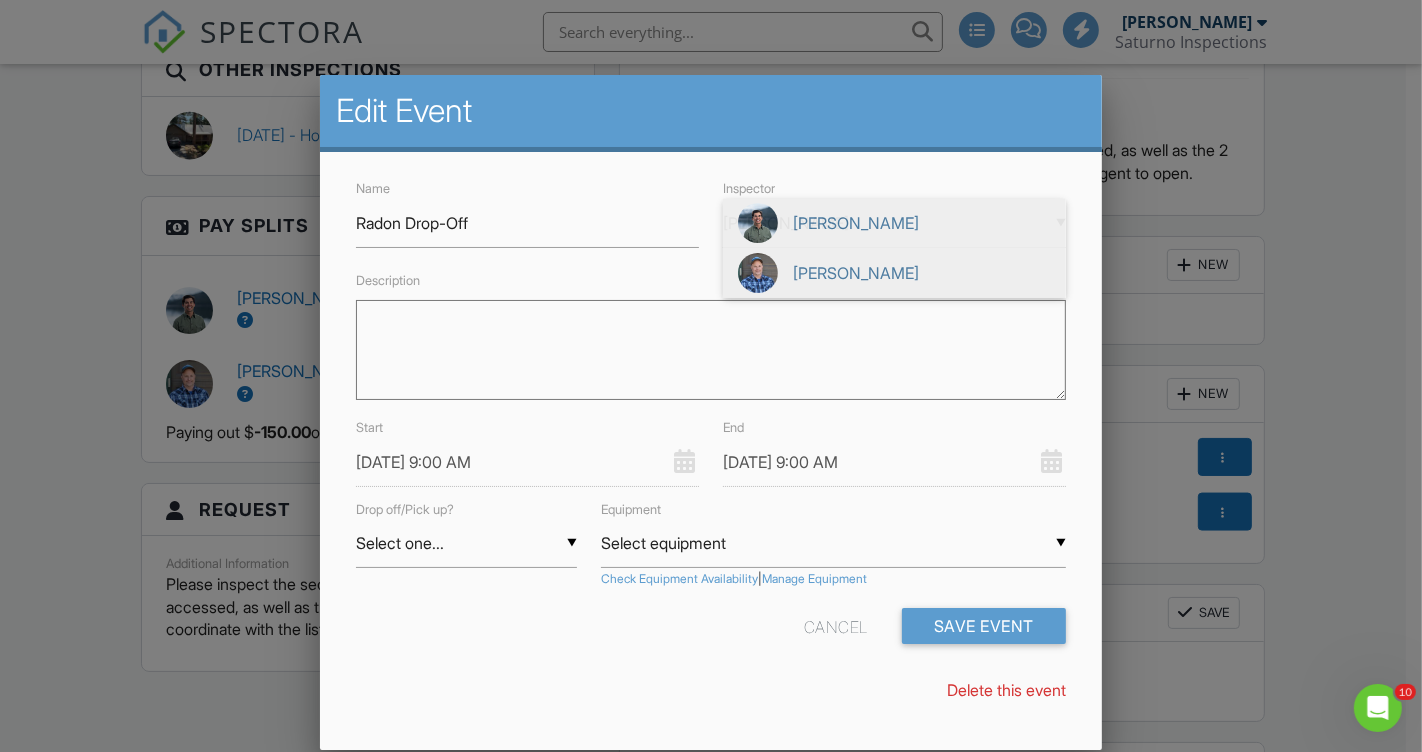 scroll, scrollTop: 0, scrollLeft: 0, axis: both 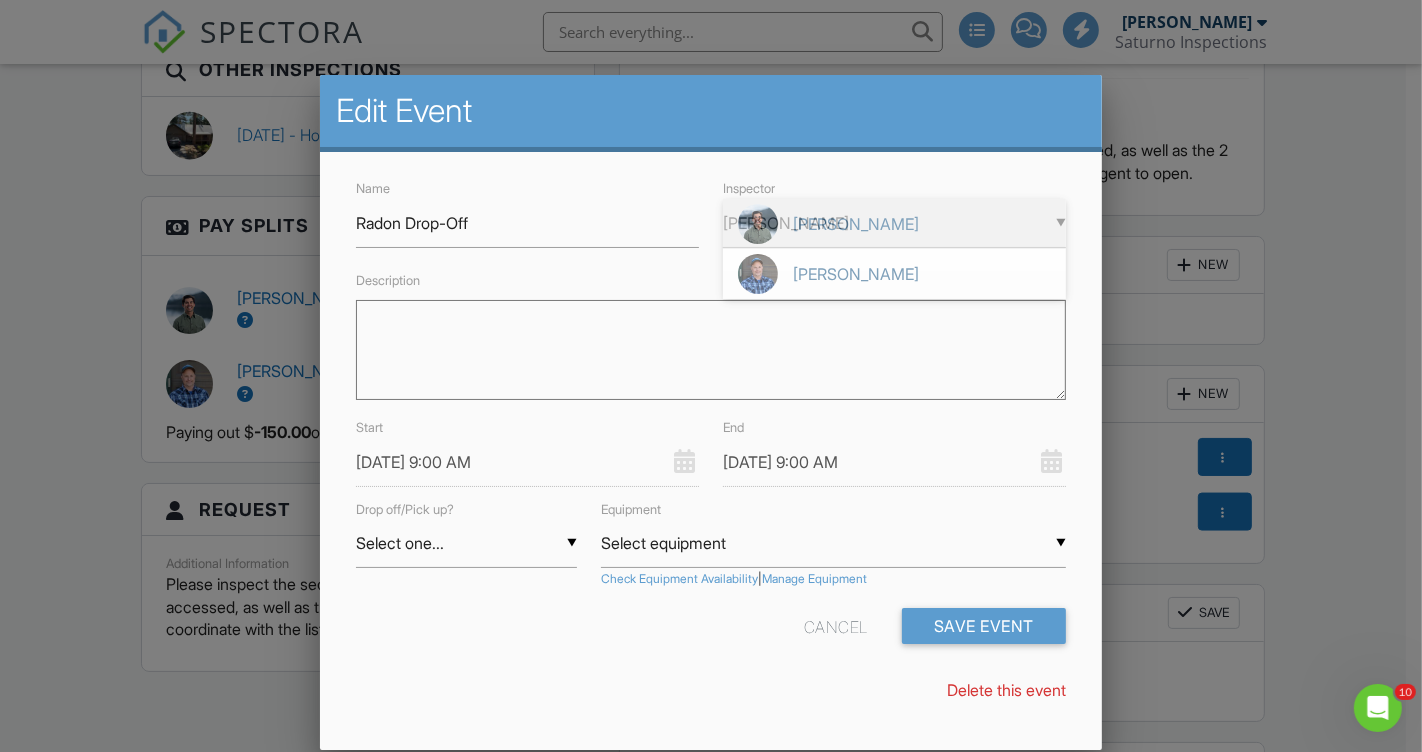 click on "[PERSON_NAME]" at bounding box center (894, 224) 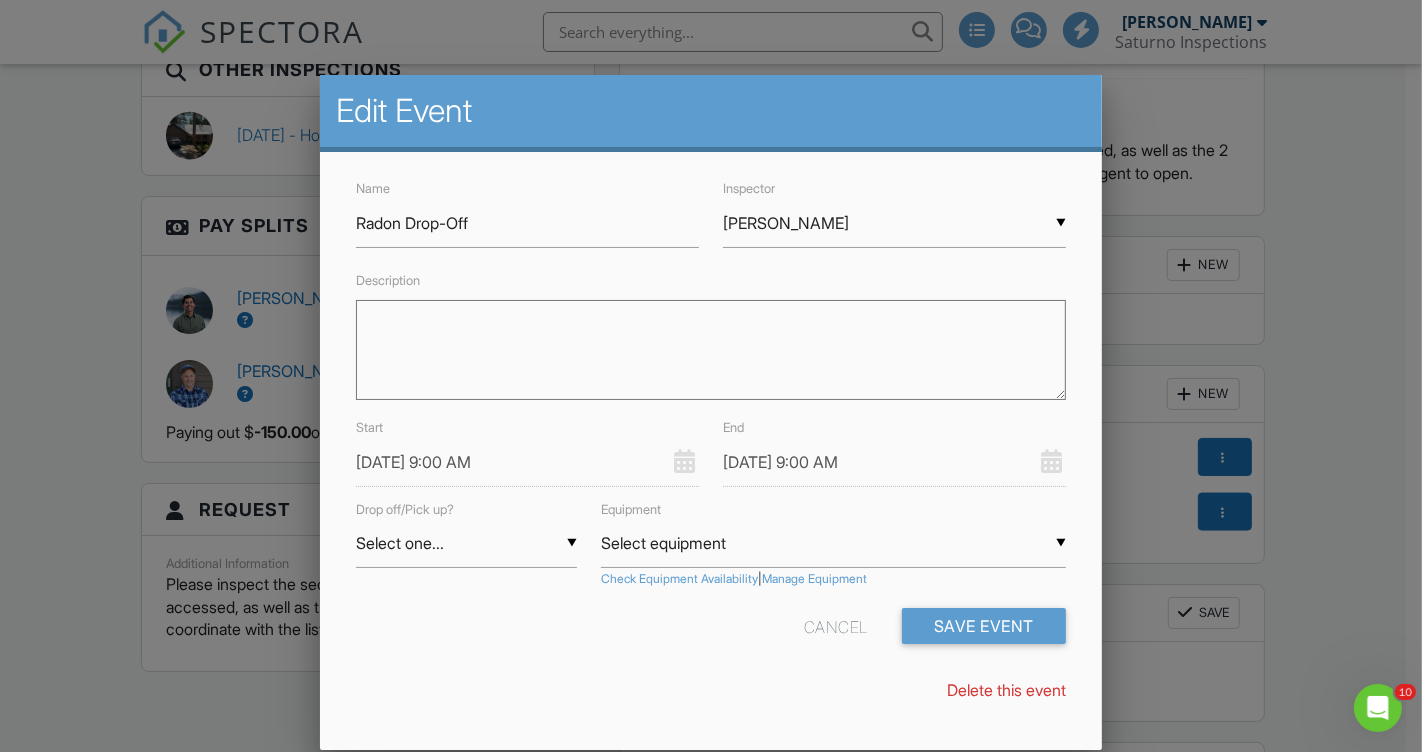 click on "Description" at bounding box center [711, 350] 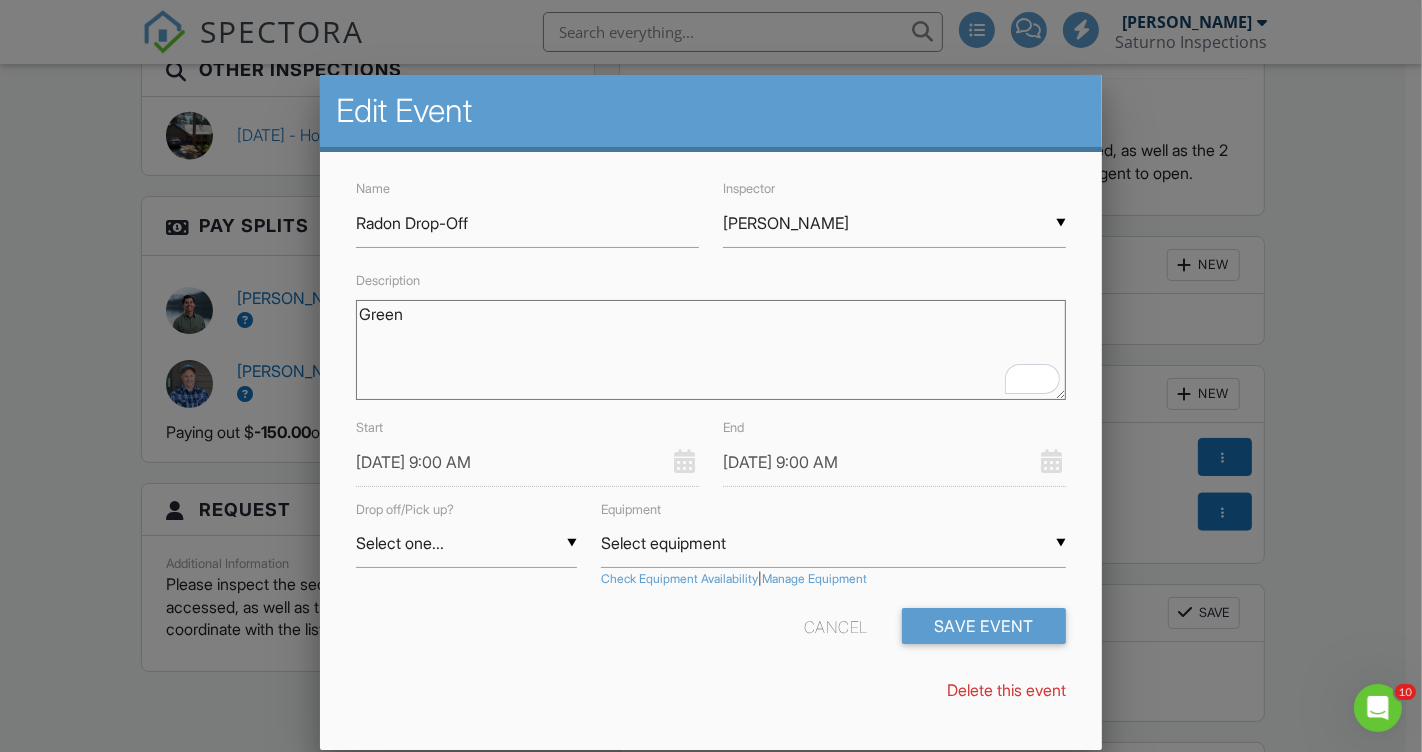 type on "Green" 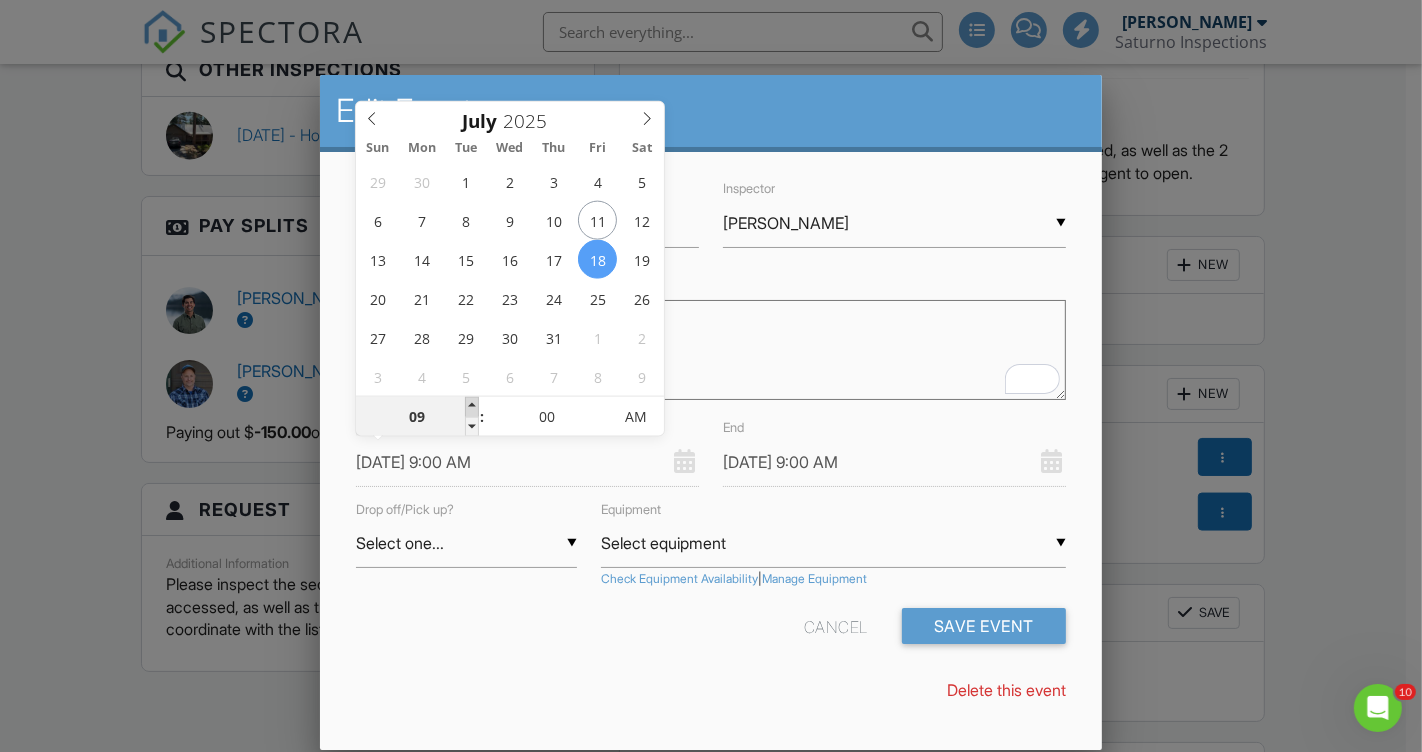 type on "07/18/2025 10:00 AM" 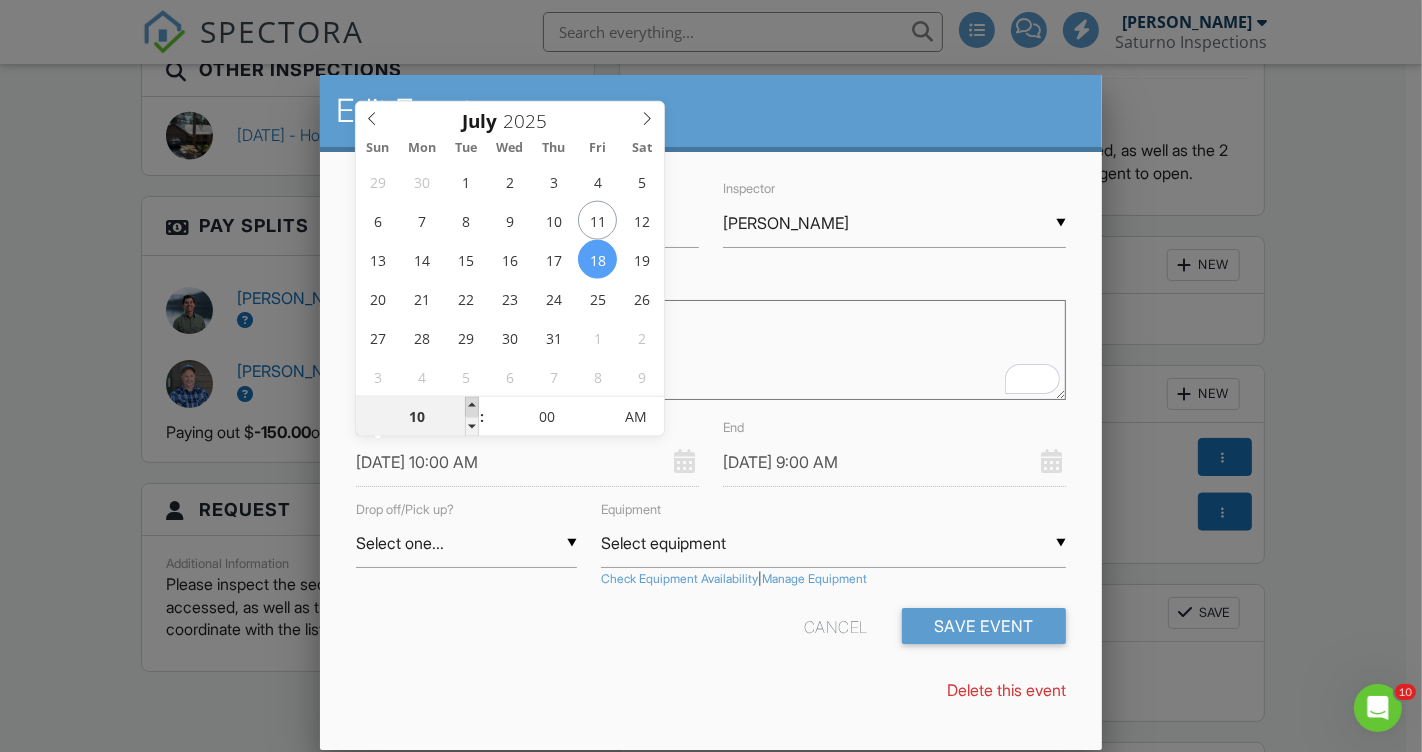 click at bounding box center [472, 407] 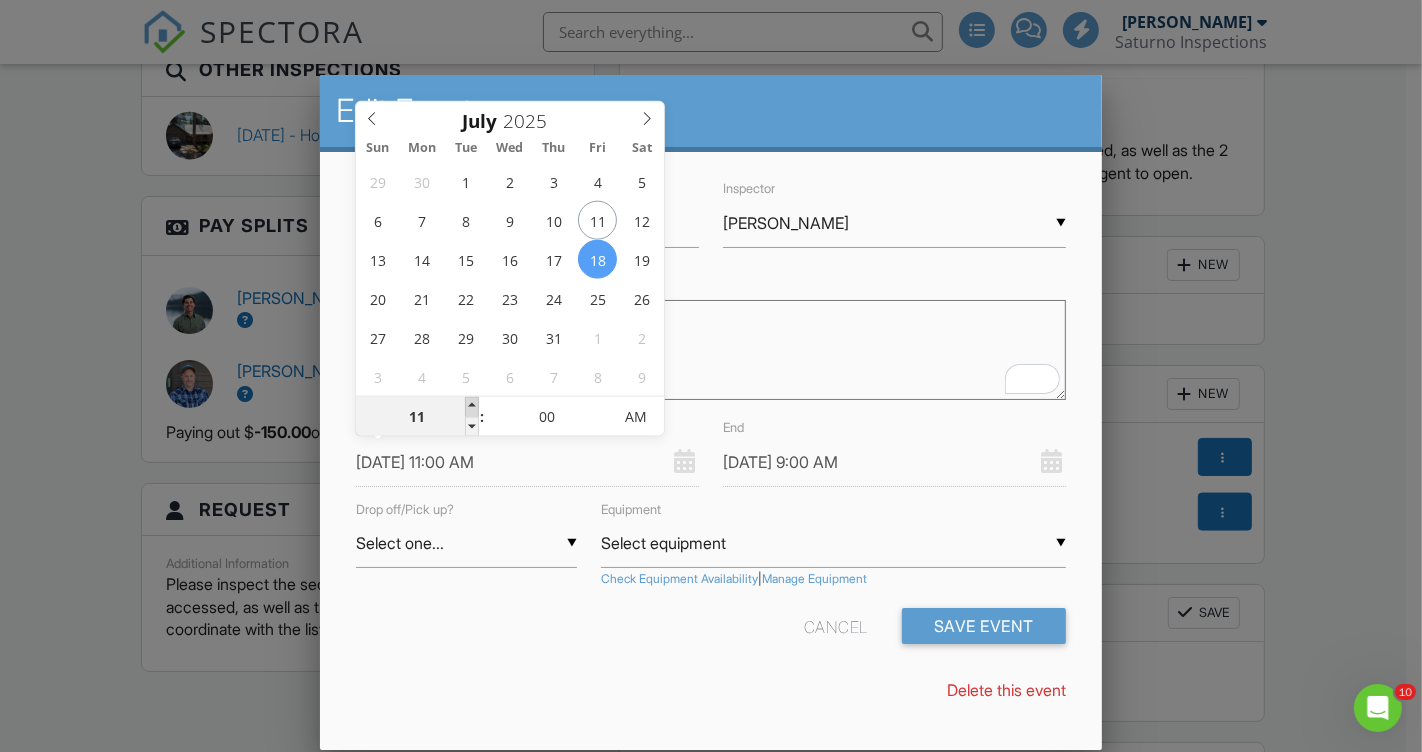 click at bounding box center (472, 407) 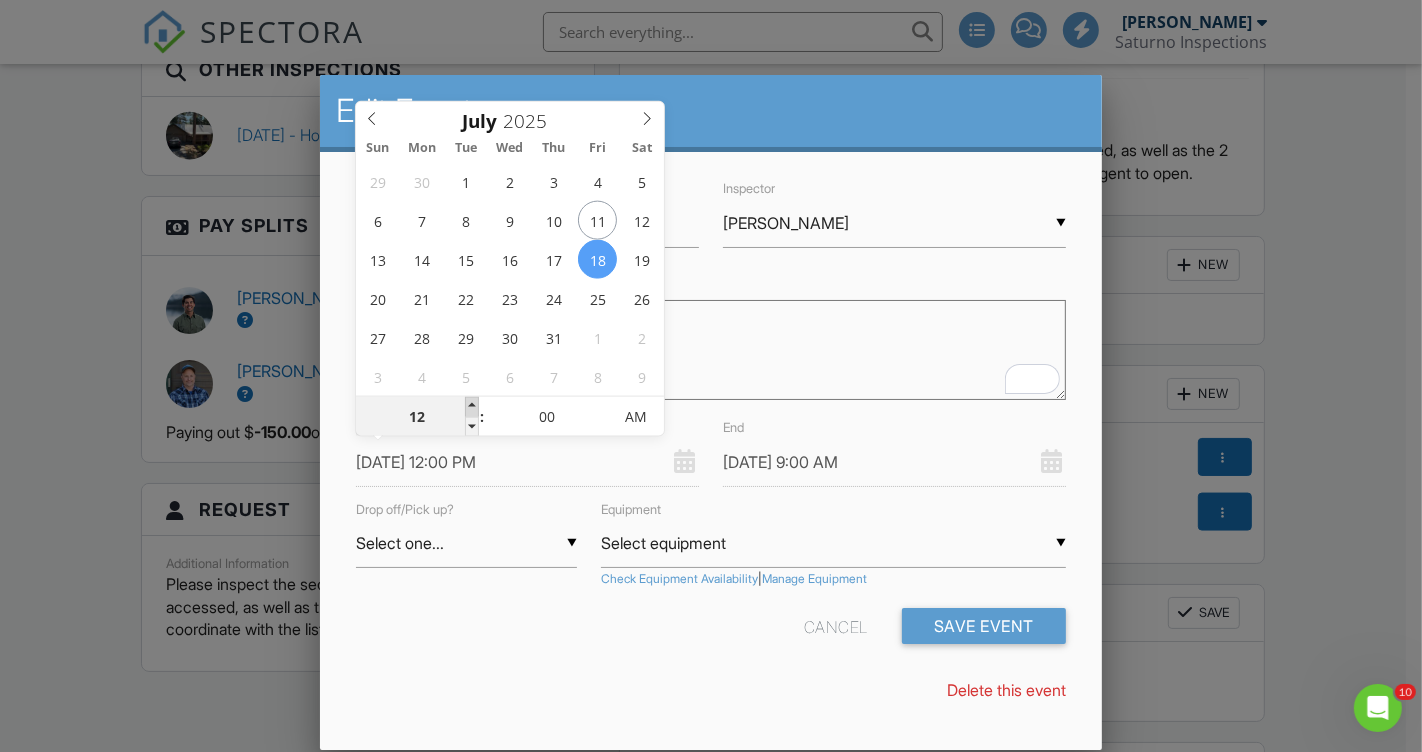 click at bounding box center (472, 407) 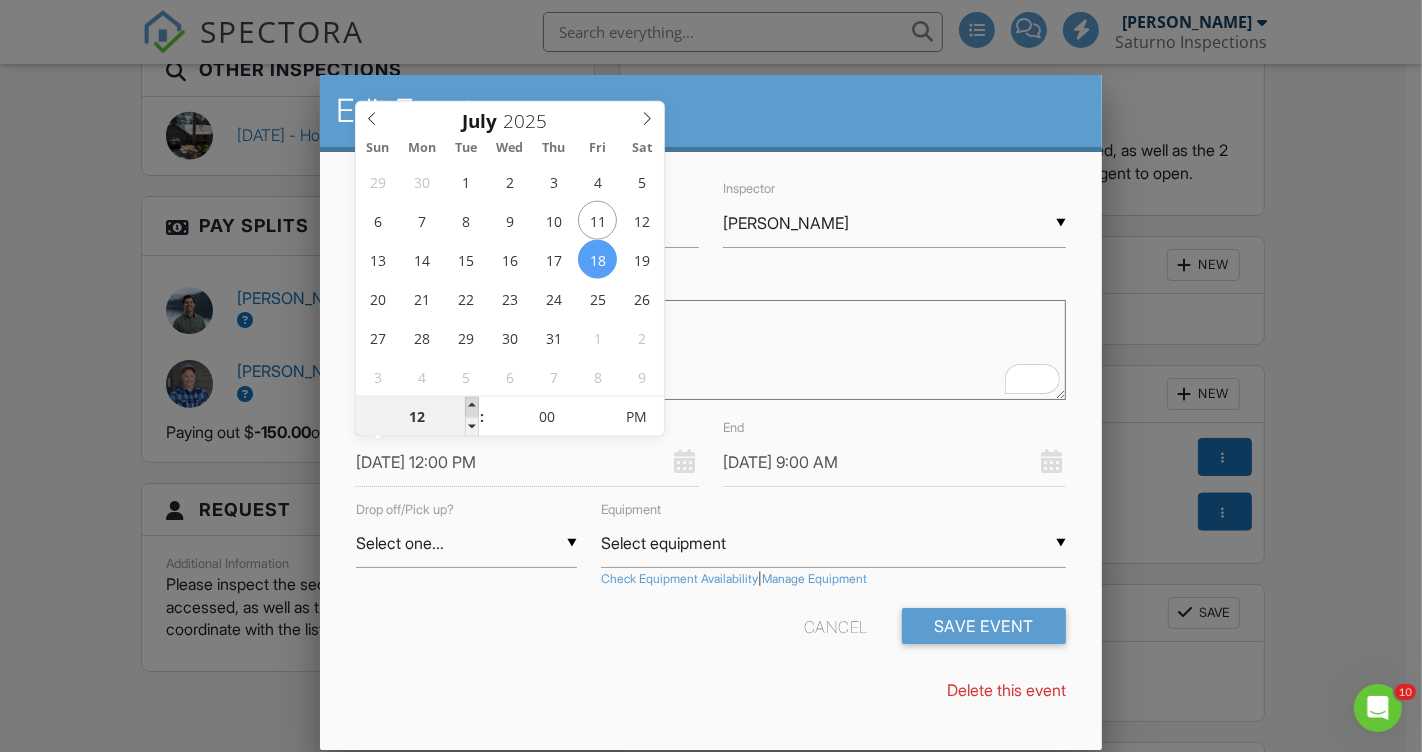 type on "07/18/2025 1:00 PM" 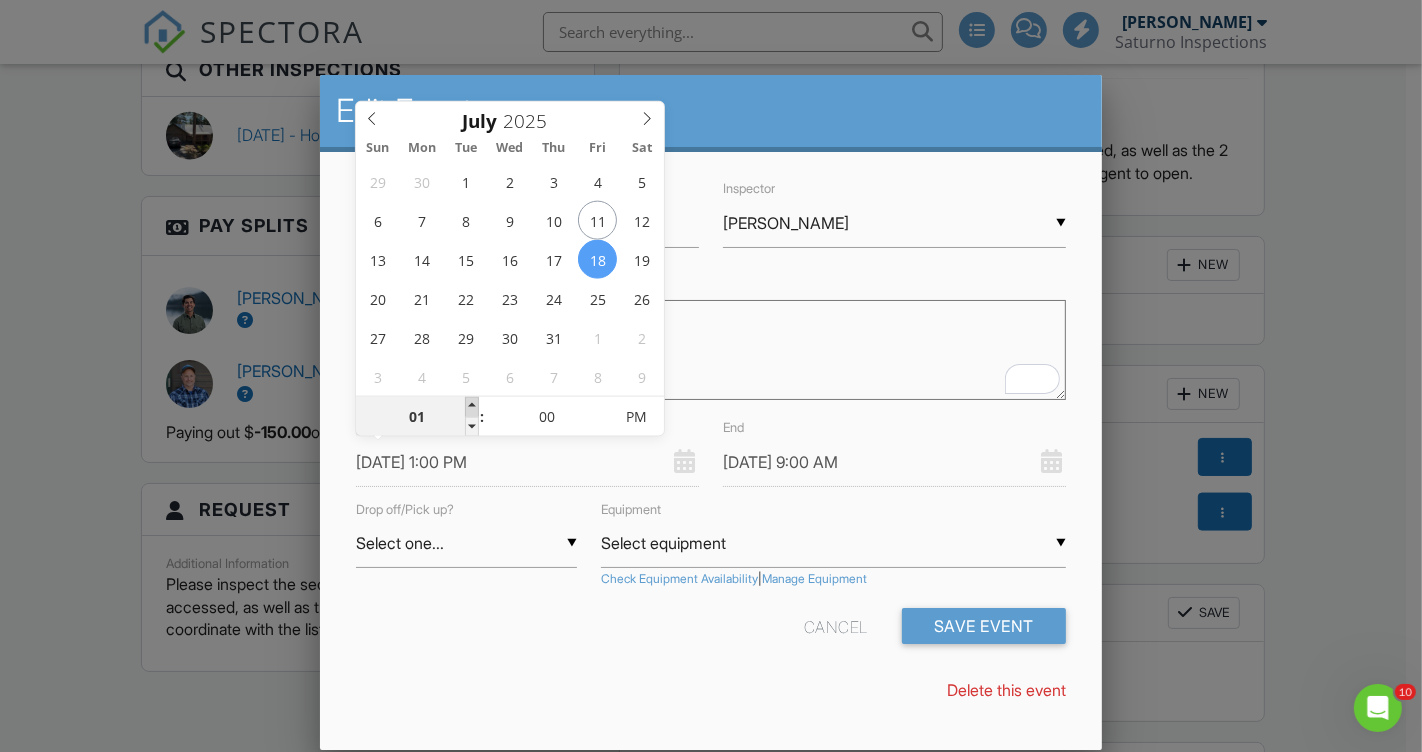 click at bounding box center (472, 407) 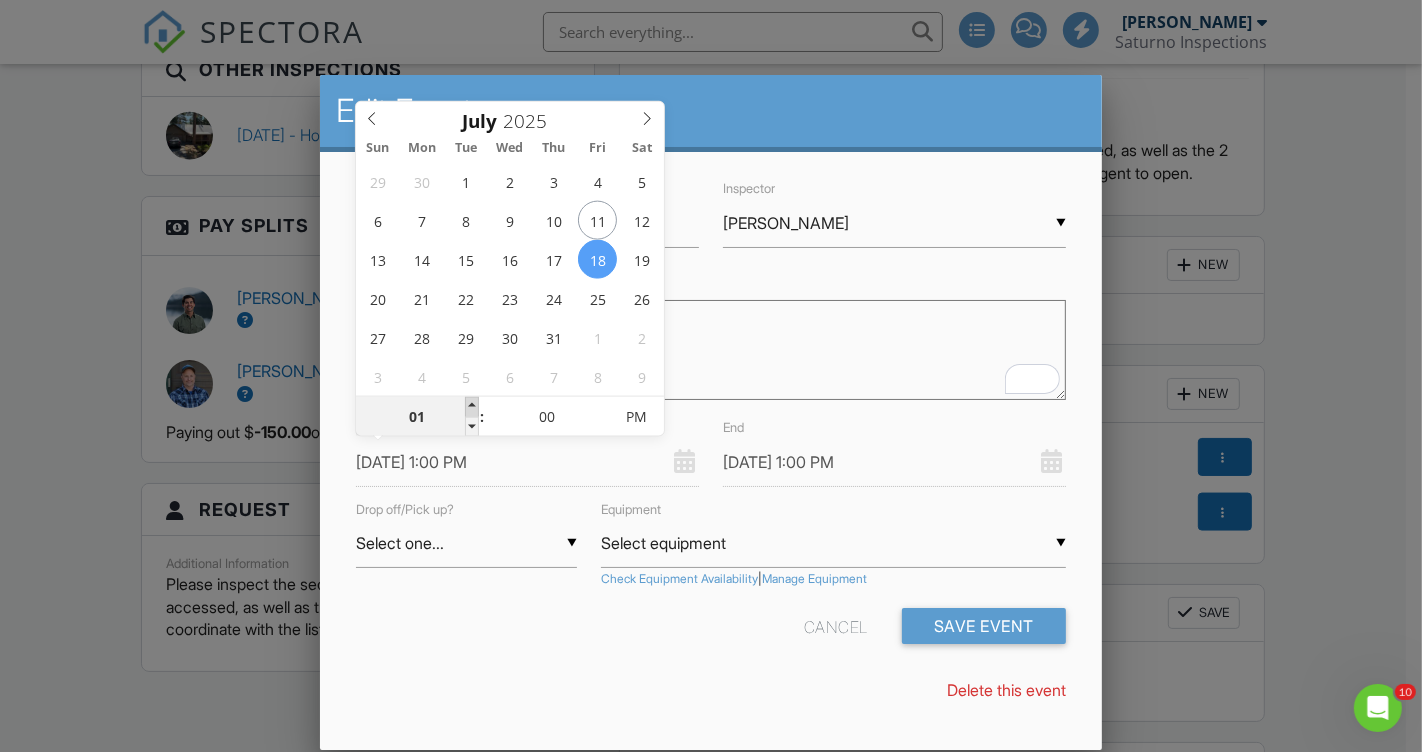 type on "[DATE] 2:00 PM" 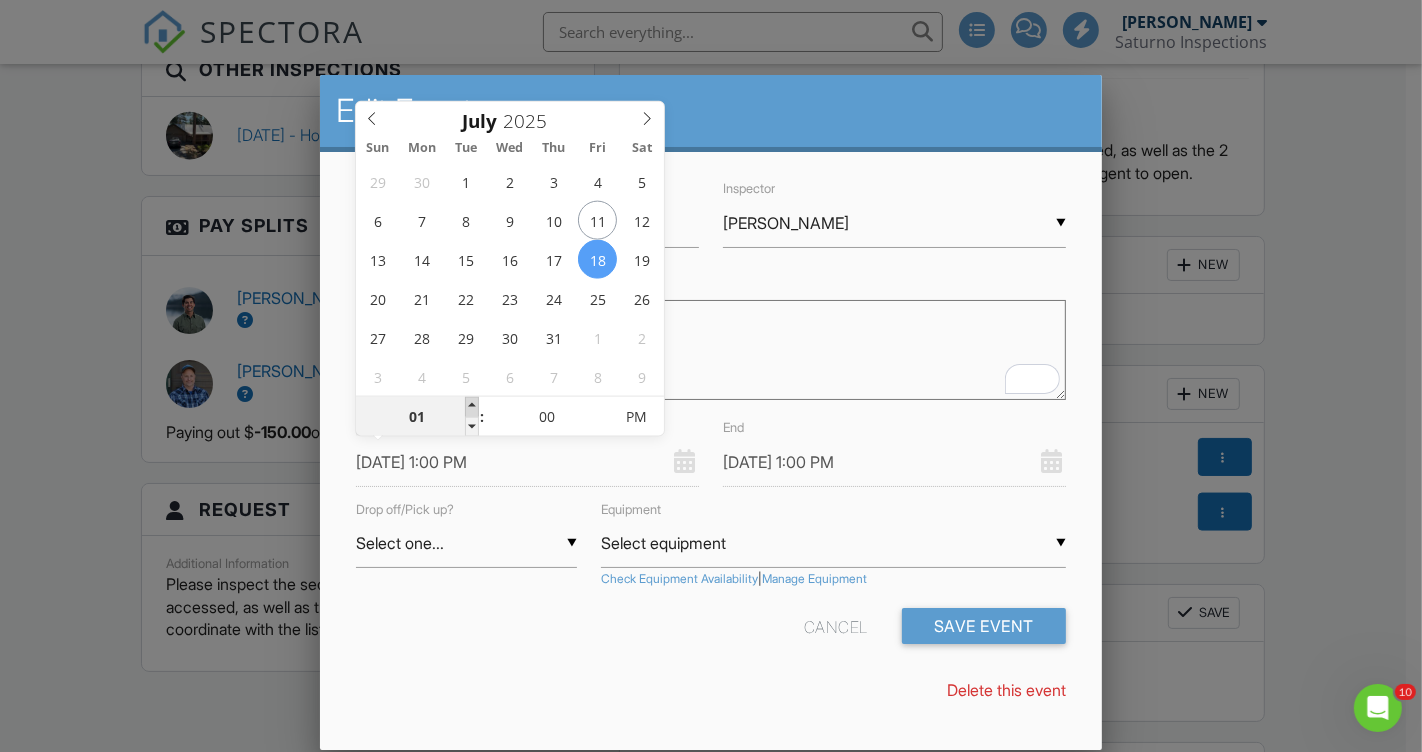 type on "02" 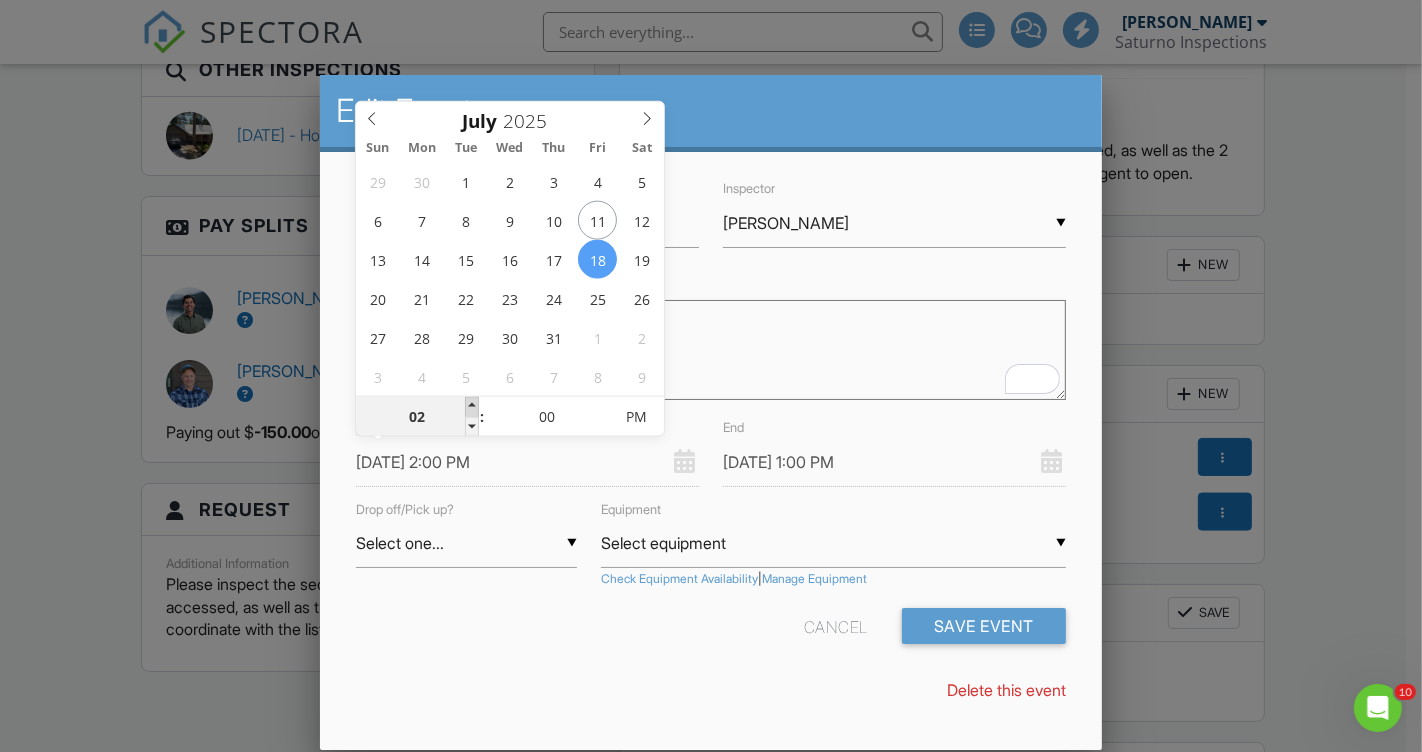 click at bounding box center [472, 407] 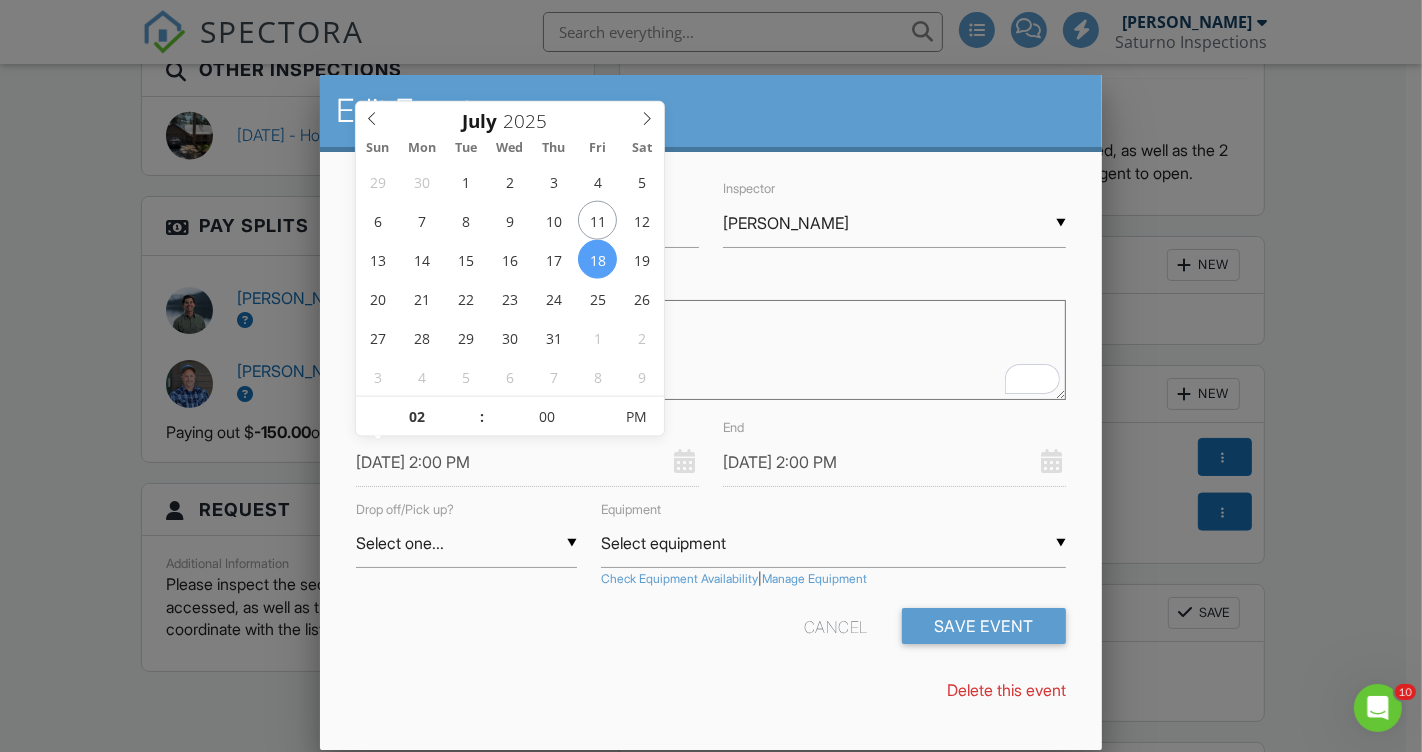 click on "[DATE] 2:00 PM" at bounding box center [894, 462] 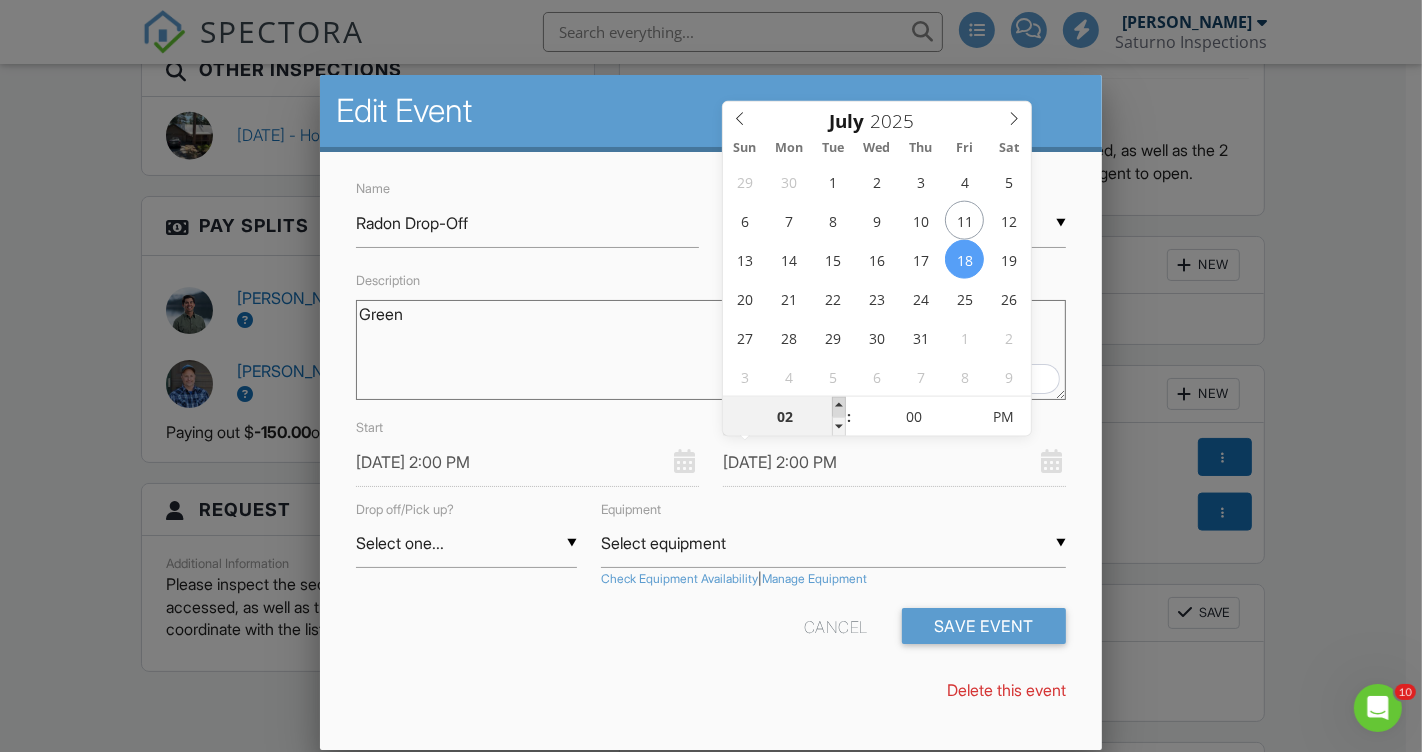 type on "[DATE] 3:00 PM" 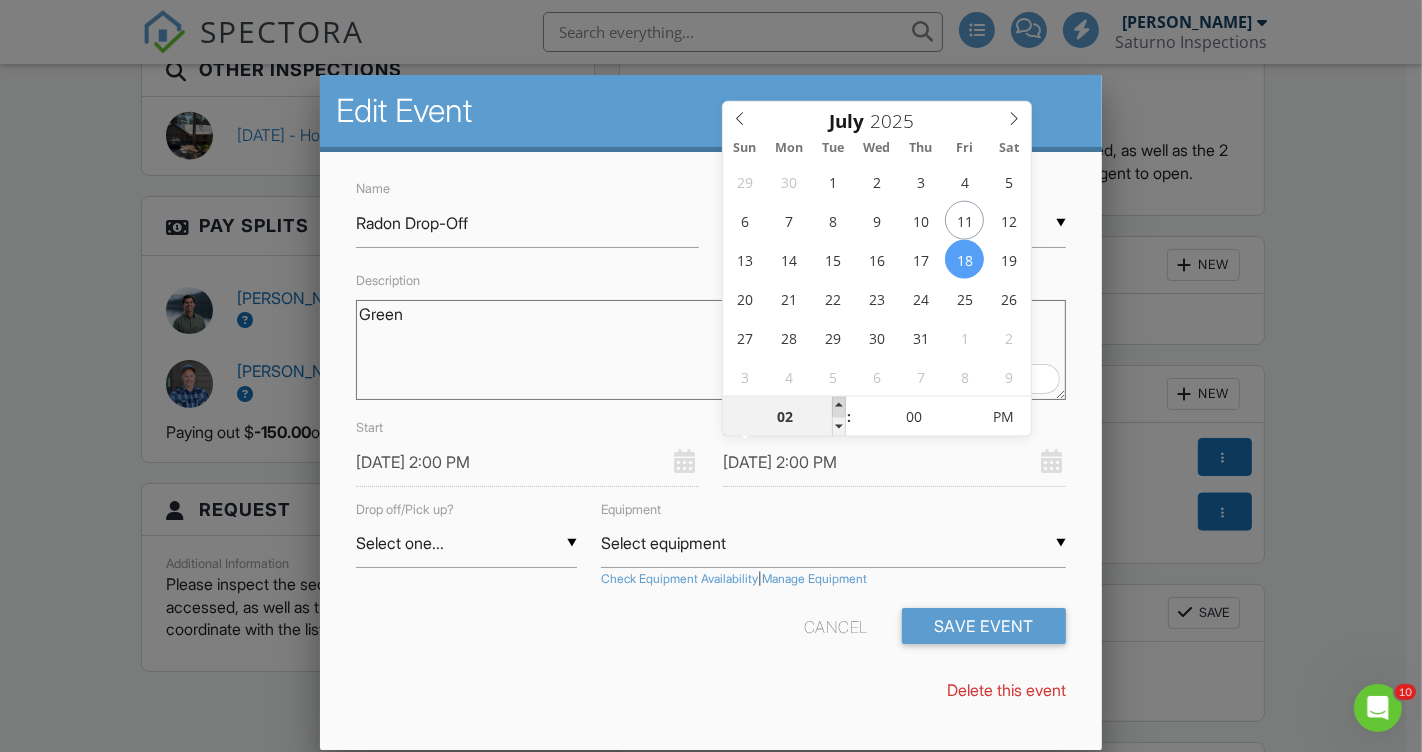 type on "03" 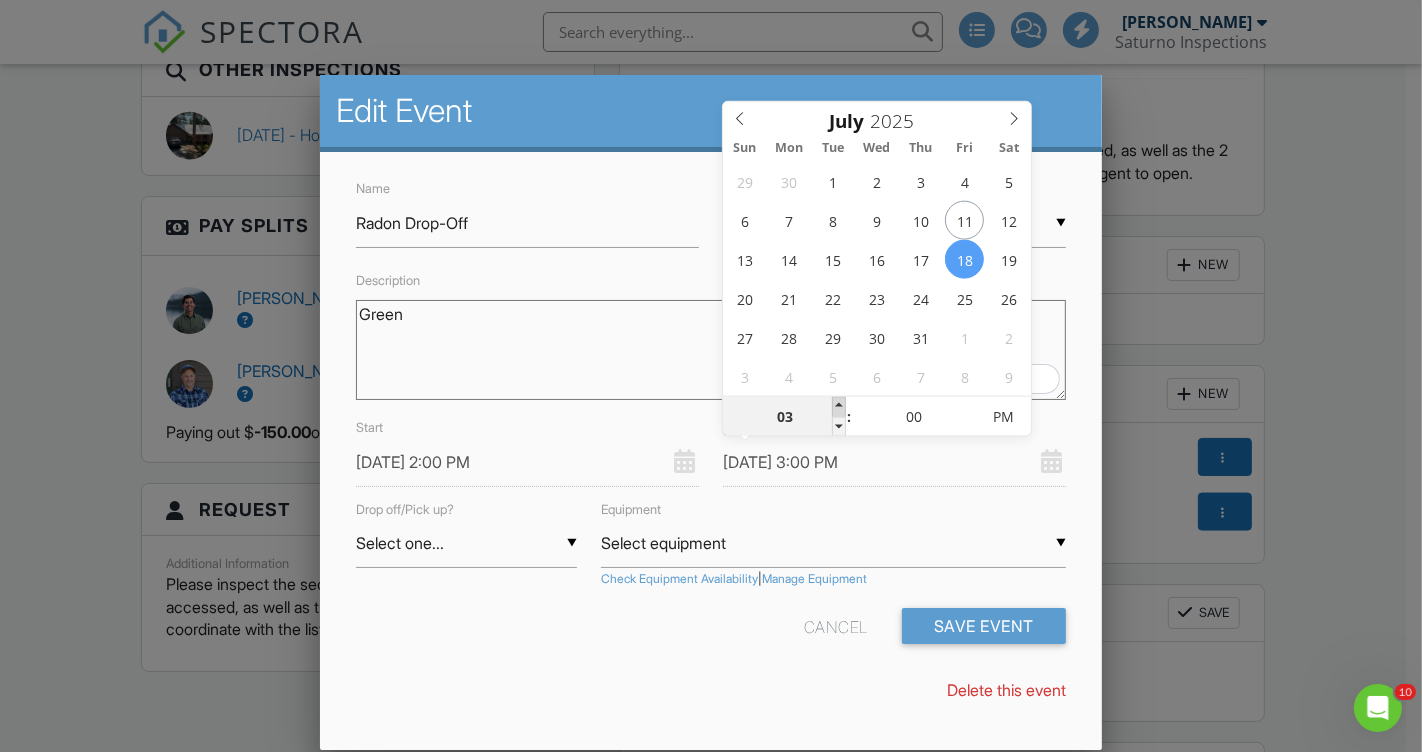 click at bounding box center (839, 407) 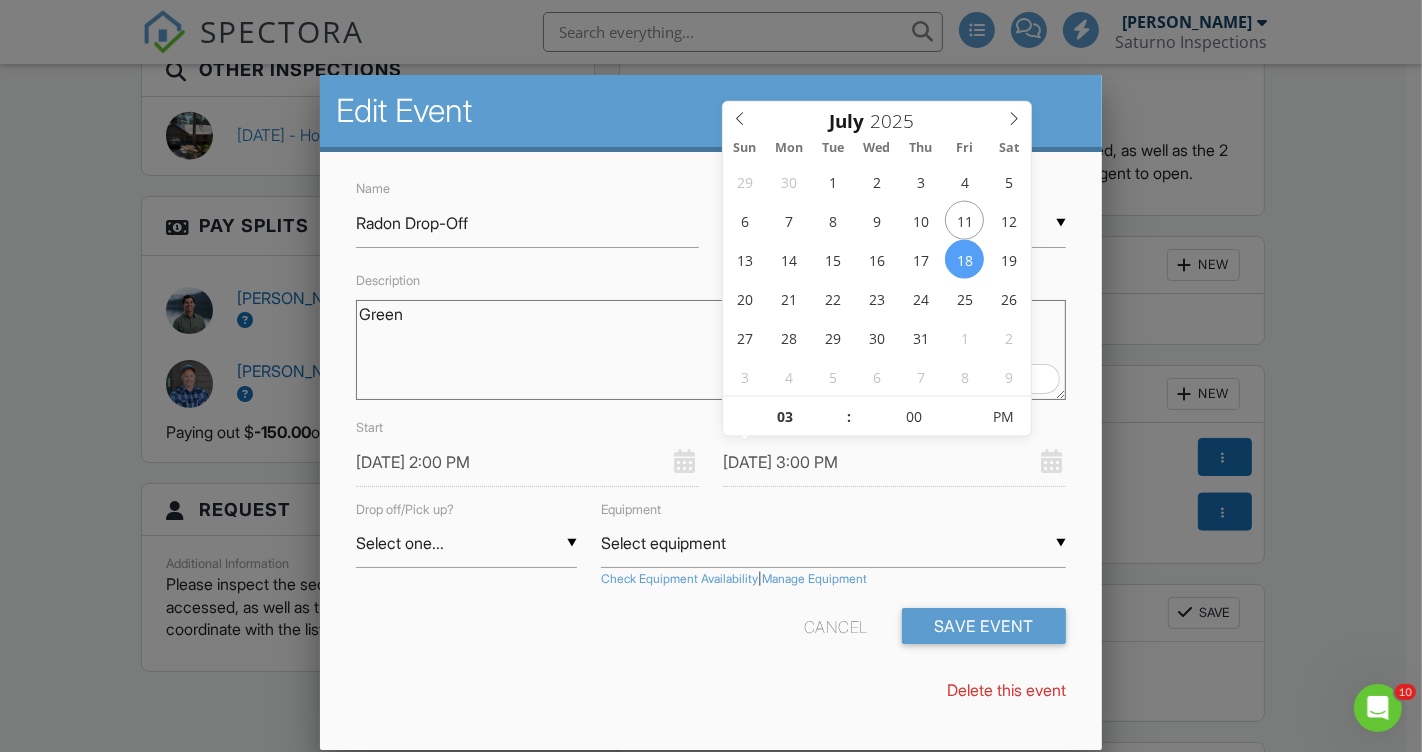 click on "▼ Select one... Select one... Drop Pickup Select one...
Drop
Pickup" at bounding box center [466, 543] 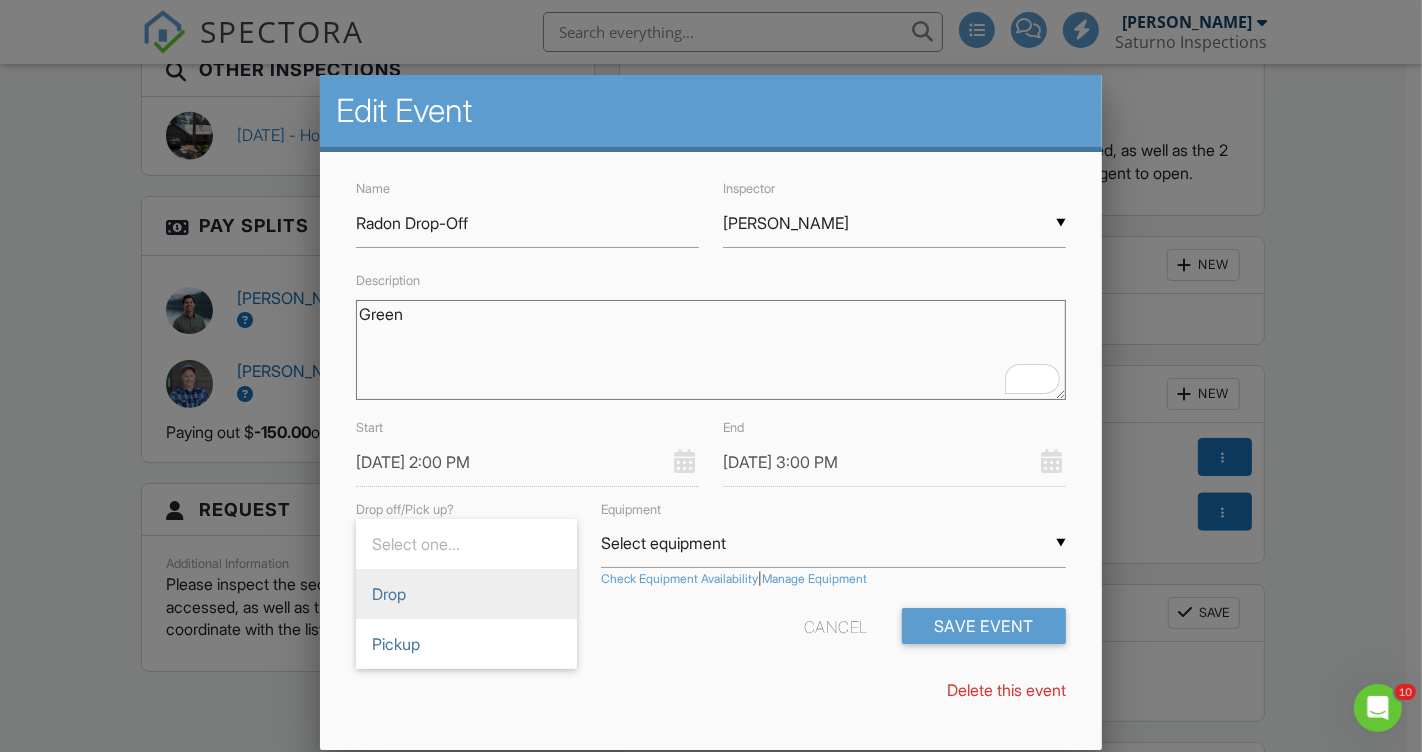 click on "Drop" at bounding box center [466, 594] 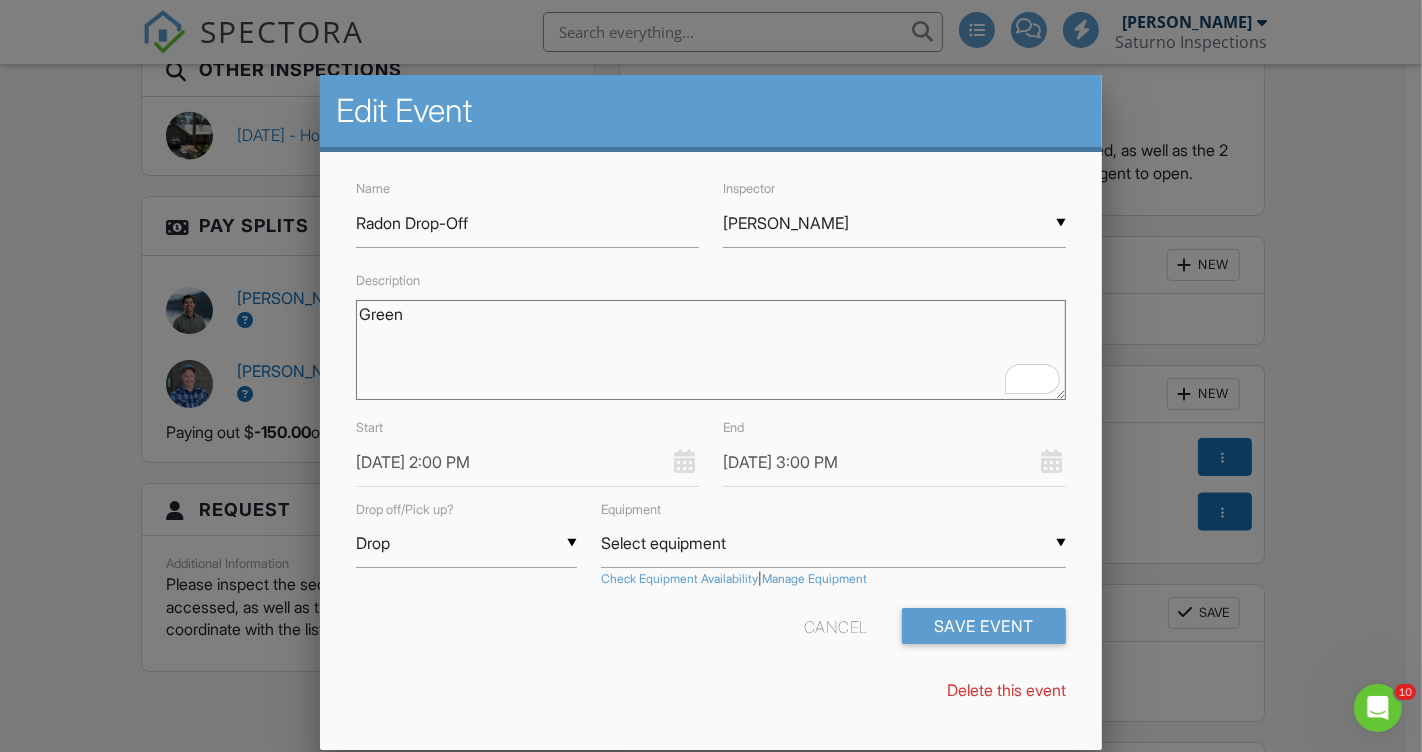 click on "Select equipment" at bounding box center (833, 543) 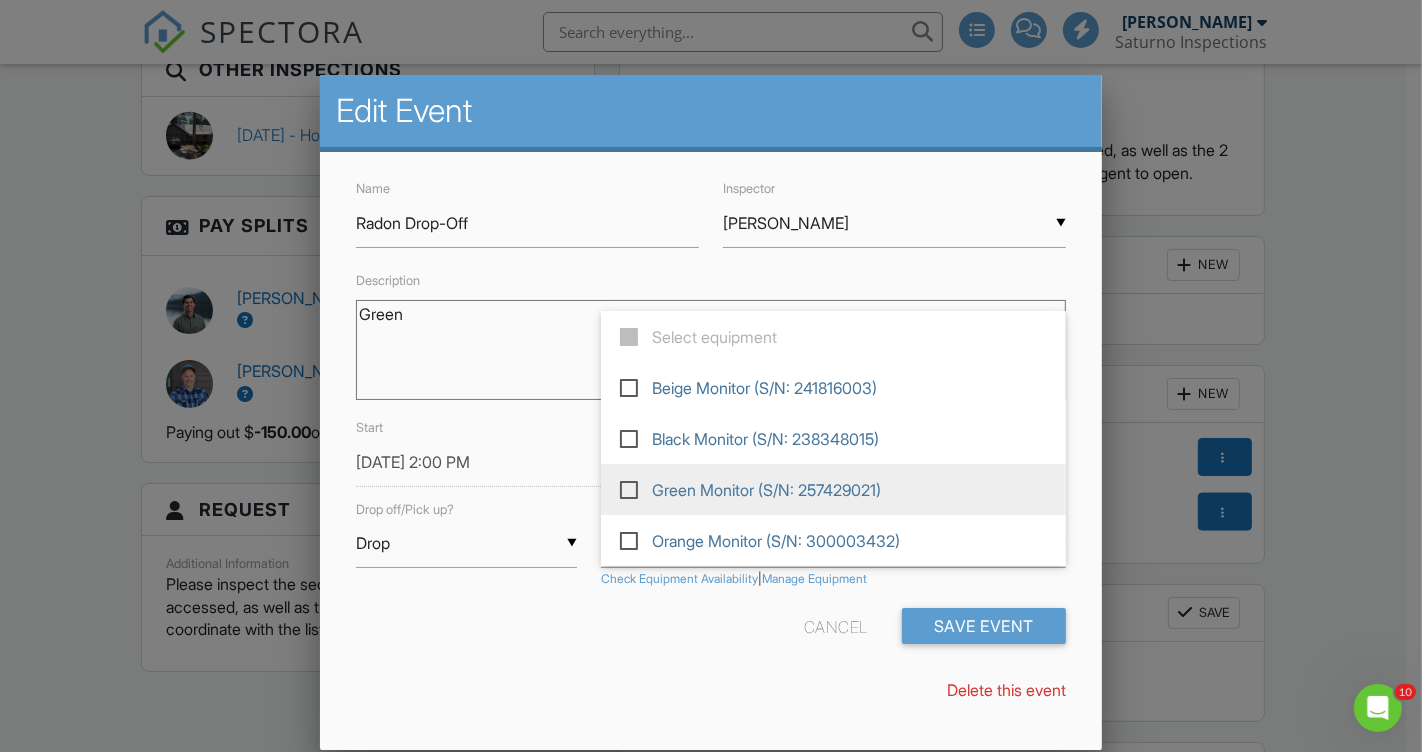 click at bounding box center [637, 488] 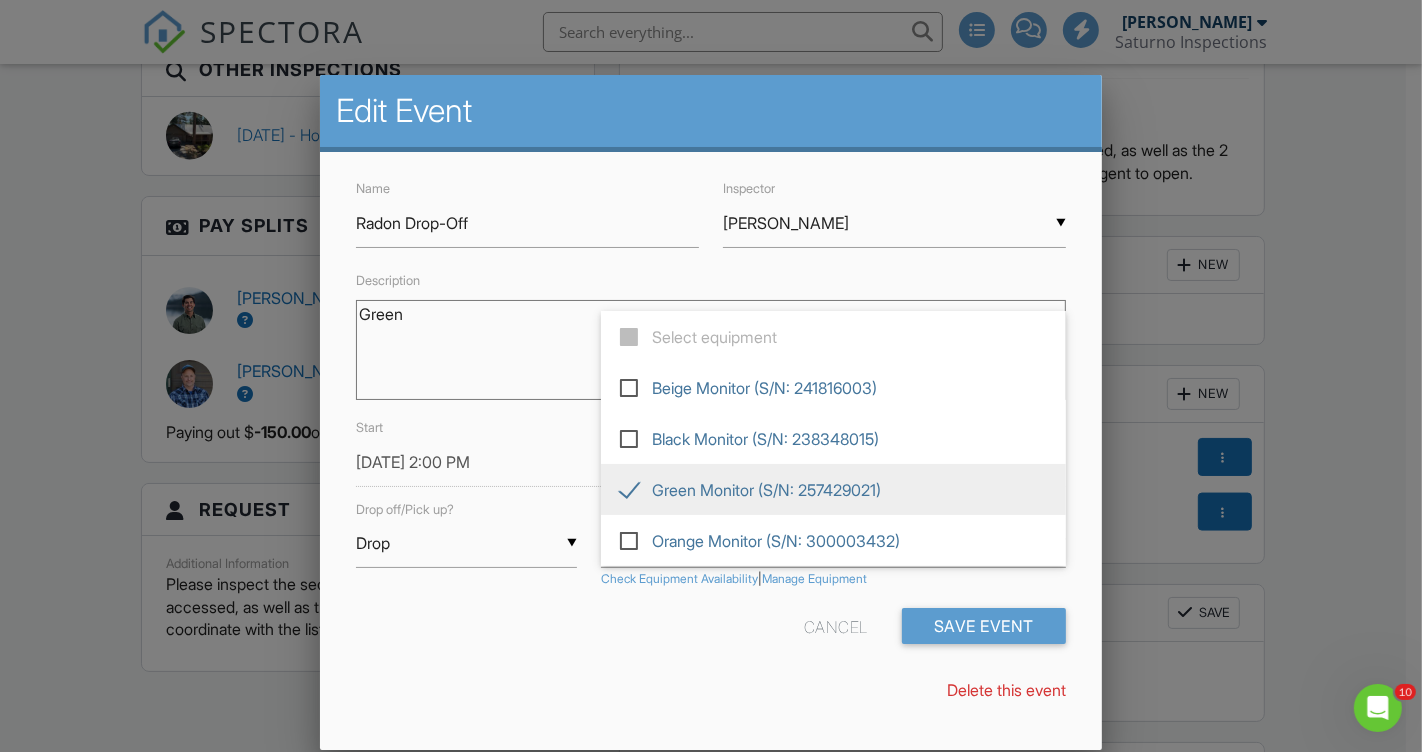 type on "Green Monitor (S/N: 257429021)" 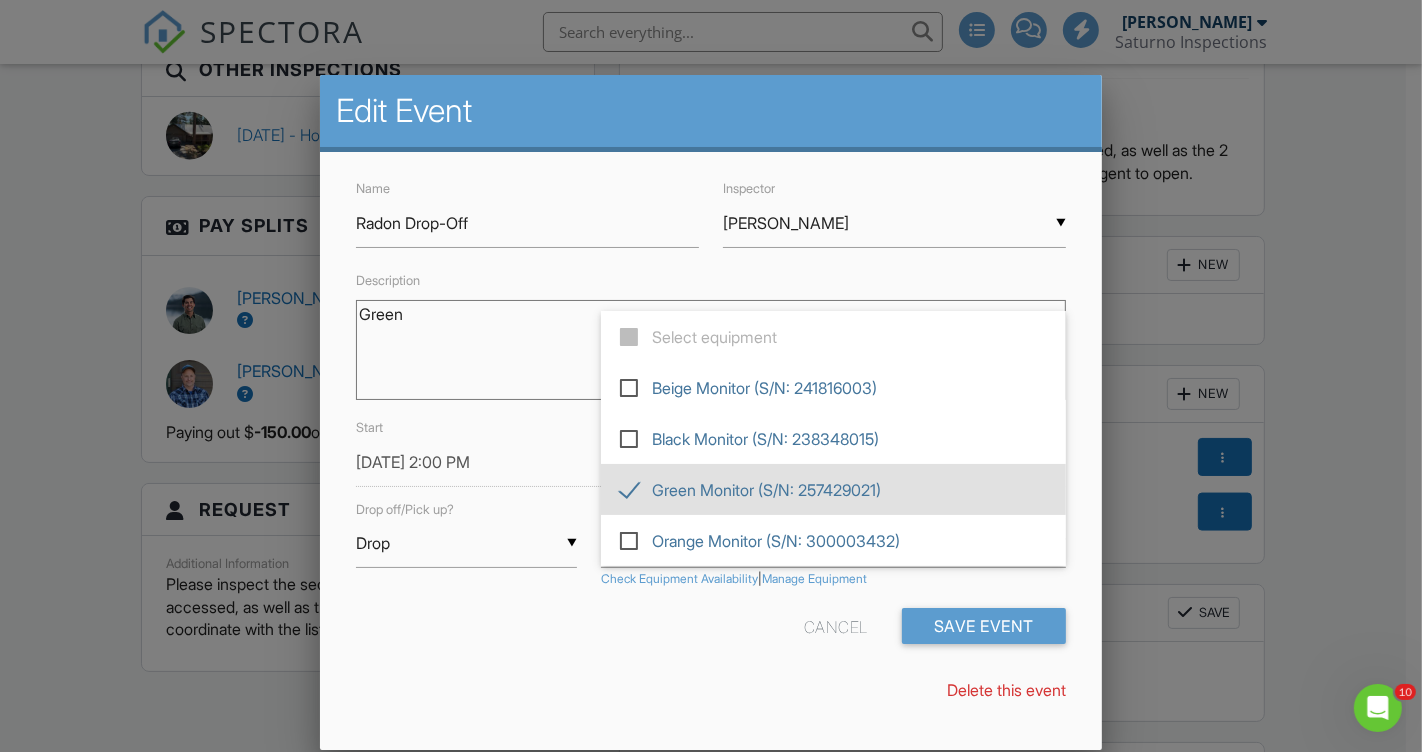 click on "Drop off/Pick up?
▼ Drop Select one... Drop Pickup Select one...
Drop
Pickup" at bounding box center [466, 542] 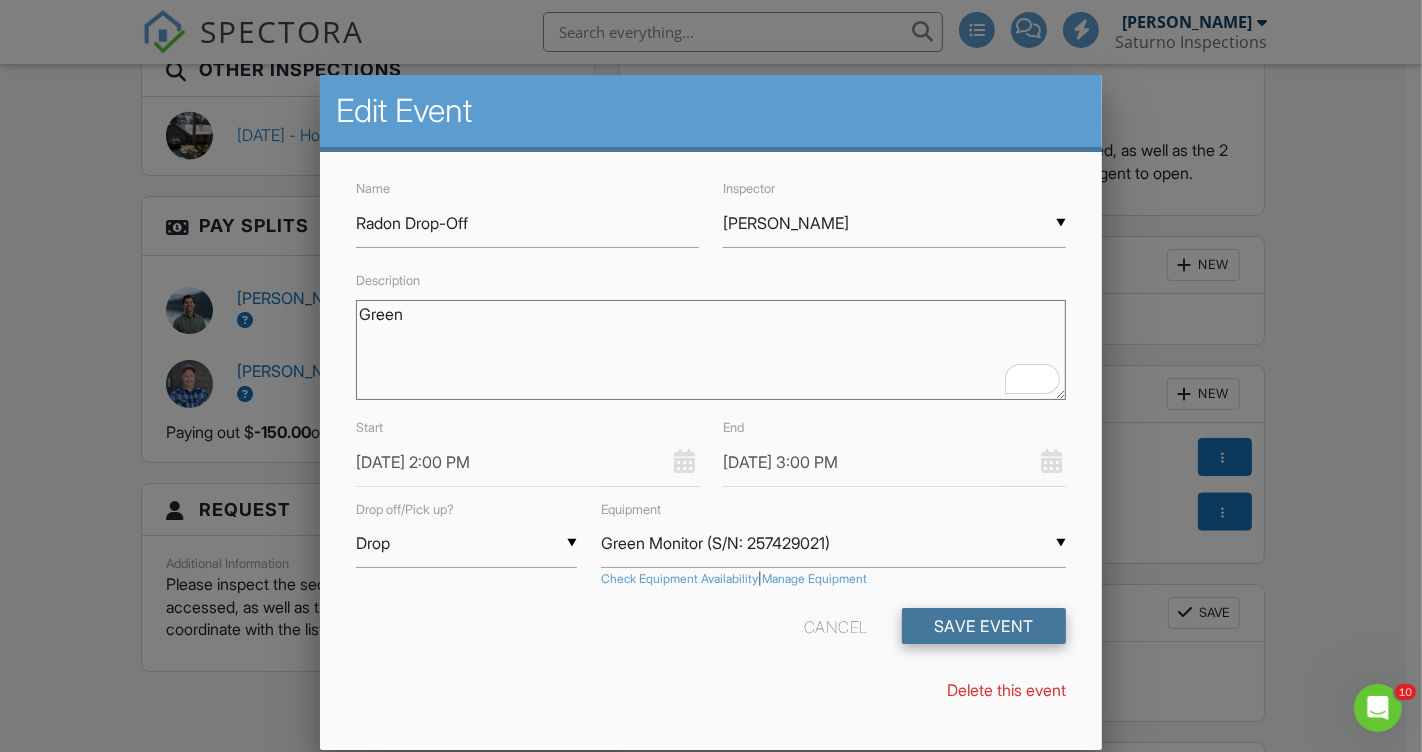 click on "Save Event" at bounding box center [984, 626] 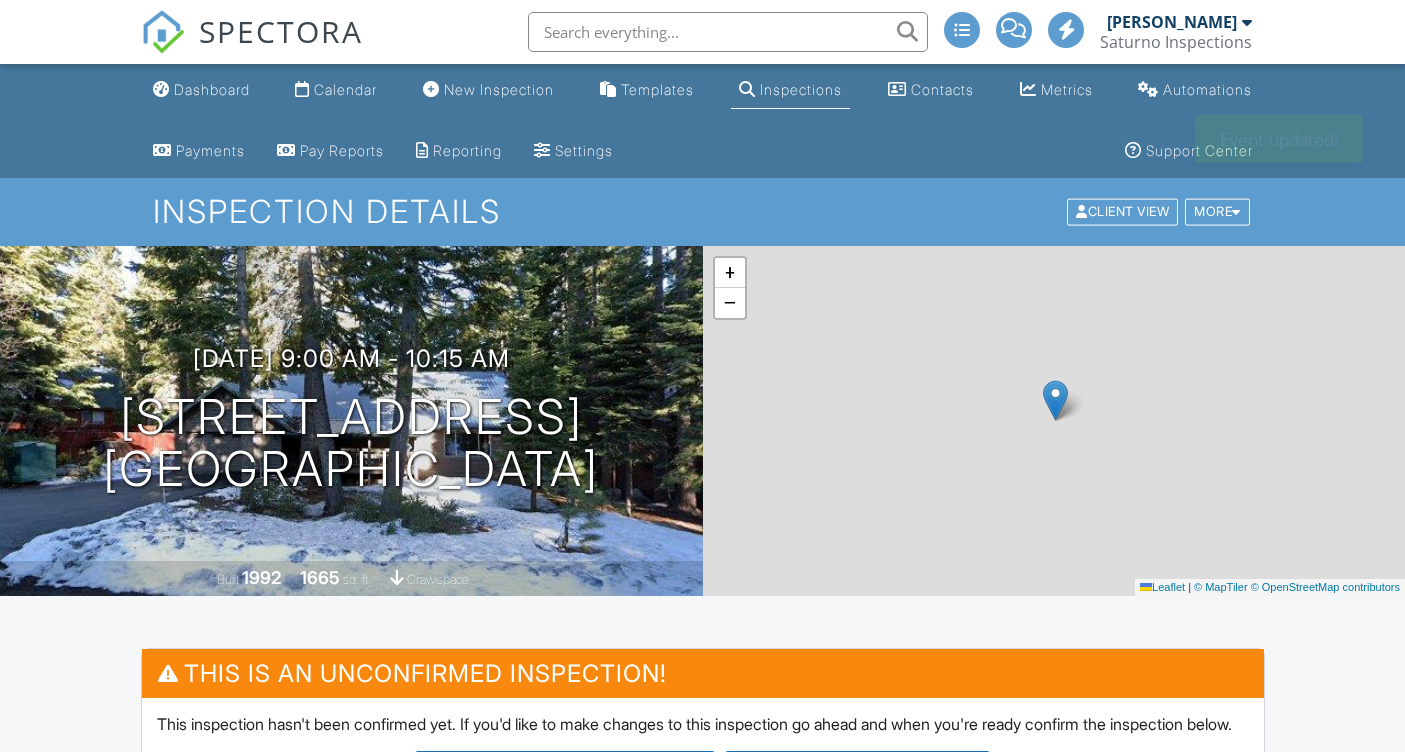scroll, scrollTop: 0, scrollLeft: 0, axis: both 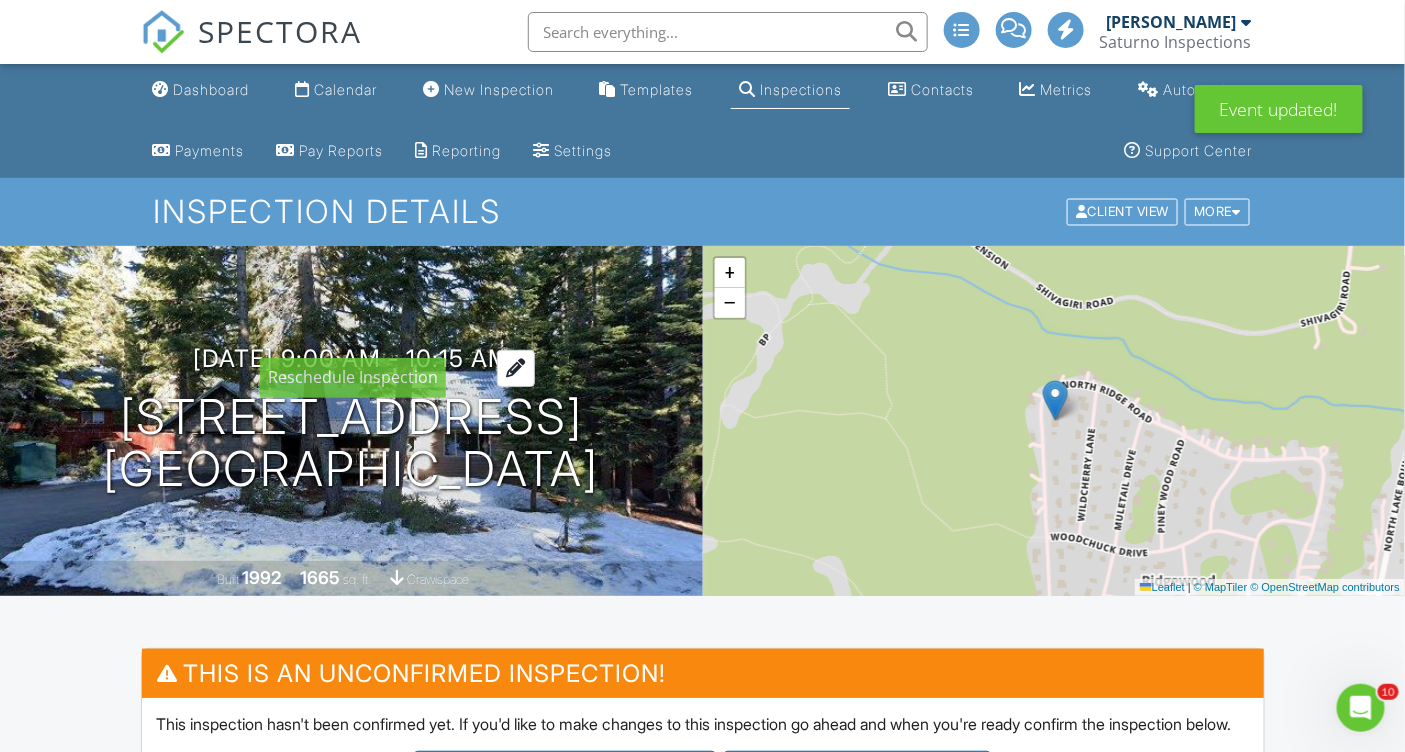click on "[DATE]  9:00 am
- 10:15 am" at bounding box center (351, 358) 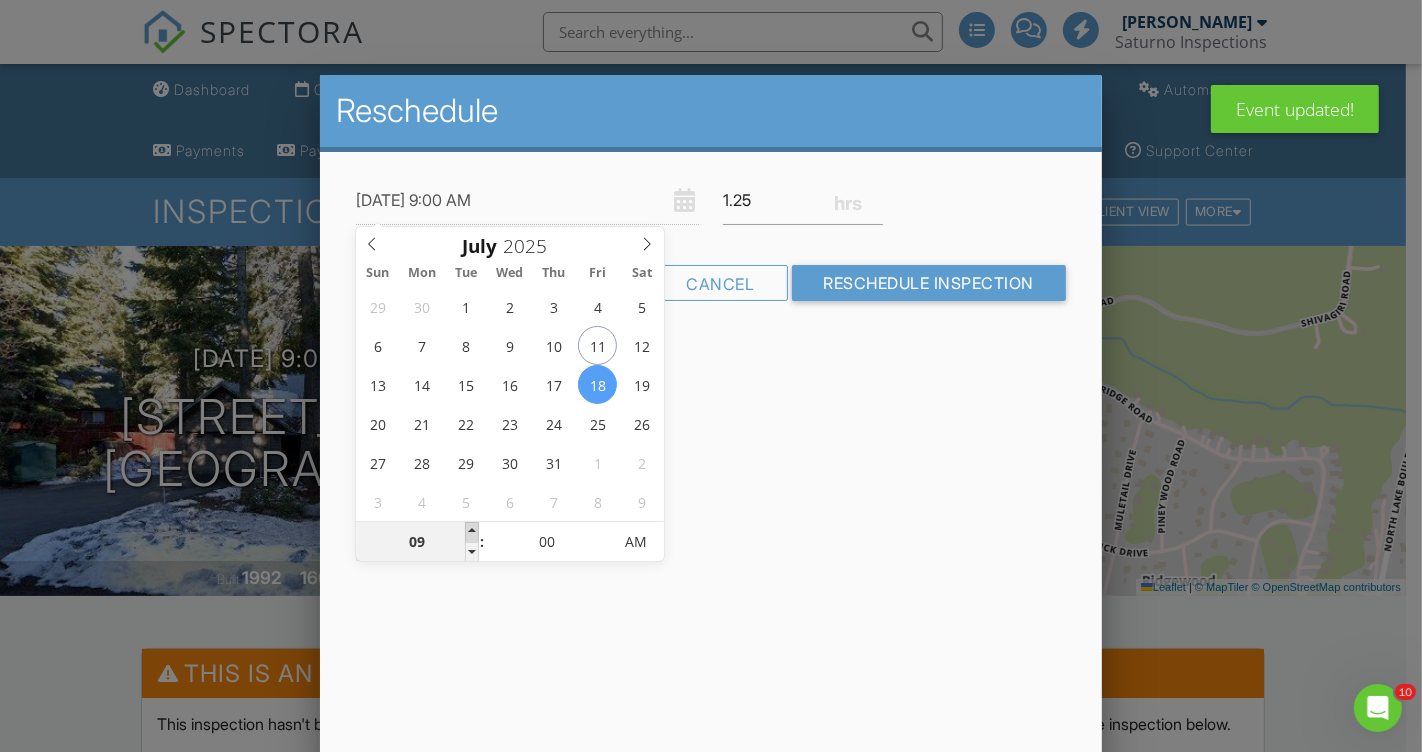 type on "07/18/2025 10:00 AM" 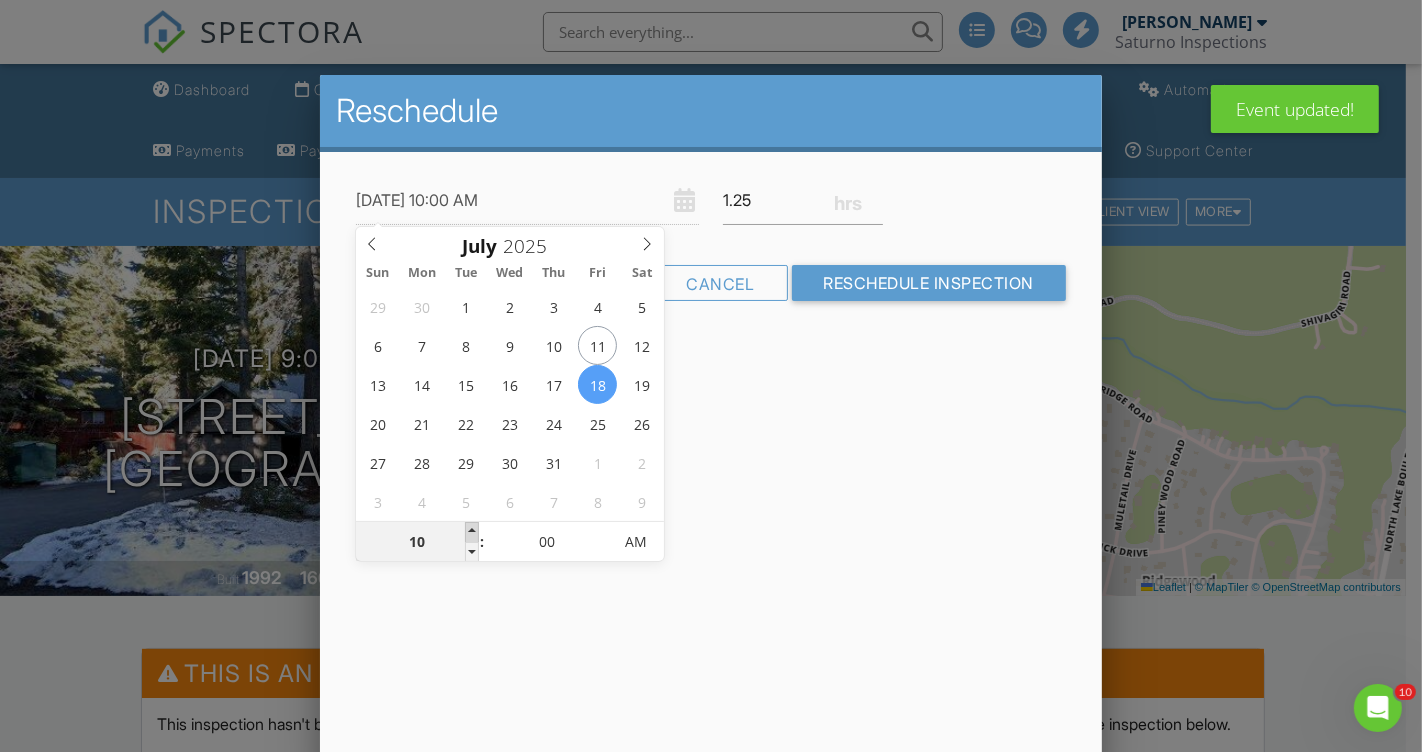 click at bounding box center (472, 532) 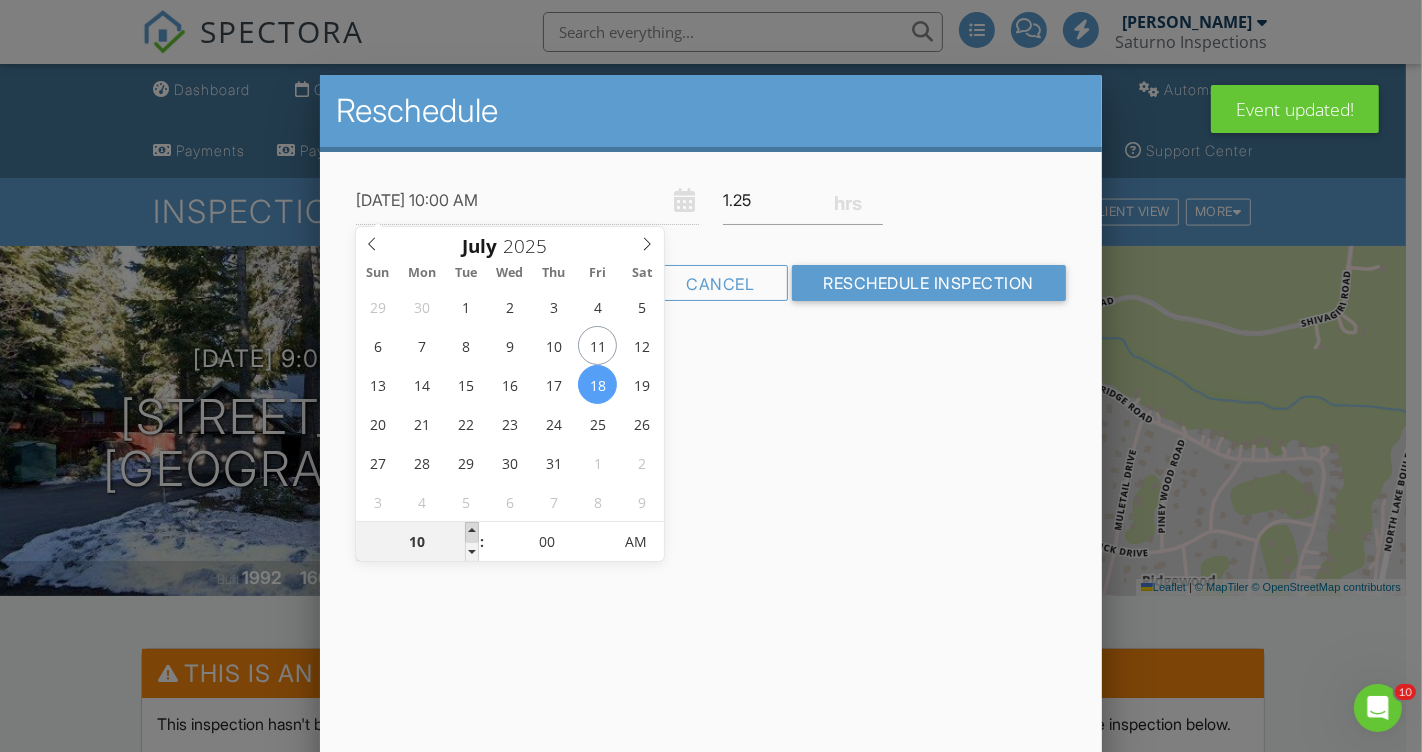 type on "07/18/2025 11:00 AM" 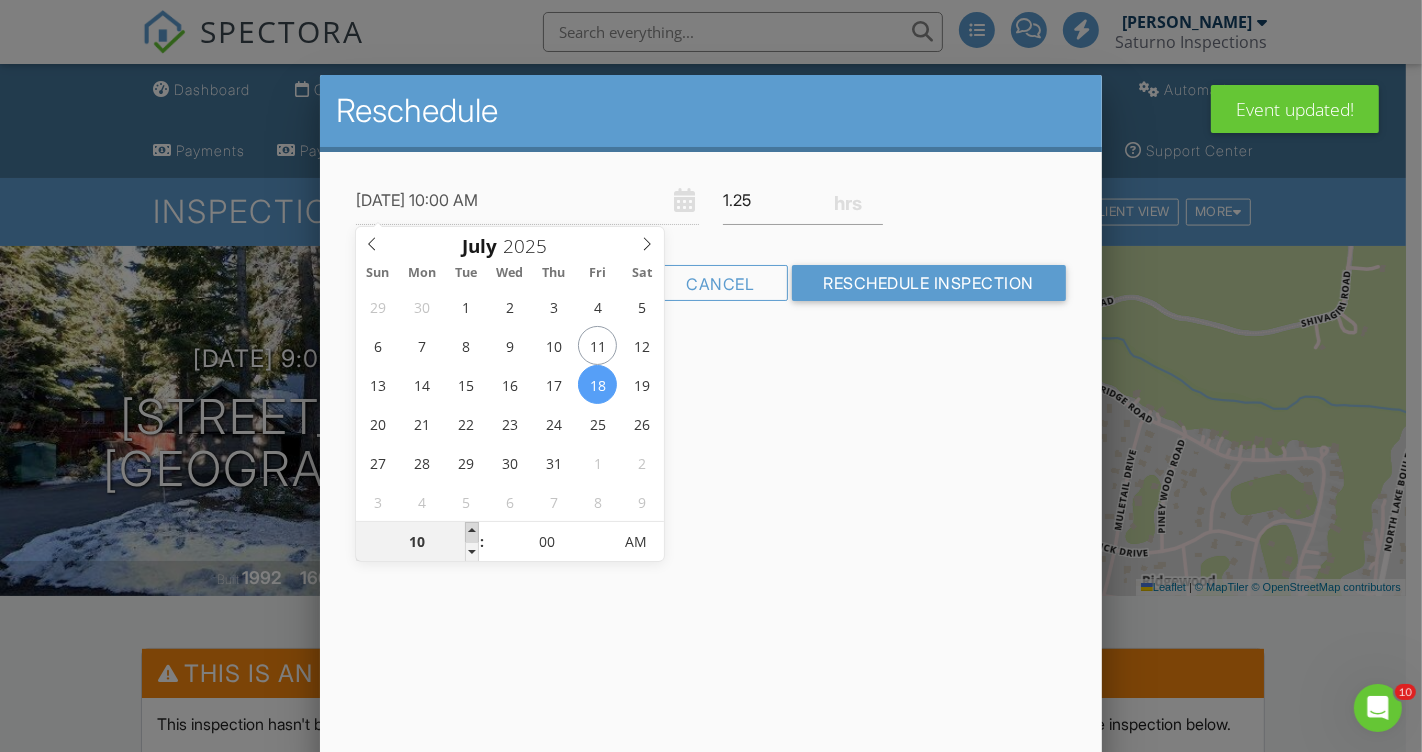 type on "11" 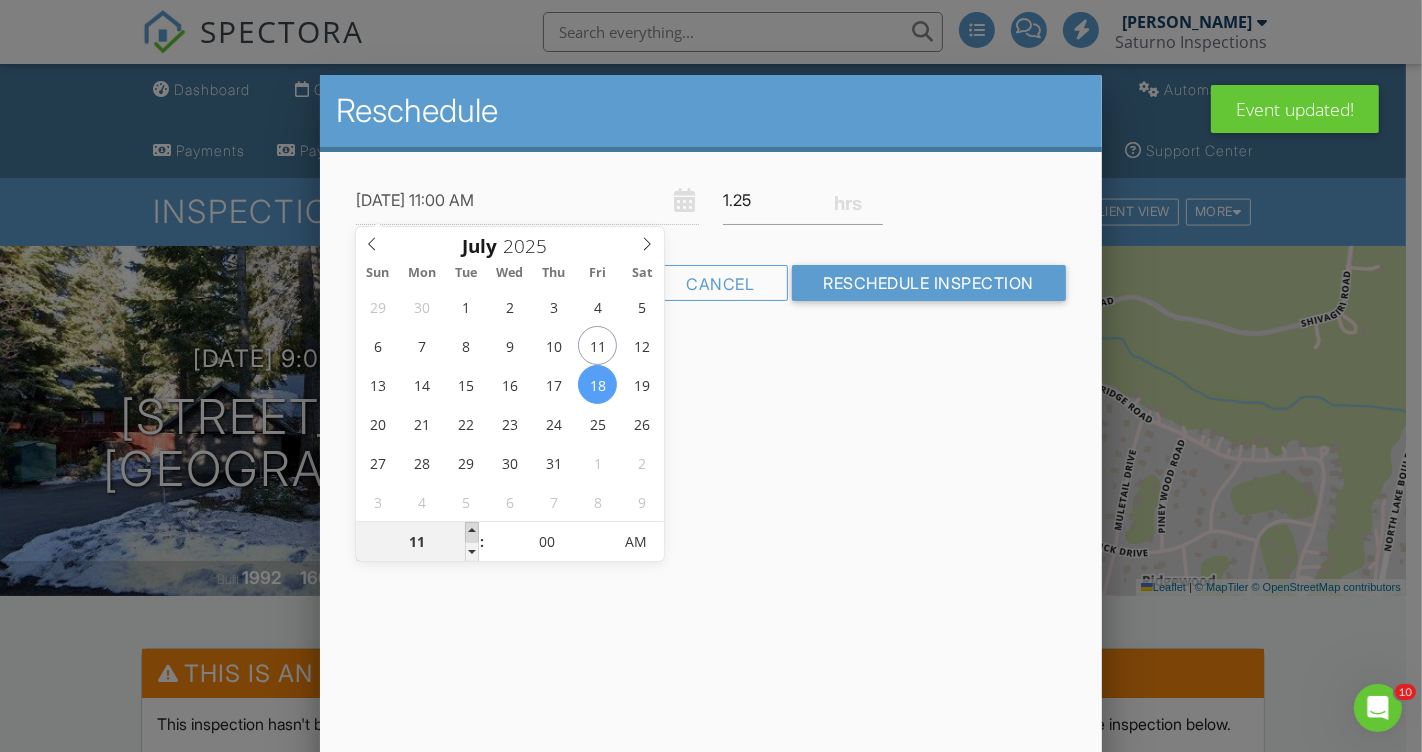 click at bounding box center [472, 532] 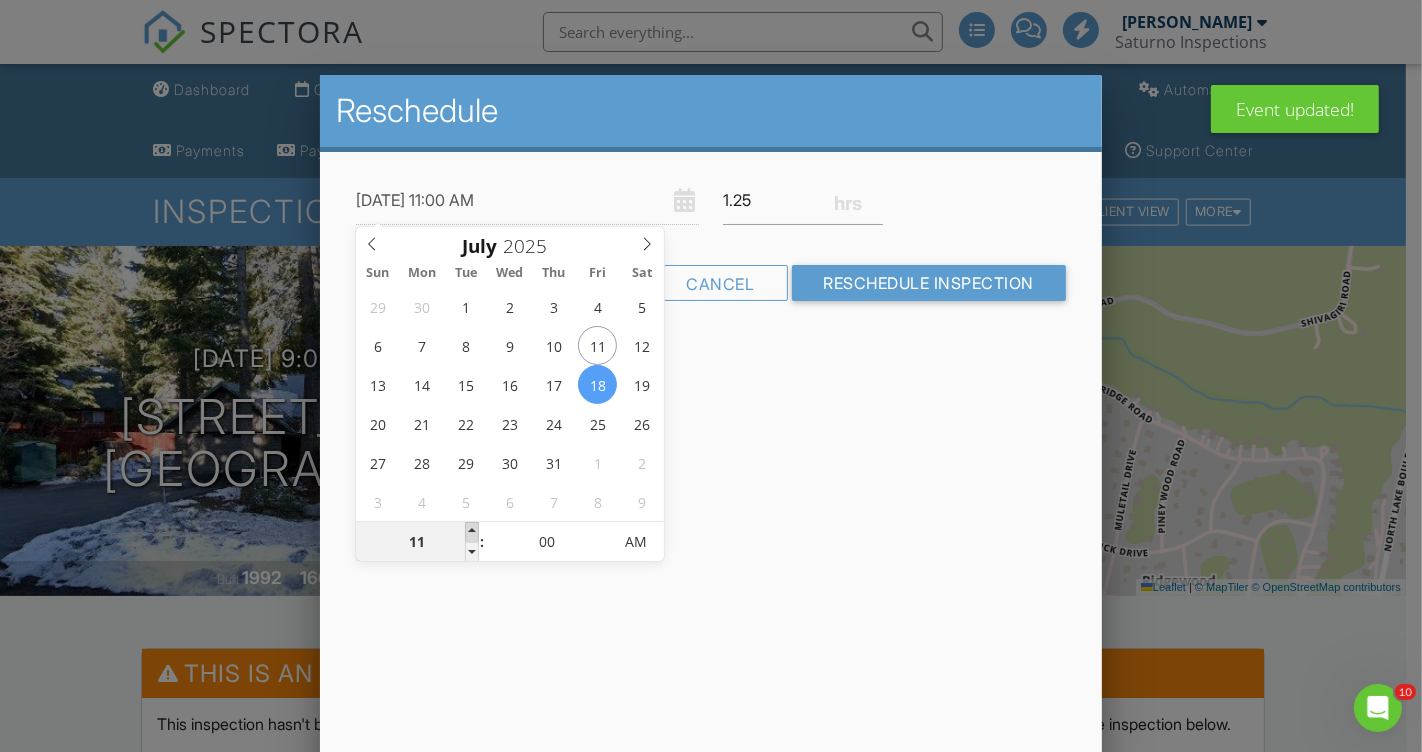 type on "07/18/2025 12:00 PM" 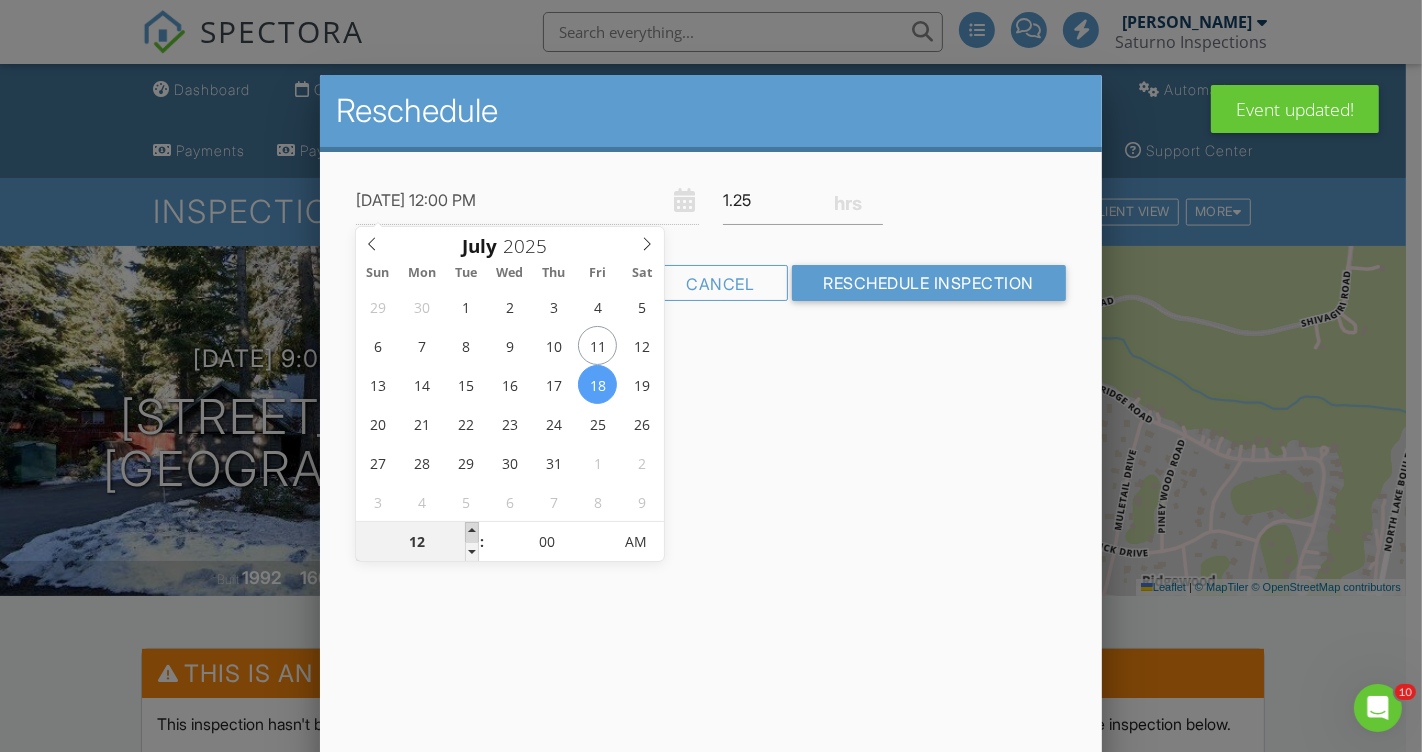 click at bounding box center (472, 532) 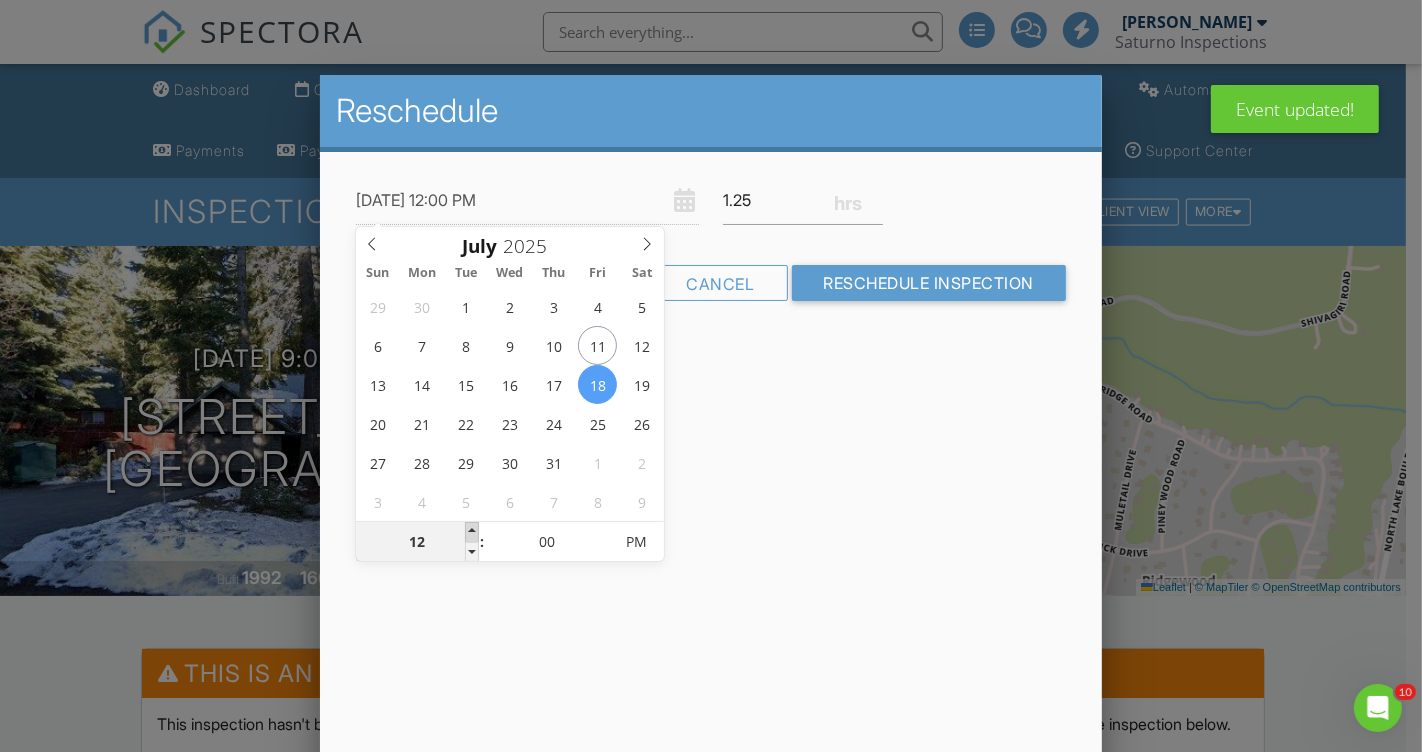 type on "07/18/2025 1:00 PM" 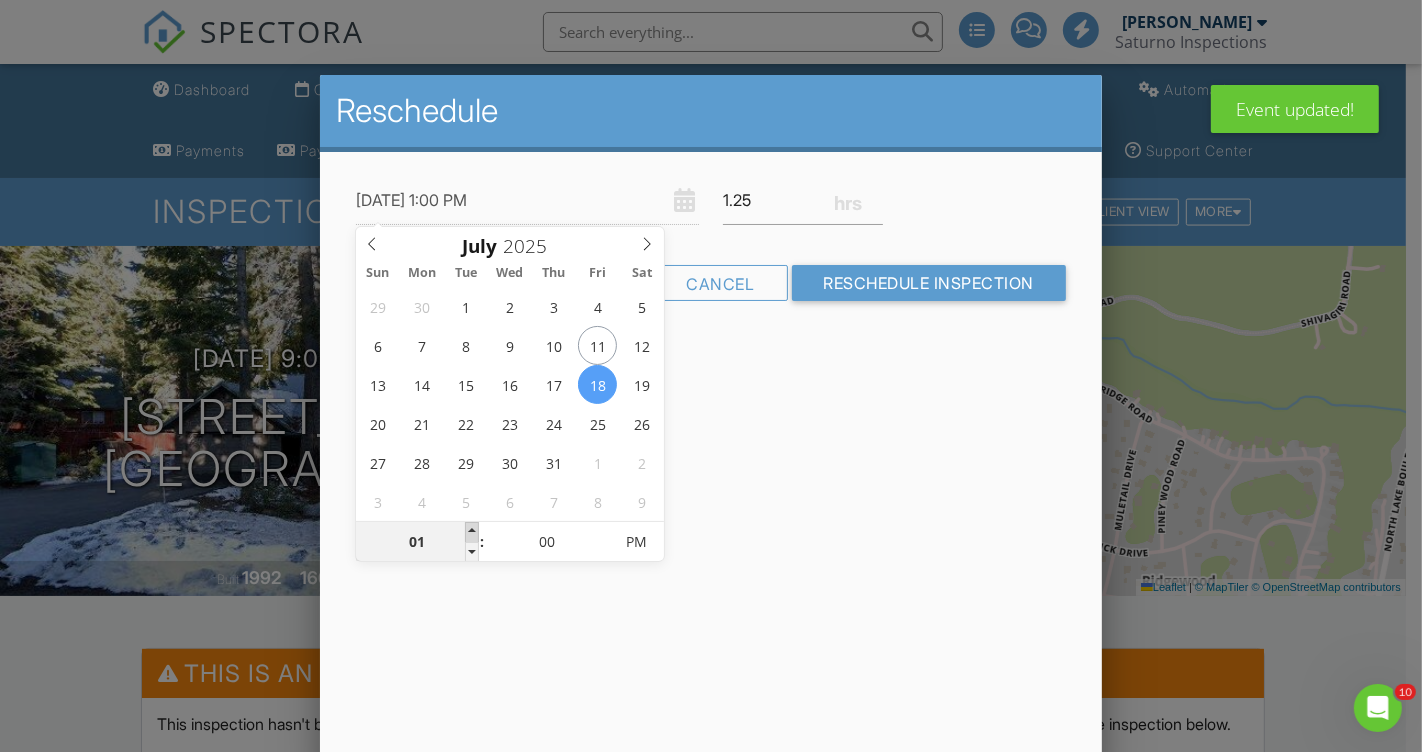 click at bounding box center [472, 532] 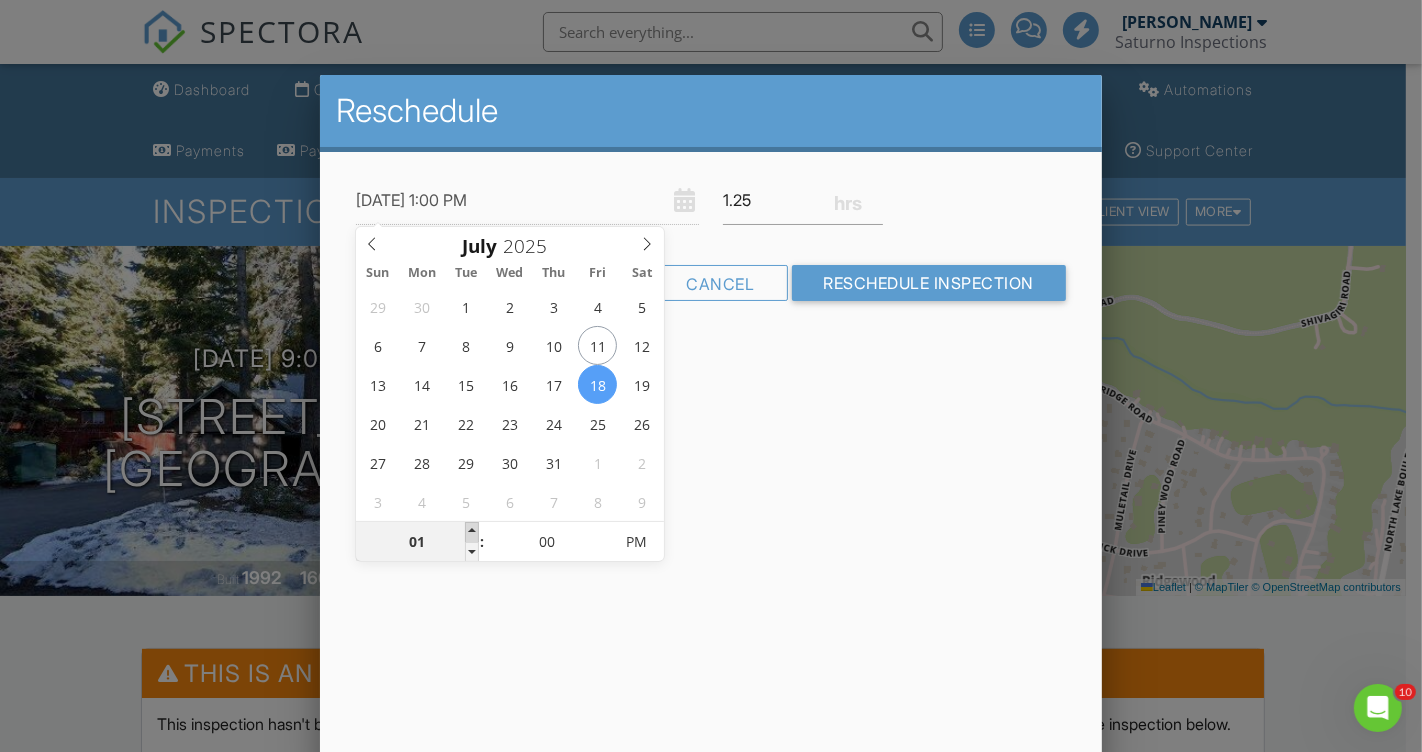 type on "[DATE] 2:00 PM" 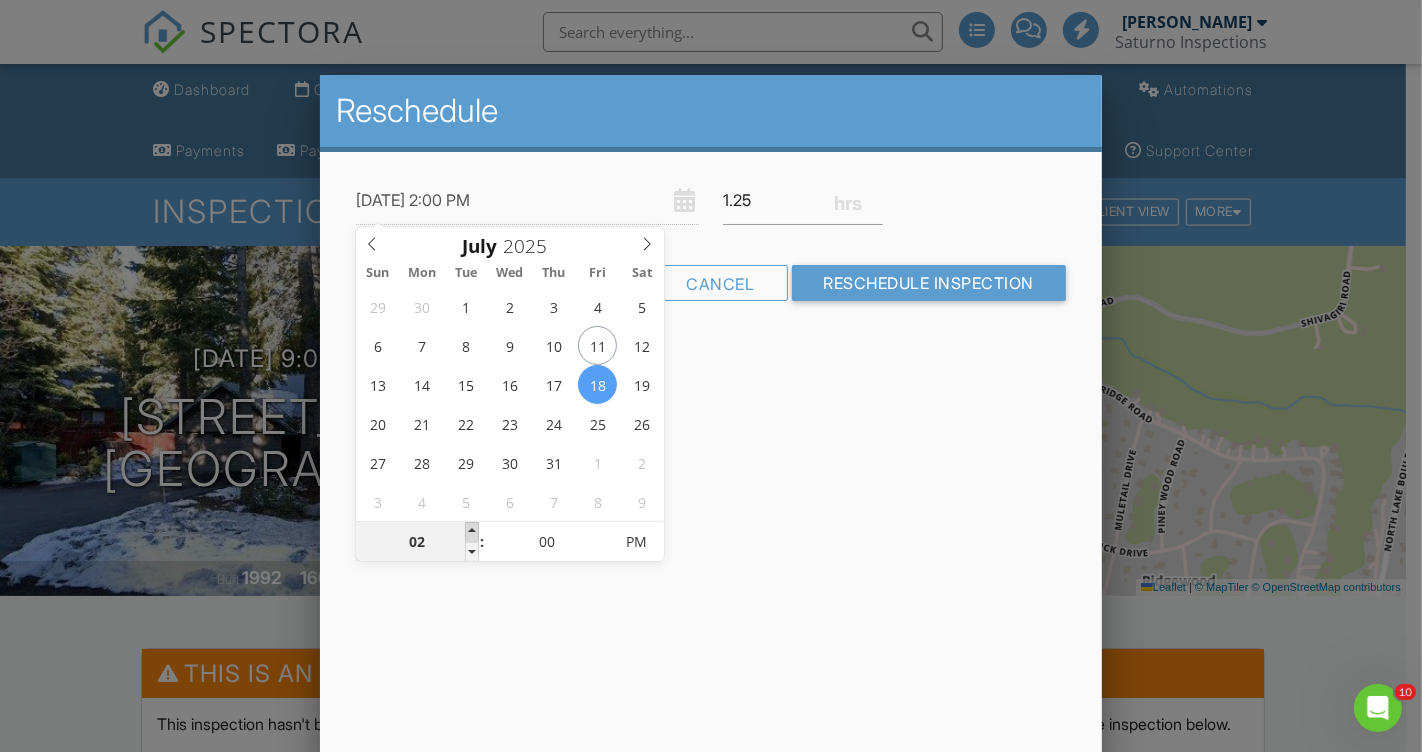 click at bounding box center (472, 532) 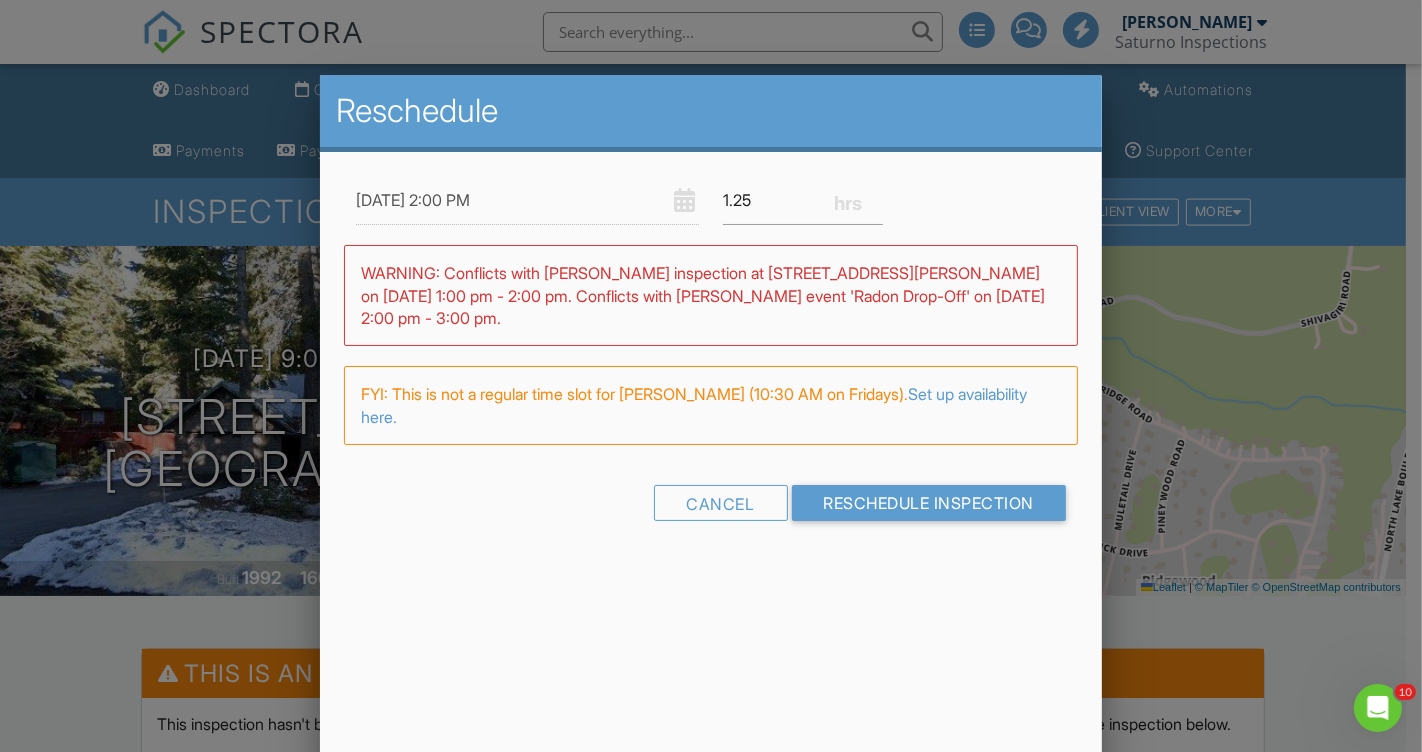 click on "Reschedule
07/18/2025 2:00 PM
1.25
Warning: this date/time is in the past.
WARNING: Conflicts with Stephen Saturno's inspection at 1005 Dorcey Dr on 07/18/2025  1:00 pm - 2:00 pm. Conflicts with Stephen Saturno's event 'Radon Drop-Off' on 07/18/2025  2:00 pm -  3:00 pm.
FYI: This is not a regular time slot for Stephen Saturno (10:30 AM on Fridays).  Set up availability here.
Cancel
Reschedule Inspection" at bounding box center (711, 425) 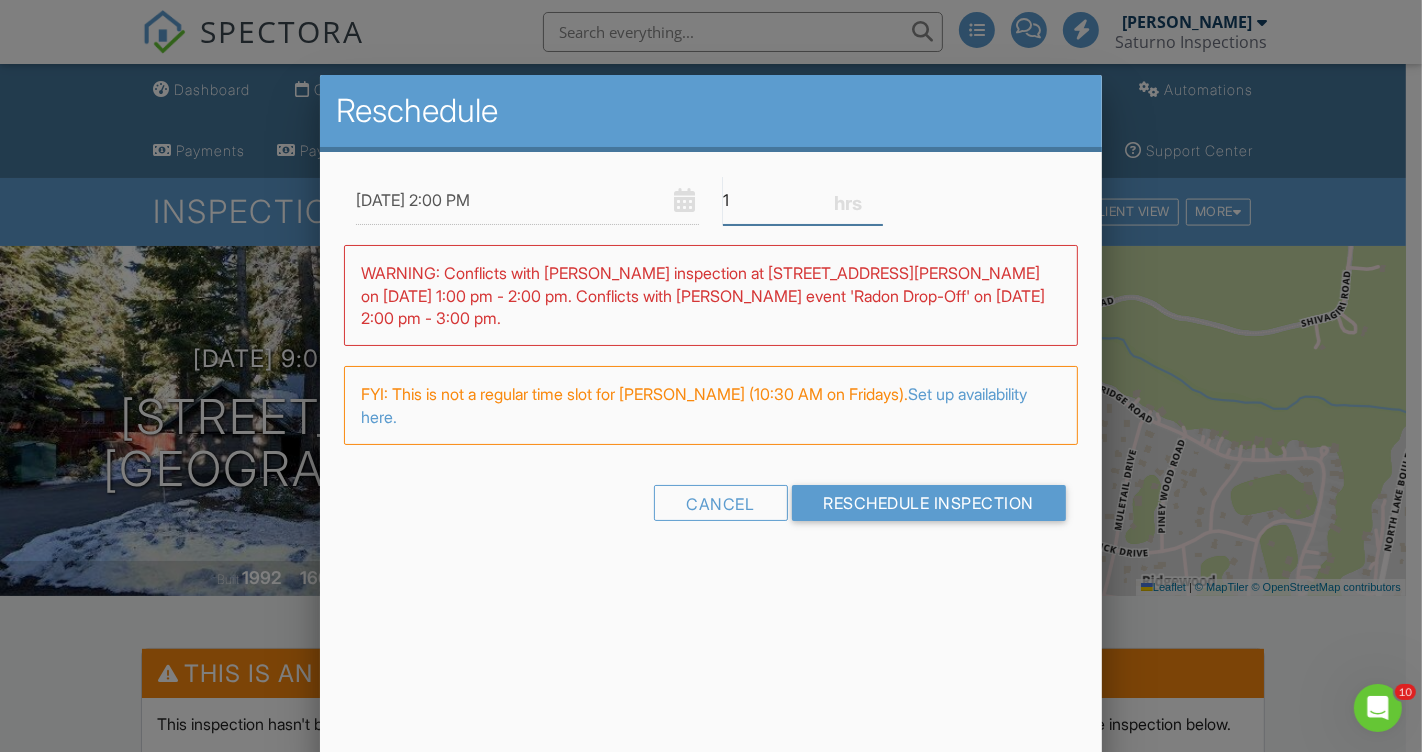 type on "1" 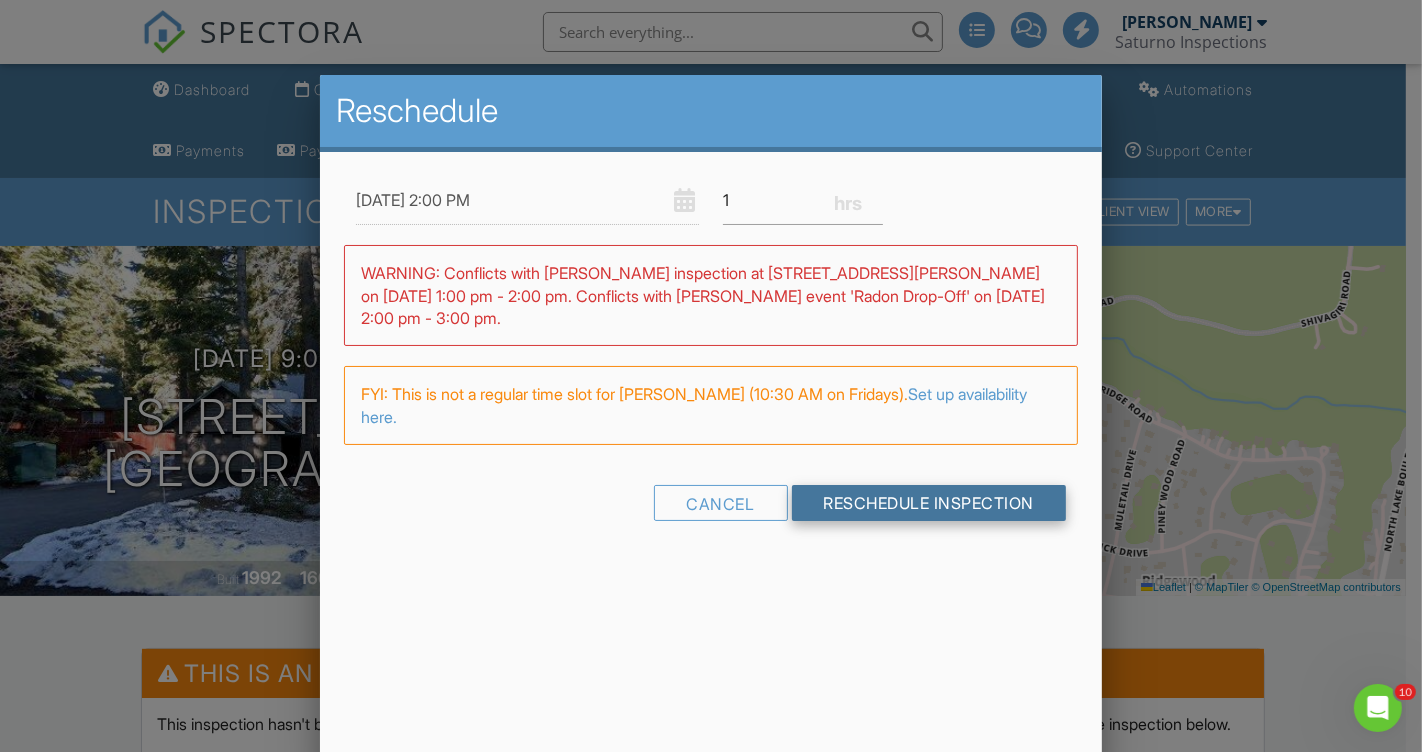 click on "Reschedule Inspection" at bounding box center [929, 503] 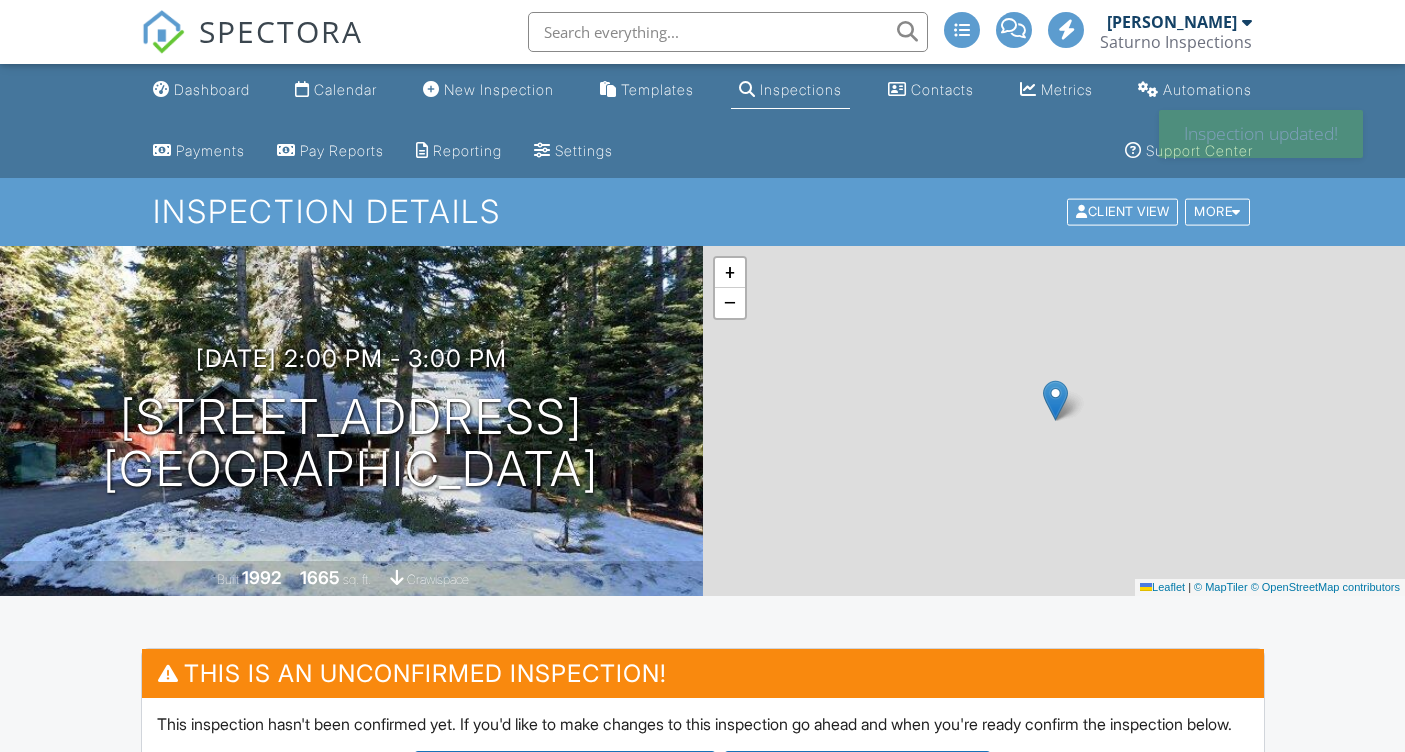 scroll, scrollTop: 0, scrollLeft: 0, axis: both 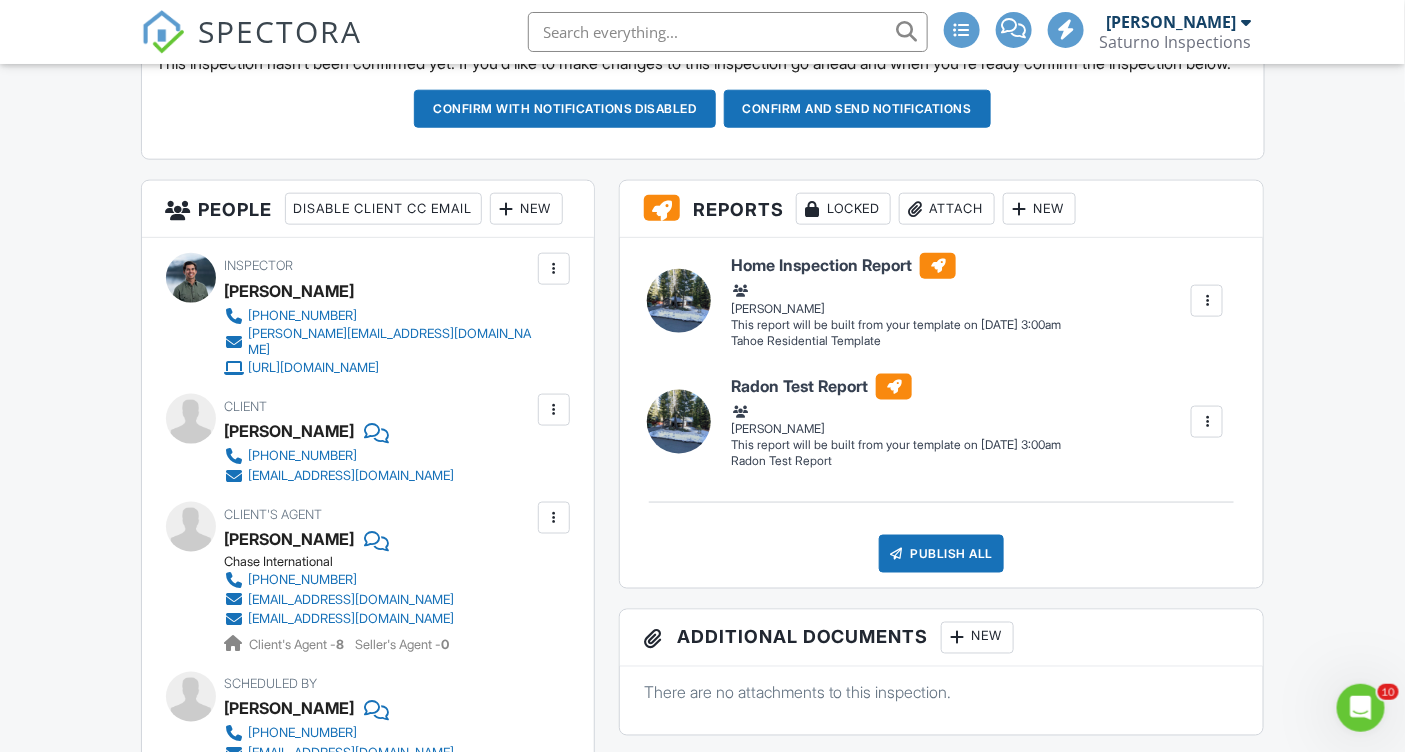 click at bounding box center (507, 209) 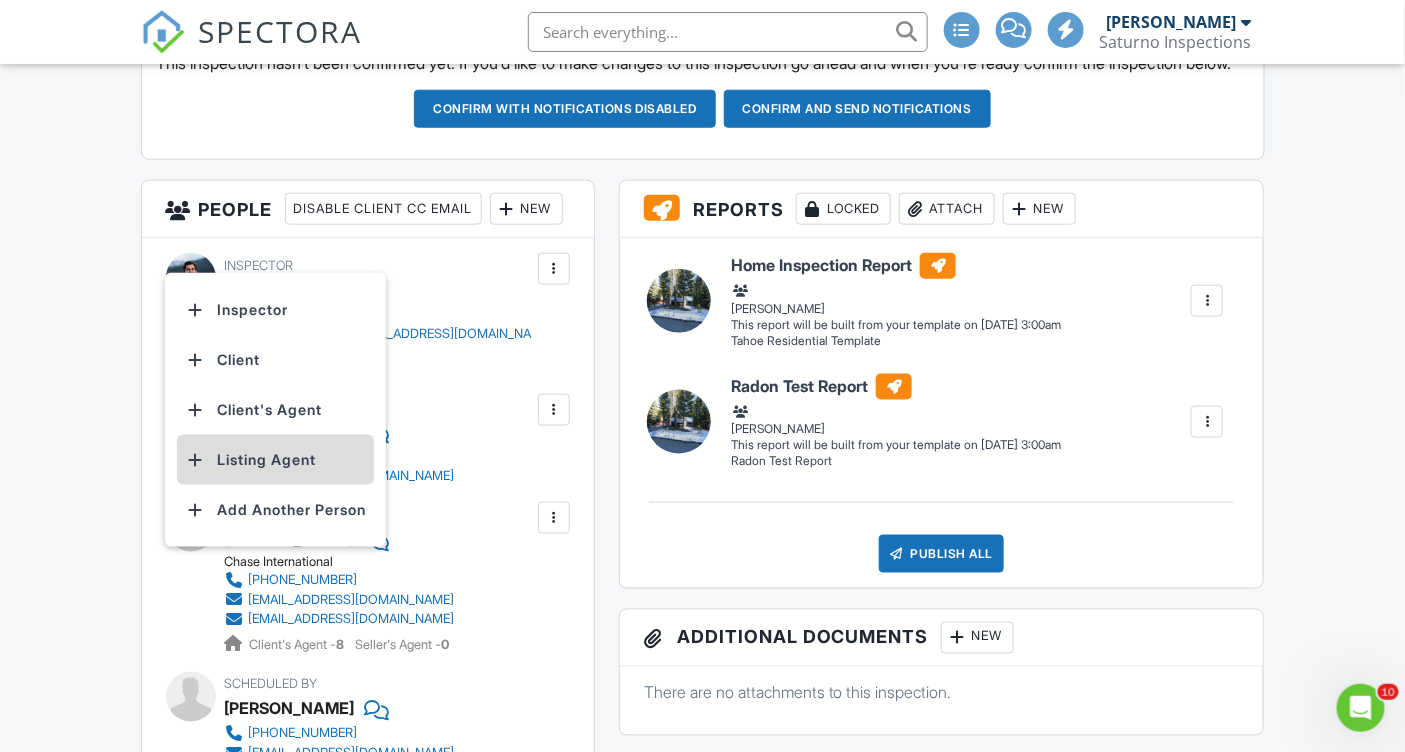 click on "Listing Agent" at bounding box center [275, 460] 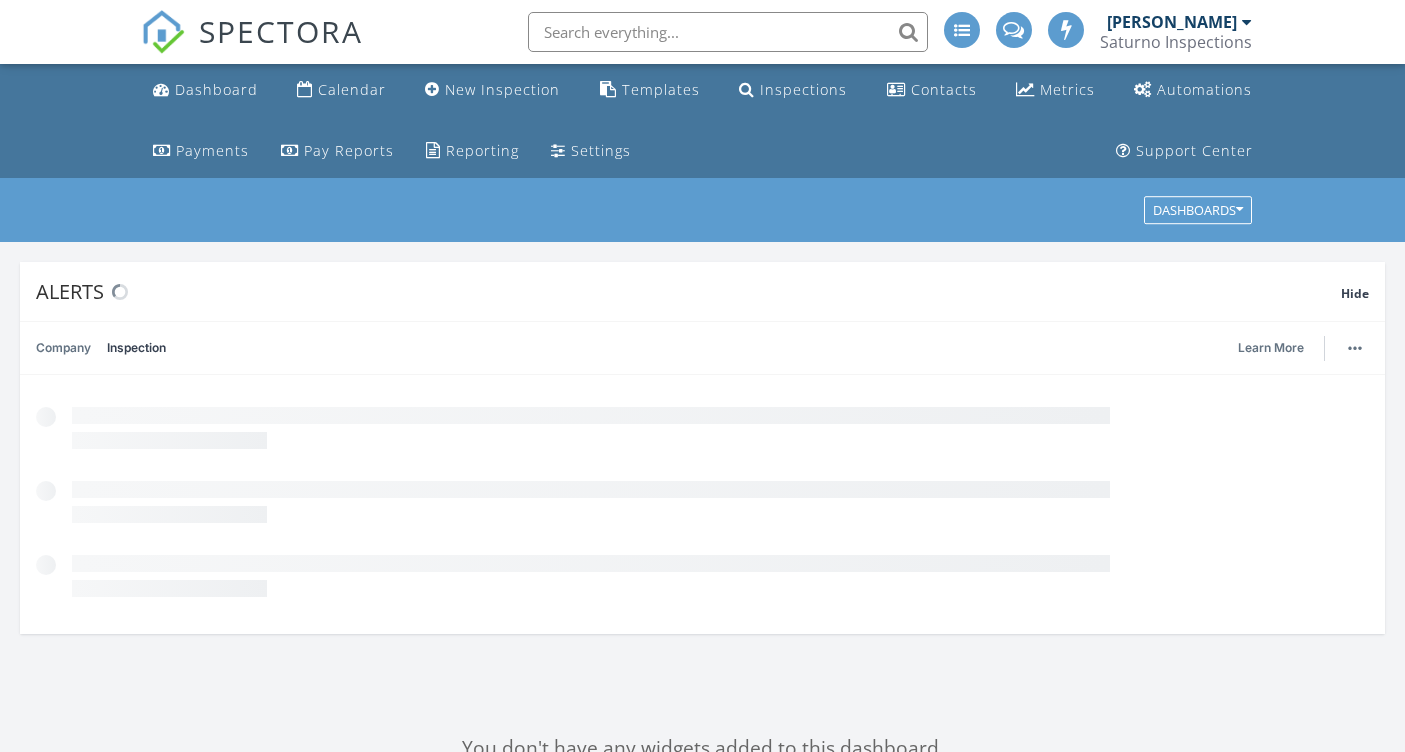 scroll, scrollTop: 0, scrollLeft: 0, axis: both 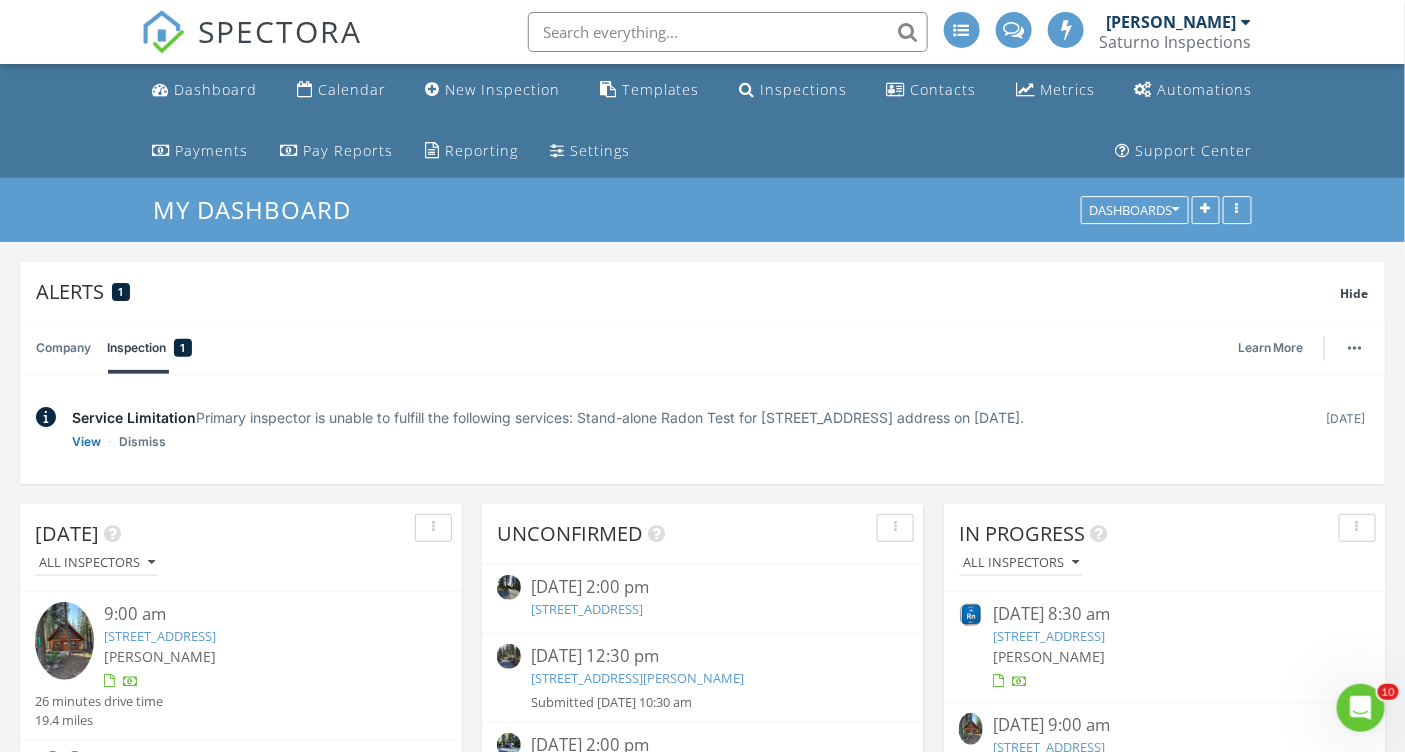 click at bounding box center (728, 32) 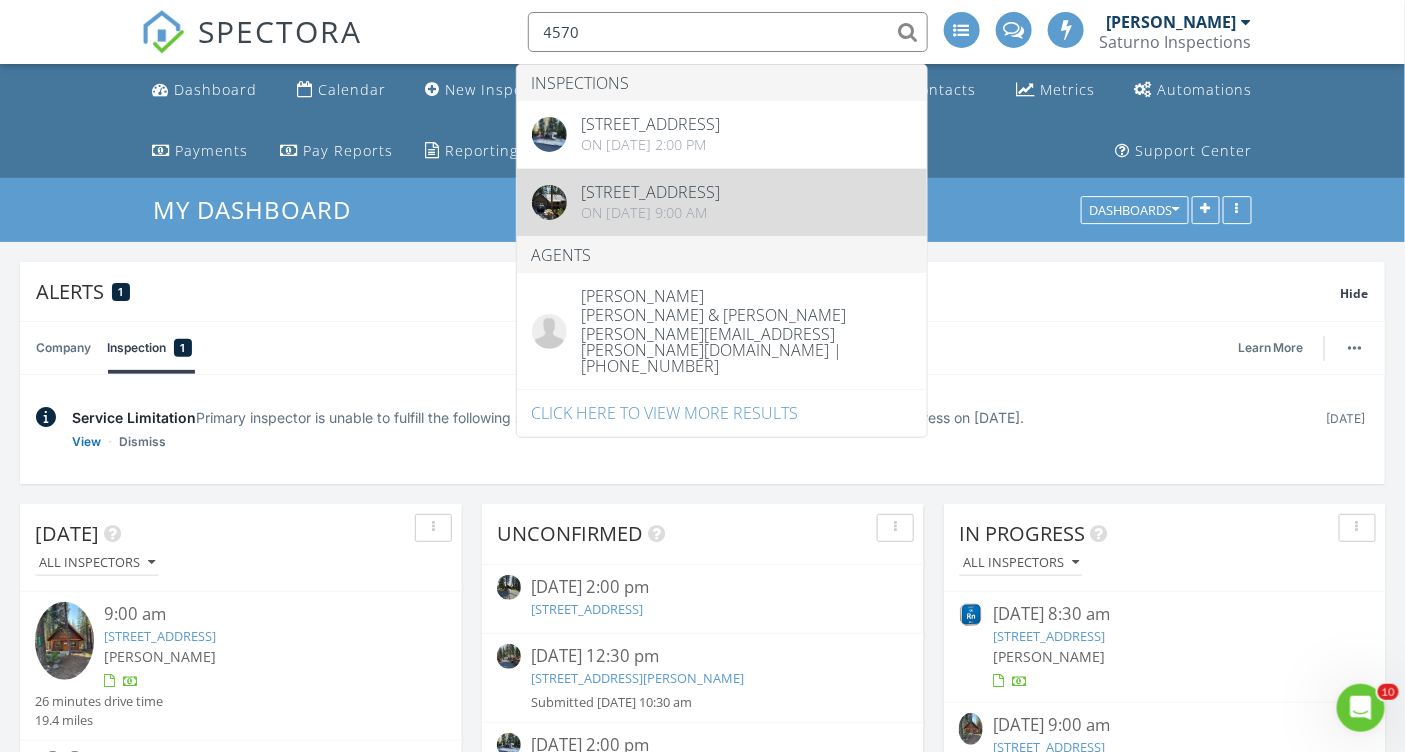 type on "4570" 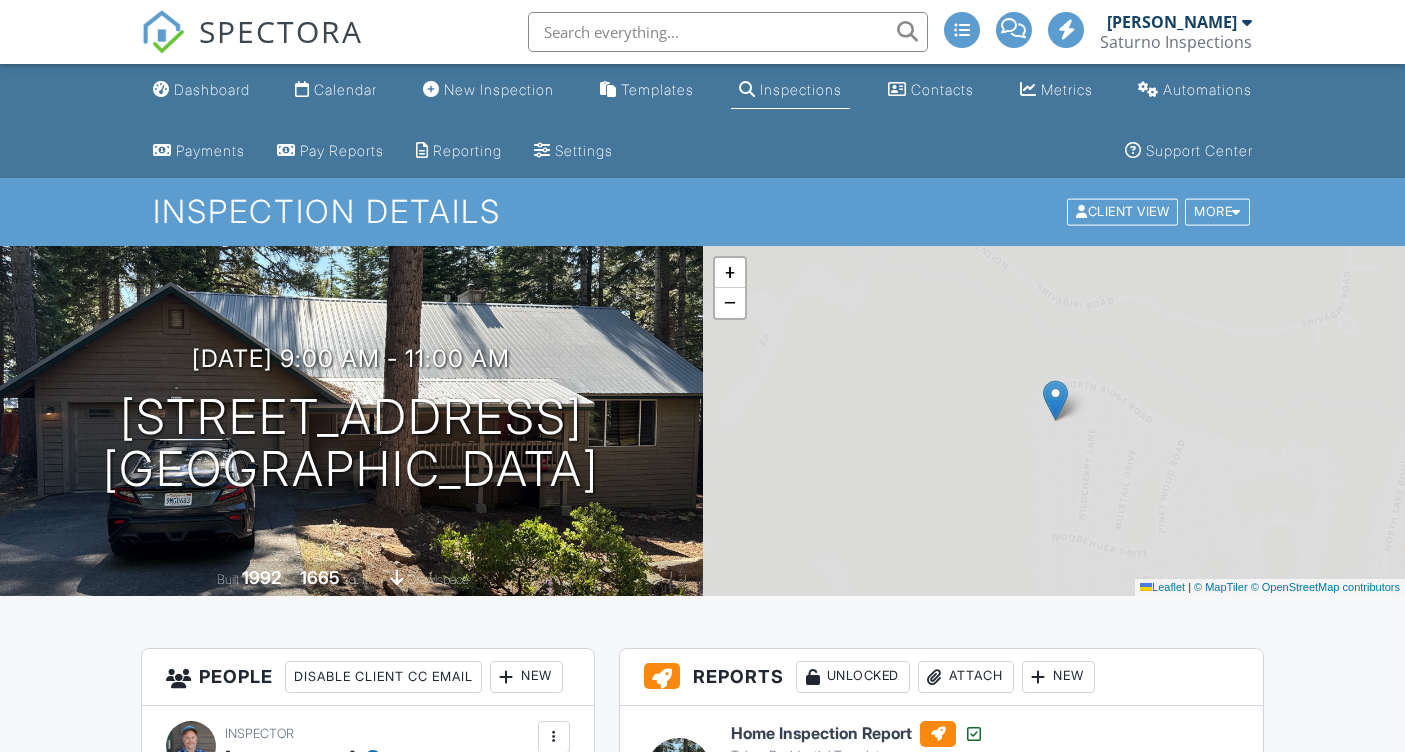 scroll, scrollTop: 0, scrollLeft: 0, axis: both 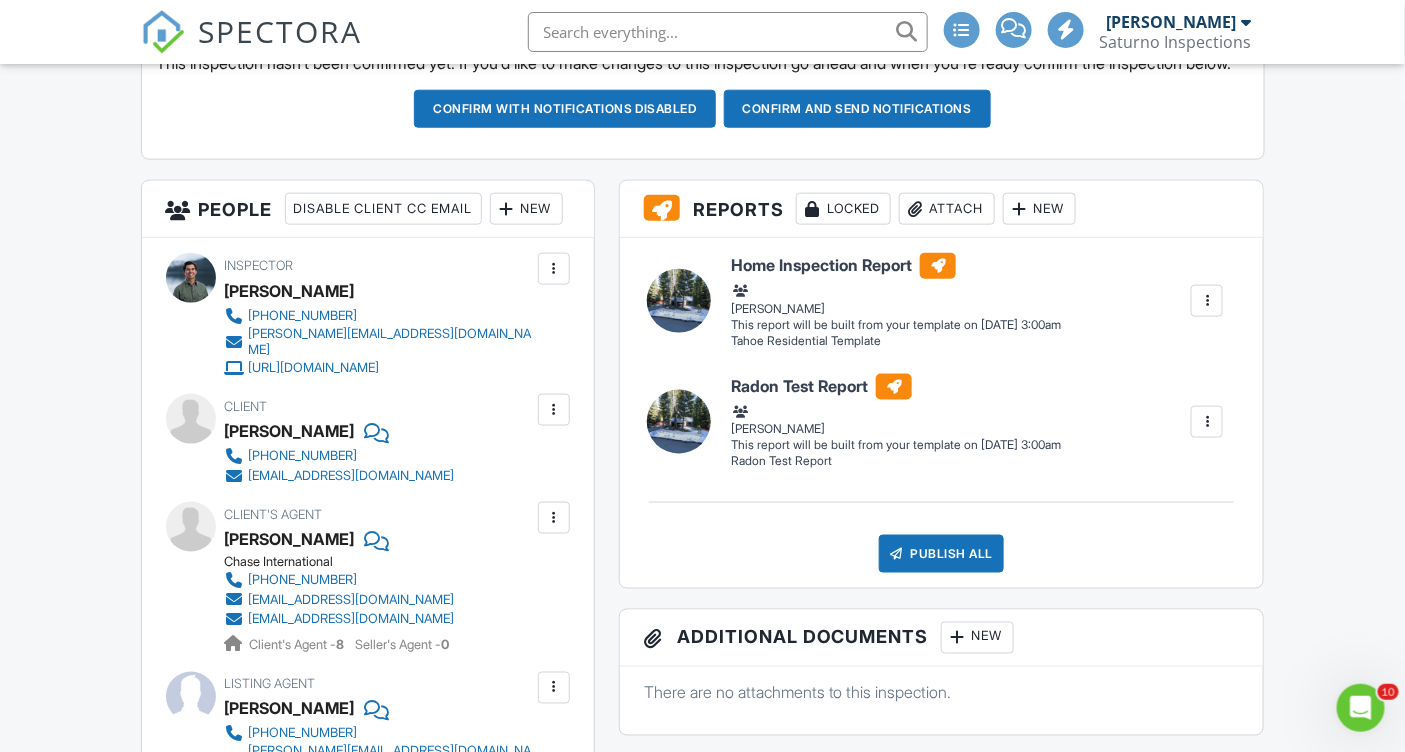 click on "Dashboard
Calendar
New Inspection
Templates
Inspections
Contacts
Metrics
Automations
Payments
Pay Reports
Reporting
Settings
Support Center
Inspection Details
Client View
More
Property Details
Reschedule
Reorder / Copy
Share
Cancel
Delete
Print Order
Convert to V9
Disable Pass on CC Fees
View Change Log
07/18/2025  2:00 pm
- 3:00 pm
4570 N Ridge Rd
Carnelian Bay, CA 96140
Built
1992
1665
sq. ft.
crawlspace
+ −  Leaflet   |   © MapTiler   © OpenStreetMap contributors
This is an Unconfirmed Inspection!
This inspection hasn't been confirmed yet. If you'd like to make changes to this inspection go ahead and when you're ready confirm the inspection below." at bounding box center [702, 1136] 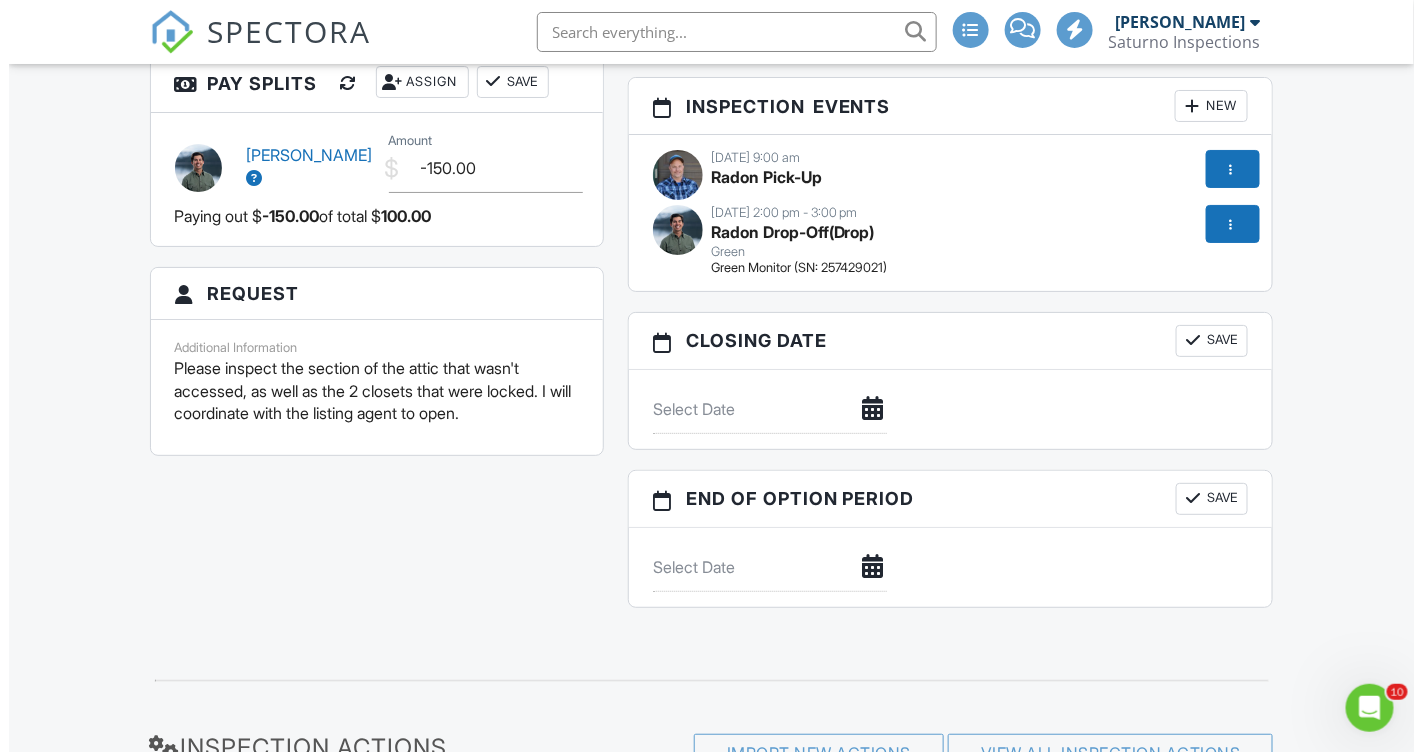 scroll, scrollTop: 2505, scrollLeft: 0, axis: vertical 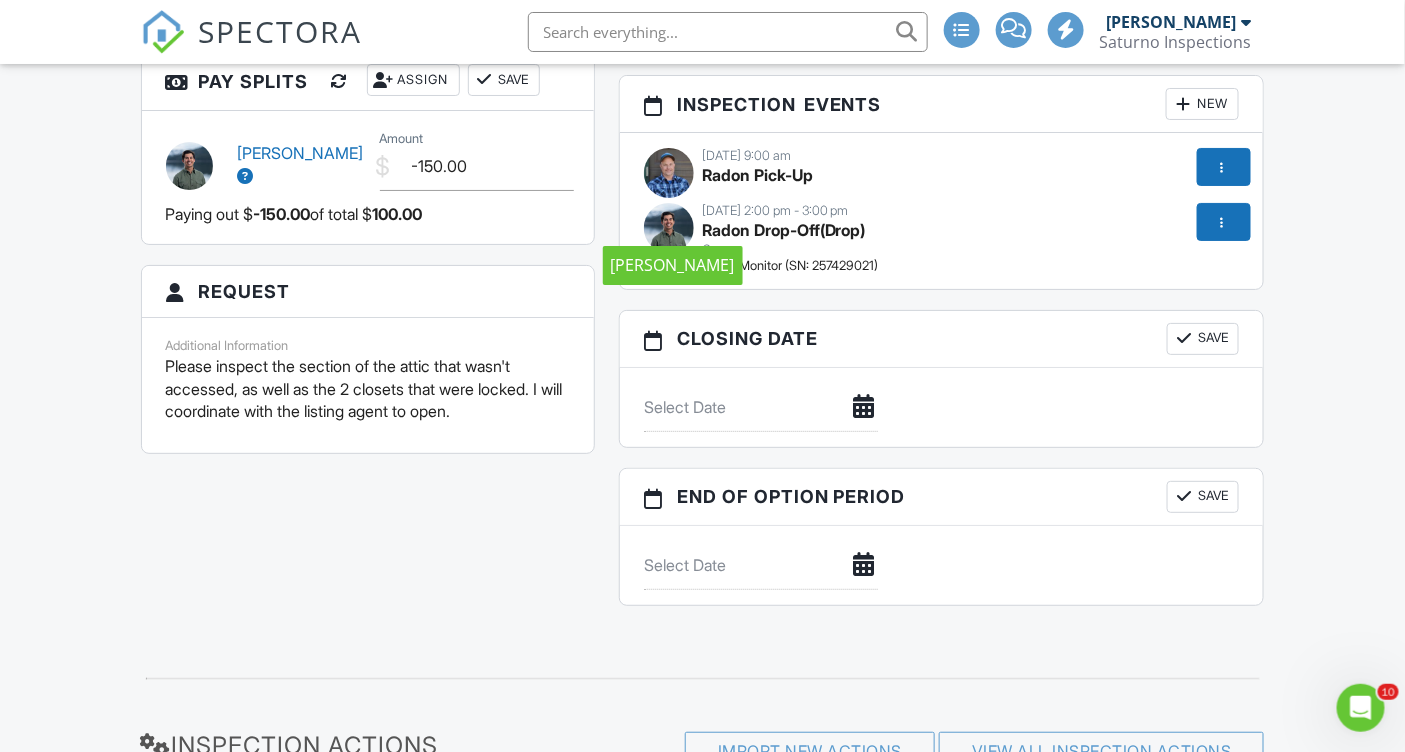 click at bounding box center (669, 173) 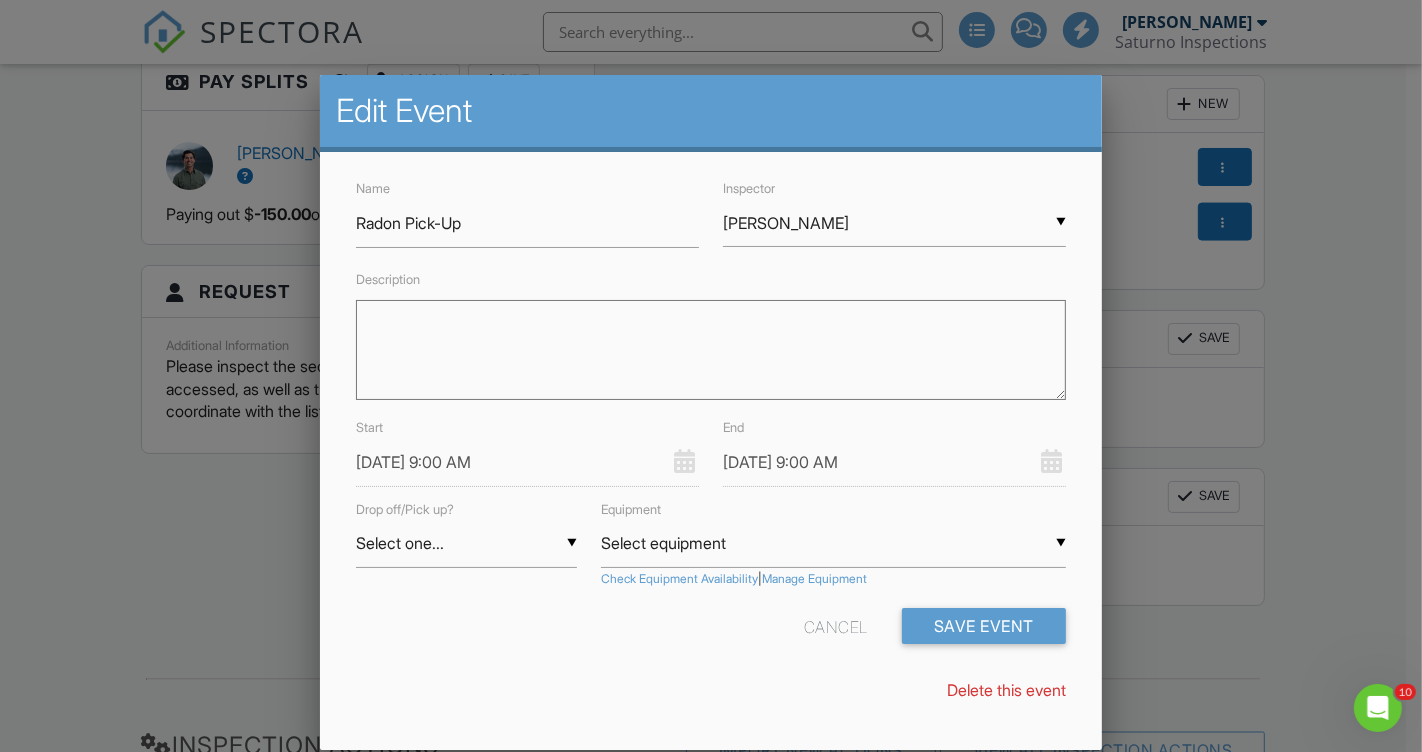 click on "▼ Rusty Baldridge Stephen Saturno Rusty Baldridge Stephen Saturno
Rusty Baldridge" at bounding box center [894, 223] 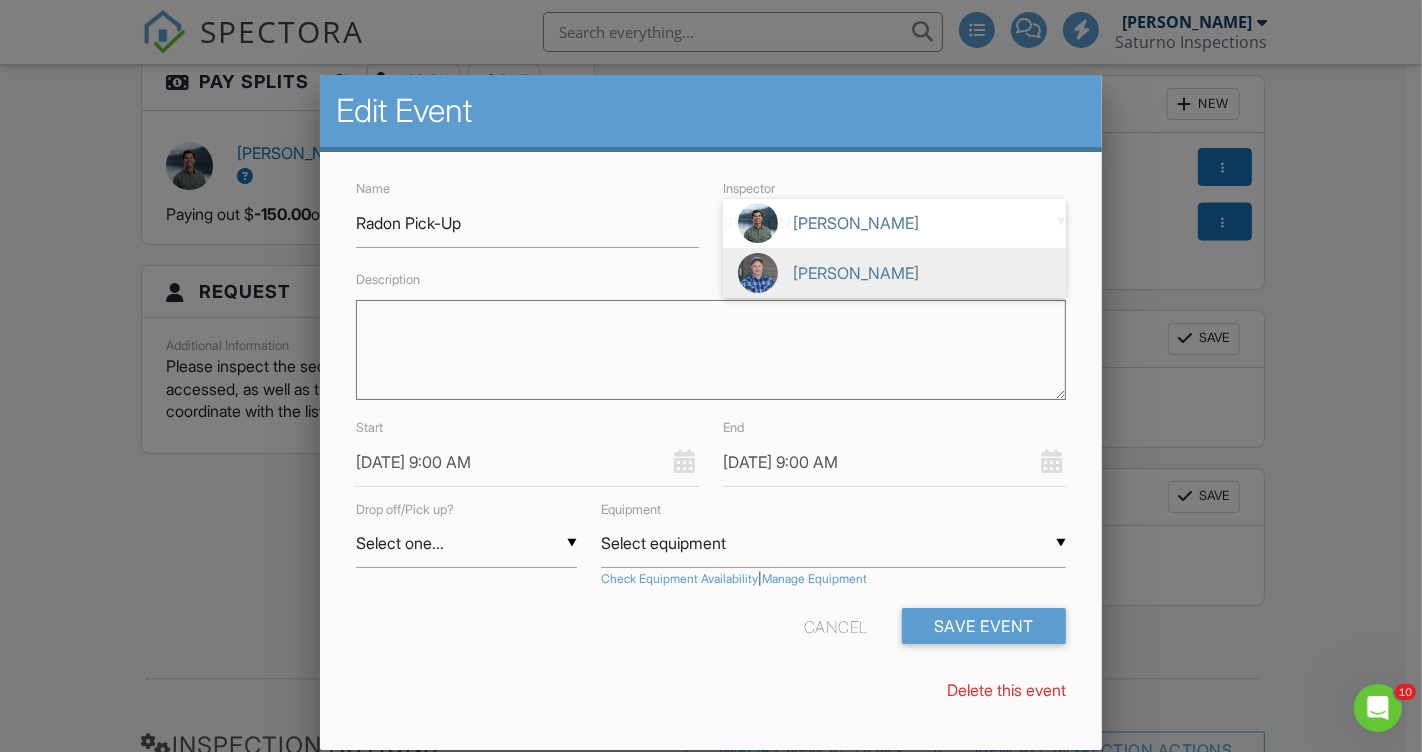 scroll, scrollTop: 0, scrollLeft: 0, axis: both 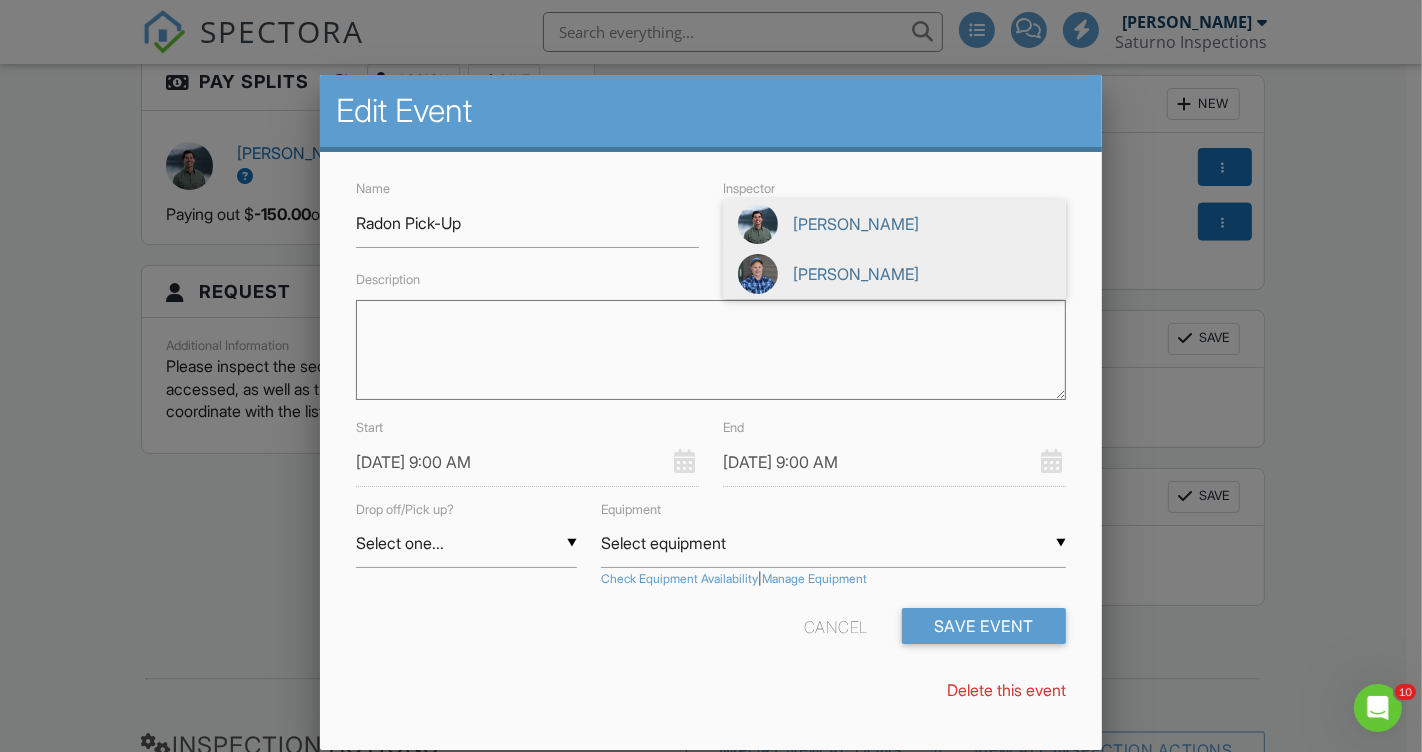 click on "[PERSON_NAME]" at bounding box center (894, 224) 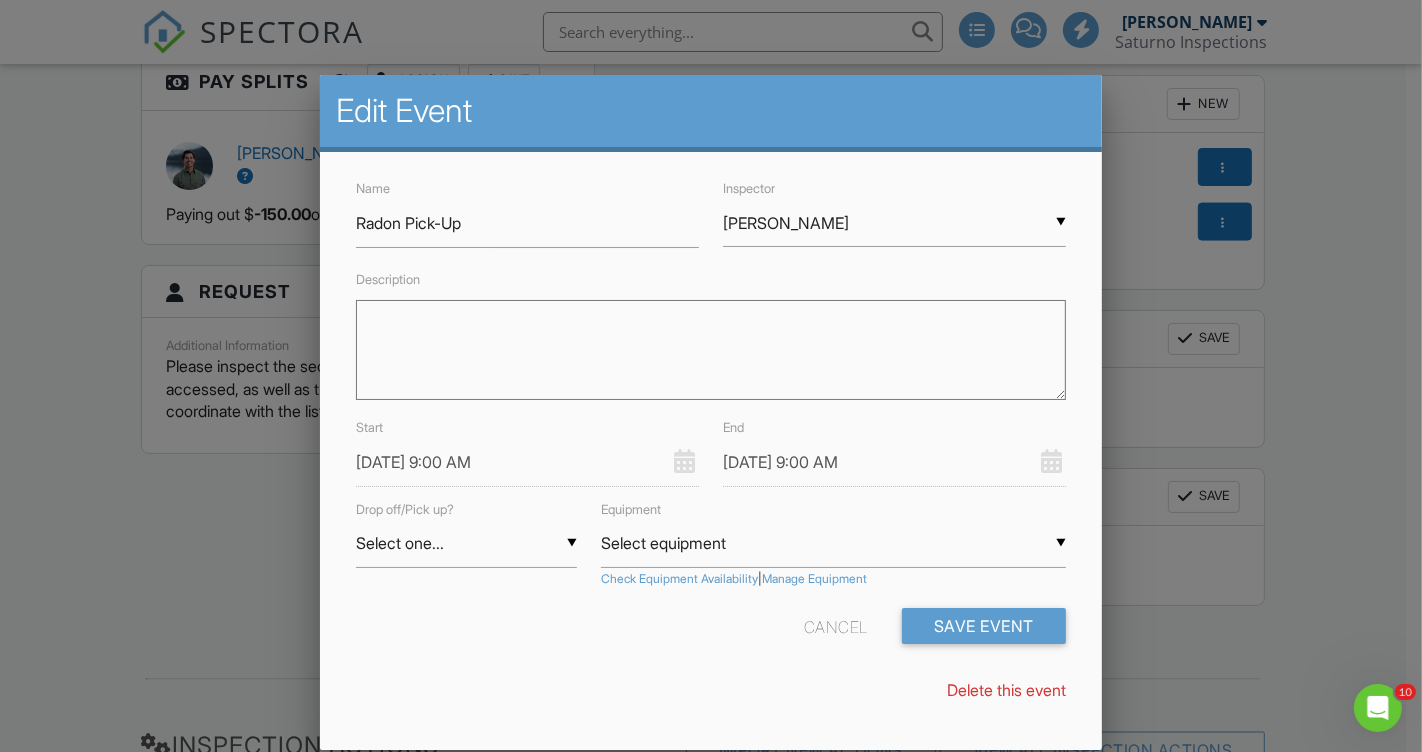click on "Description" at bounding box center (711, 350) 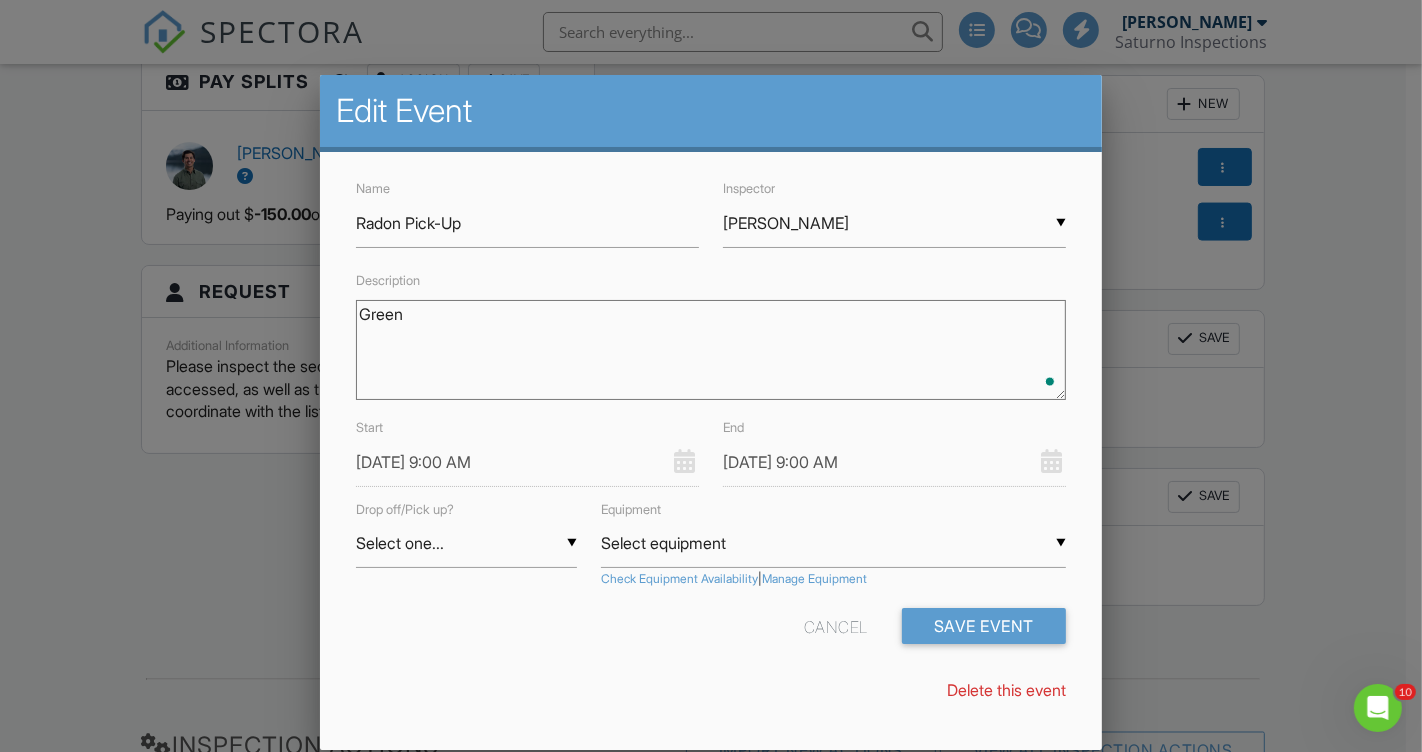type on "Green" 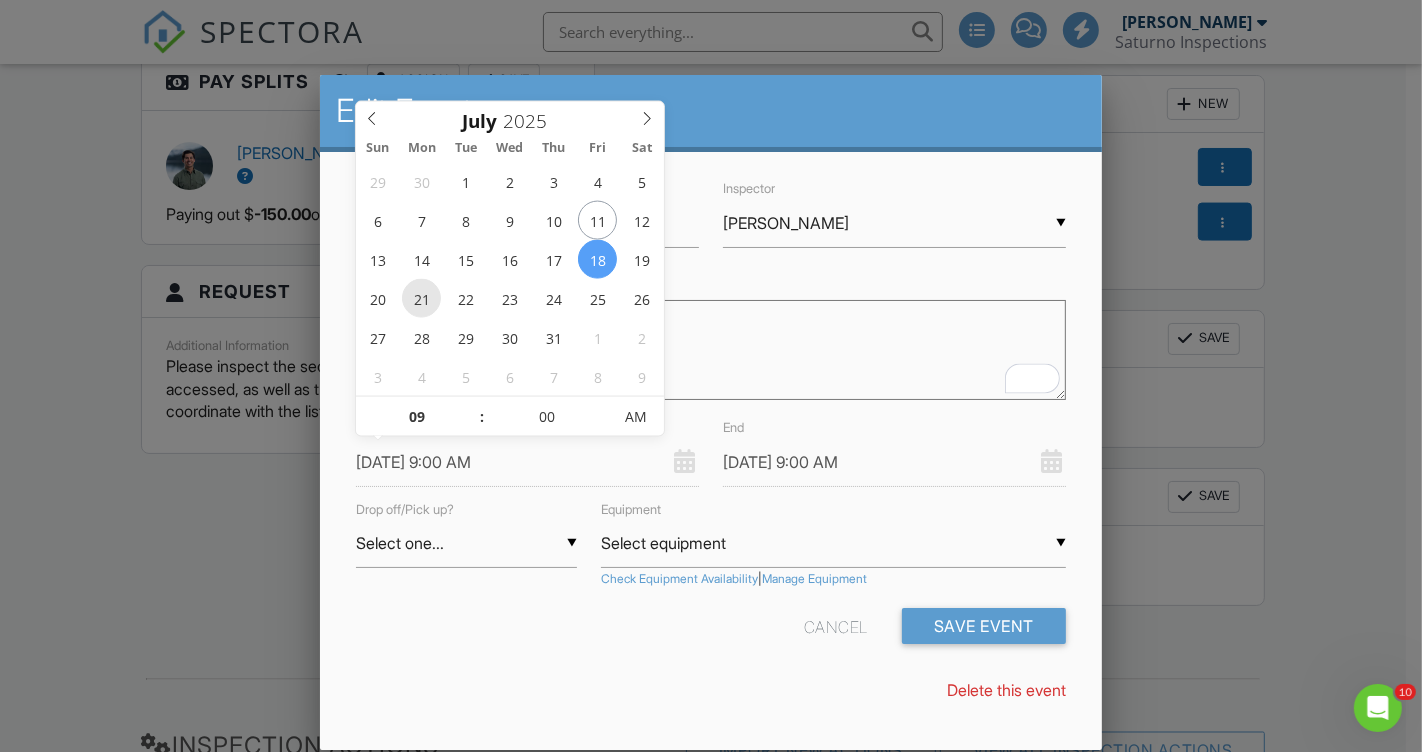 type on "07/21/2025 9:00 AM" 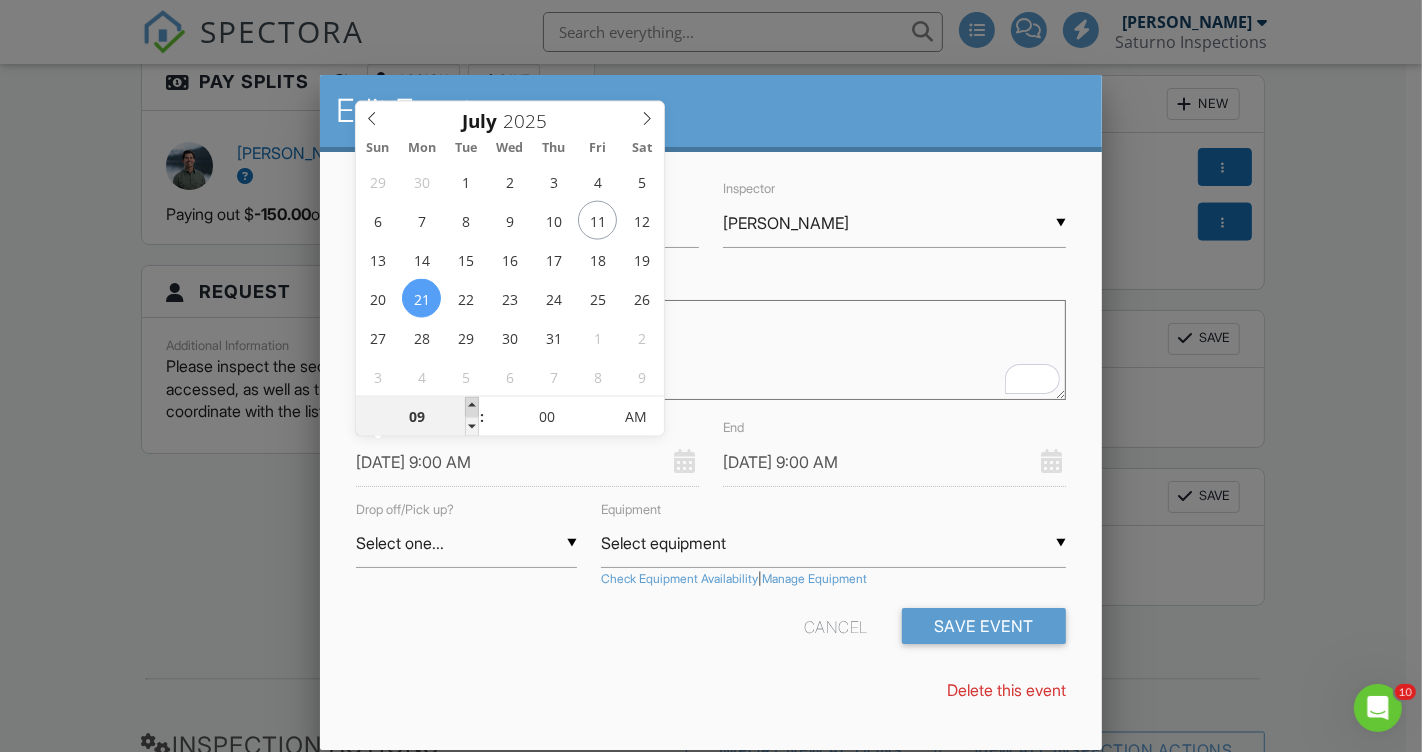 type on "07/21/2025 10:00 AM" 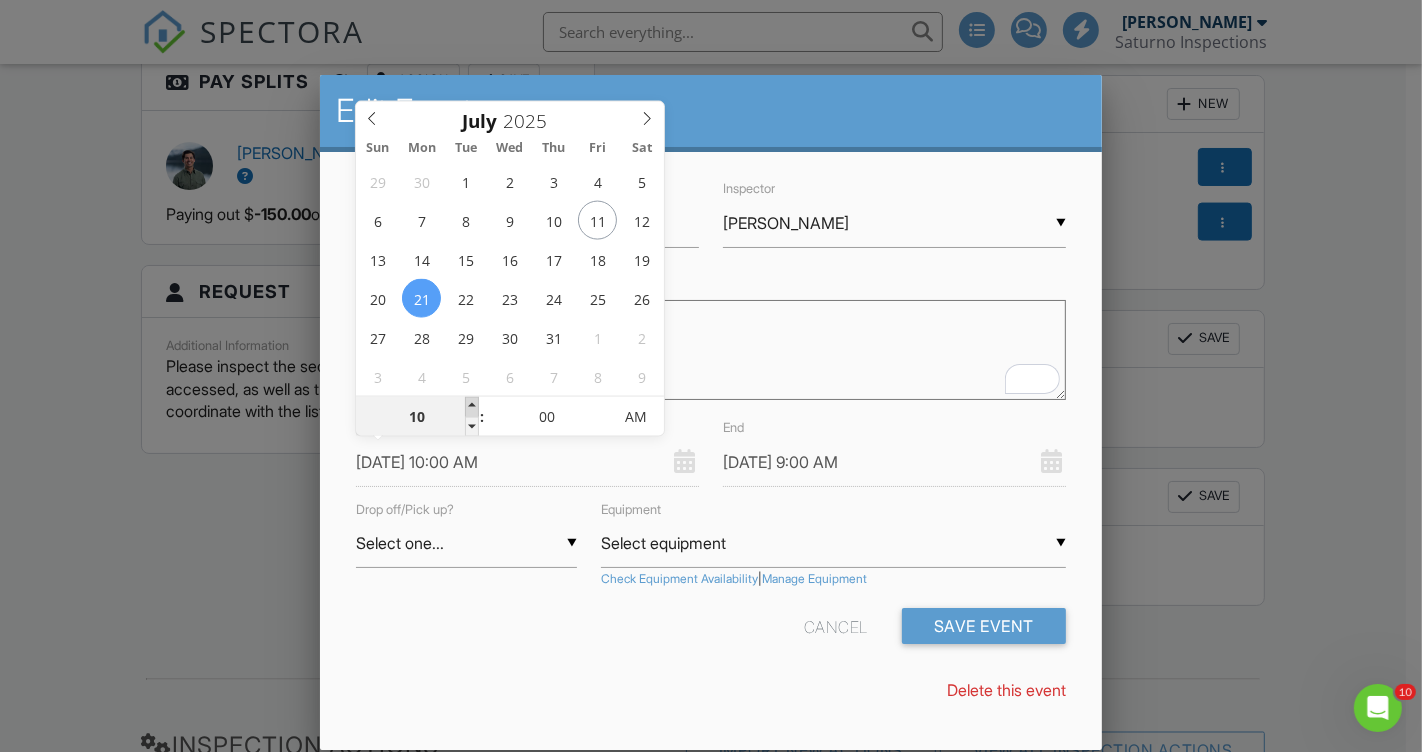 click at bounding box center (472, 407) 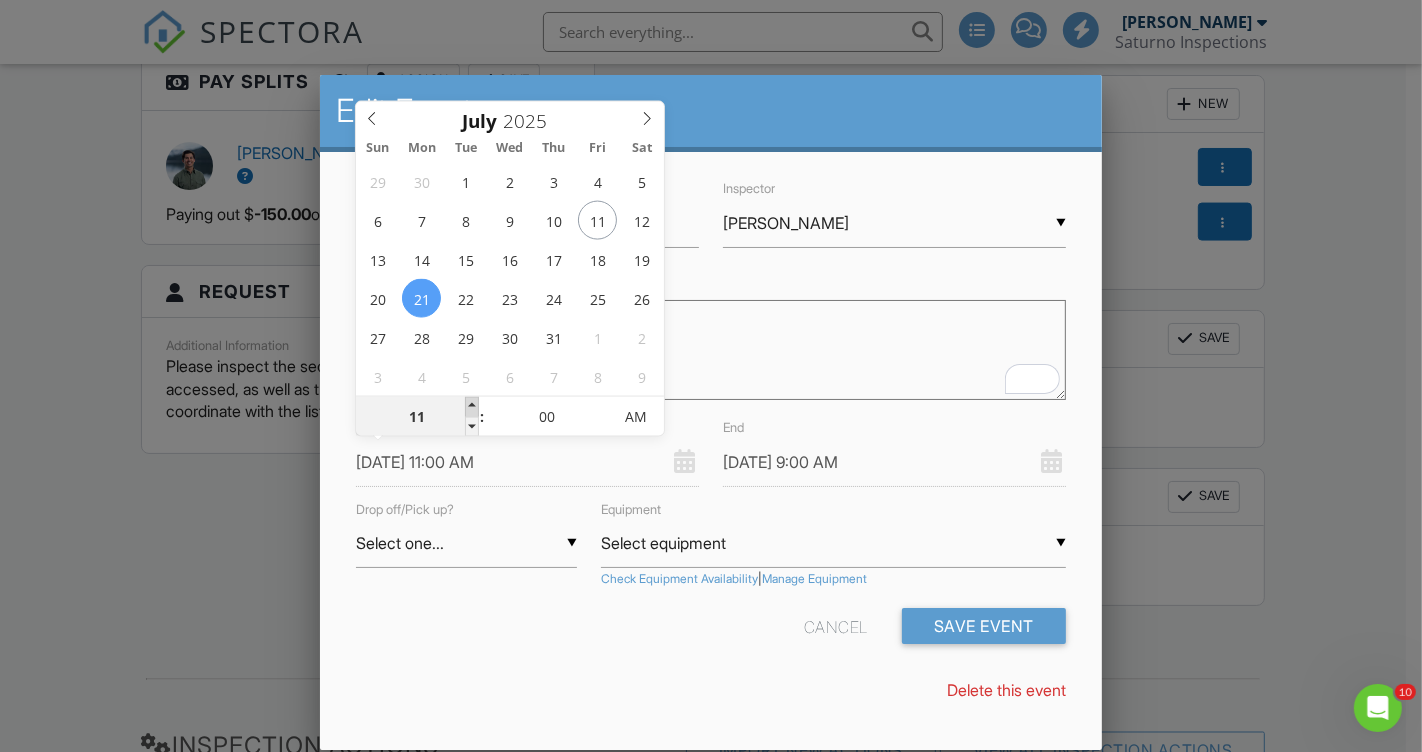 click at bounding box center (472, 407) 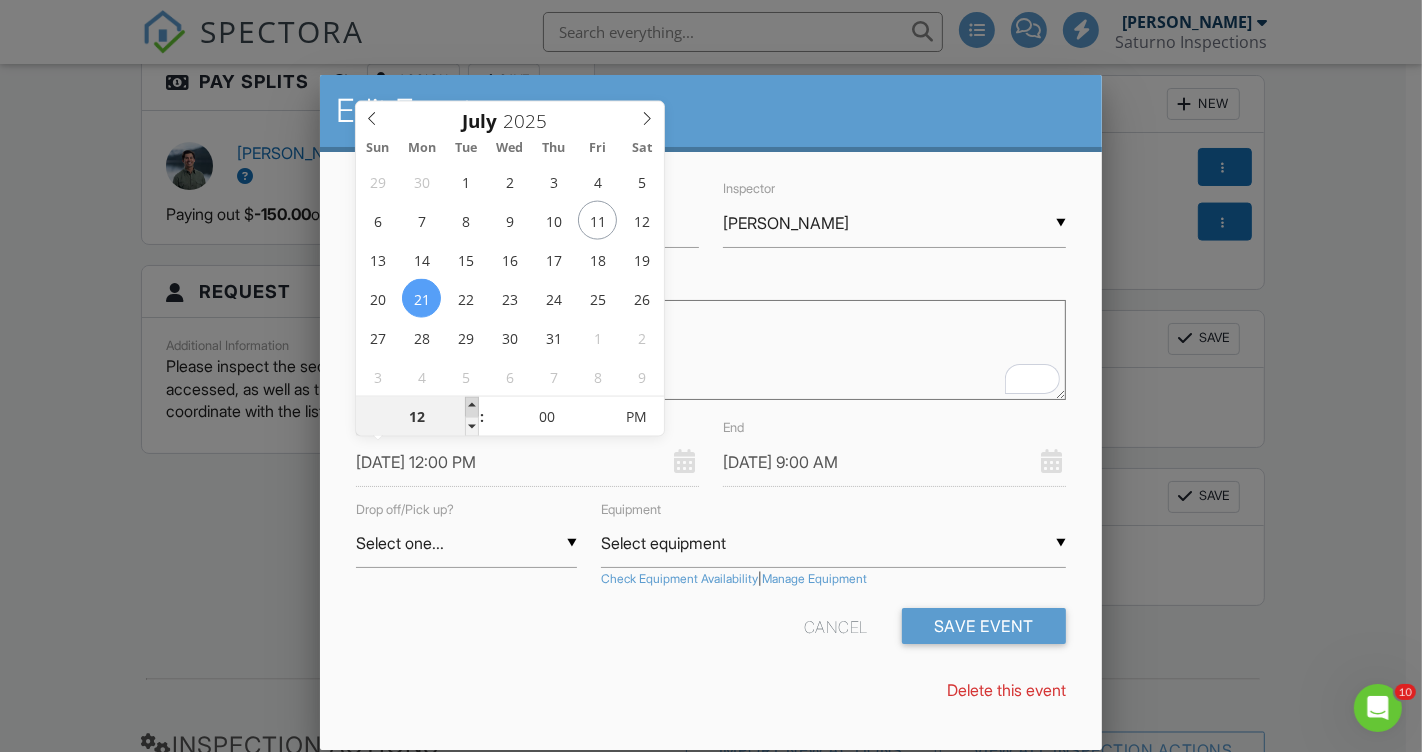 click at bounding box center (472, 407) 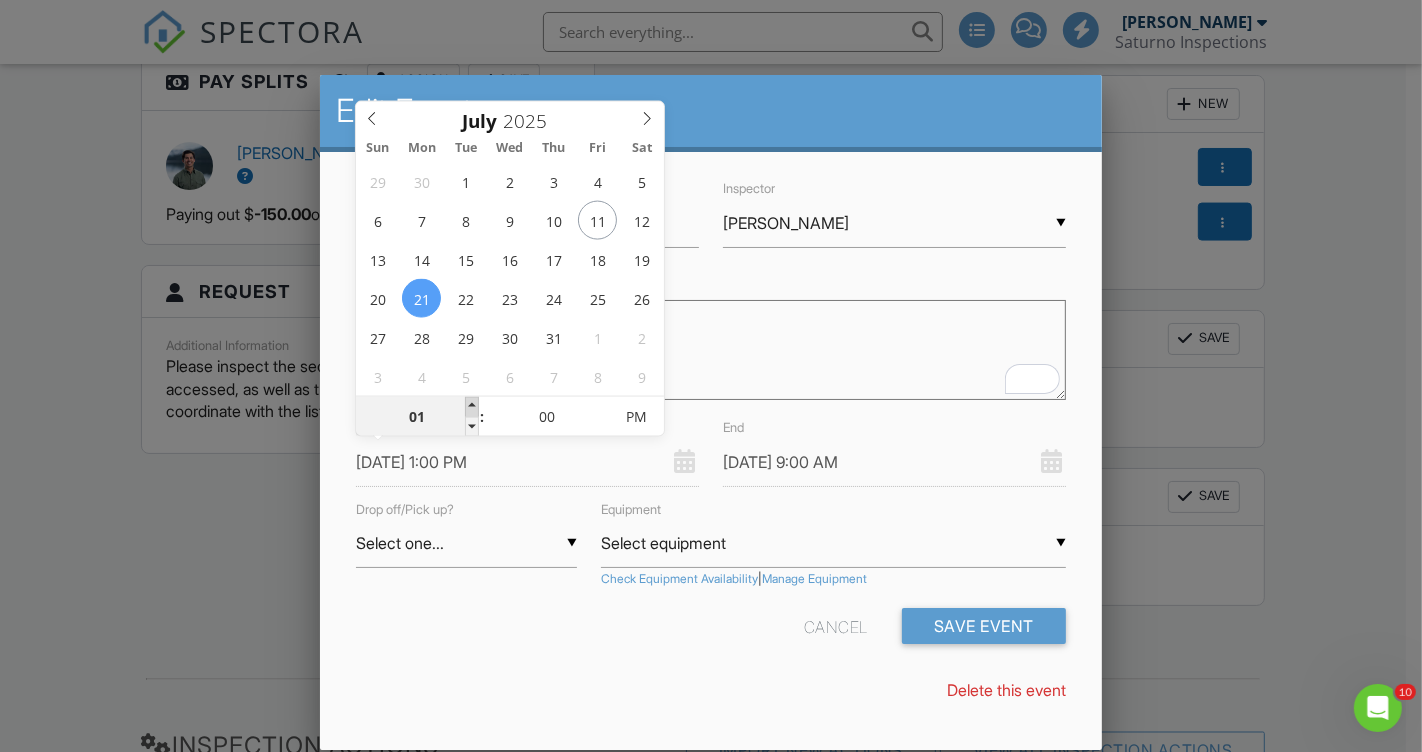 click at bounding box center [472, 407] 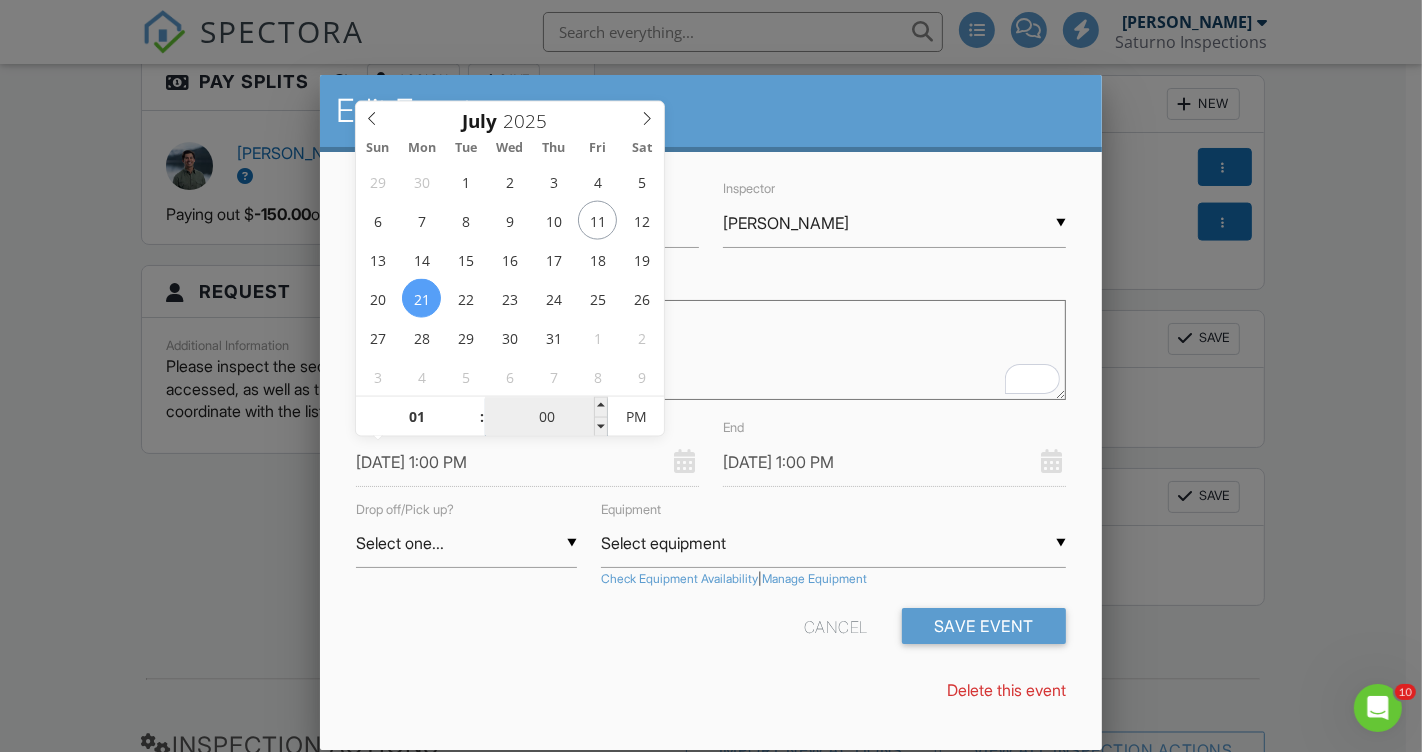 click on "00" at bounding box center [546, 418] 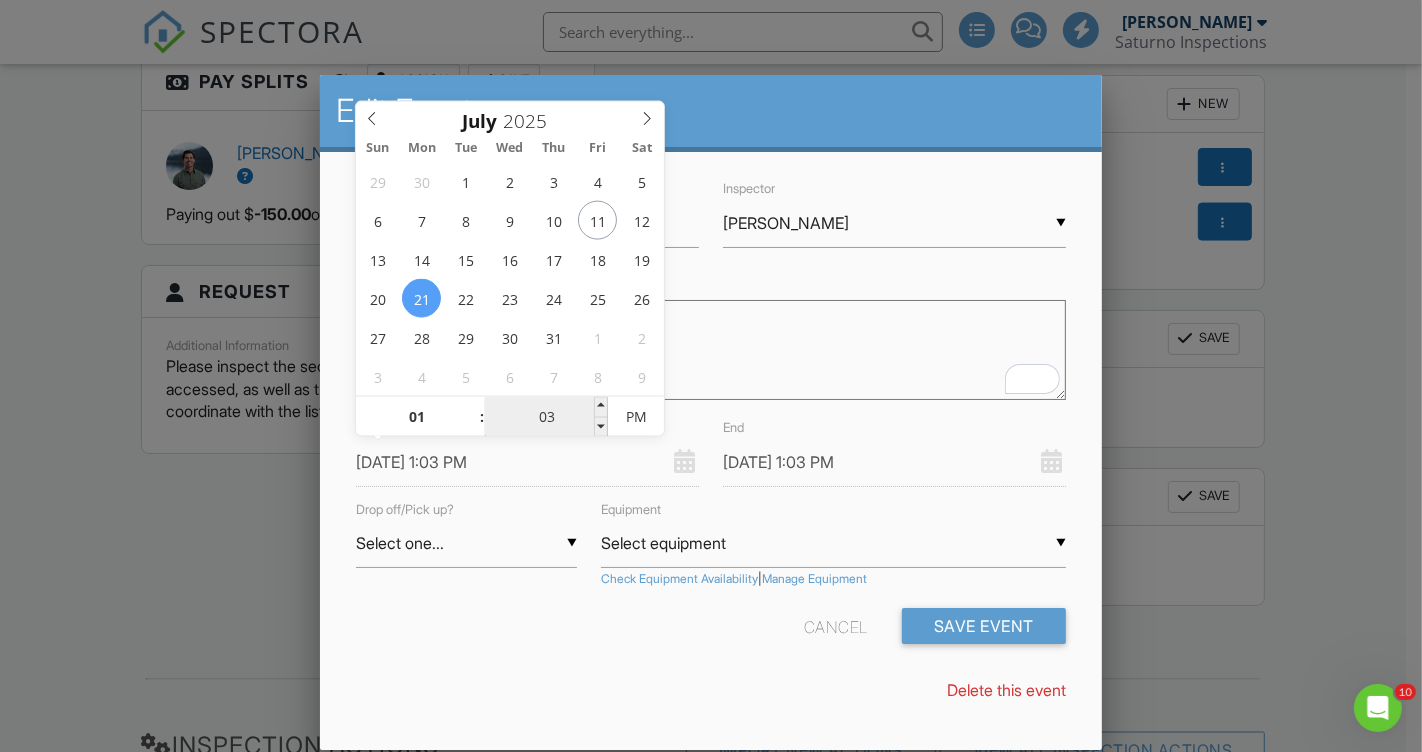 type on "[DATE] 1:30 PM" 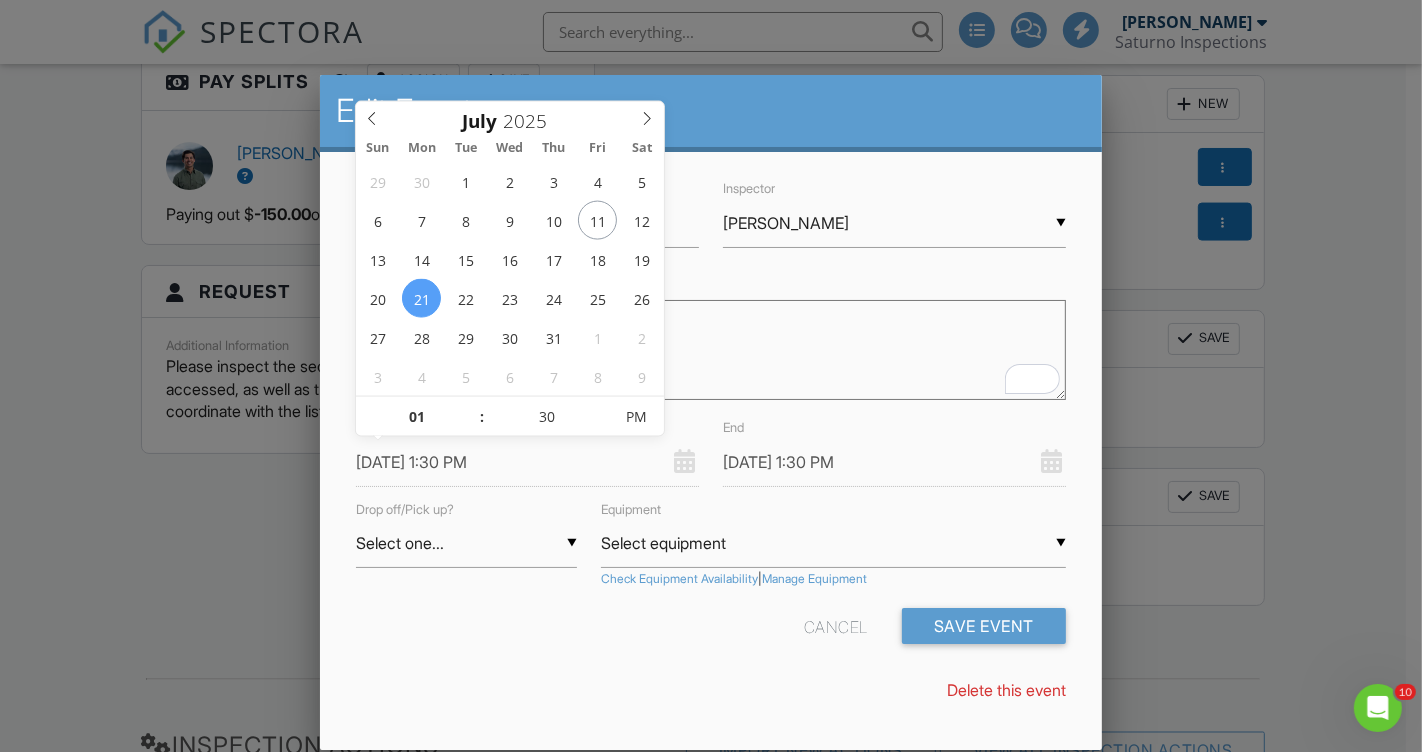 click on "Cancel
Save Event" at bounding box center [711, 633] 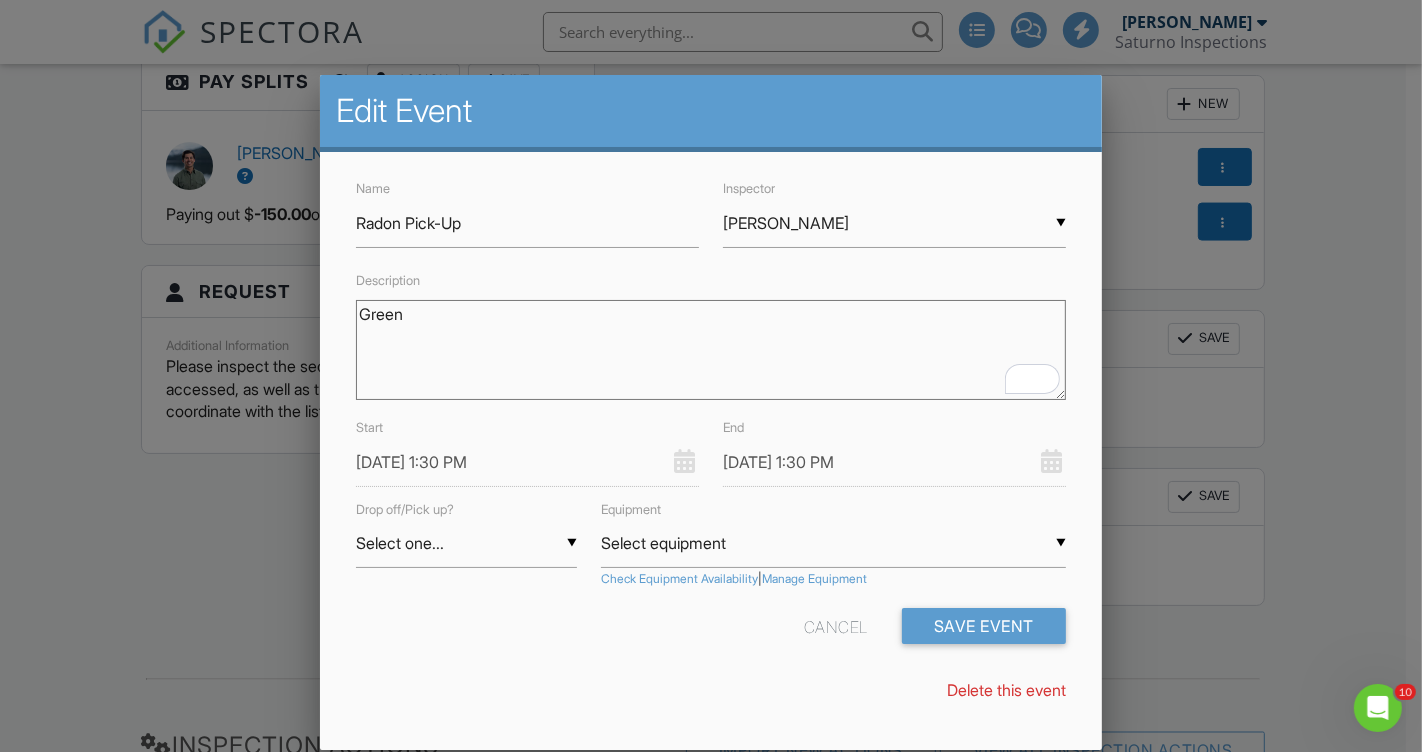 click on "07/21/2025 1:30 PM" at bounding box center (894, 462) 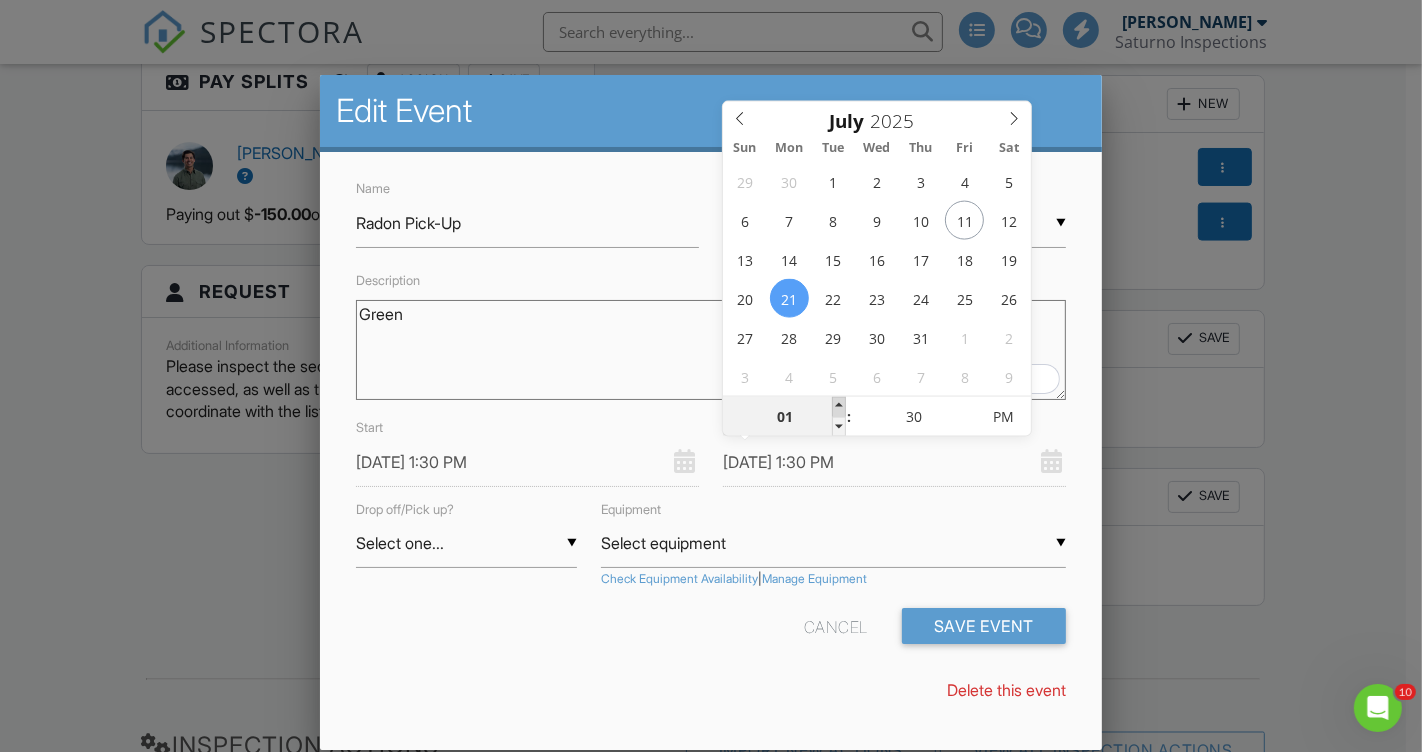 type on "[DATE] 2:30 PM" 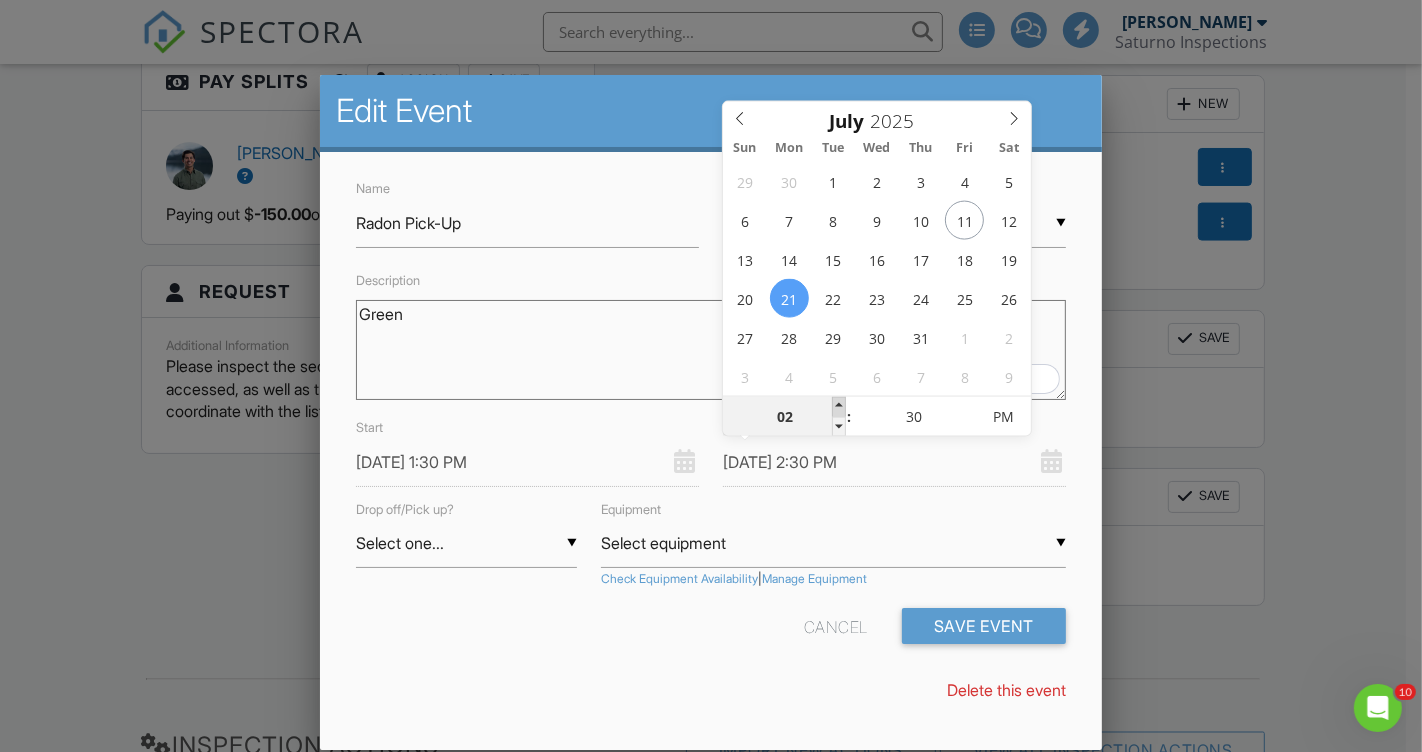 click at bounding box center (839, 407) 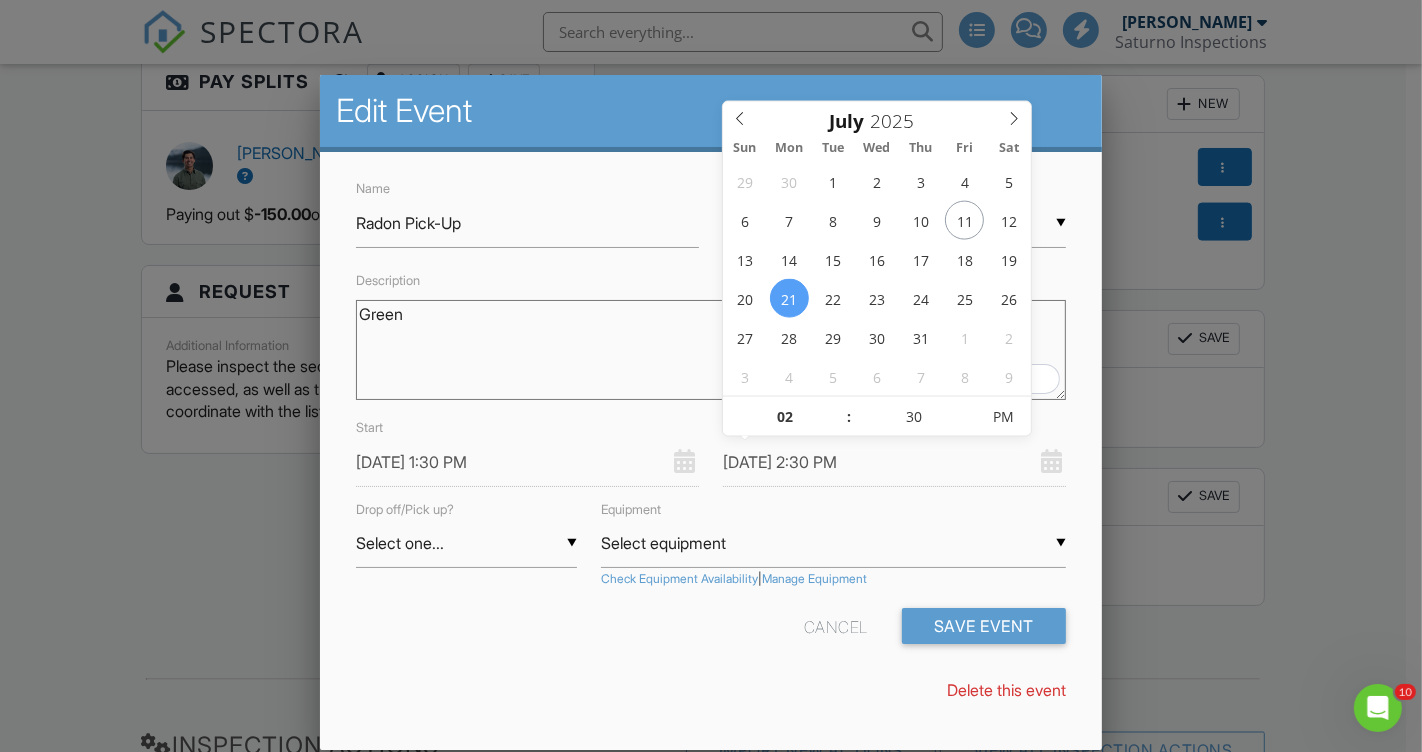 click on "Cancel
Save Event" at bounding box center [711, 633] 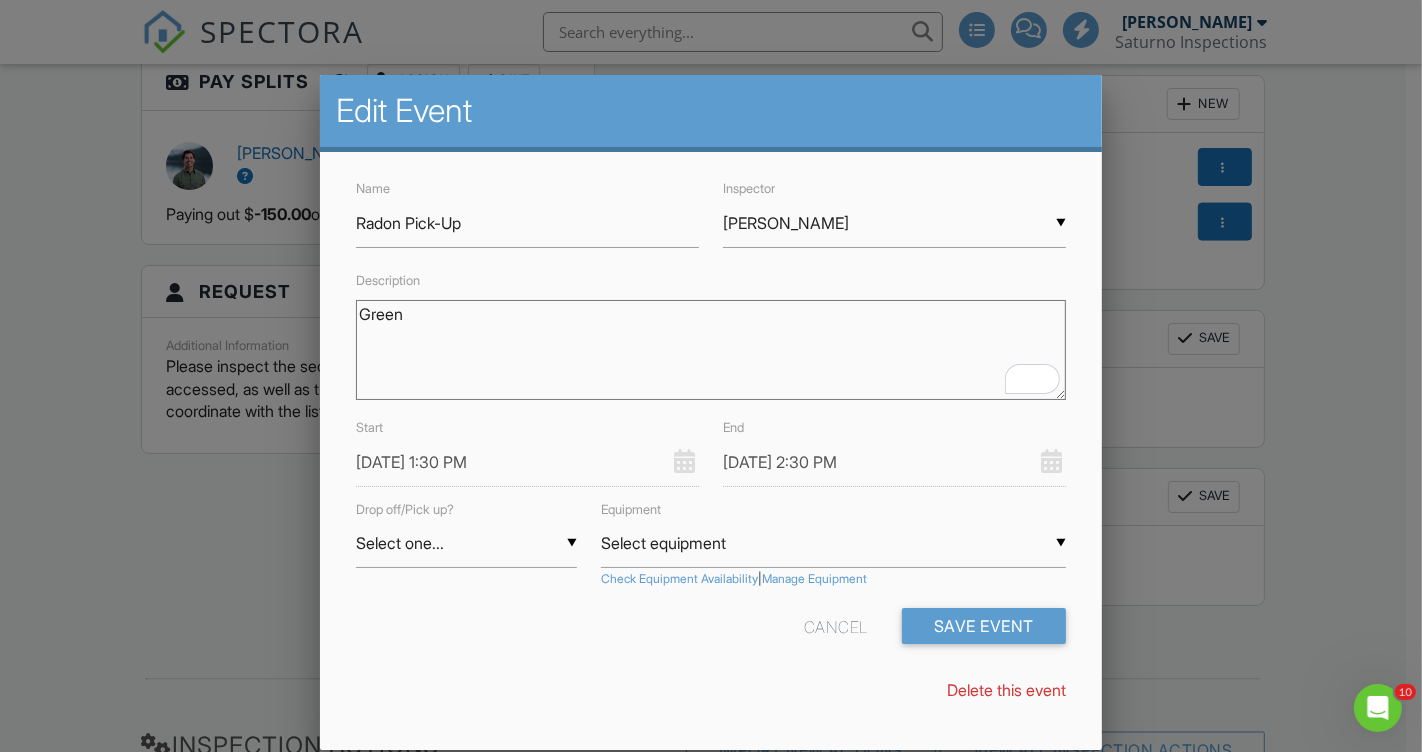 click on "▼ Select one... Select one... Drop Pickup Select one...
Drop
Pickup" at bounding box center (466, 543) 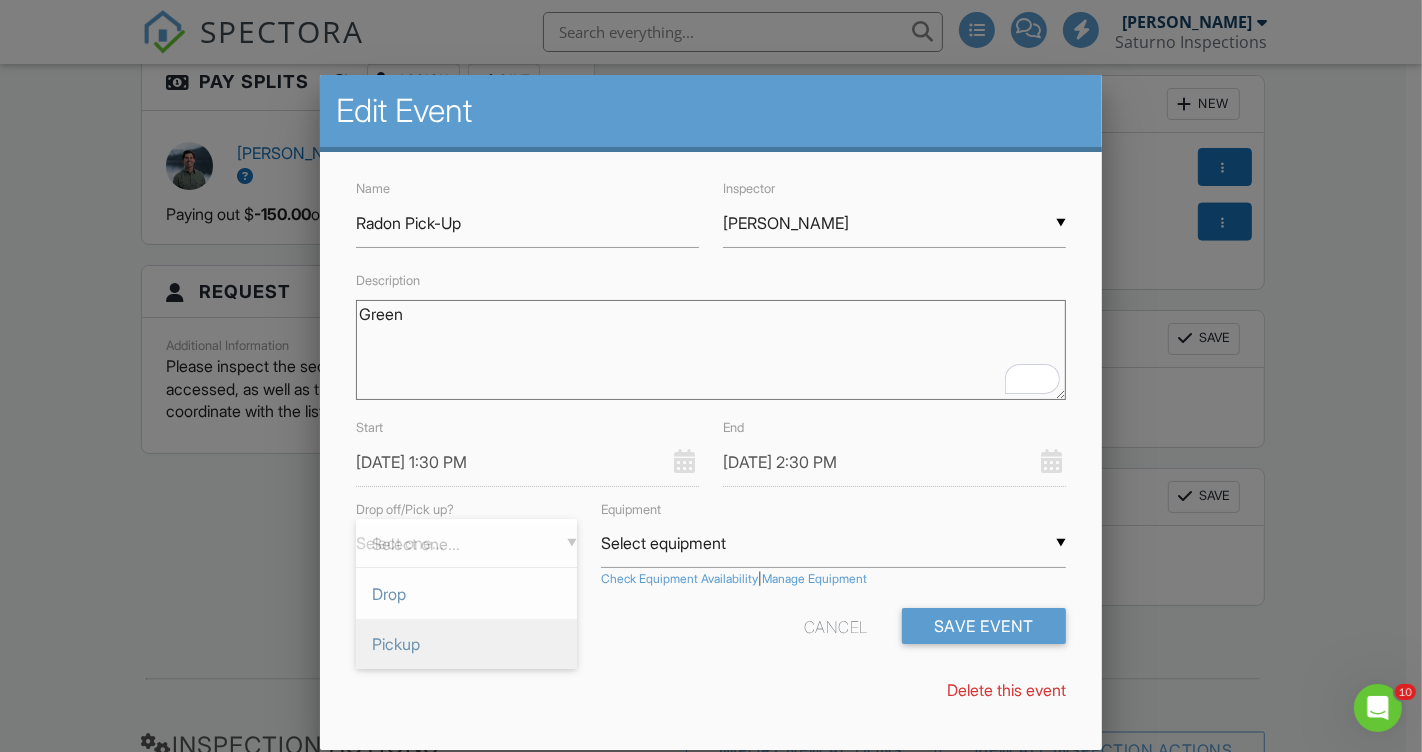 click on "Pickup" at bounding box center [466, 644] 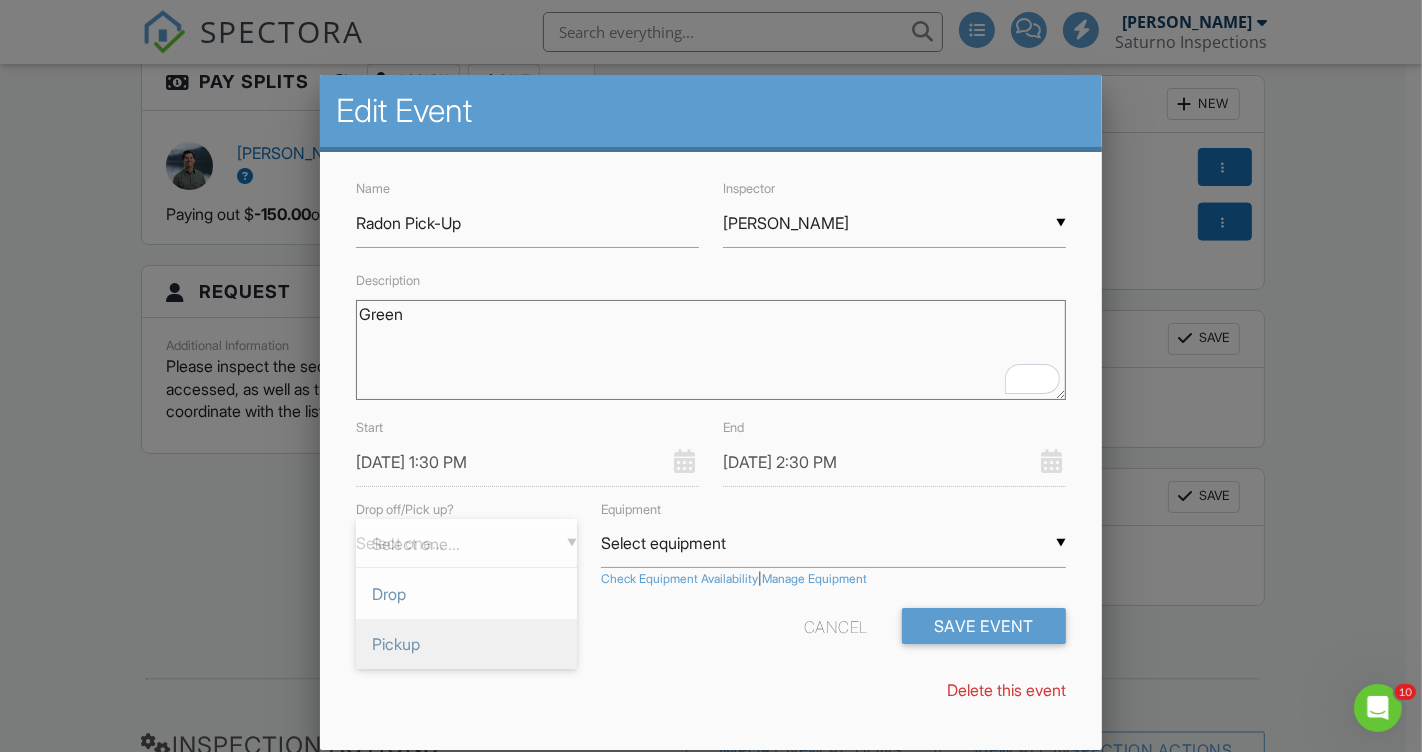 type on "Pickup" 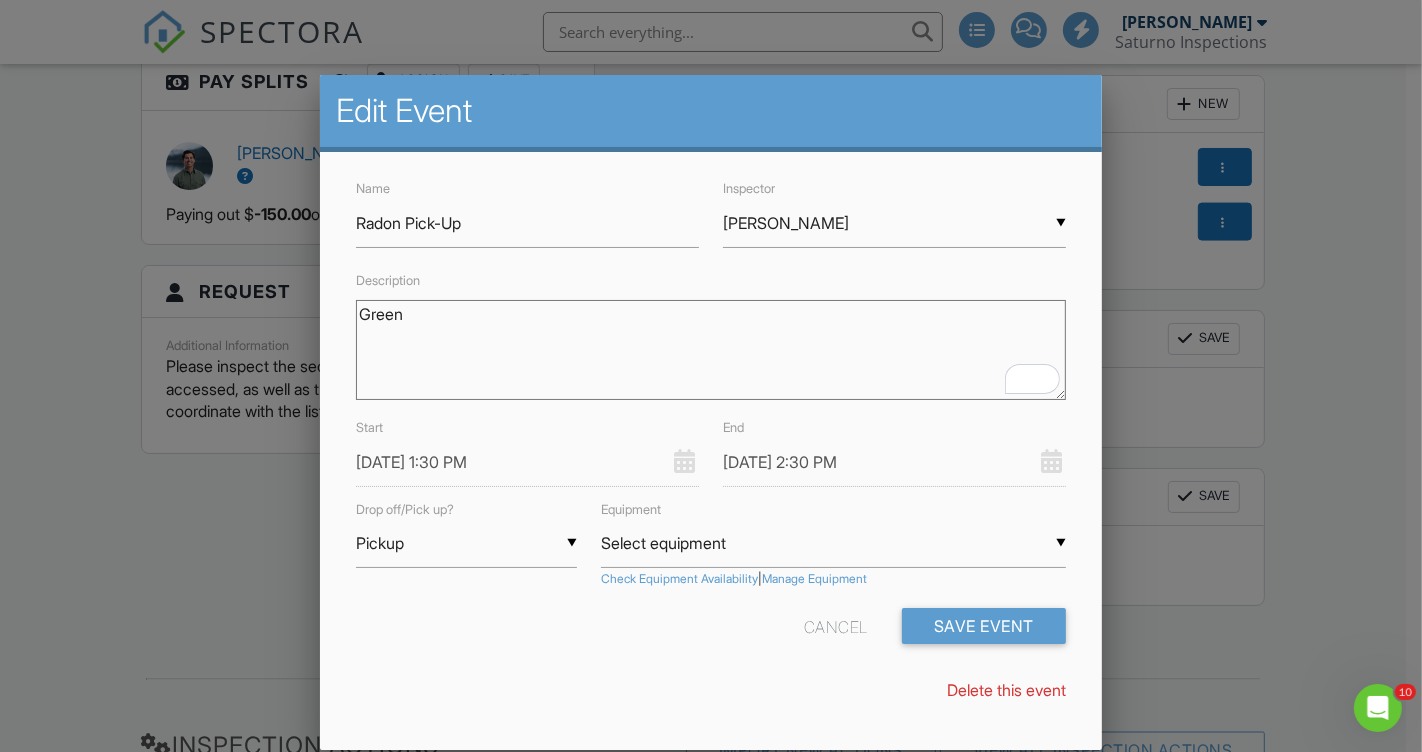 click on "Select equipment" at bounding box center [833, 543] 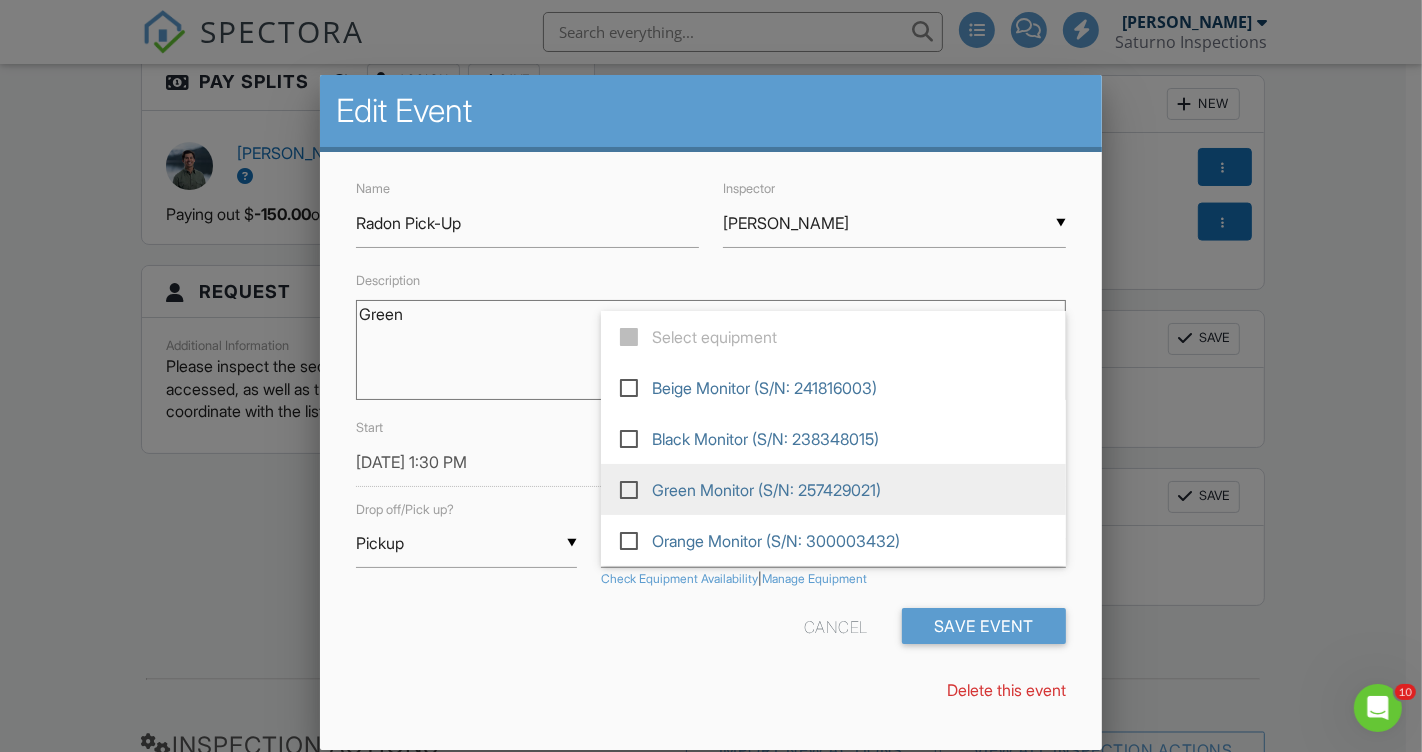 click at bounding box center [637, 488] 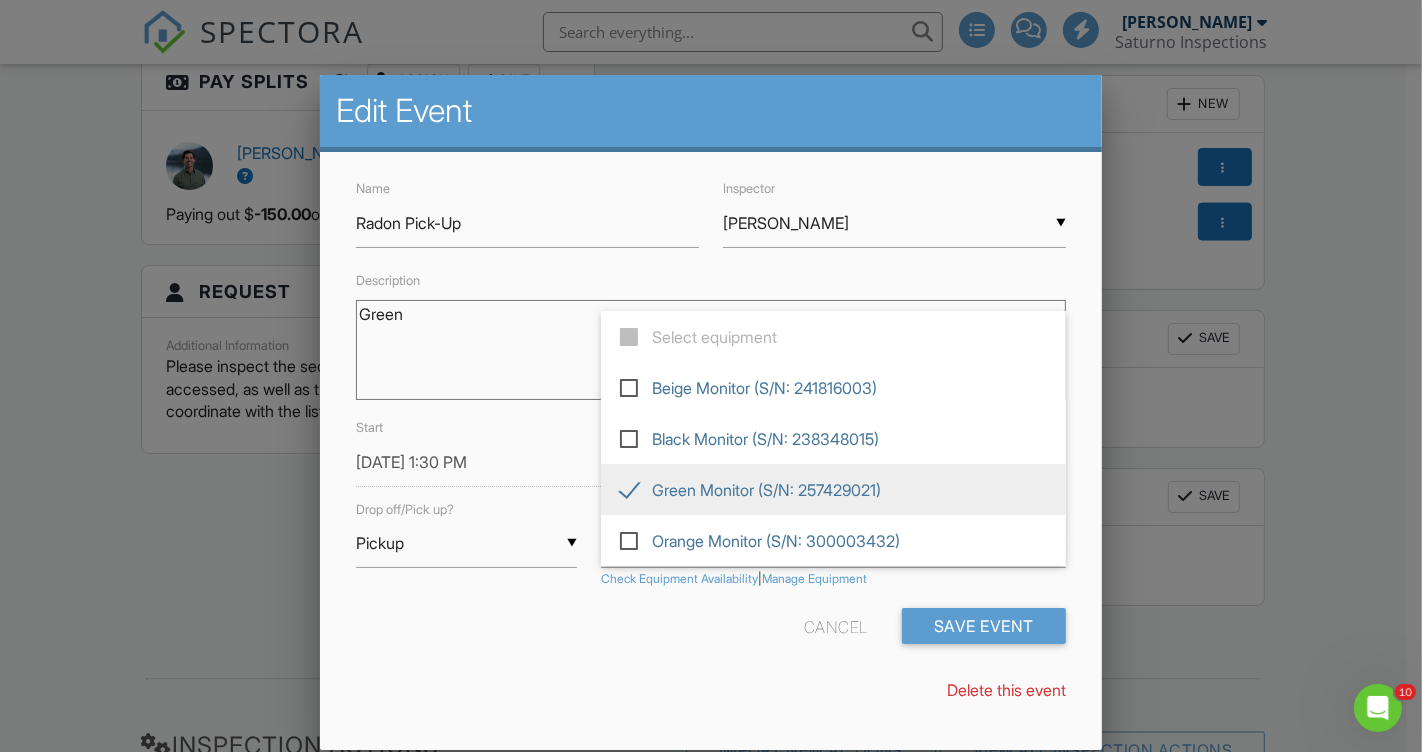 type on "Green Monitor (S/N: 257429021)" 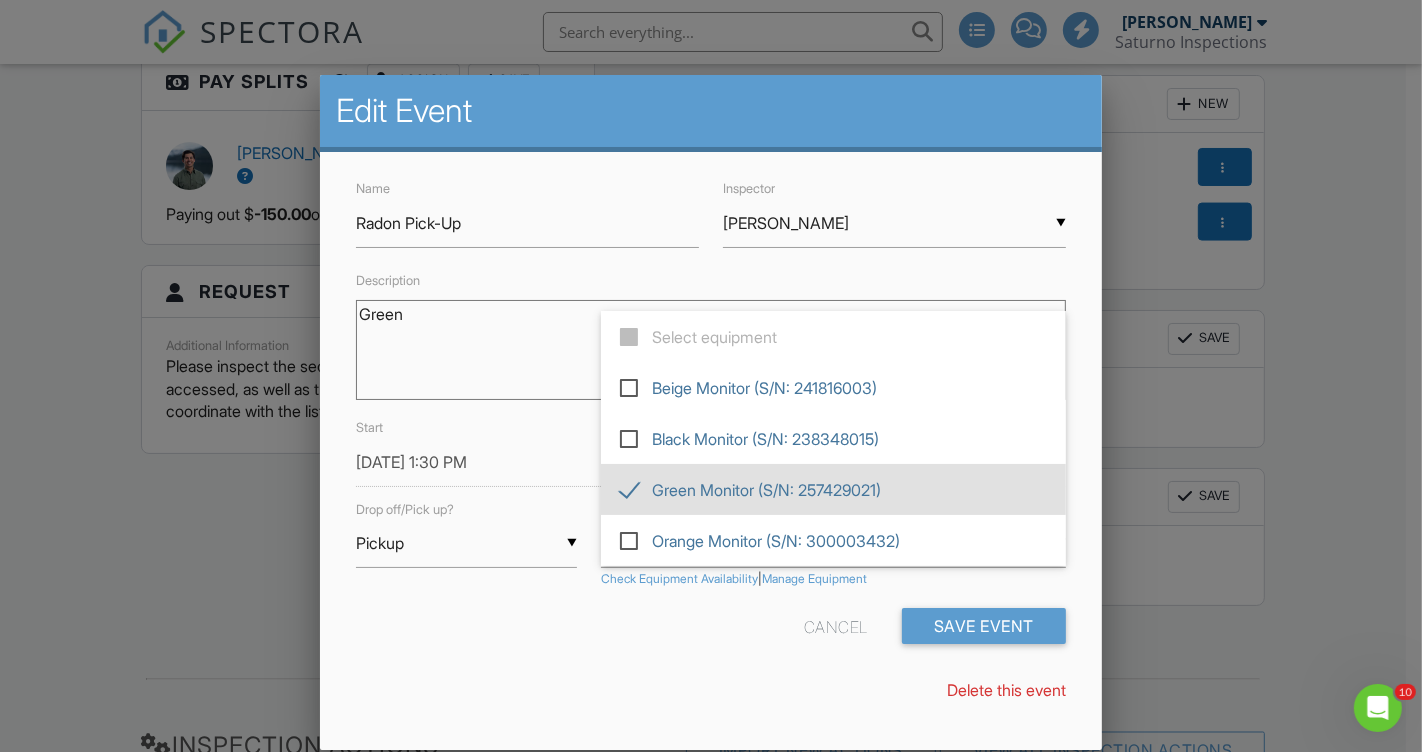 click on "Cancel
Save Event" at bounding box center (711, 633) 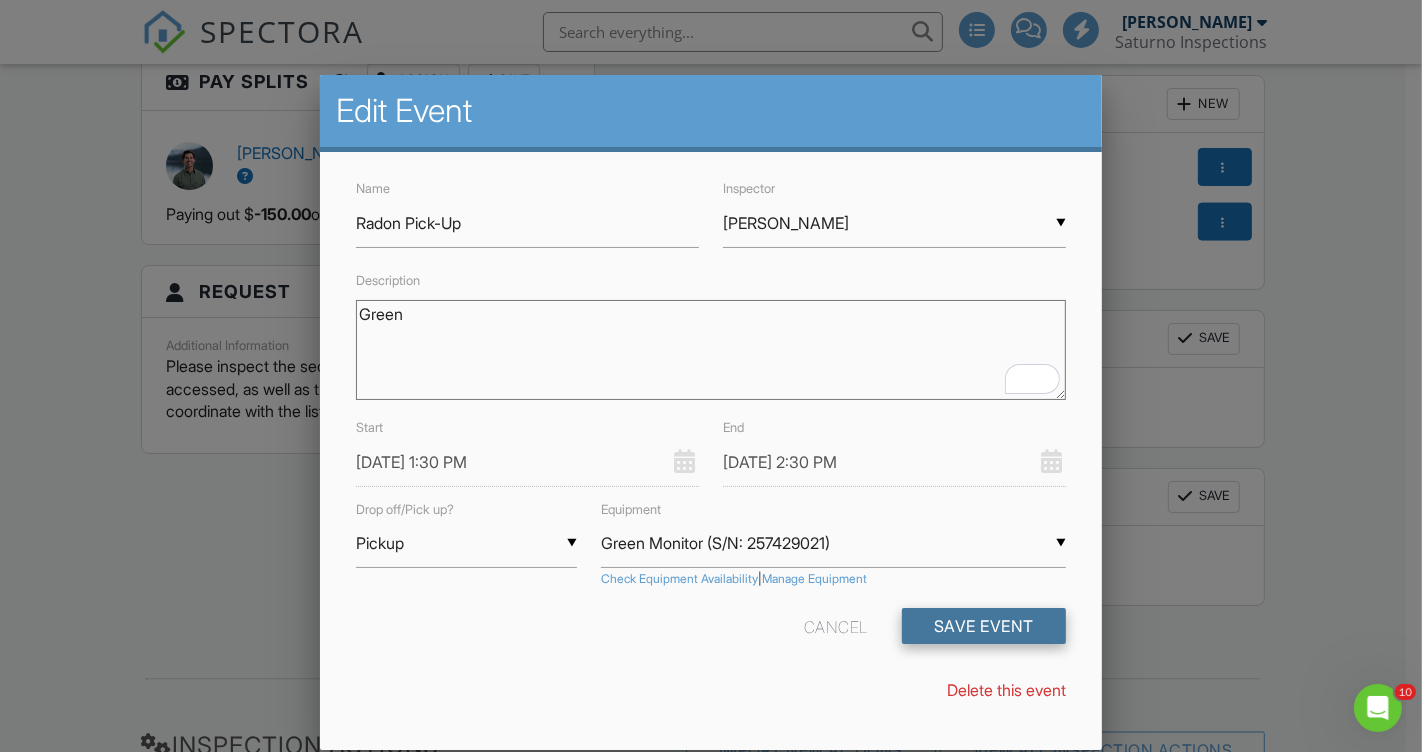 click on "Save Event" at bounding box center [984, 626] 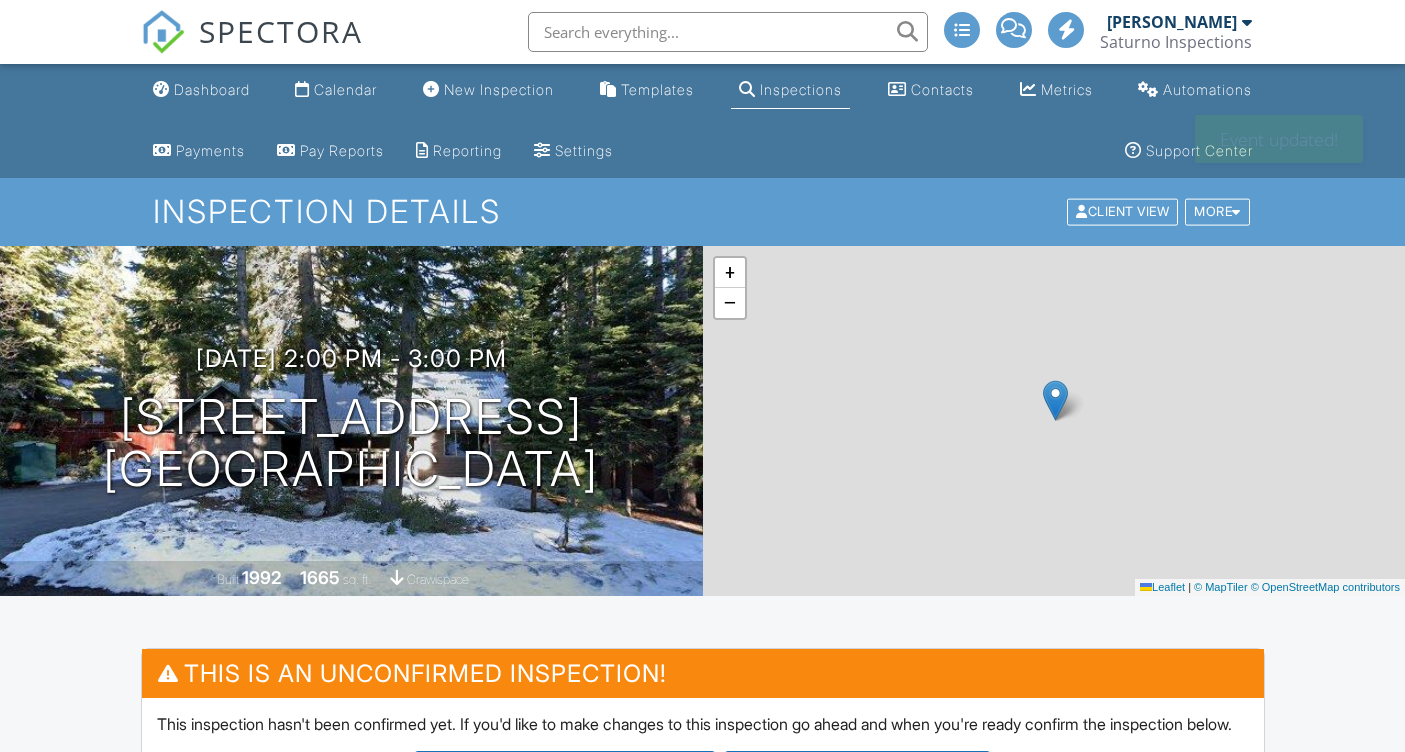 scroll, scrollTop: 0, scrollLeft: 0, axis: both 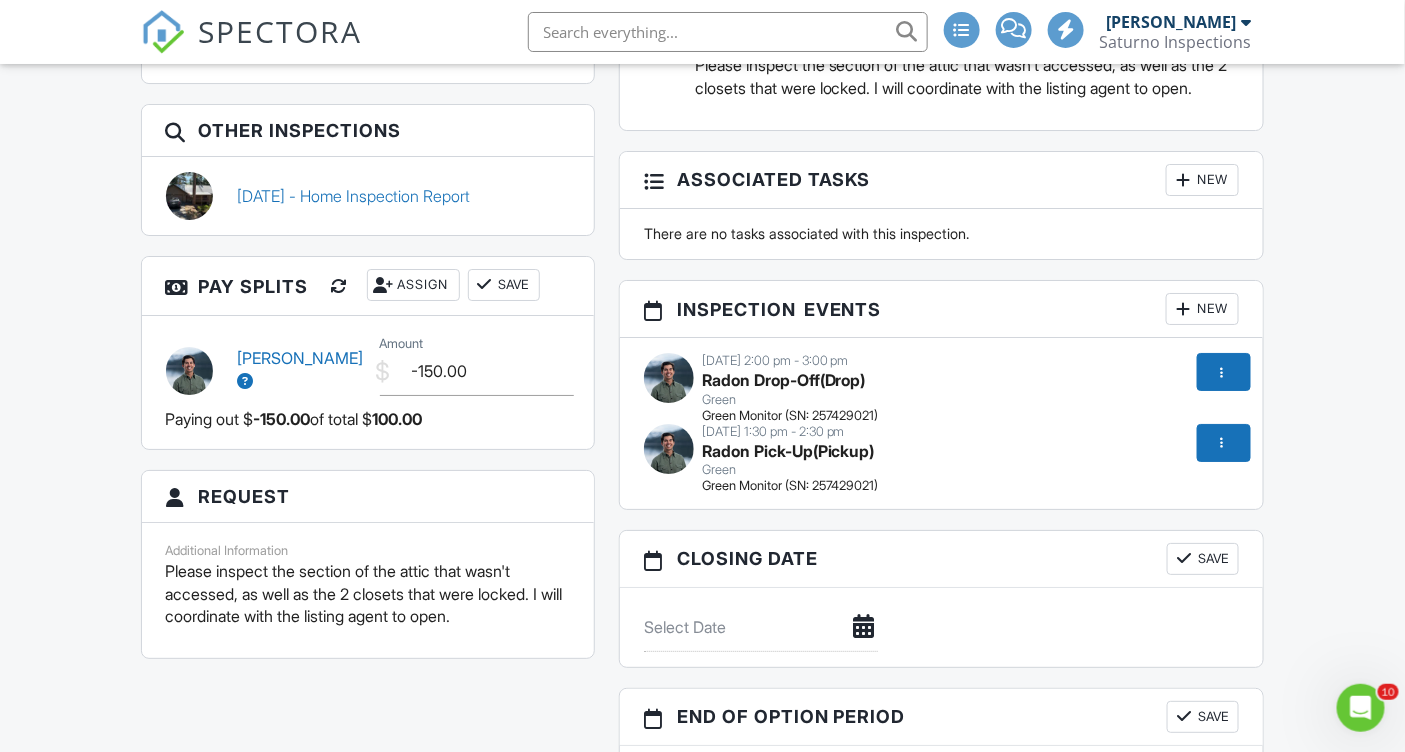 click at bounding box center [340, 286] 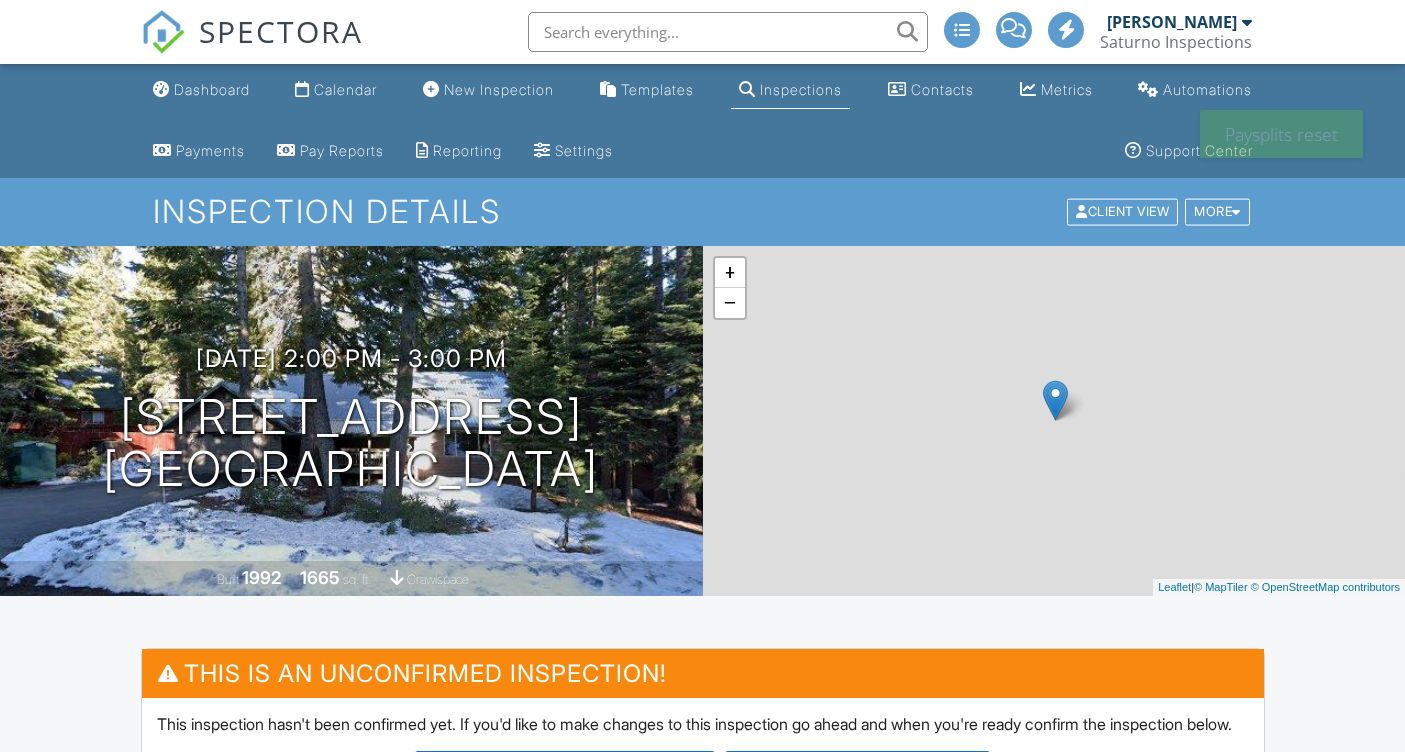 scroll, scrollTop: 2300, scrollLeft: 0, axis: vertical 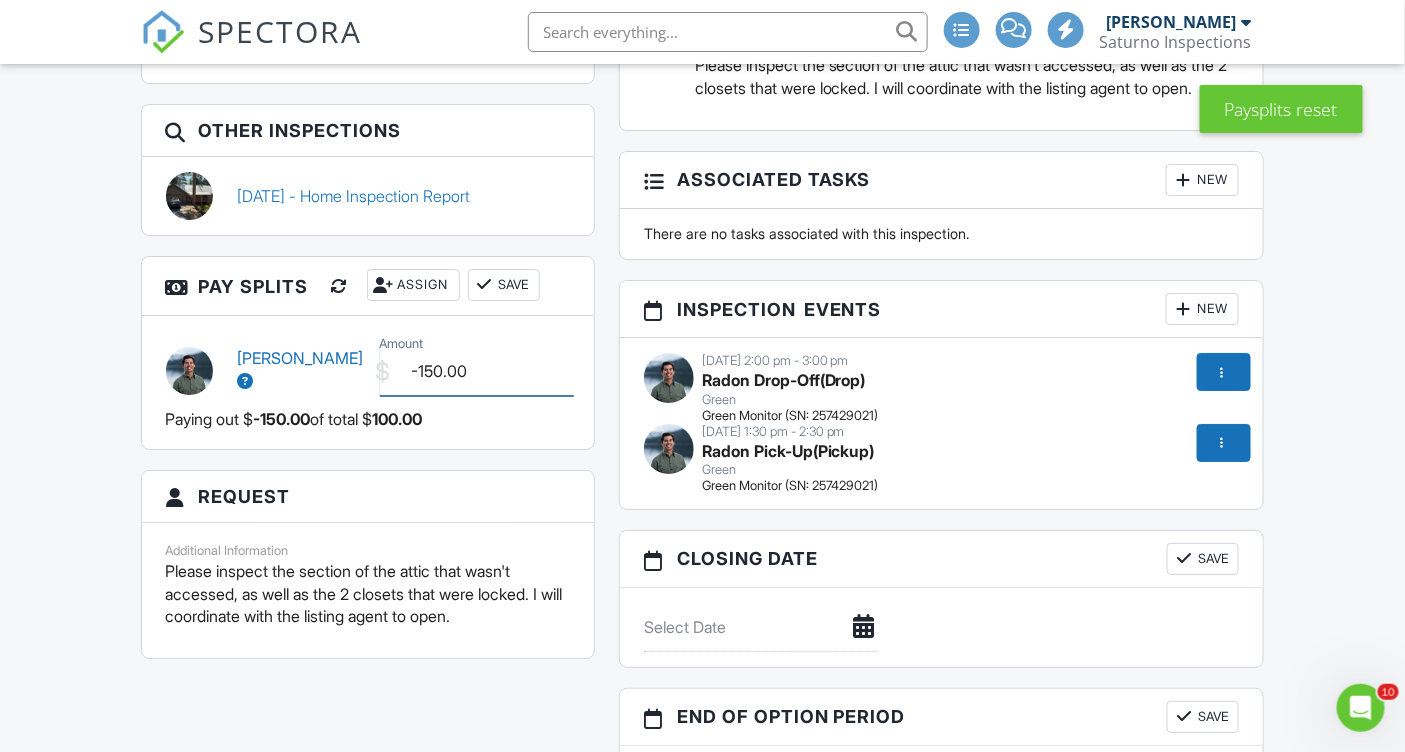 click on "-150.00" at bounding box center (477, 371) 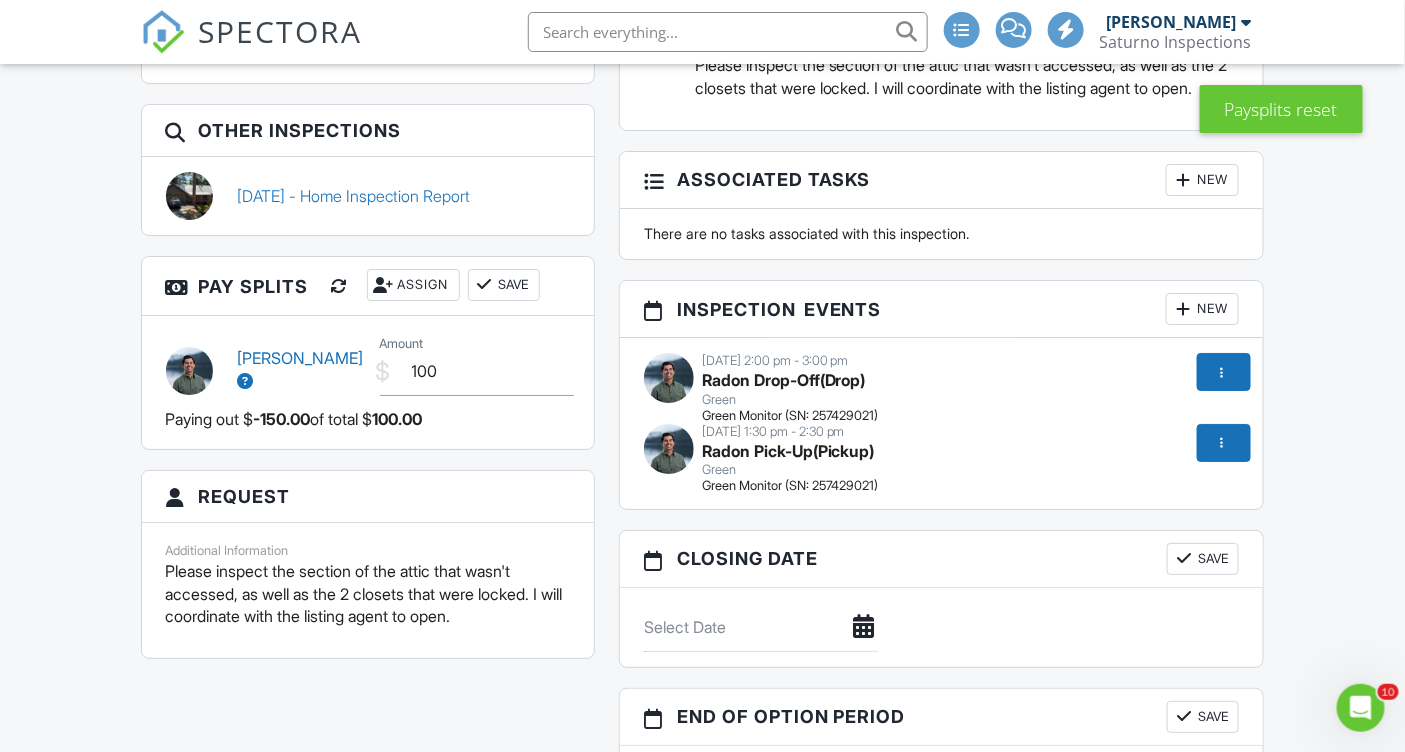 type on "100.00" 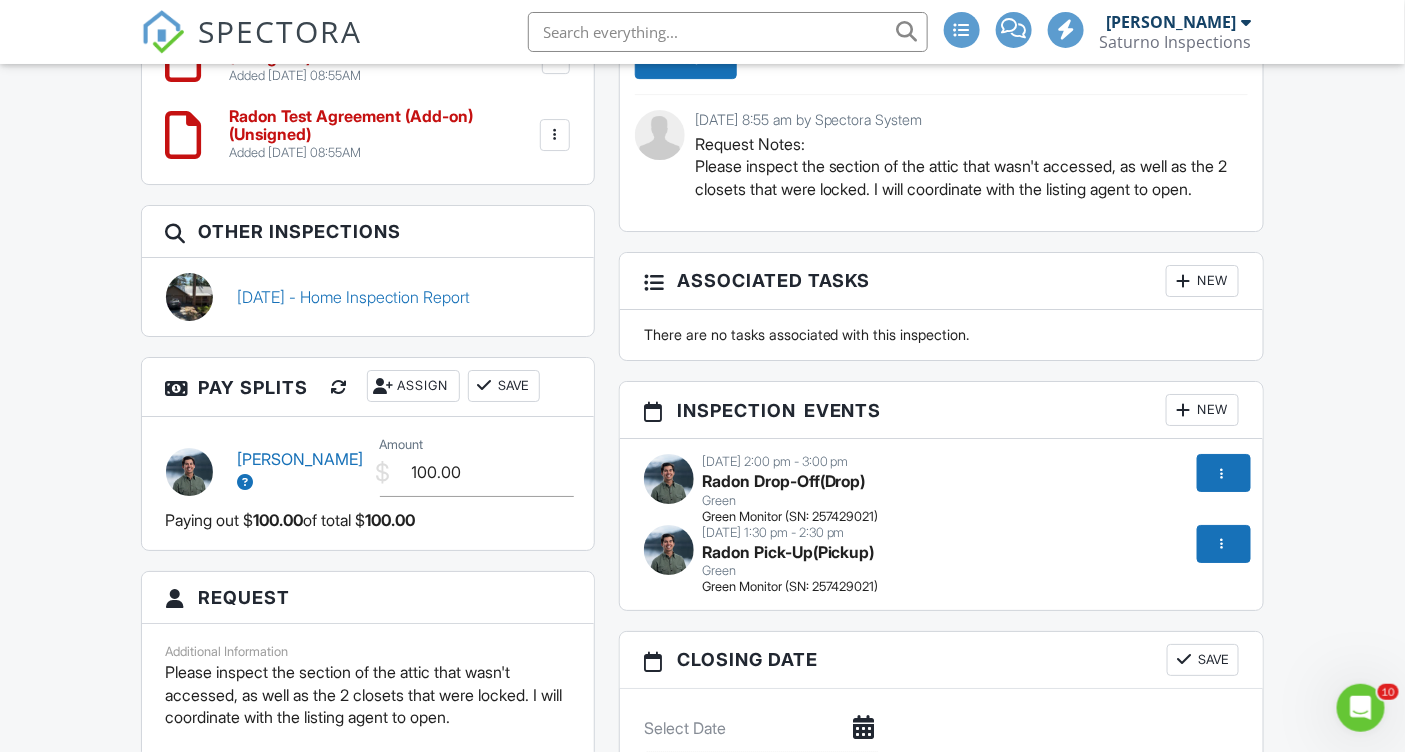 scroll, scrollTop: 2246, scrollLeft: 0, axis: vertical 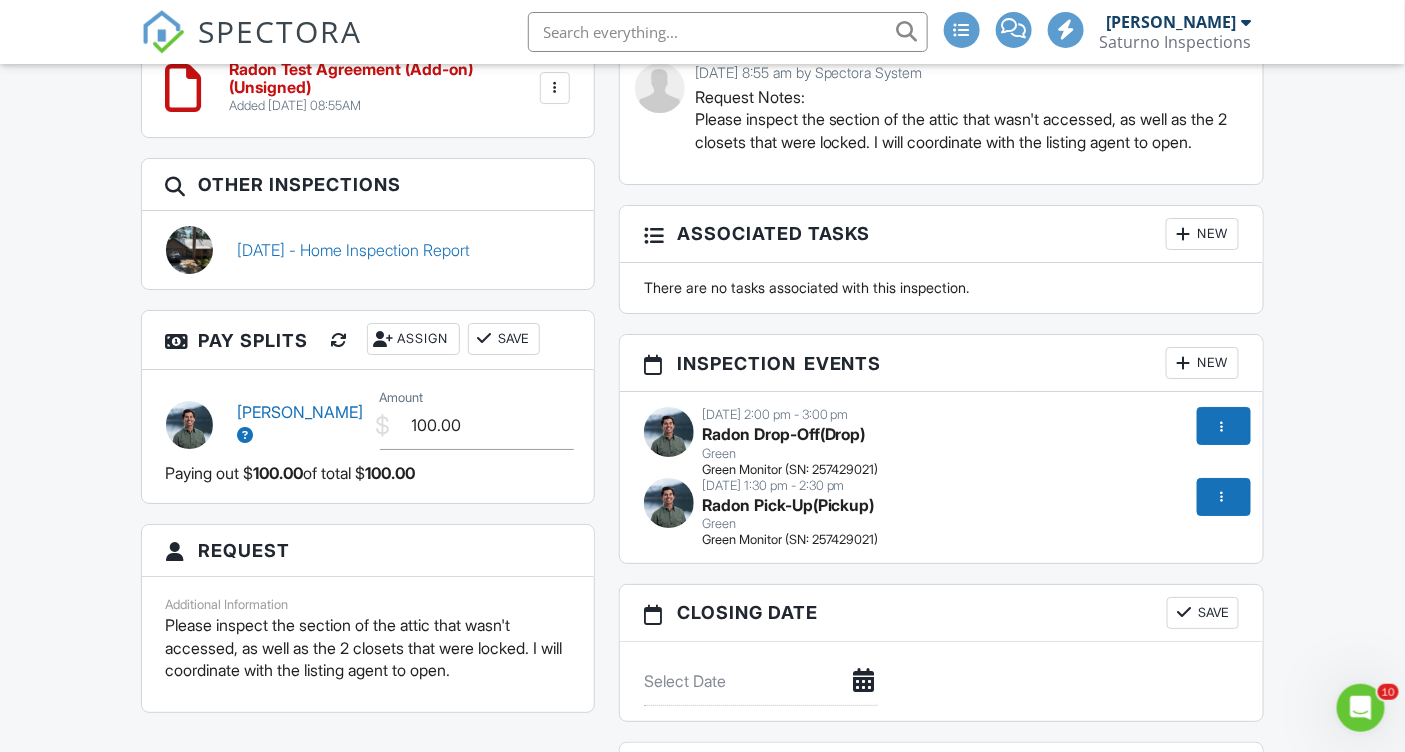 click on "Save" at bounding box center [504, 339] 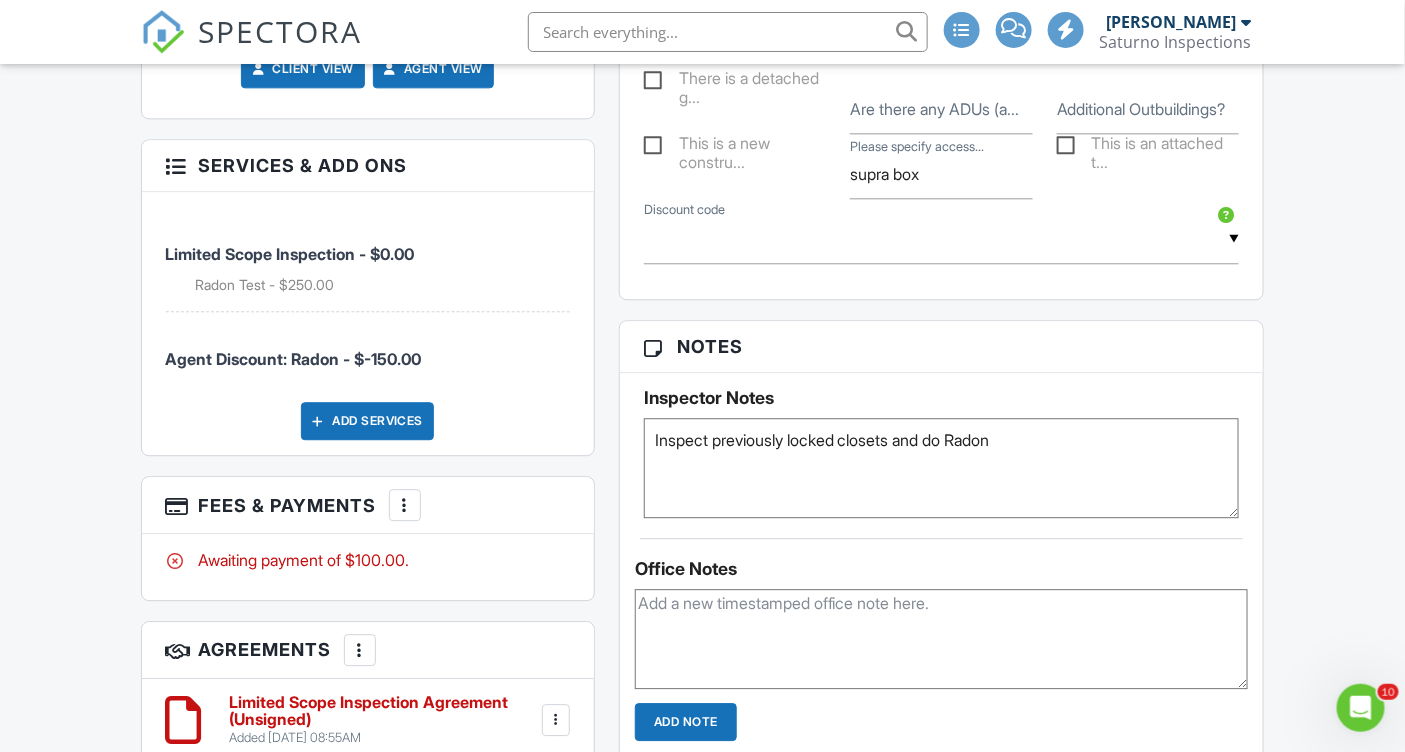 scroll, scrollTop: 1593, scrollLeft: 0, axis: vertical 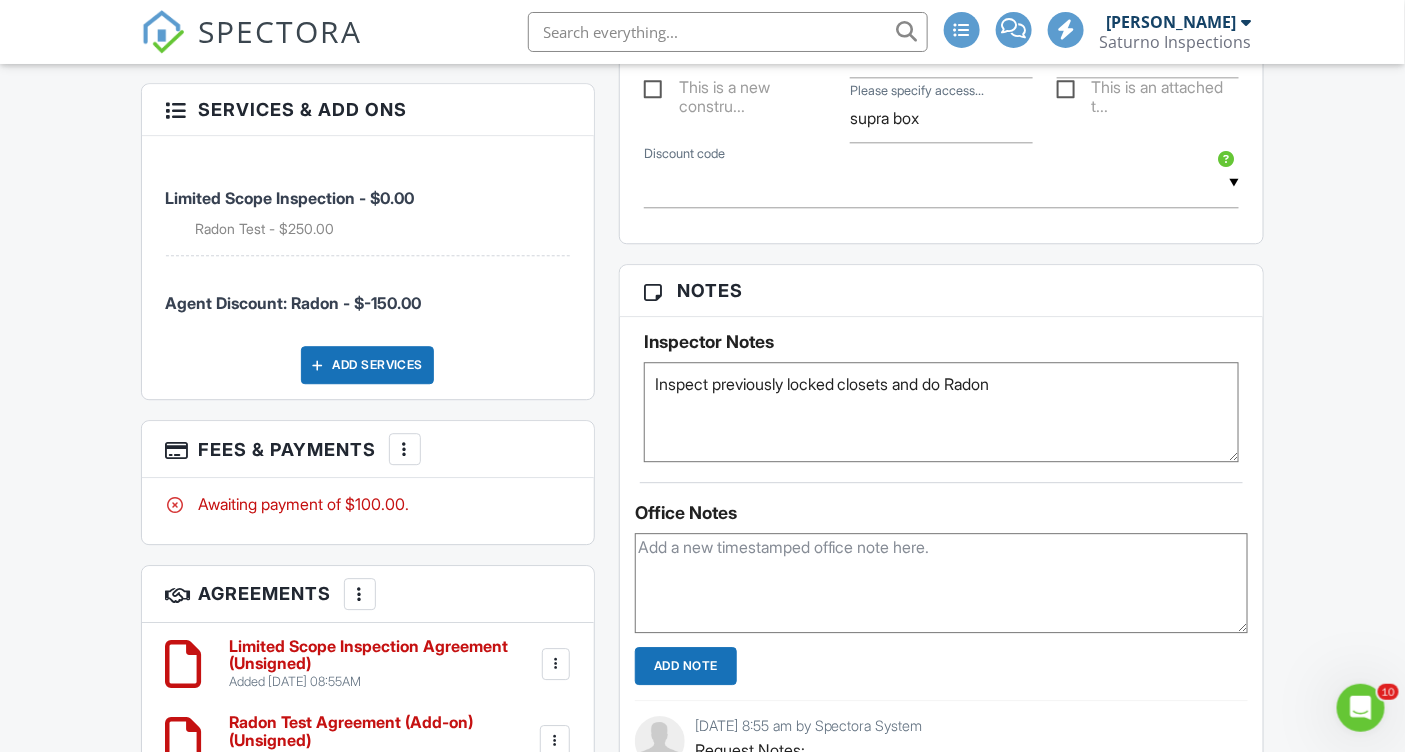 click on "Inspect previously locked closets and do Radon" at bounding box center (942, 412) 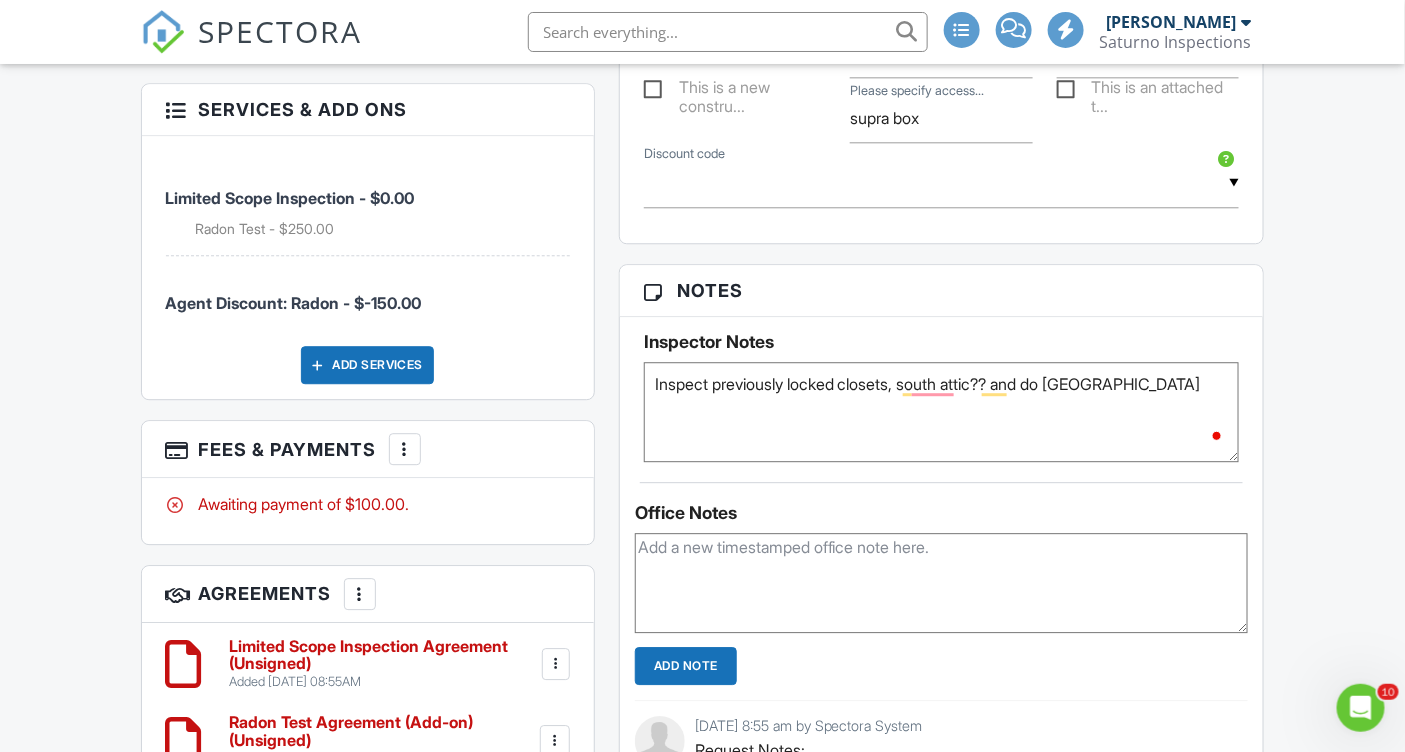 type on "Inspect previously locked closets, south attic?? and do Radon" 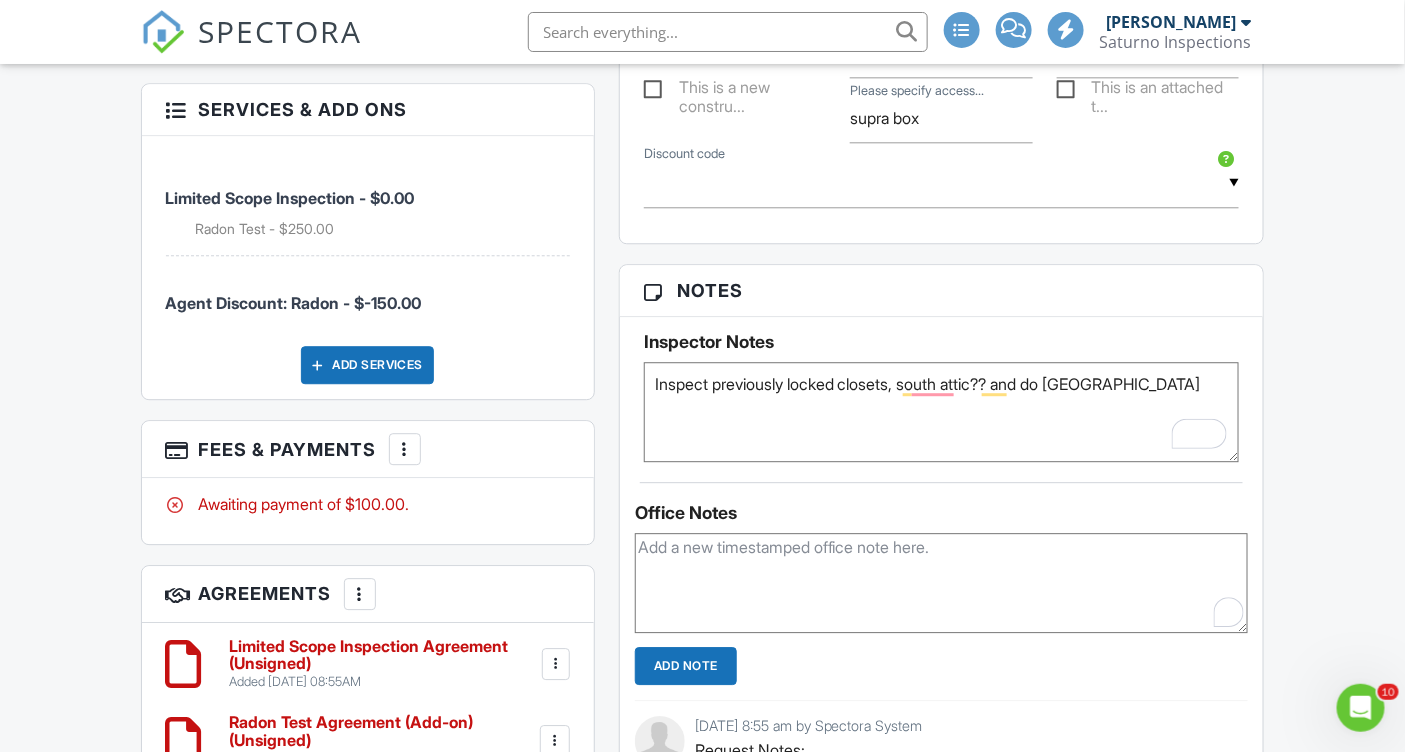 click at bounding box center (942, 583) 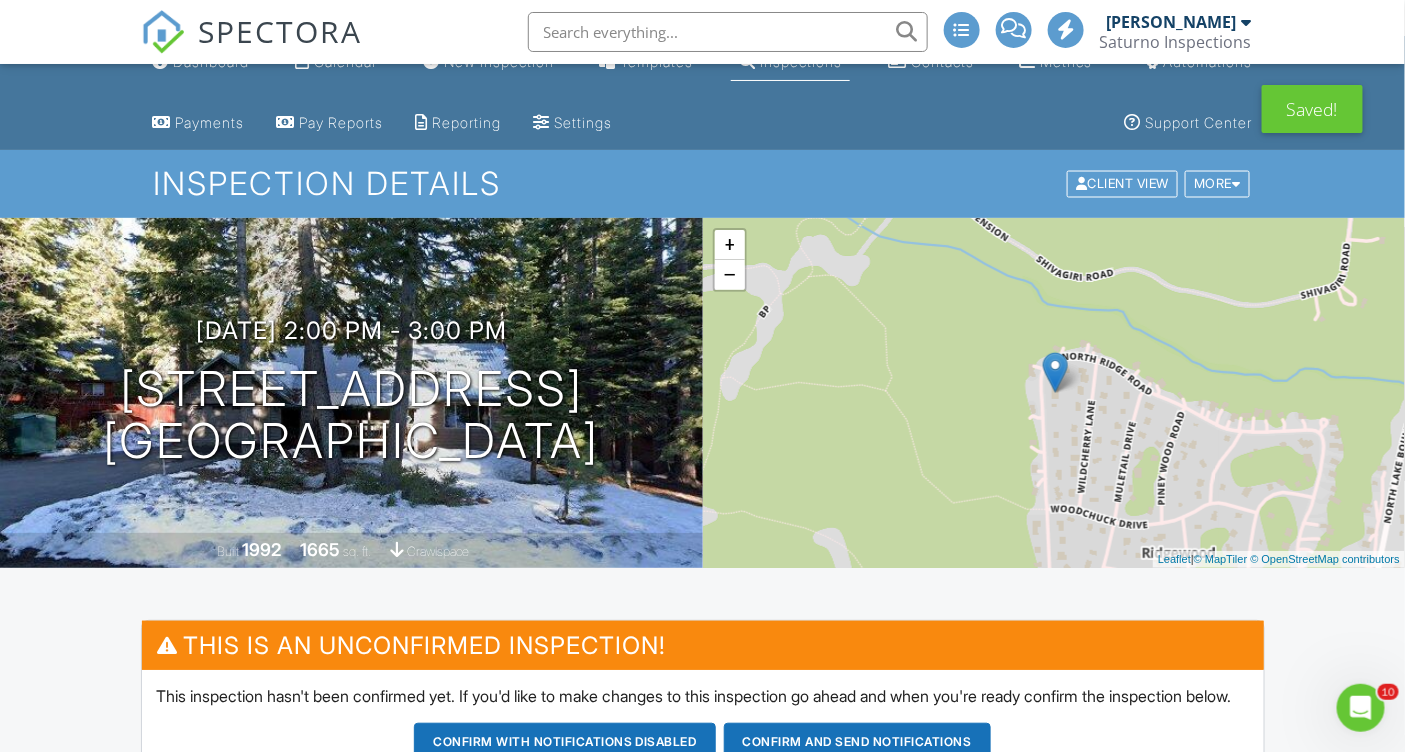 scroll, scrollTop: 0, scrollLeft: 0, axis: both 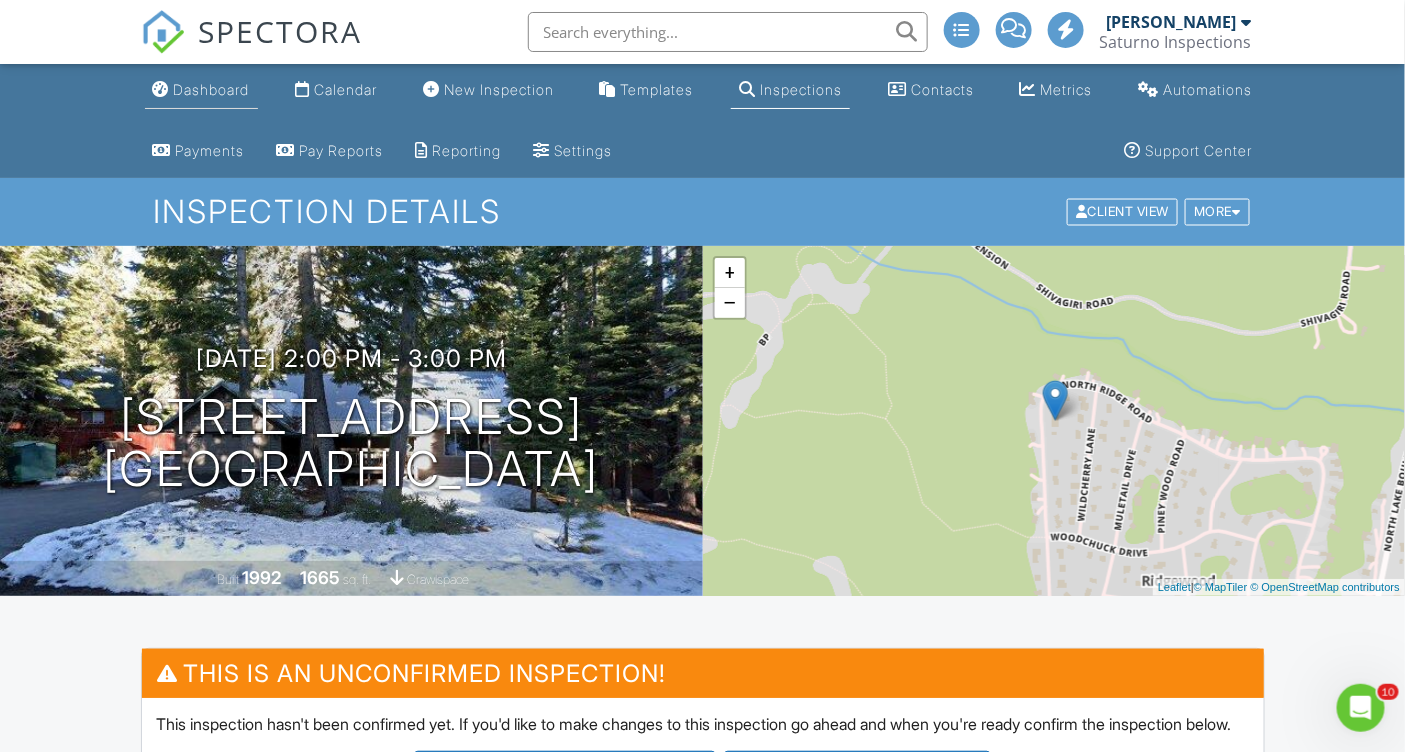 click on "Dashboard" at bounding box center (212, 89) 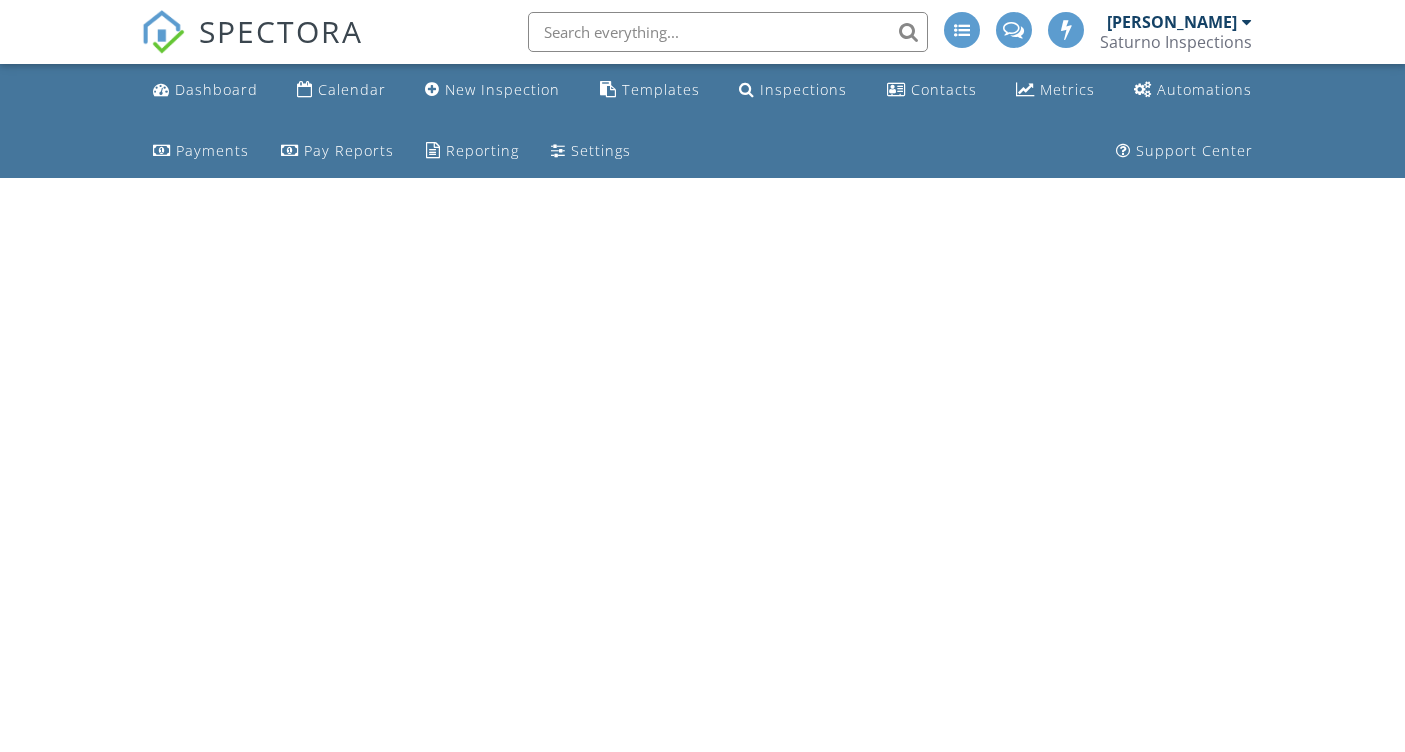 scroll, scrollTop: 0, scrollLeft: 0, axis: both 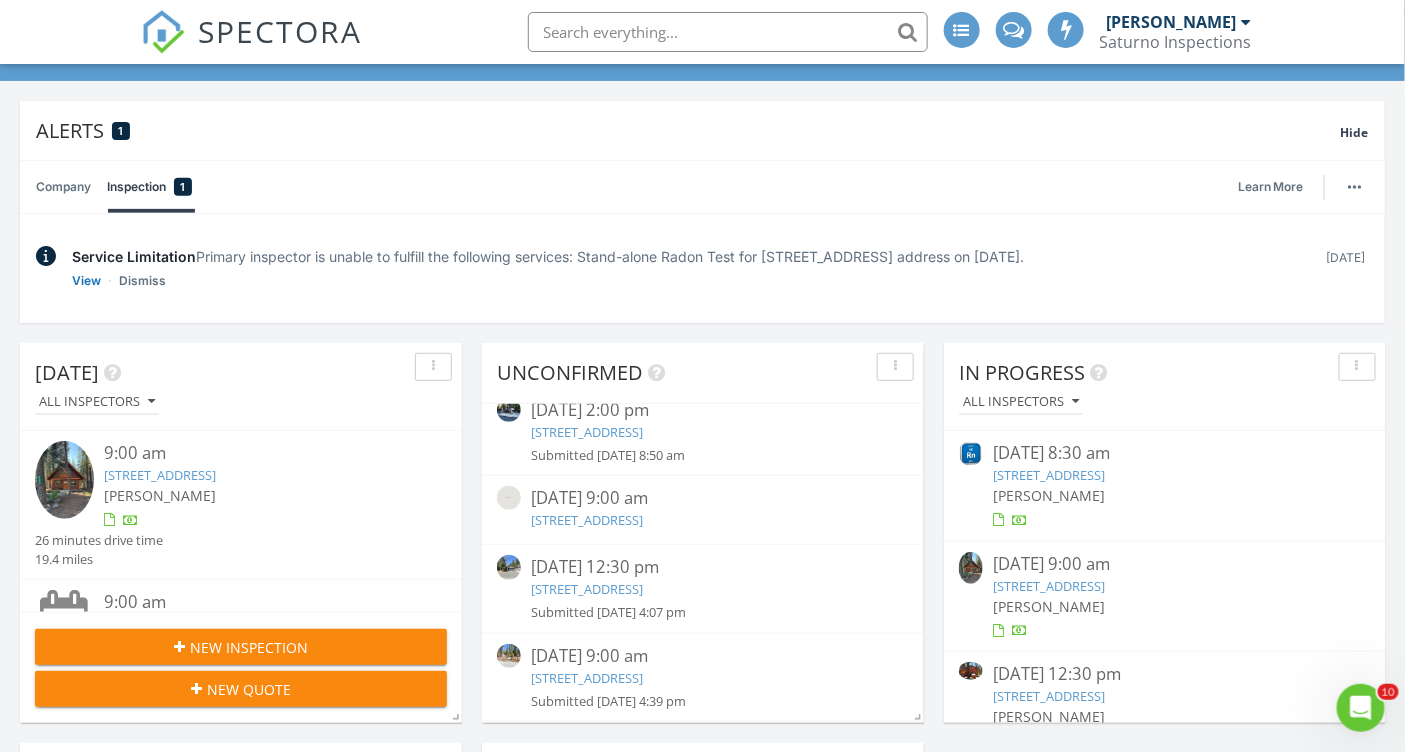 click on "[STREET_ADDRESS]" at bounding box center (587, 589) 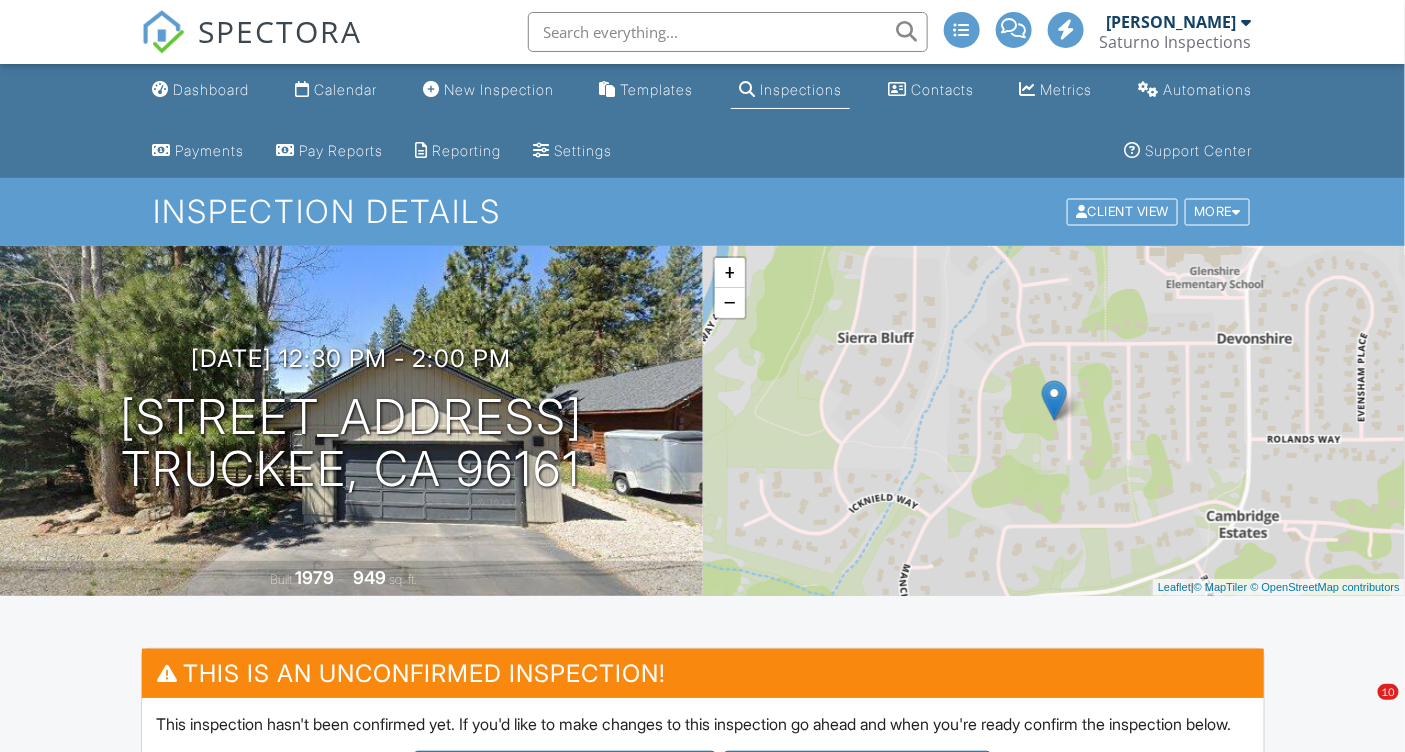 scroll, scrollTop: 0, scrollLeft: 0, axis: both 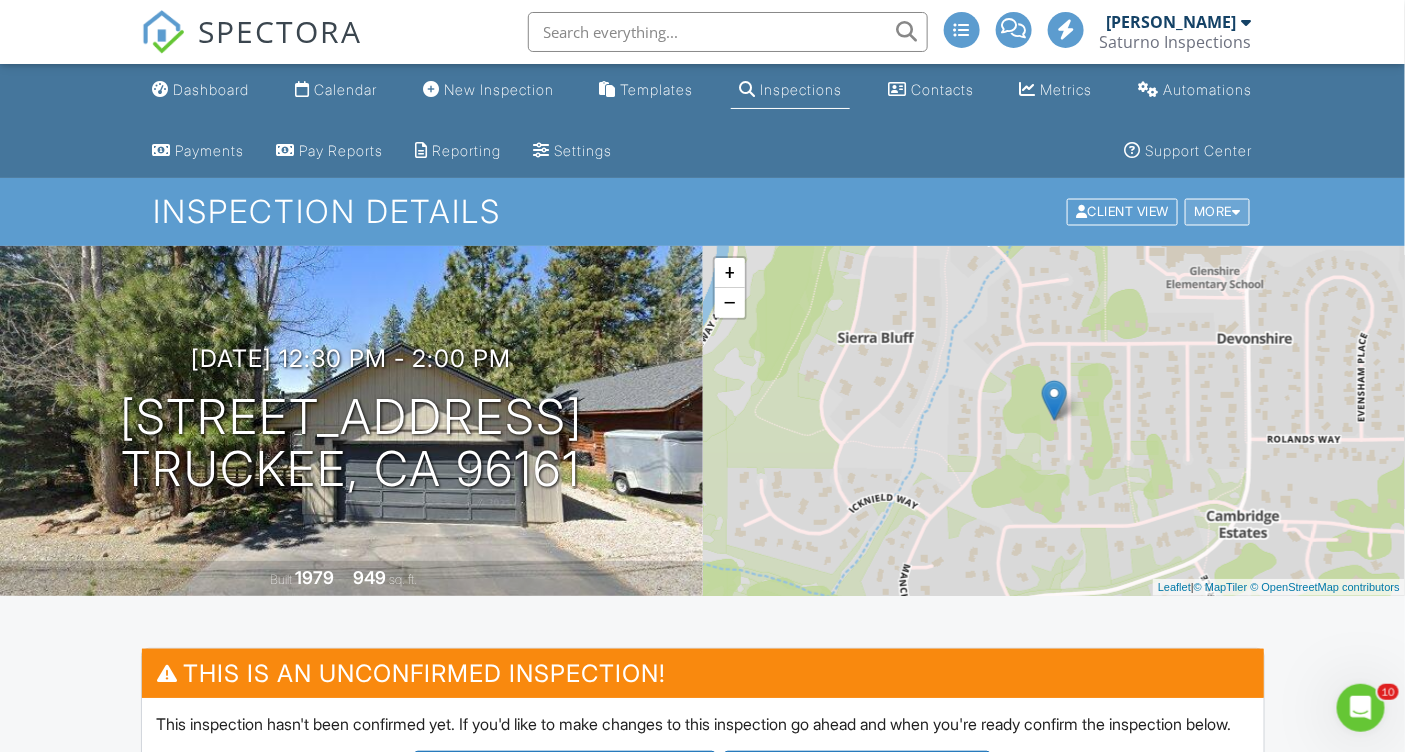 click on "More" at bounding box center [1217, 212] 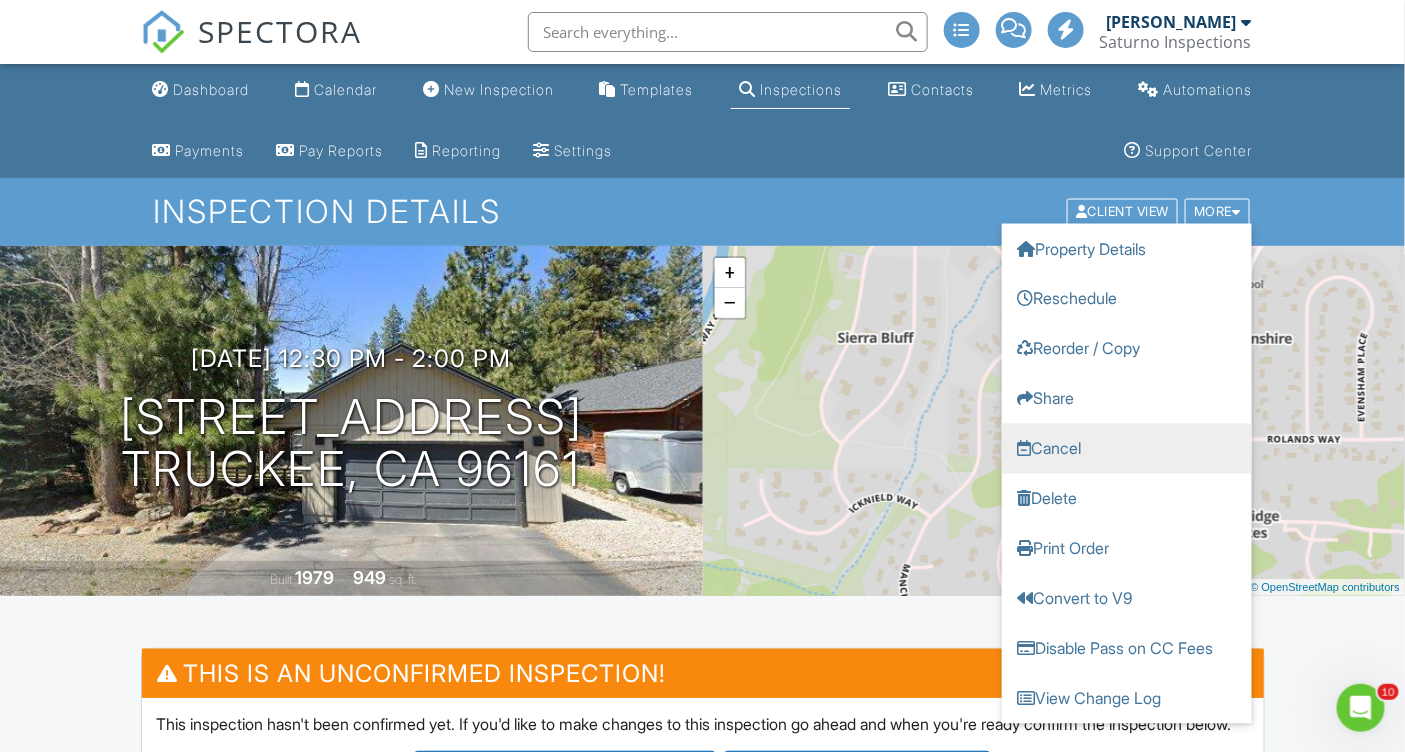 click on "Cancel" at bounding box center (1127, 449) 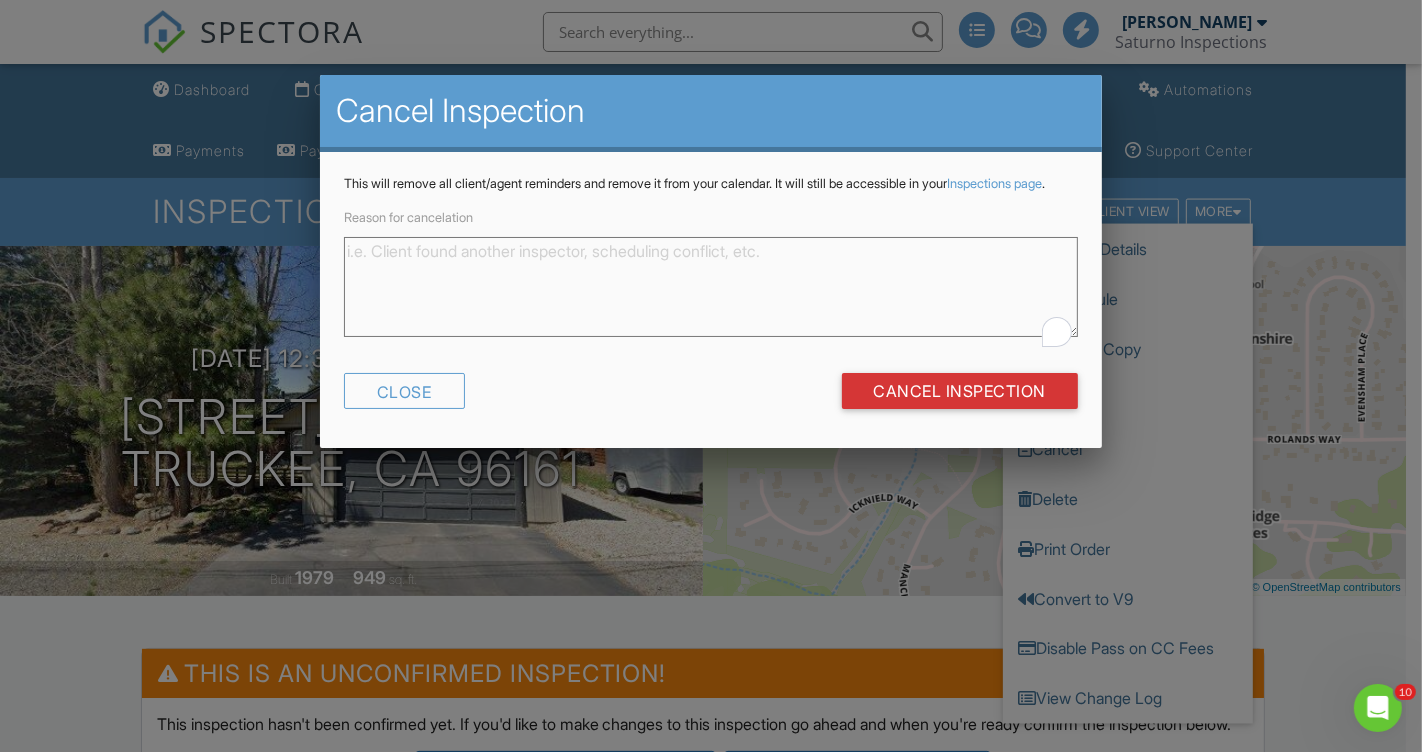 click on "Reason for cancelation" at bounding box center (711, 287) 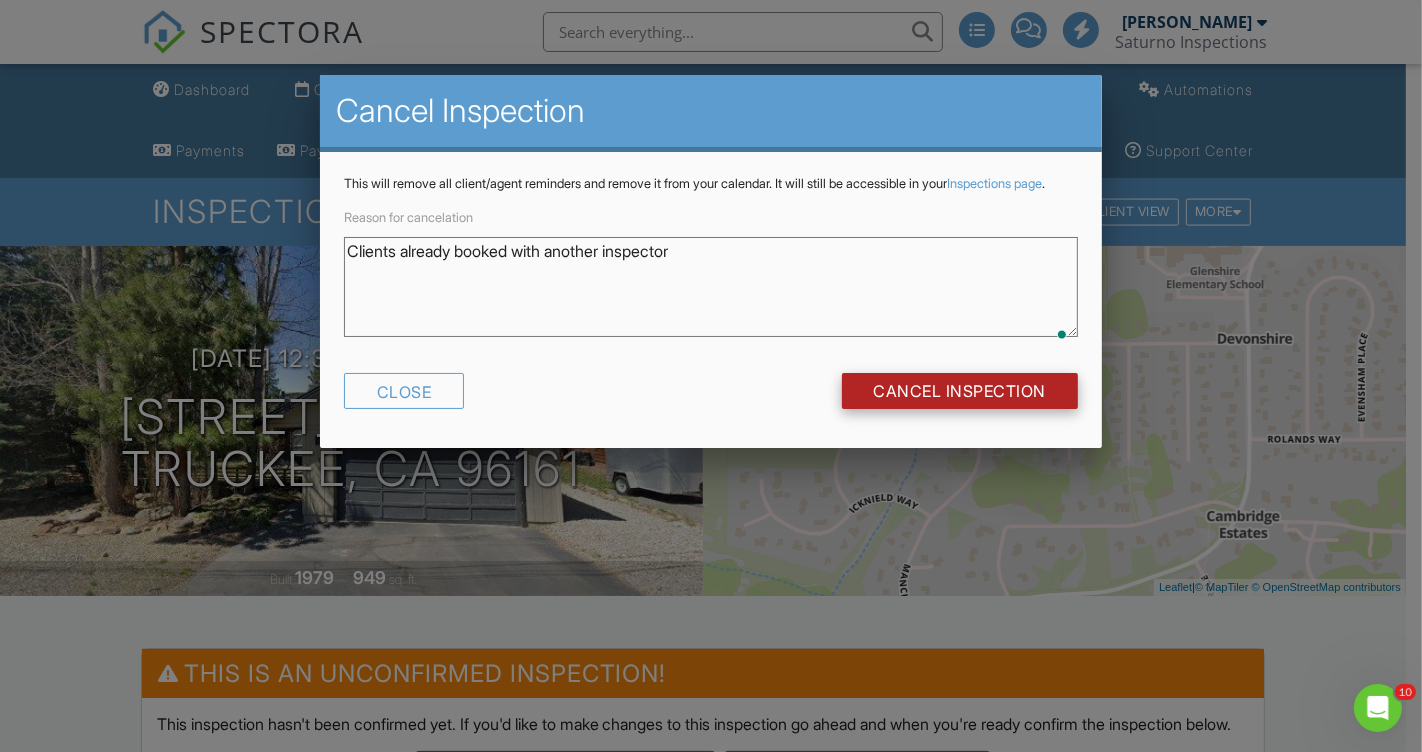 type on "Clients already booked with another inspector" 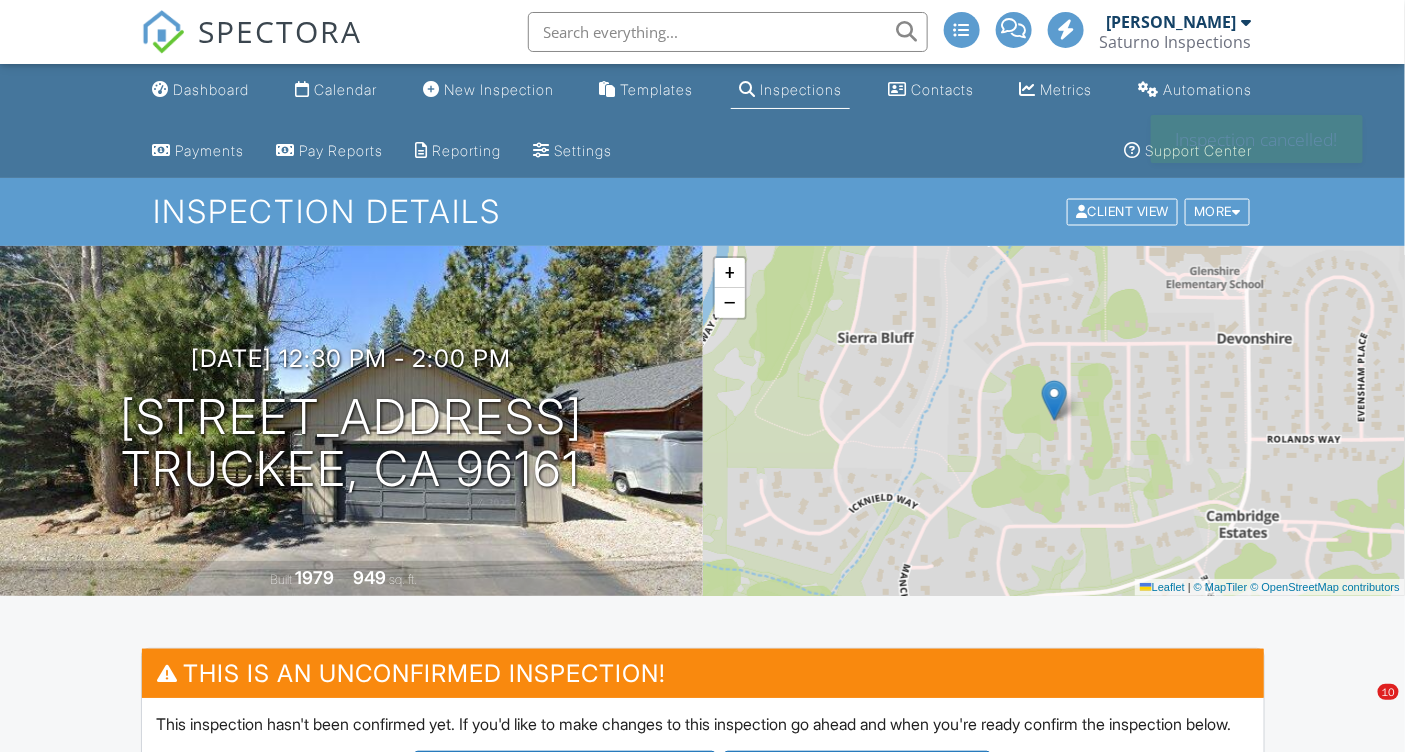 scroll, scrollTop: 0, scrollLeft: 0, axis: both 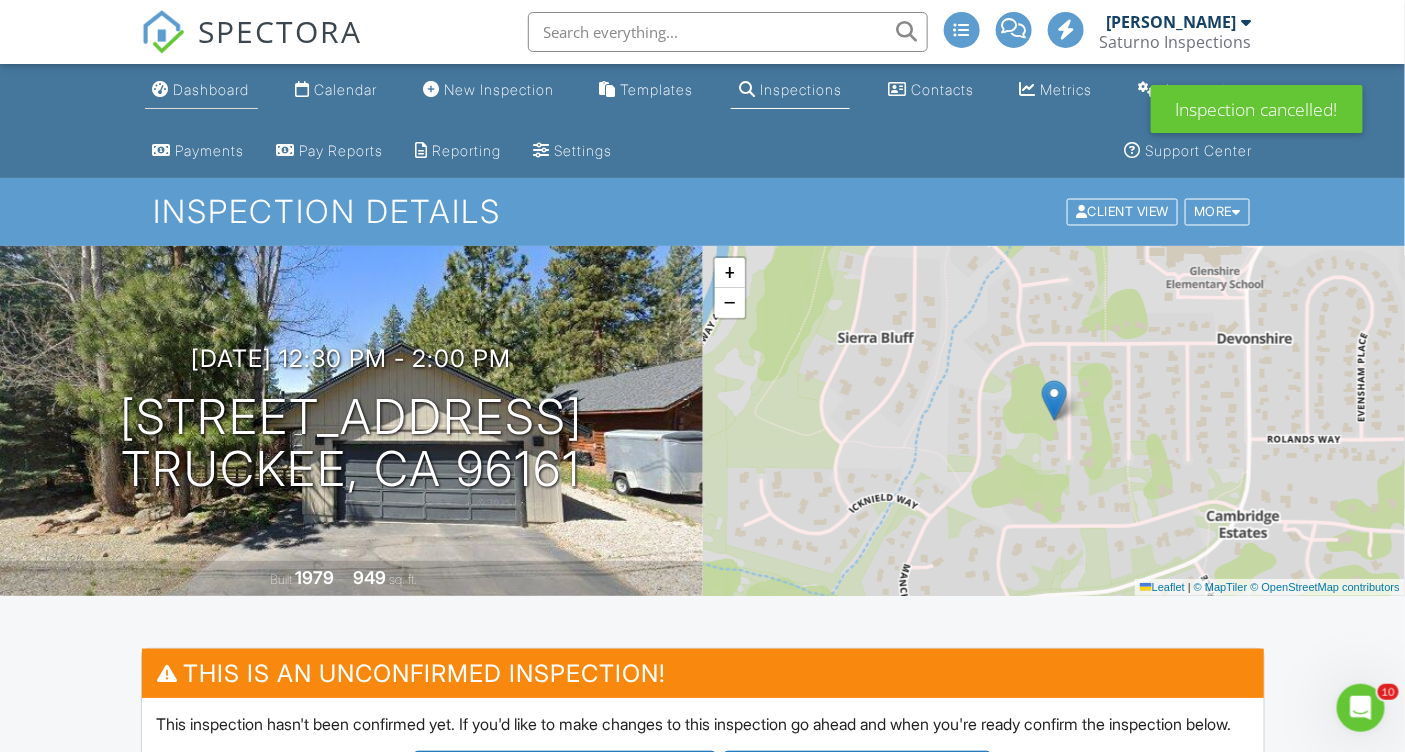 click on "Dashboard" at bounding box center (212, 89) 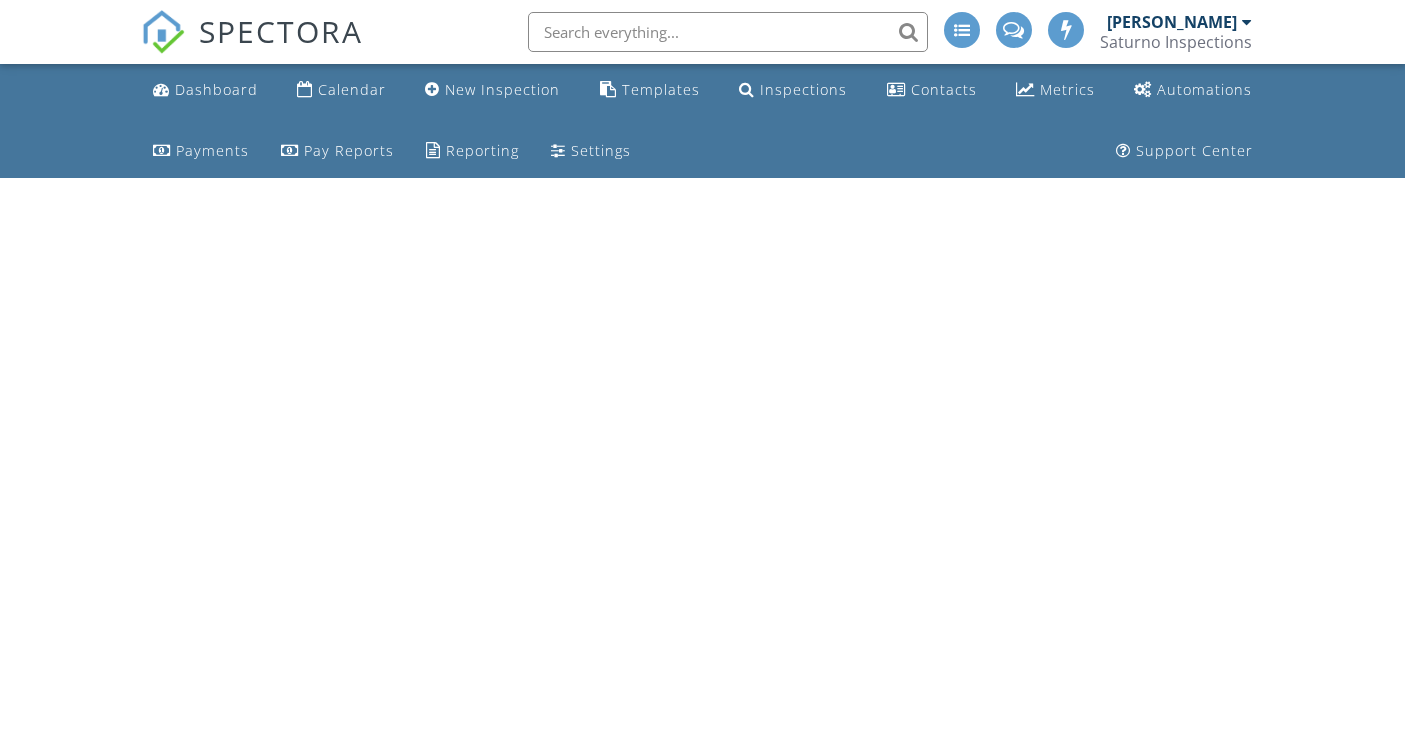 scroll, scrollTop: 0, scrollLeft: 0, axis: both 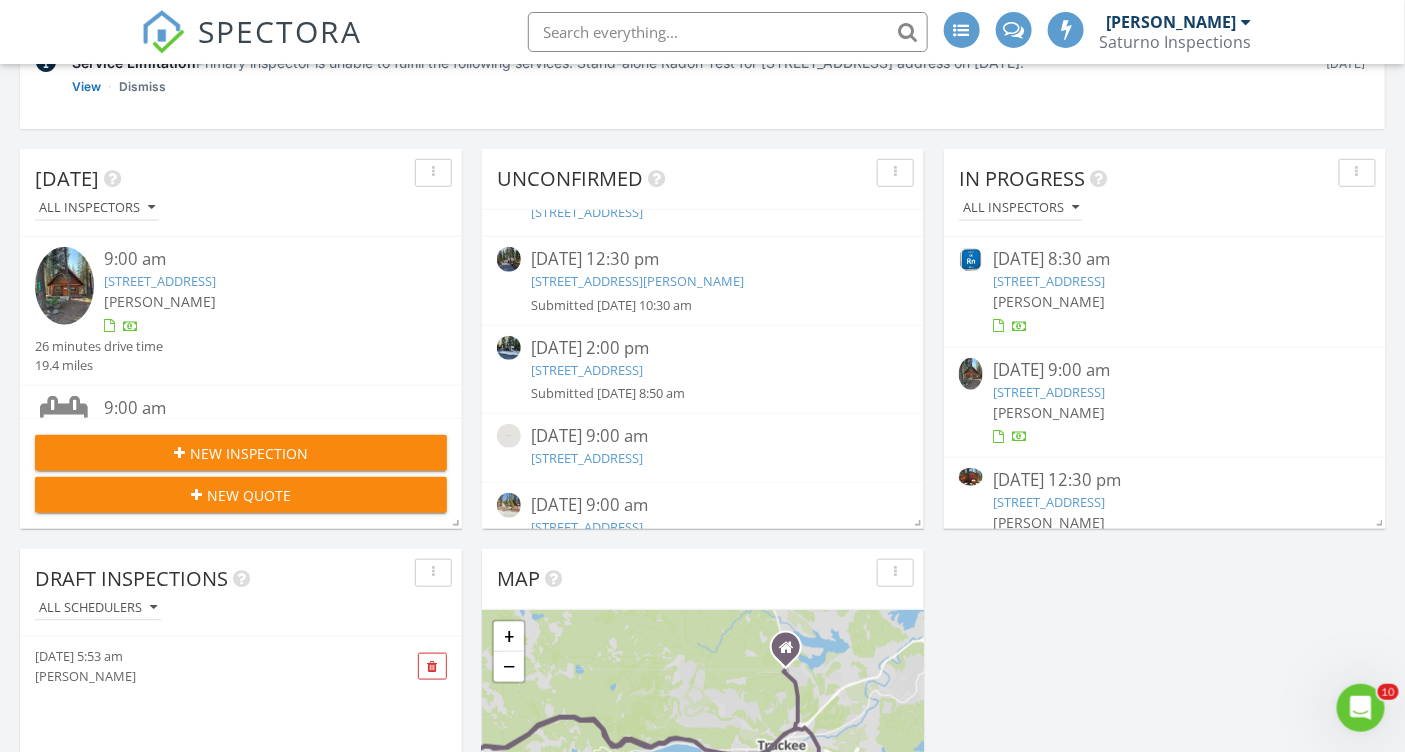 click on "4570 N Ridge Rd, Carnelian Bay, CA 96140" at bounding box center (587, 370) 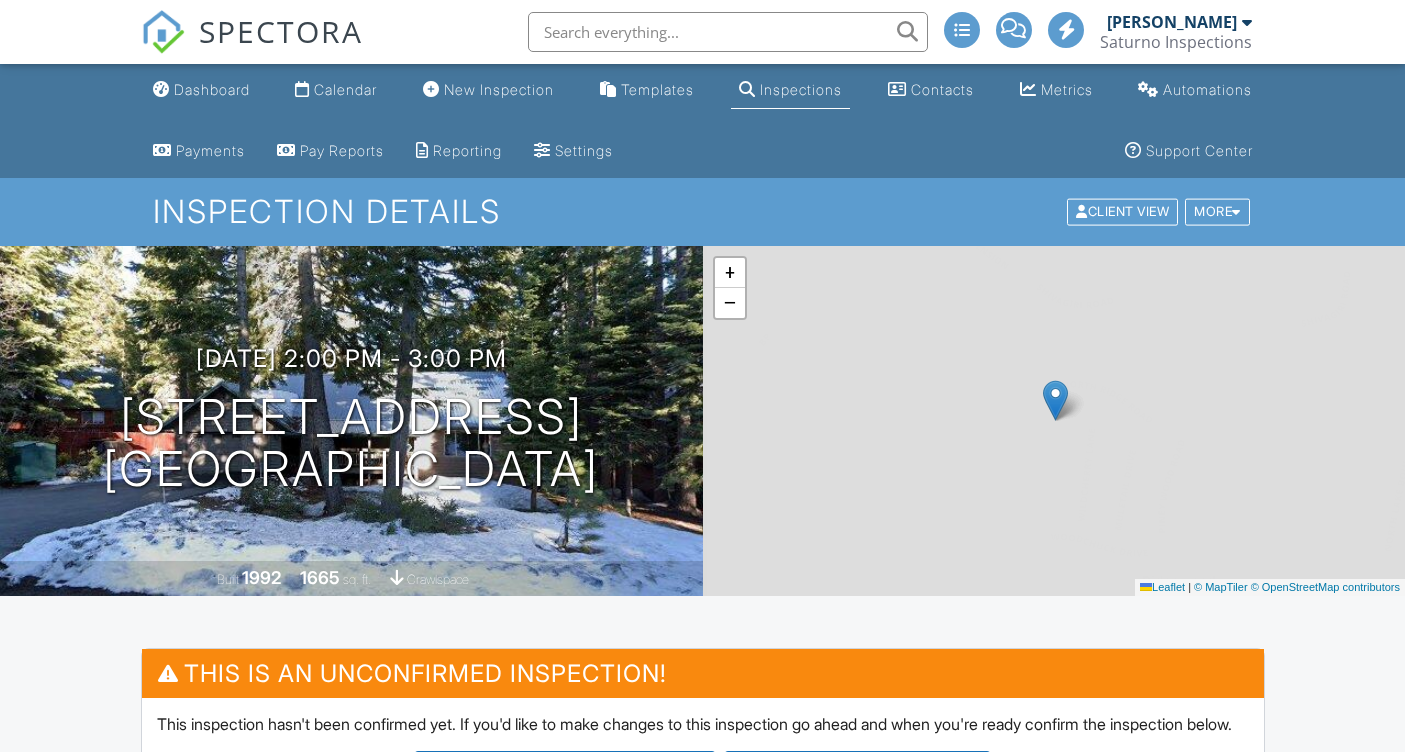 scroll, scrollTop: 0, scrollLeft: 0, axis: both 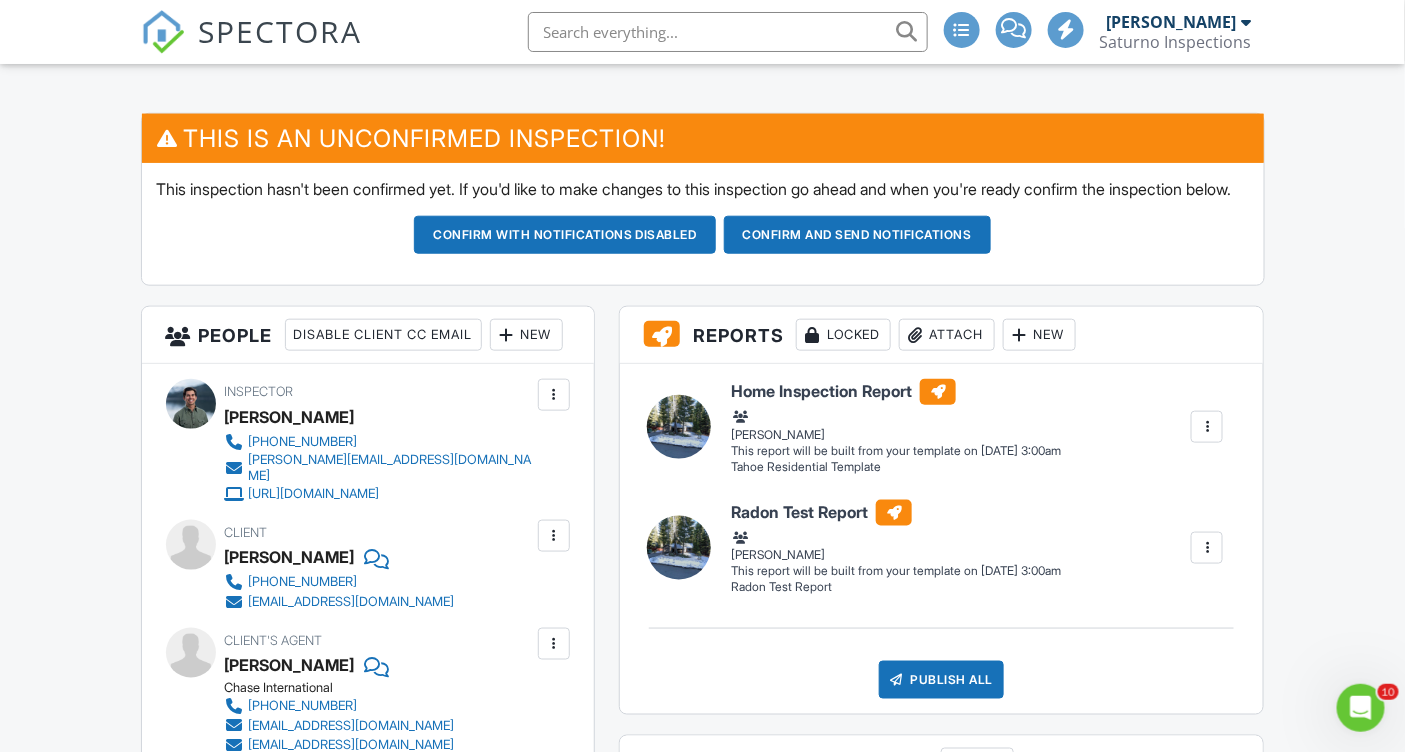 click on "Confirm and send notifications" at bounding box center [565, 235] 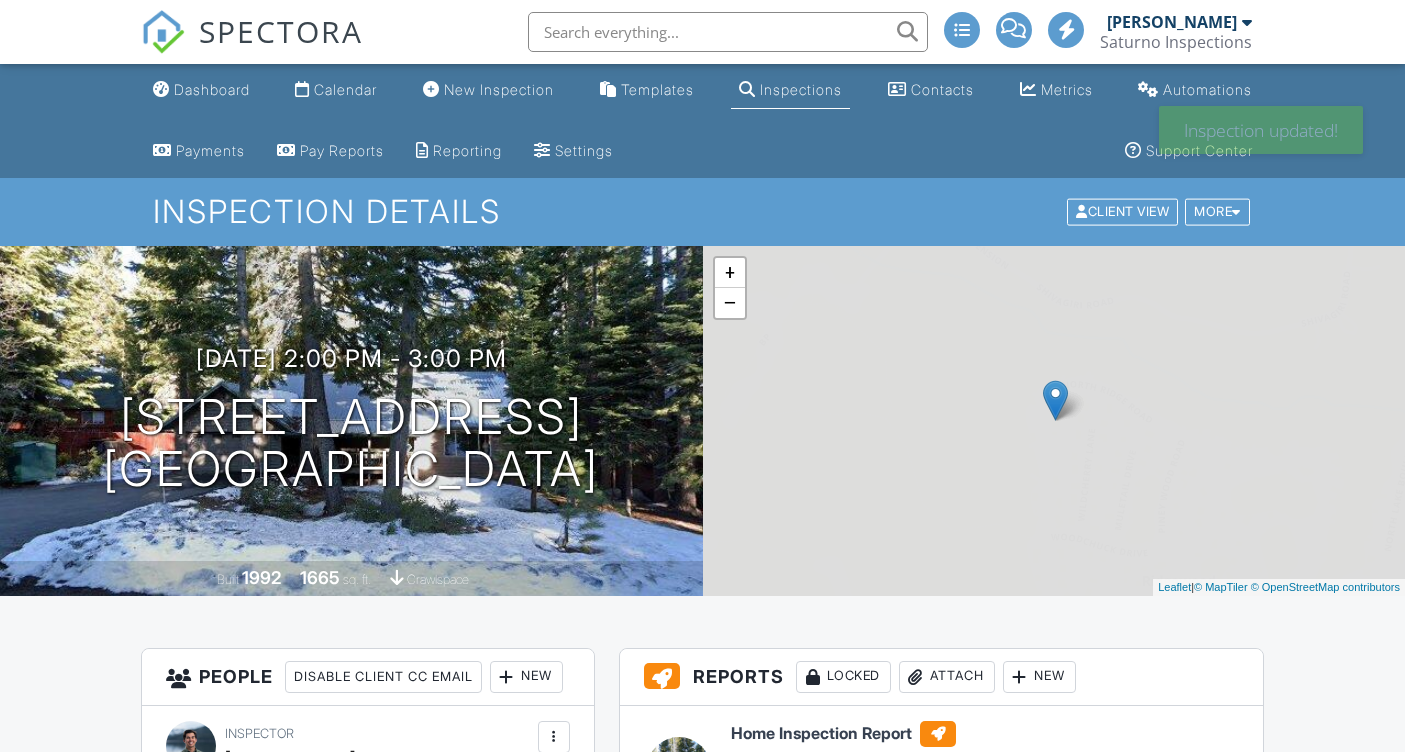 scroll, scrollTop: 0, scrollLeft: 0, axis: both 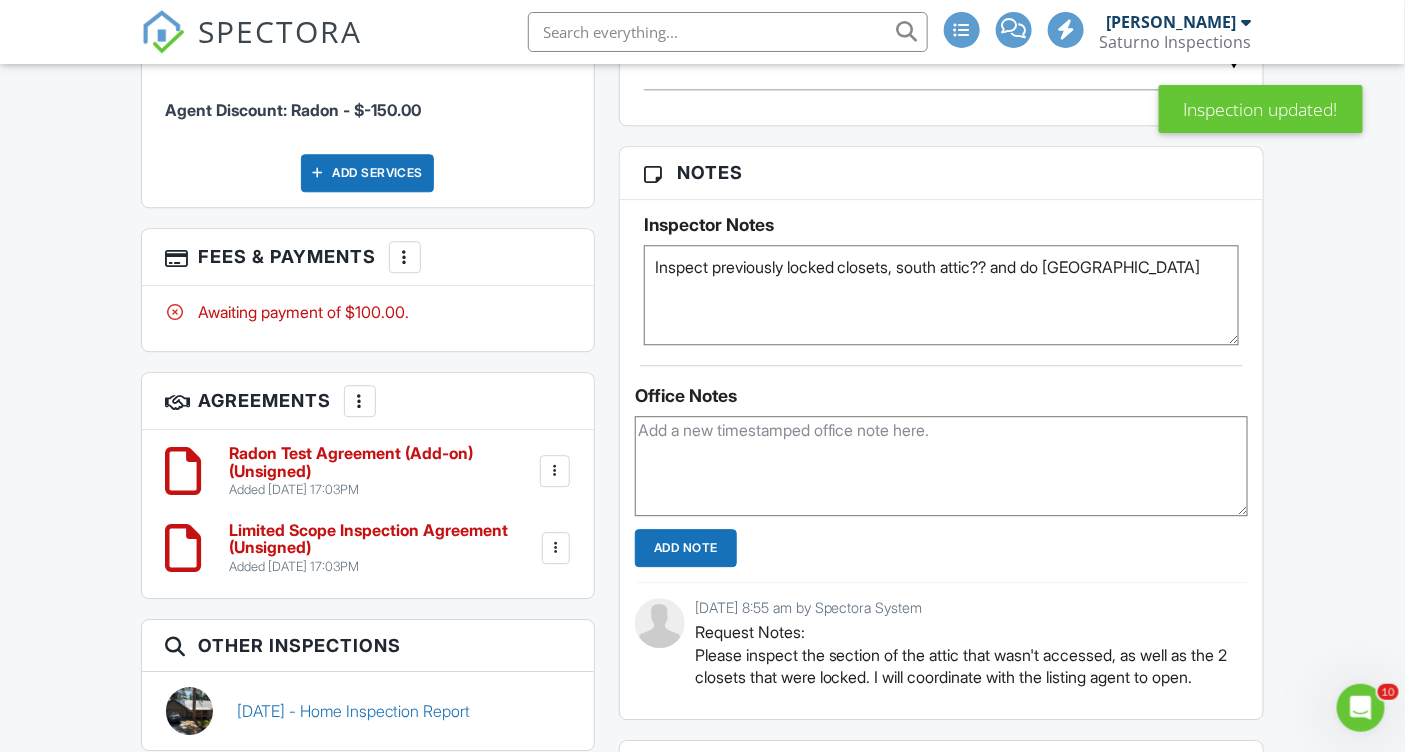 click at bounding box center (556, 548) 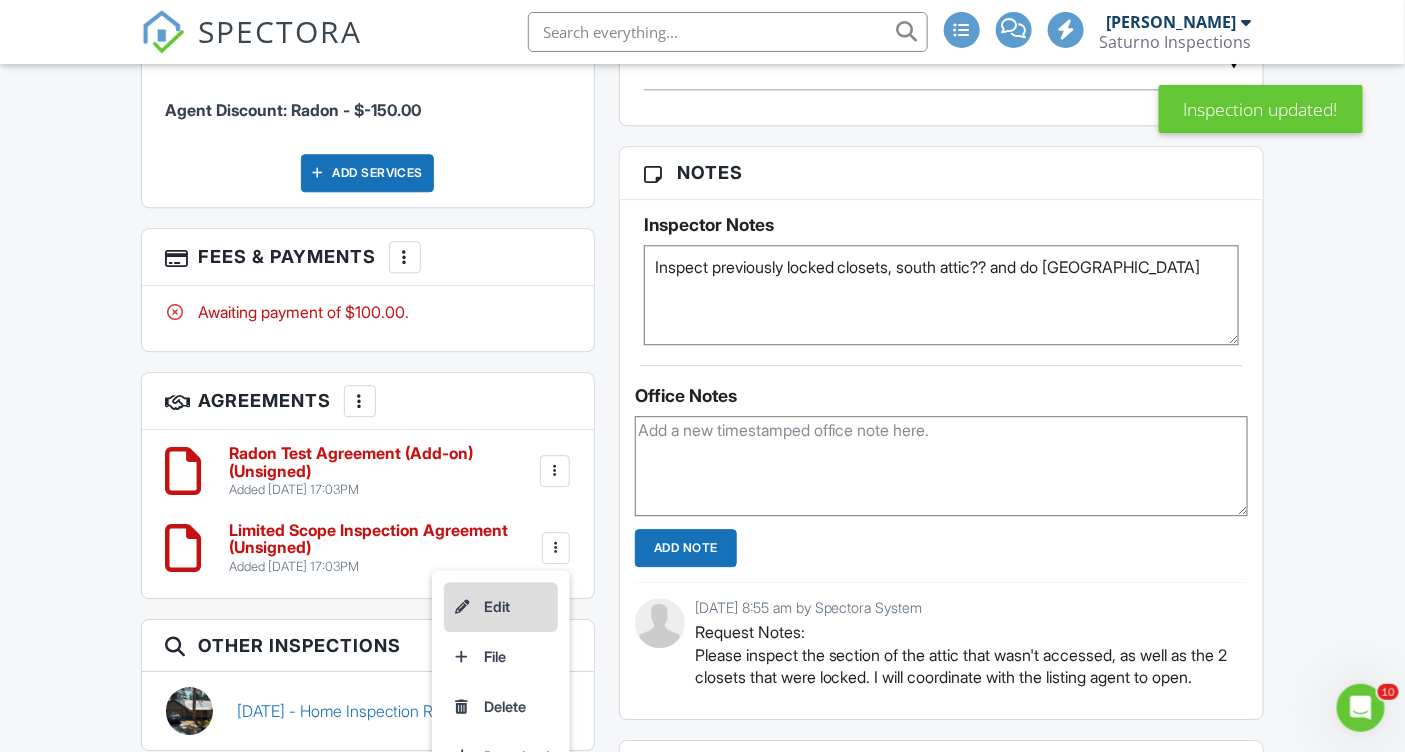 click on "Edit" at bounding box center [501, 607] 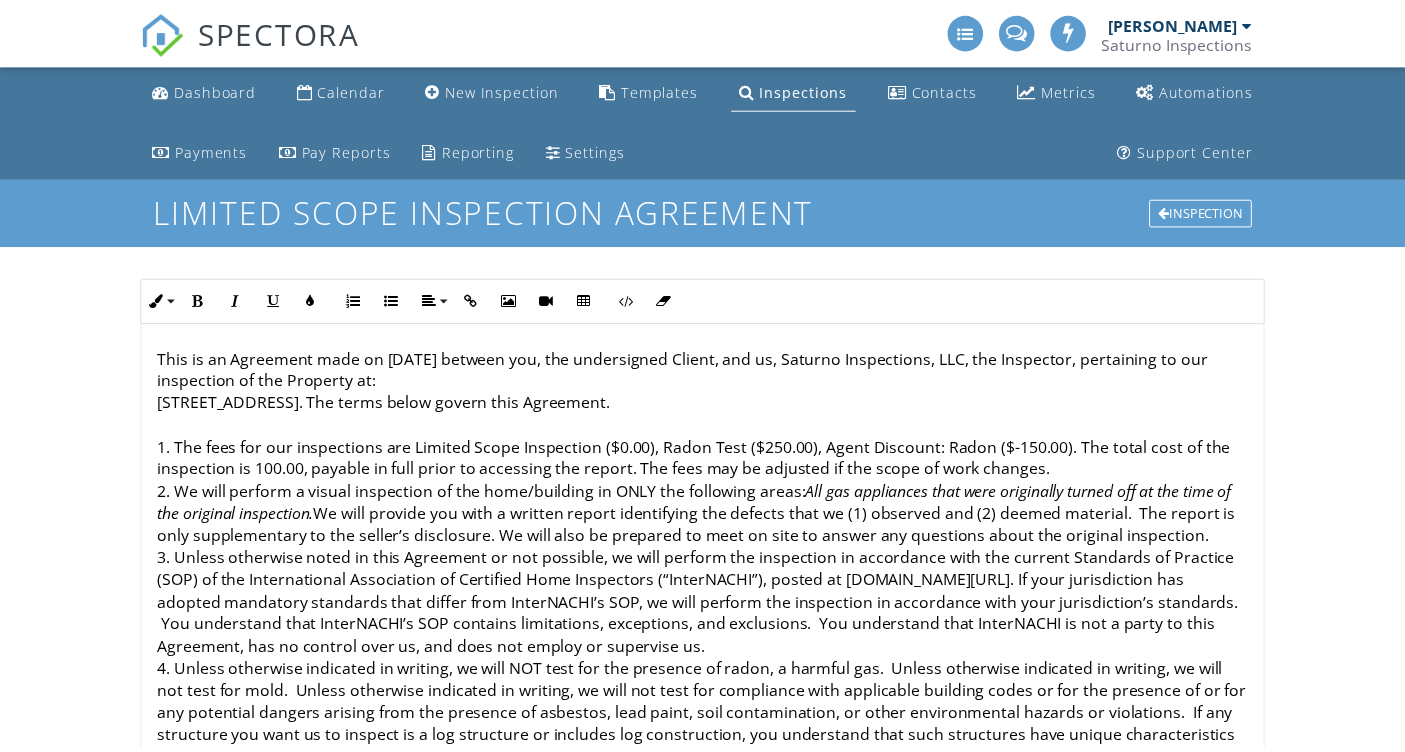 scroll, scrollTop: 0, scrollLeft: 0, axis: both 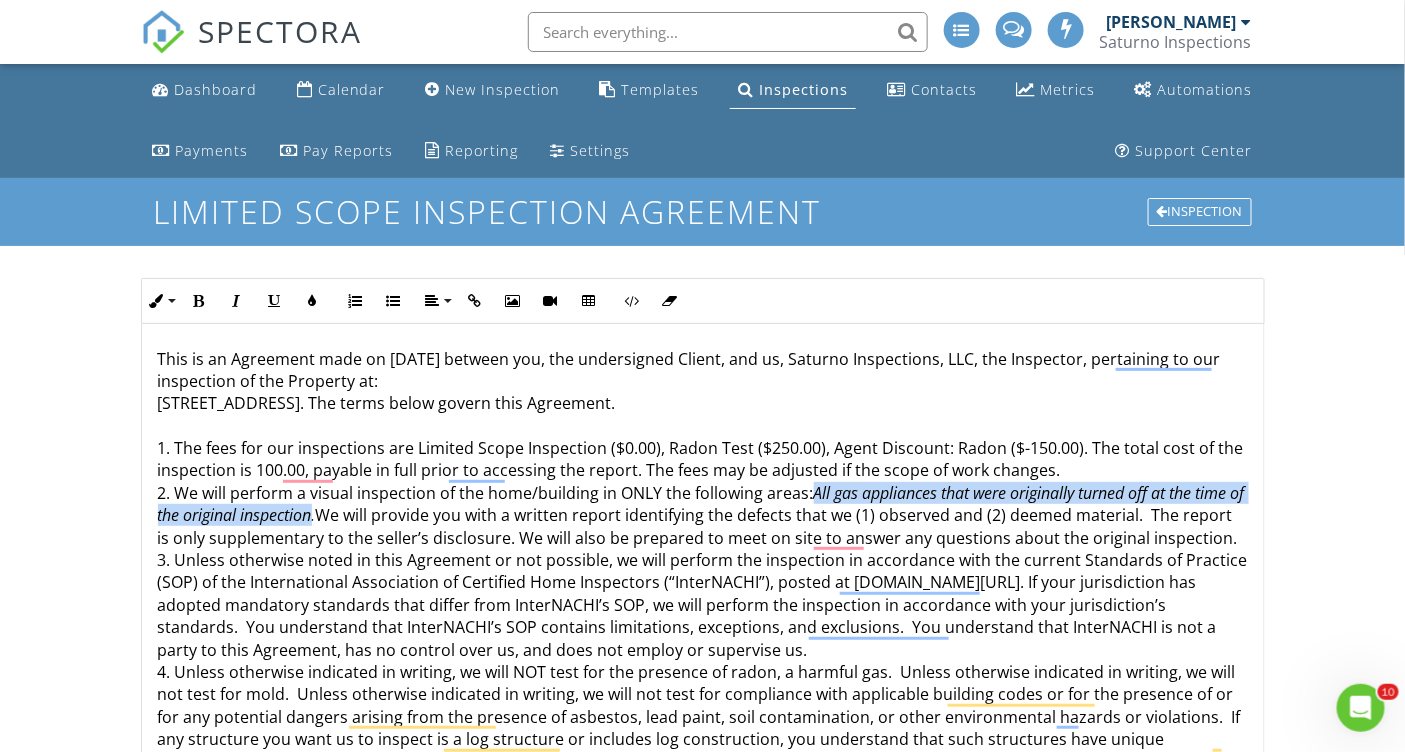 drag, startPoint x: 814, startPoint y: 492, endPoint x: 367, endPoint y: 522, distance: 448.00558 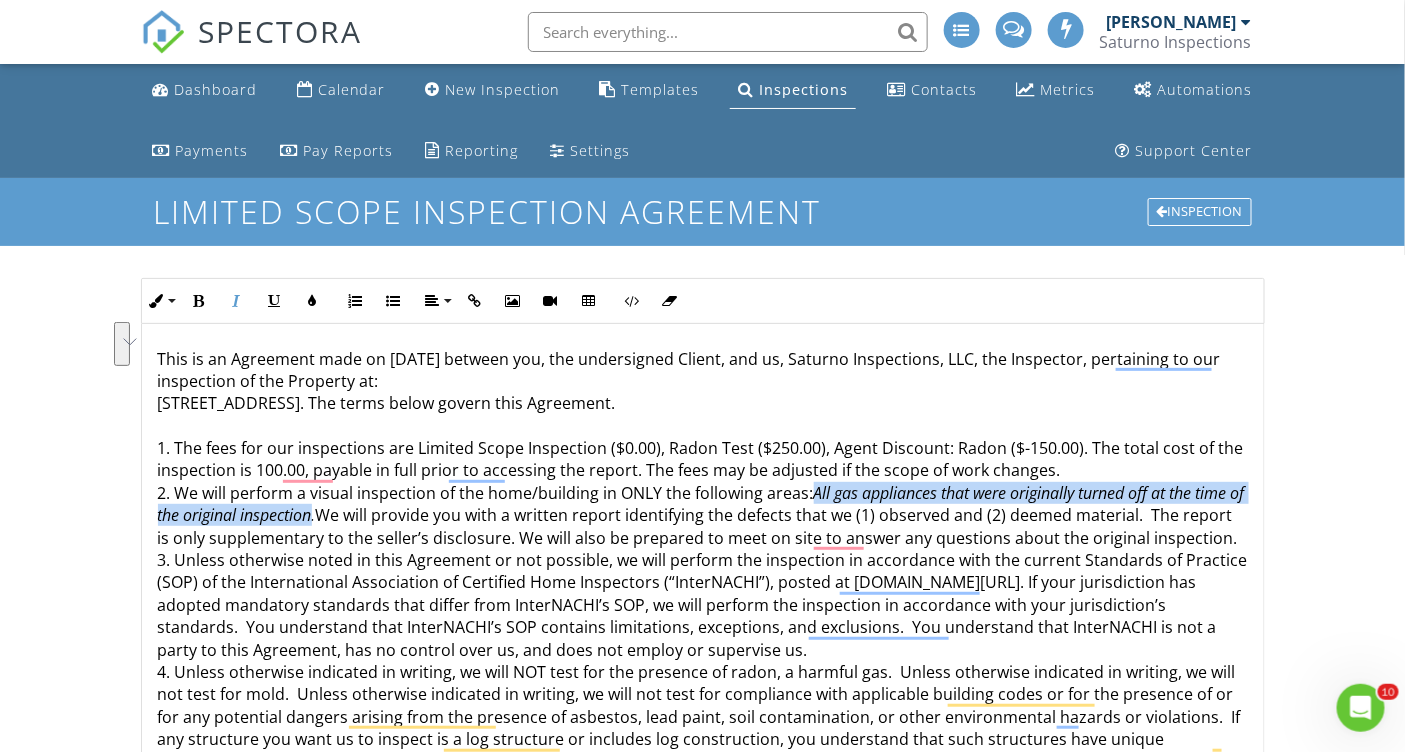 type 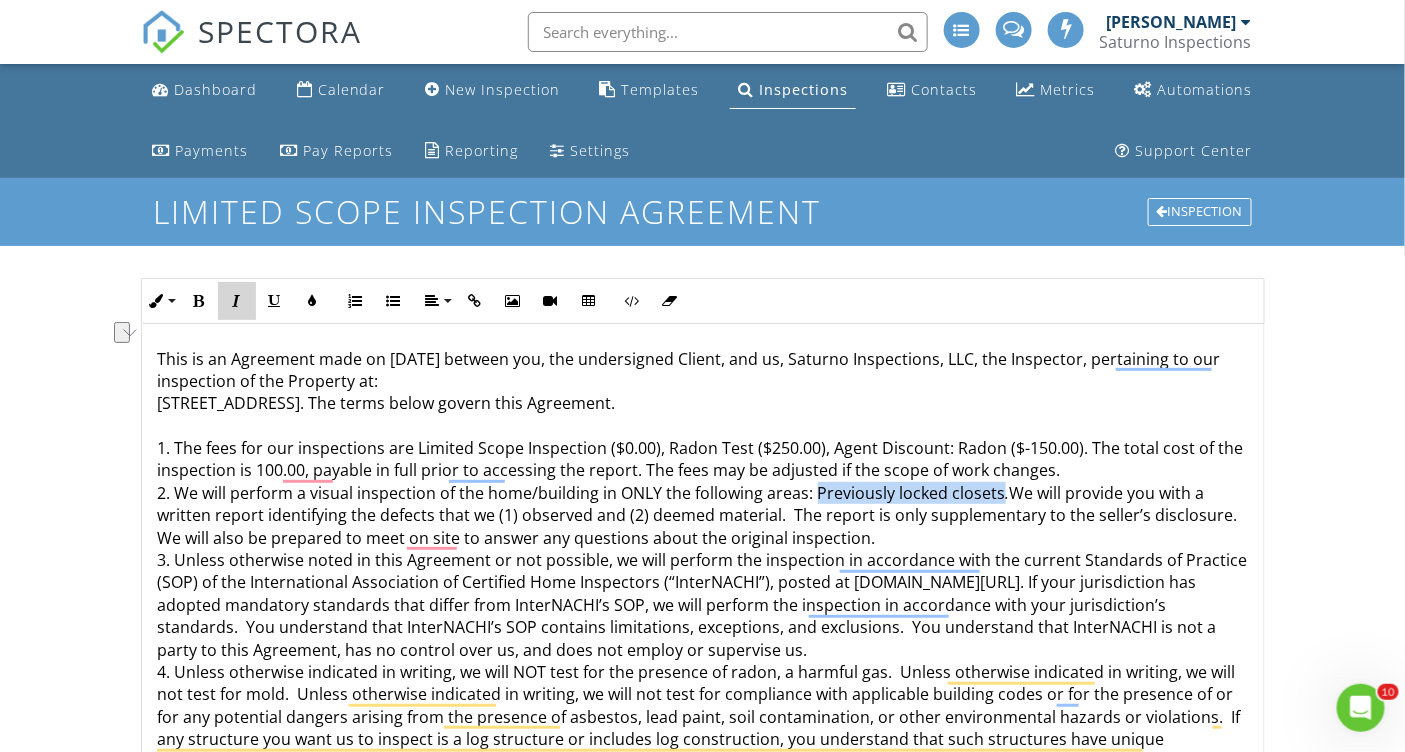 click at bounding box center [237, 301] 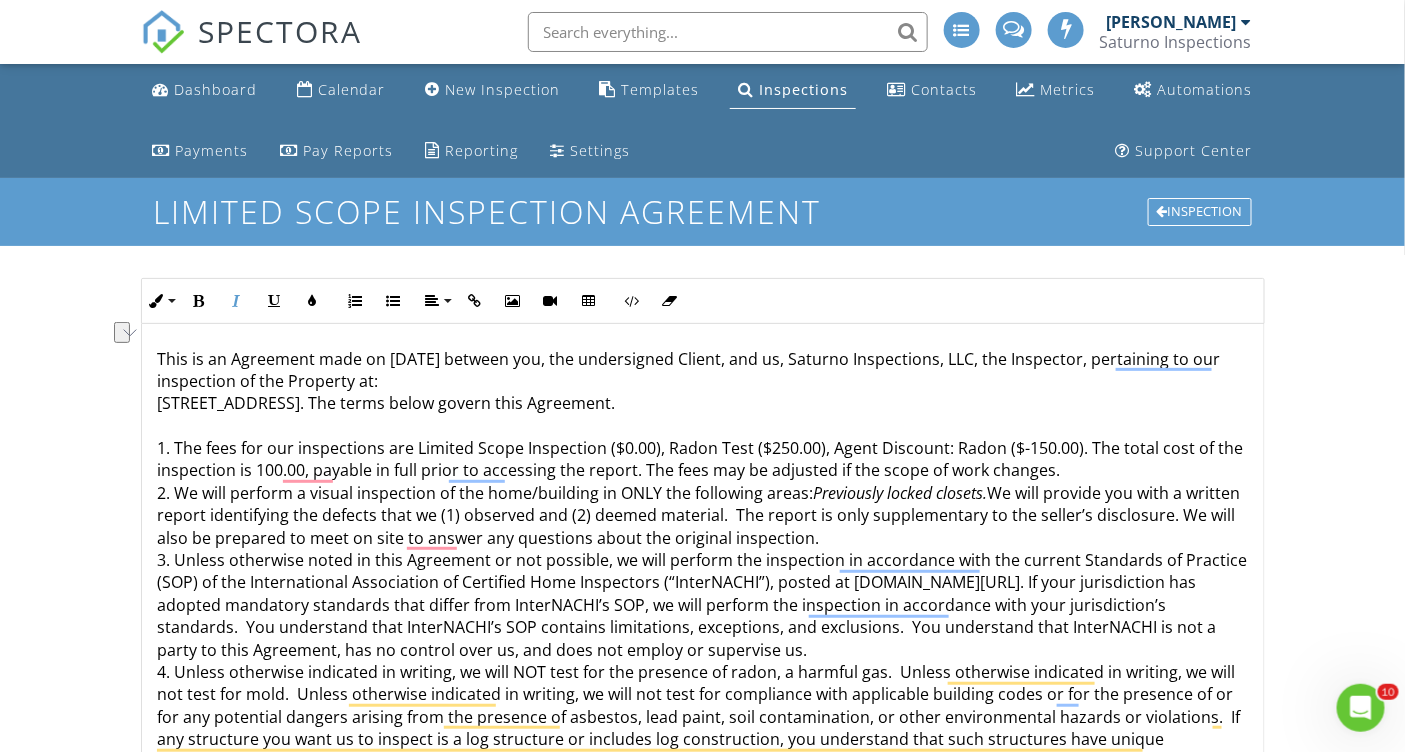 scroll, scrollTop: 570, scrollLeft: 0, axis: vertical 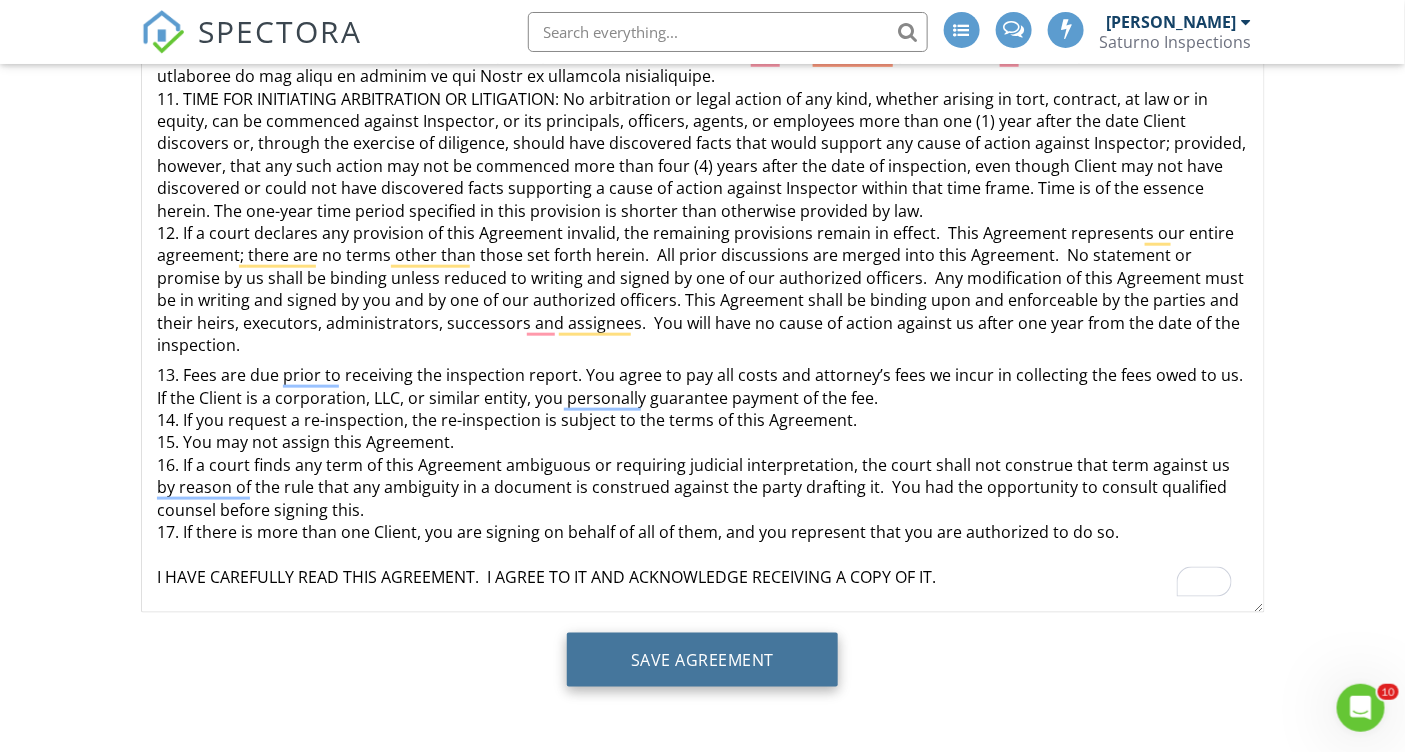 click on "Save Agreement" at bounding box center (702, 660) 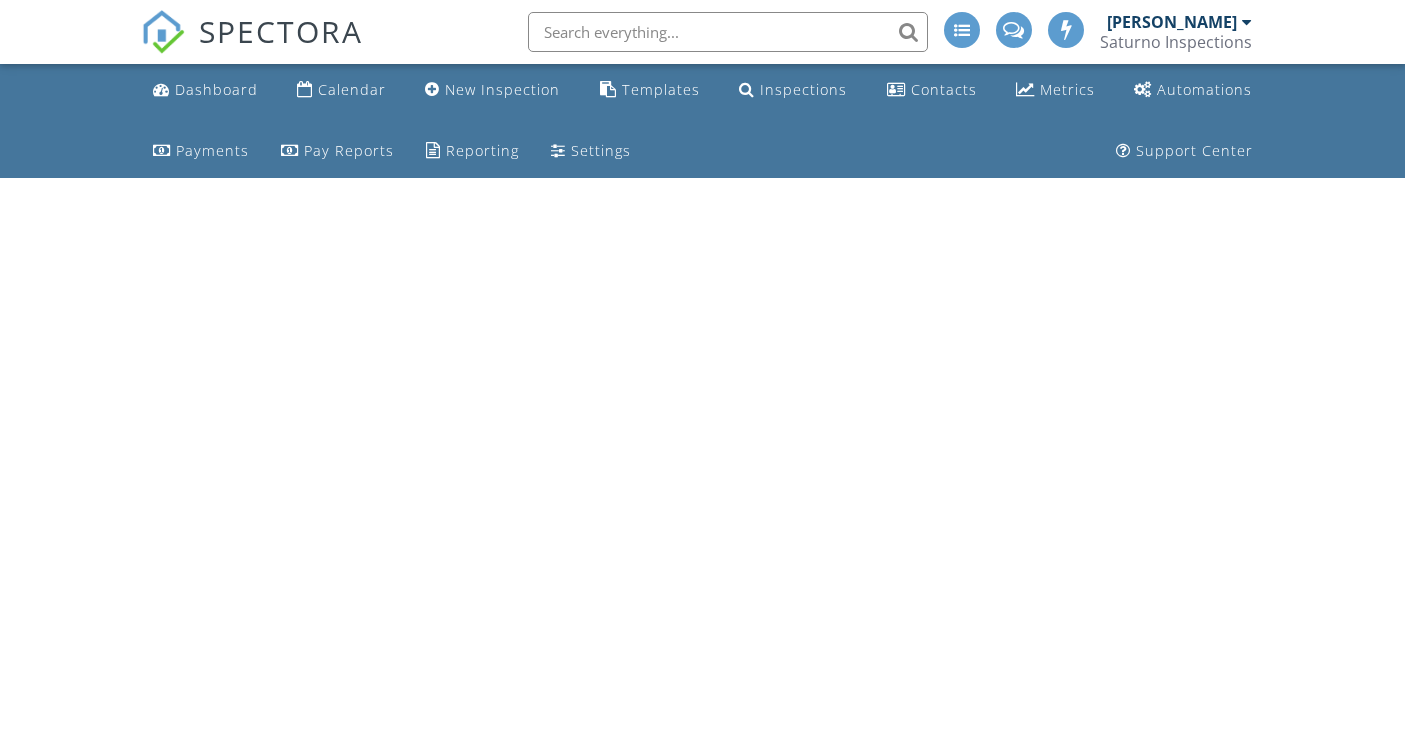 scroll, scrollTop: 0, scrollLeft: 0, axis: both 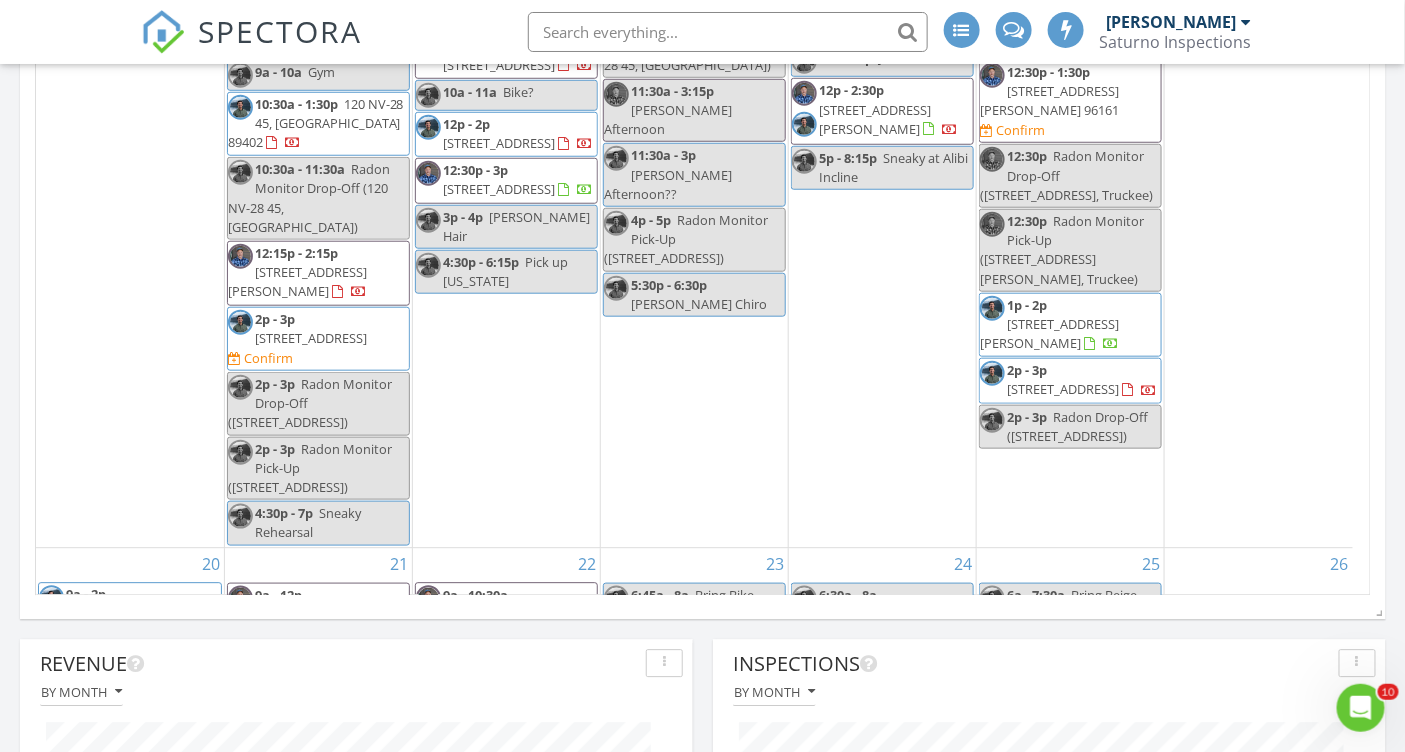 click on "2p - 3p" at bounding box center (1027, 369) 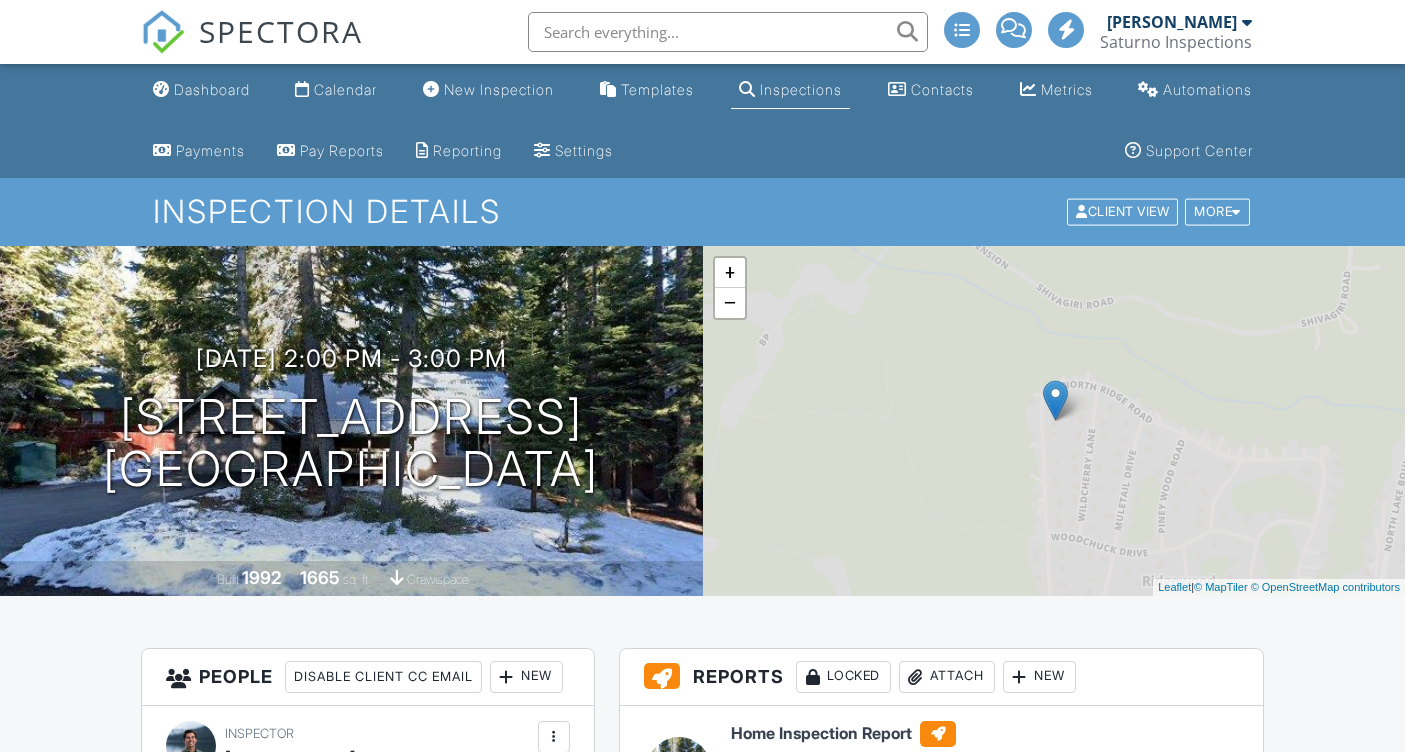 scroll, scrollTop: 0, scrollLeft: 0, axis: both 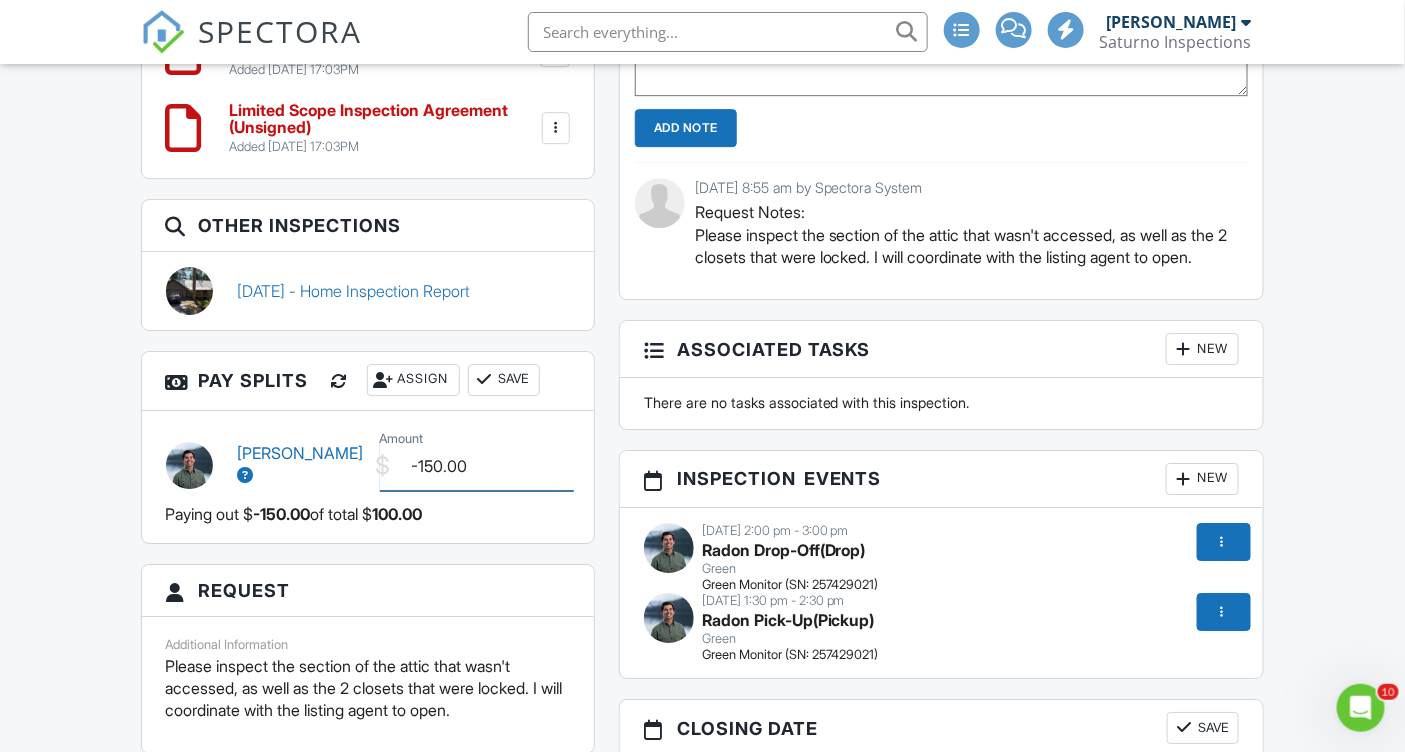 click on "-150.00" at bounding box center (477, 466) 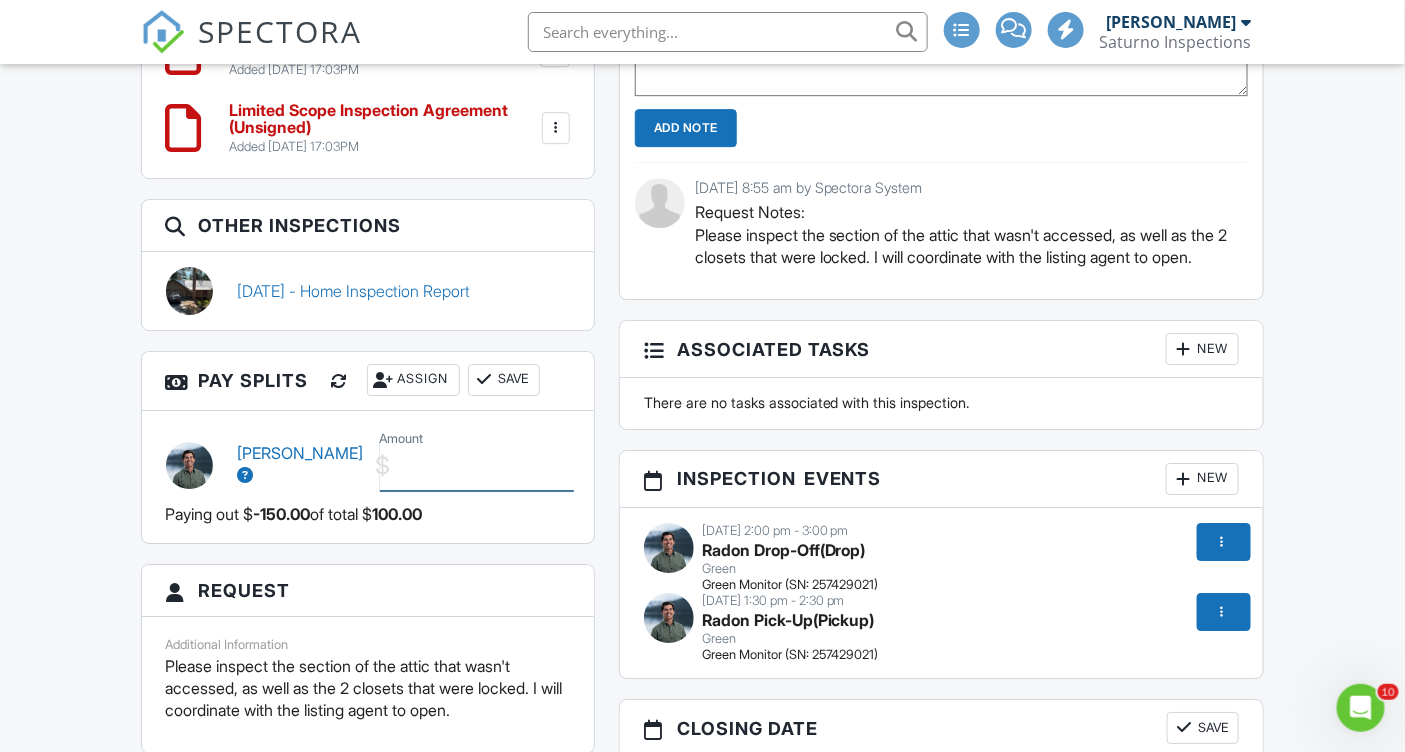 type on "-1" 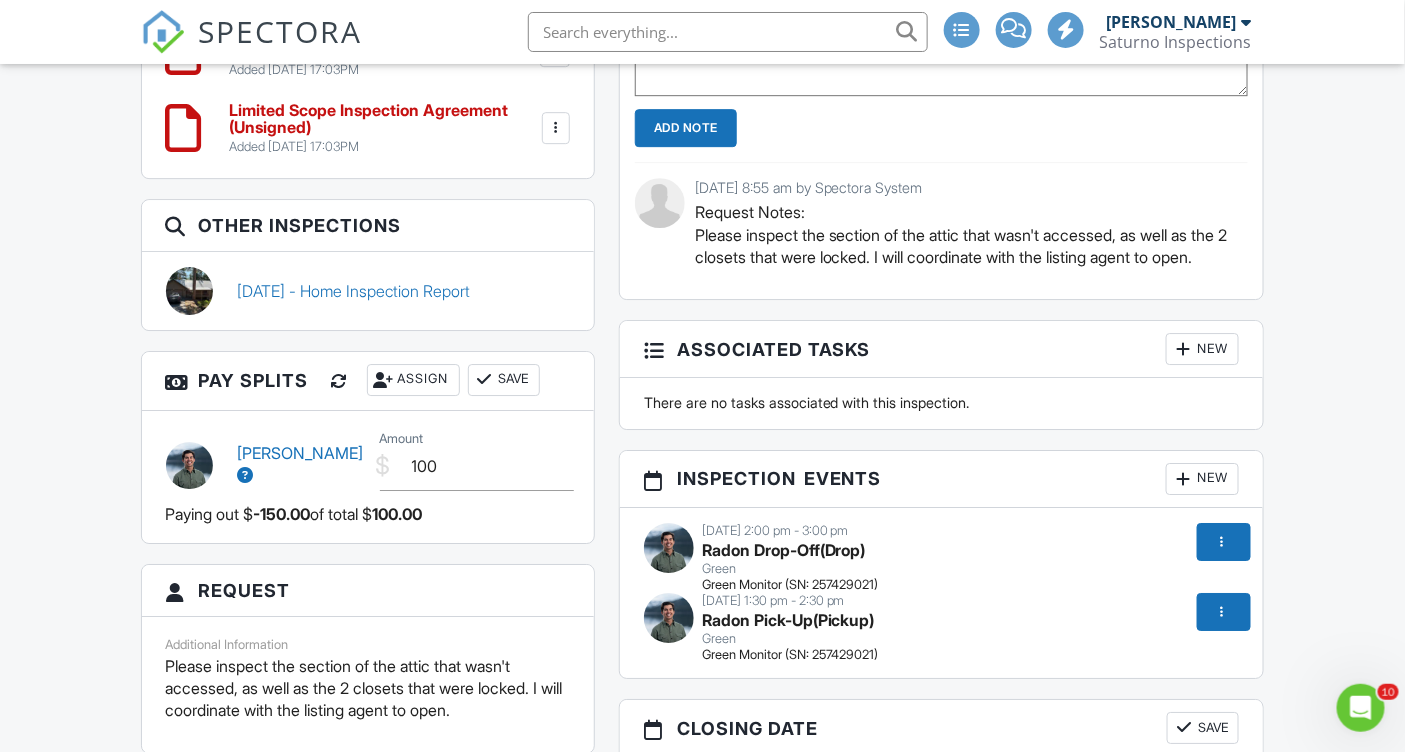 type on "100.00" 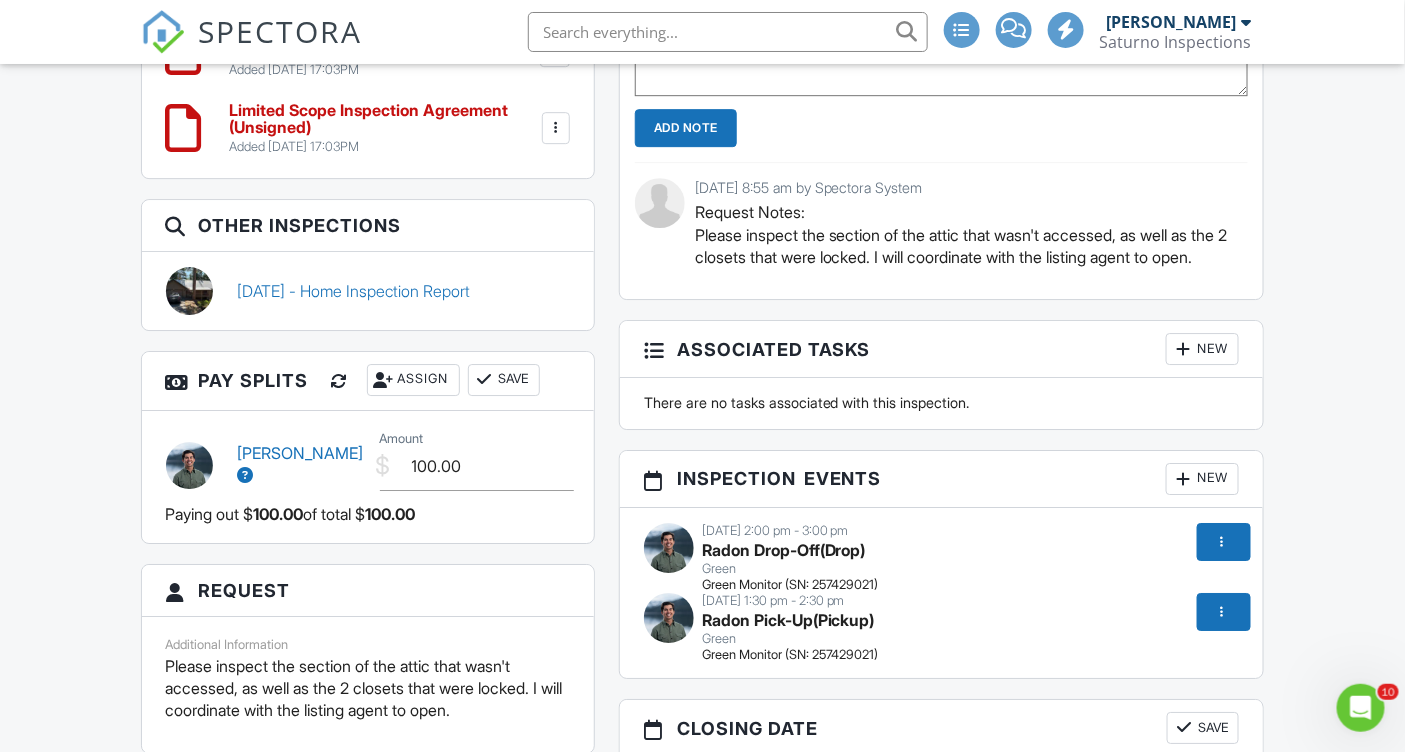 click on "Save" at bounding box center (504, 380) 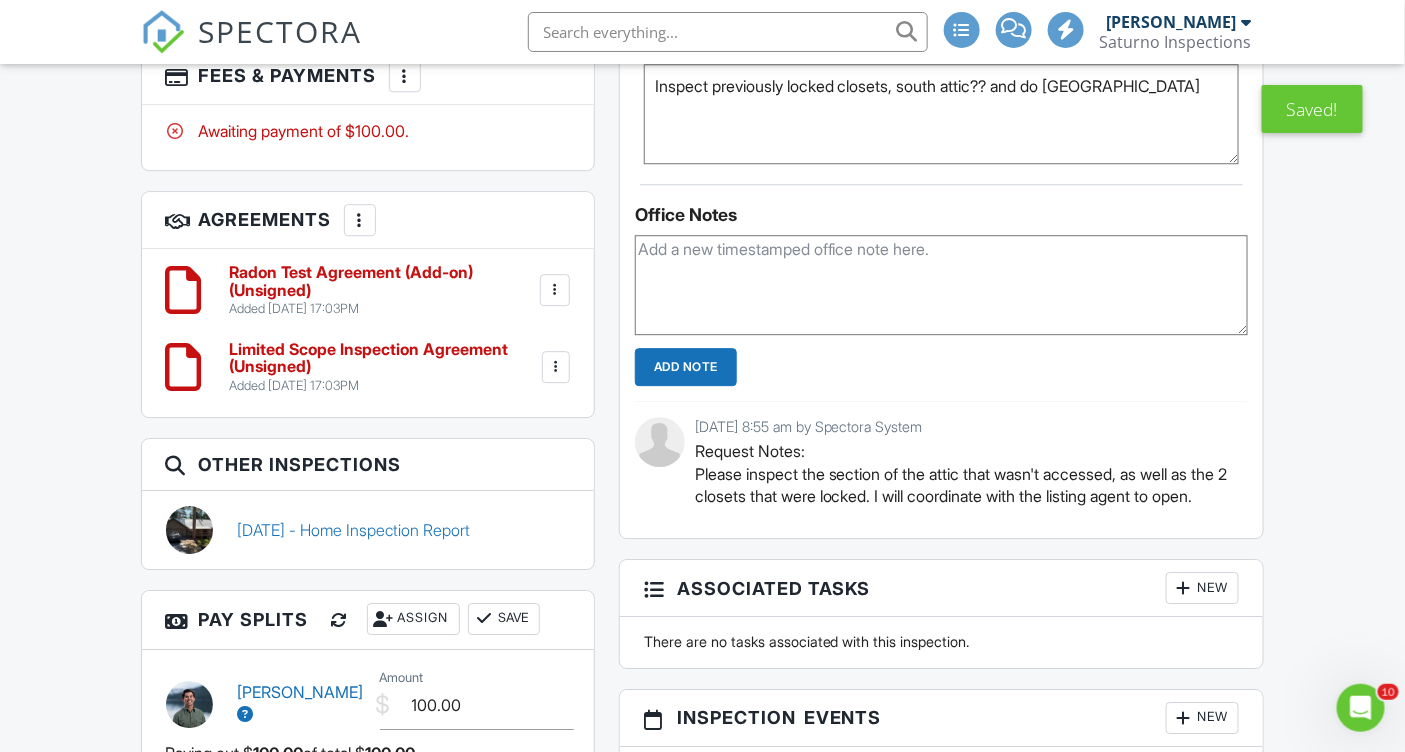 scroll, scrollTop: 1765, scrollLeft: 0, axis: vertical 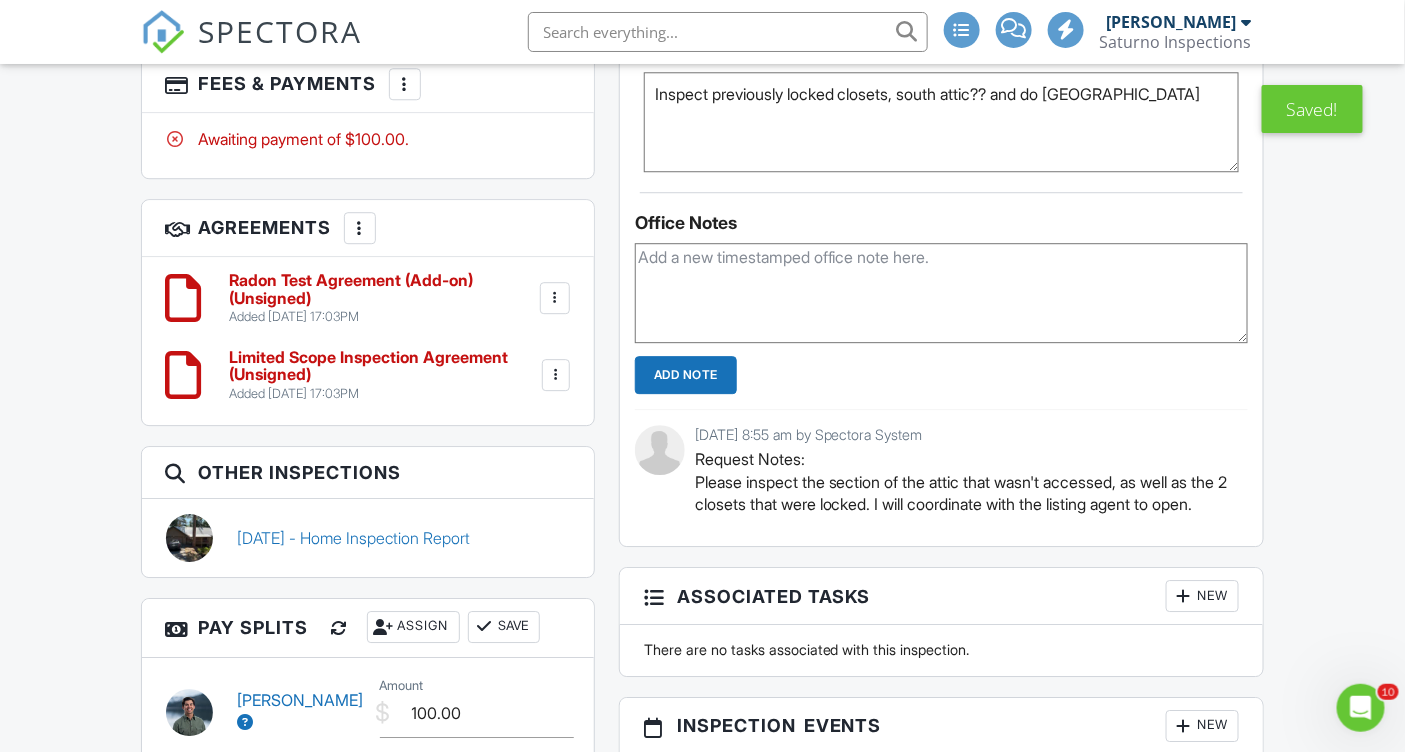 click on "Limited Scope Inspection Agreement
(Unsigned)" at bounding box center (384, 366) 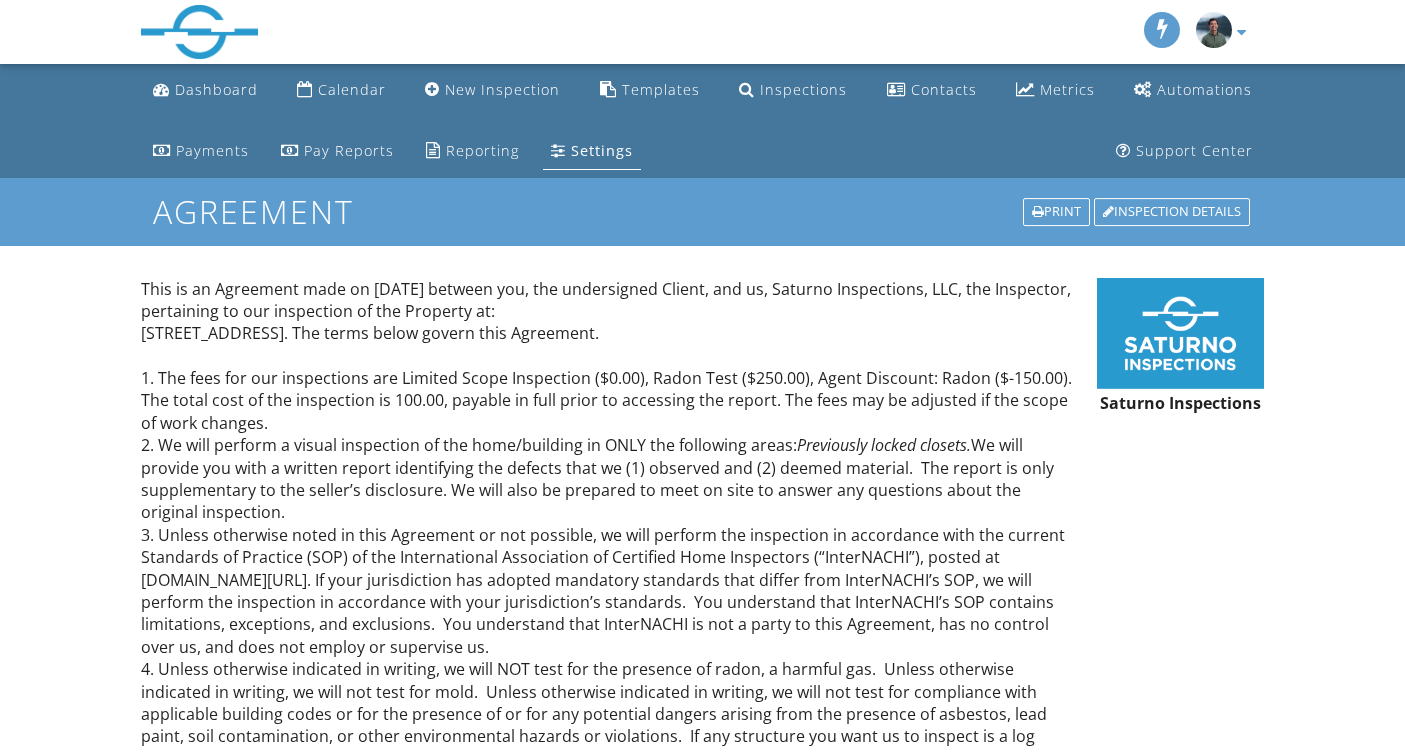 scroll, scrollTop: 0, scrollLeft: 0, axis: both 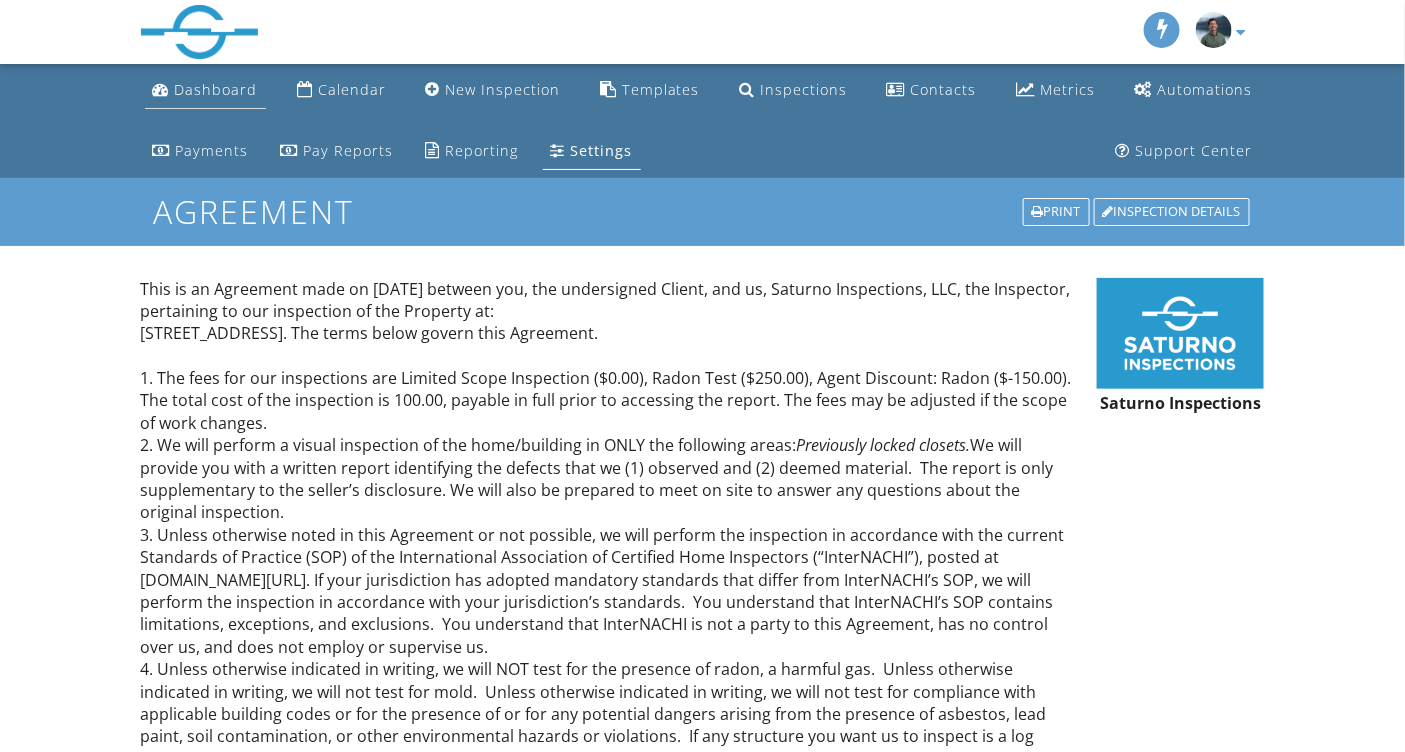 click on "Dashboard" at bounding box center [216, 89] 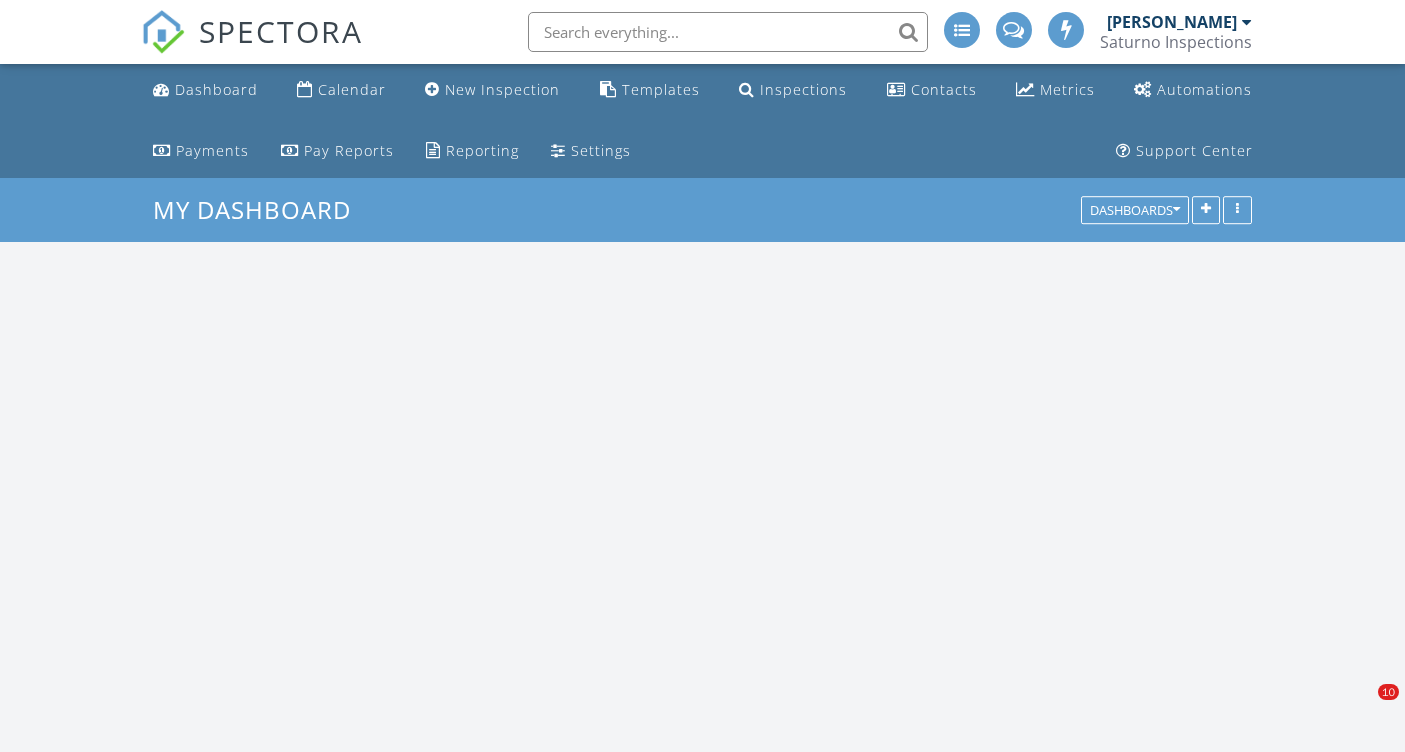 scroll, scrollTop: 0, scrollLeft: 0, axis: both 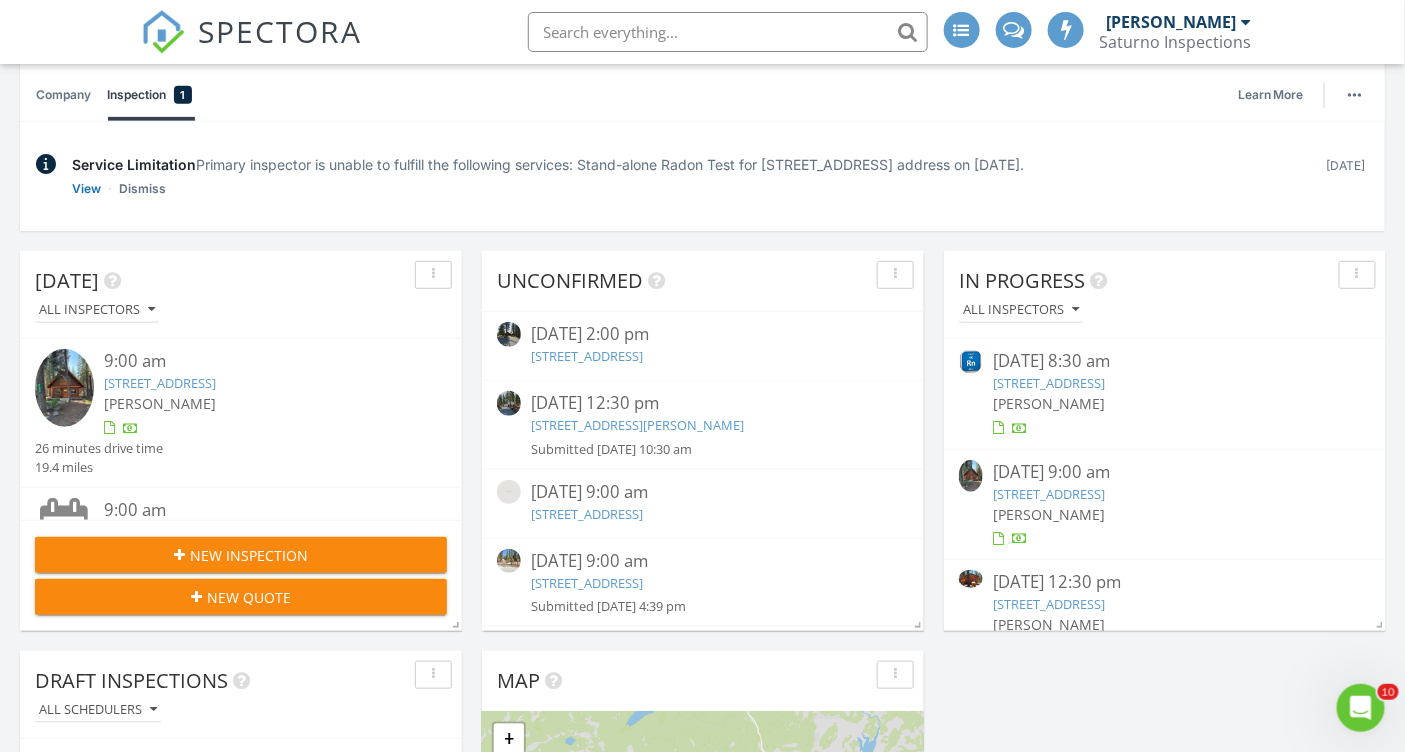 click on "12680 Madrone Ln, Truckee, CA 96161" at bounding box center (637, 425) 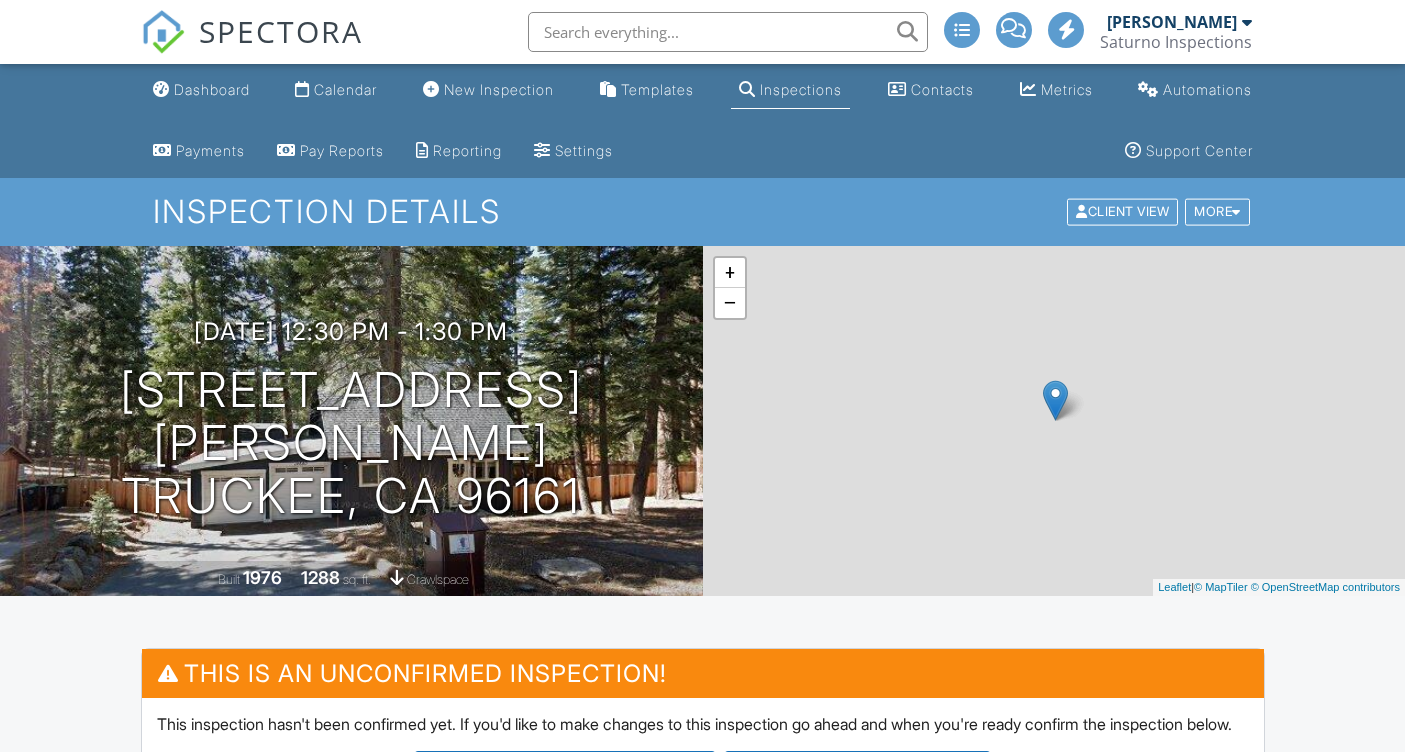 scroll, scrollTop: 0, scrollLeft: 0, axis: both 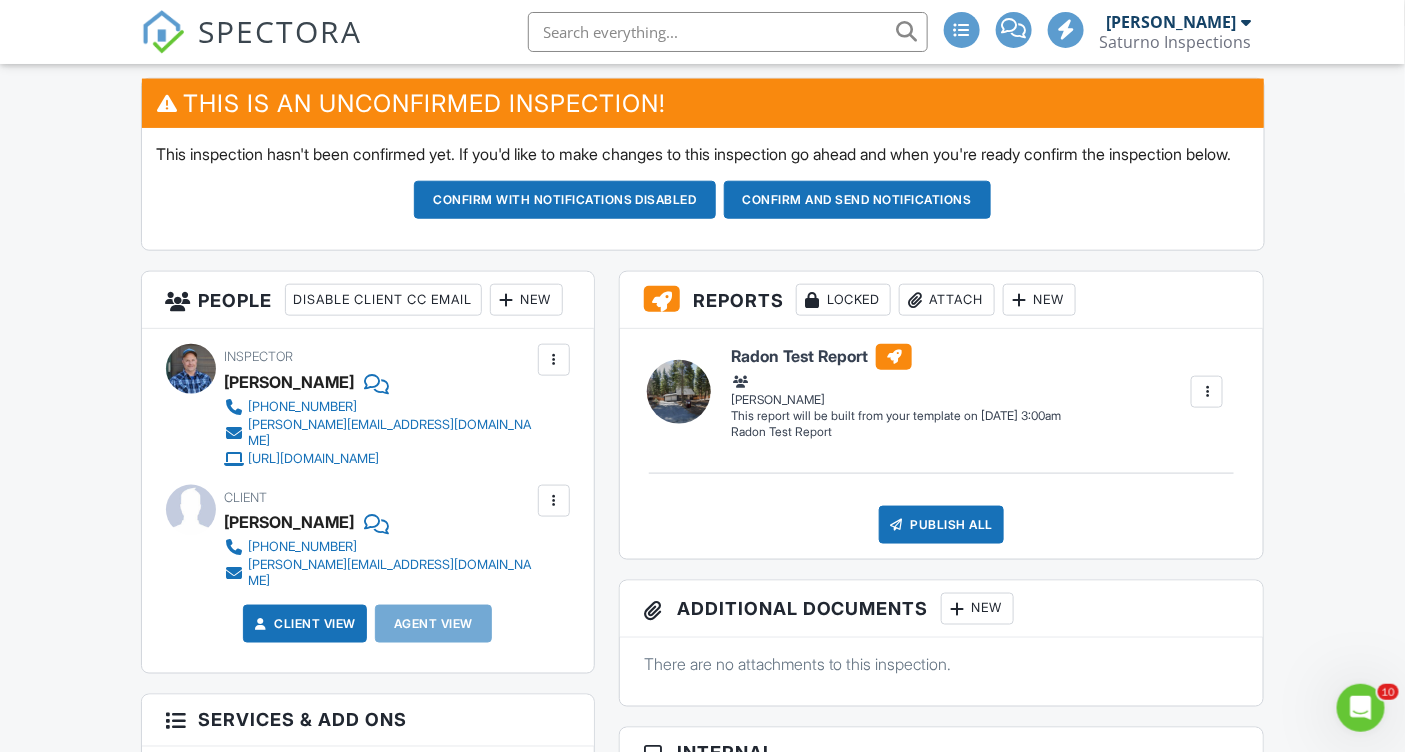 click on "New" at bounding box center (526, 300) 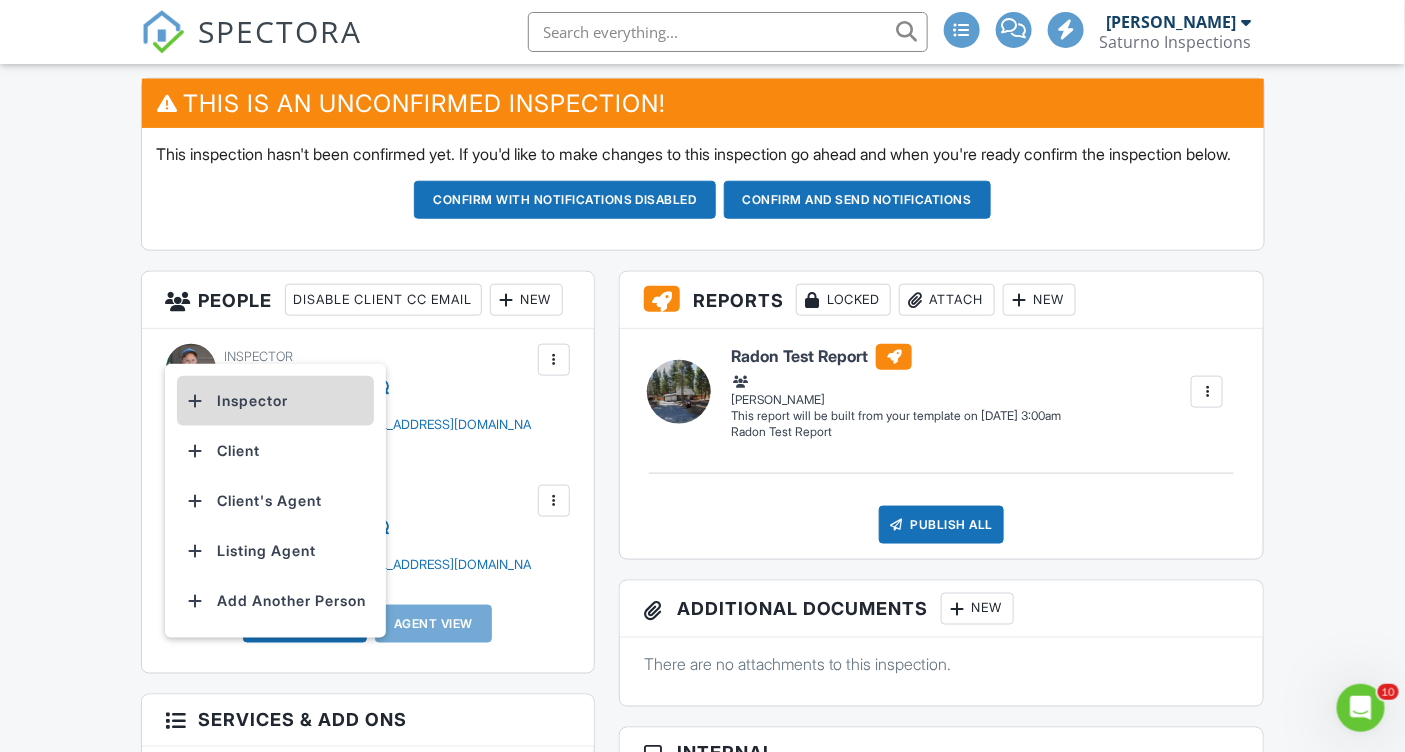 click on "Inspector" at bounding box center (275, 401) 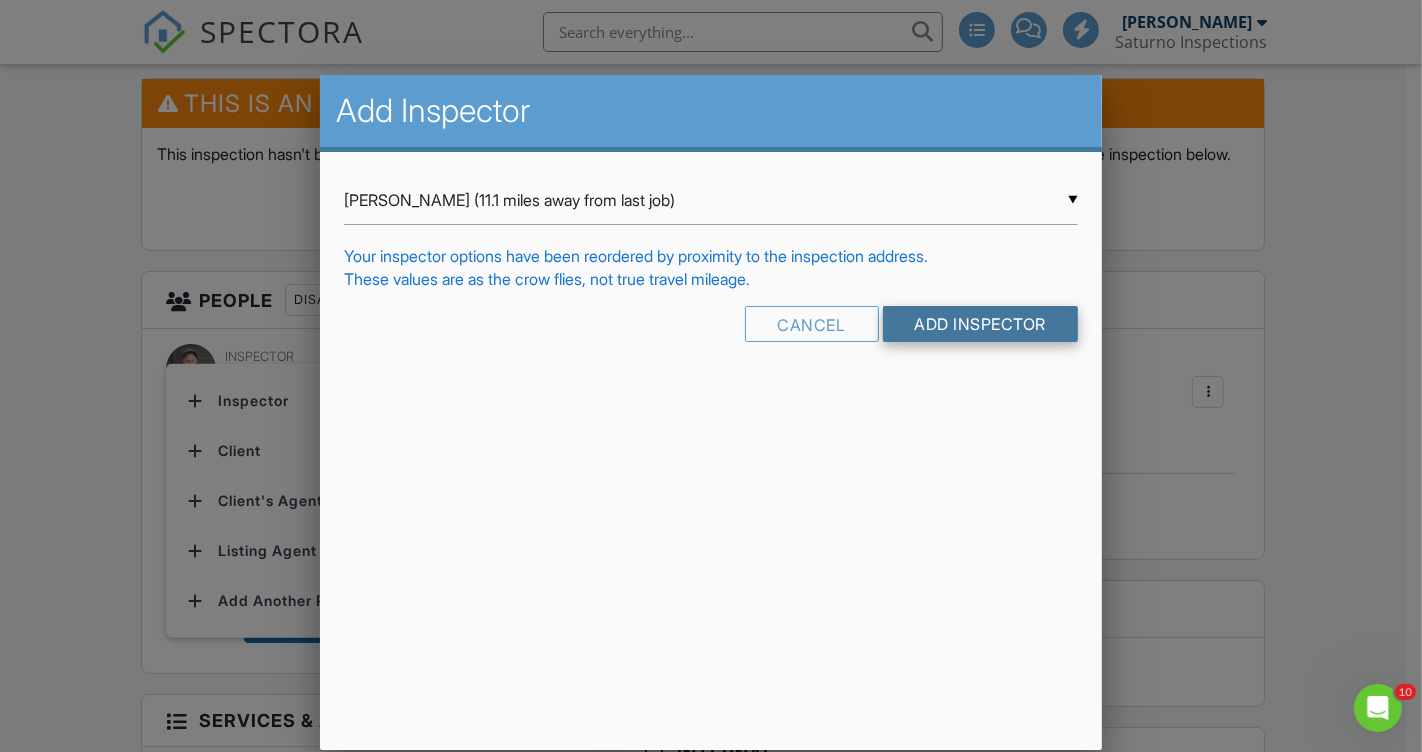 click on "Add Inspector" at bounding box center [981, 324] 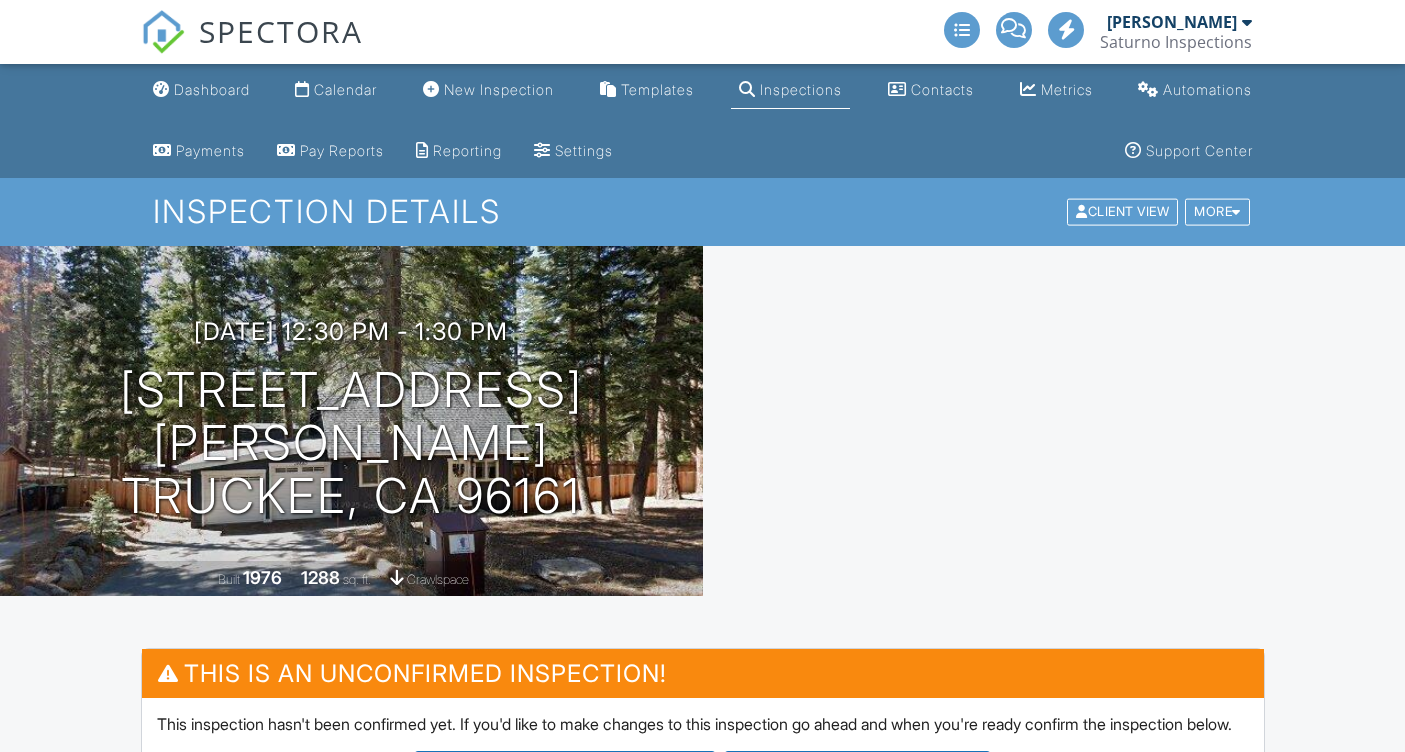 scroll, scrollTop: 0, scrollLeft: 0, axis: both 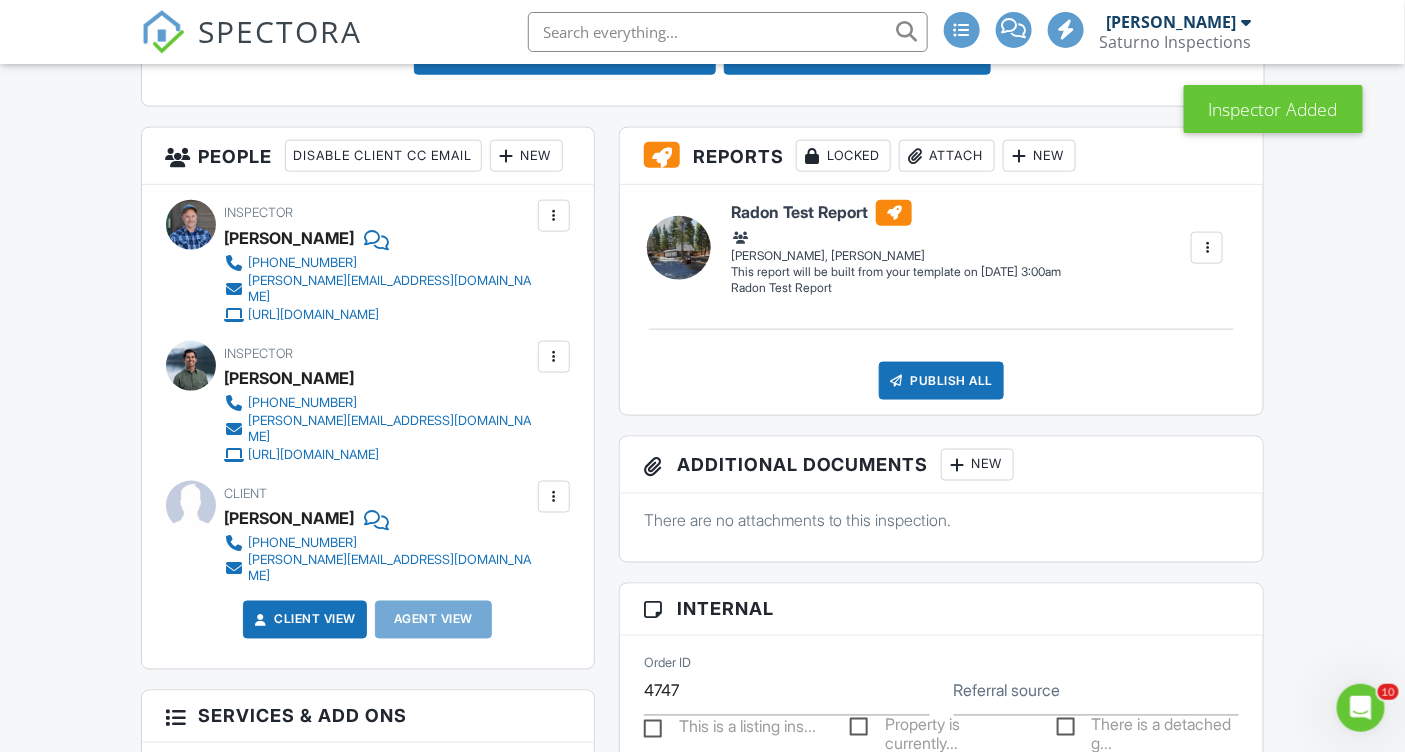 click at bounding box center [554, 216] 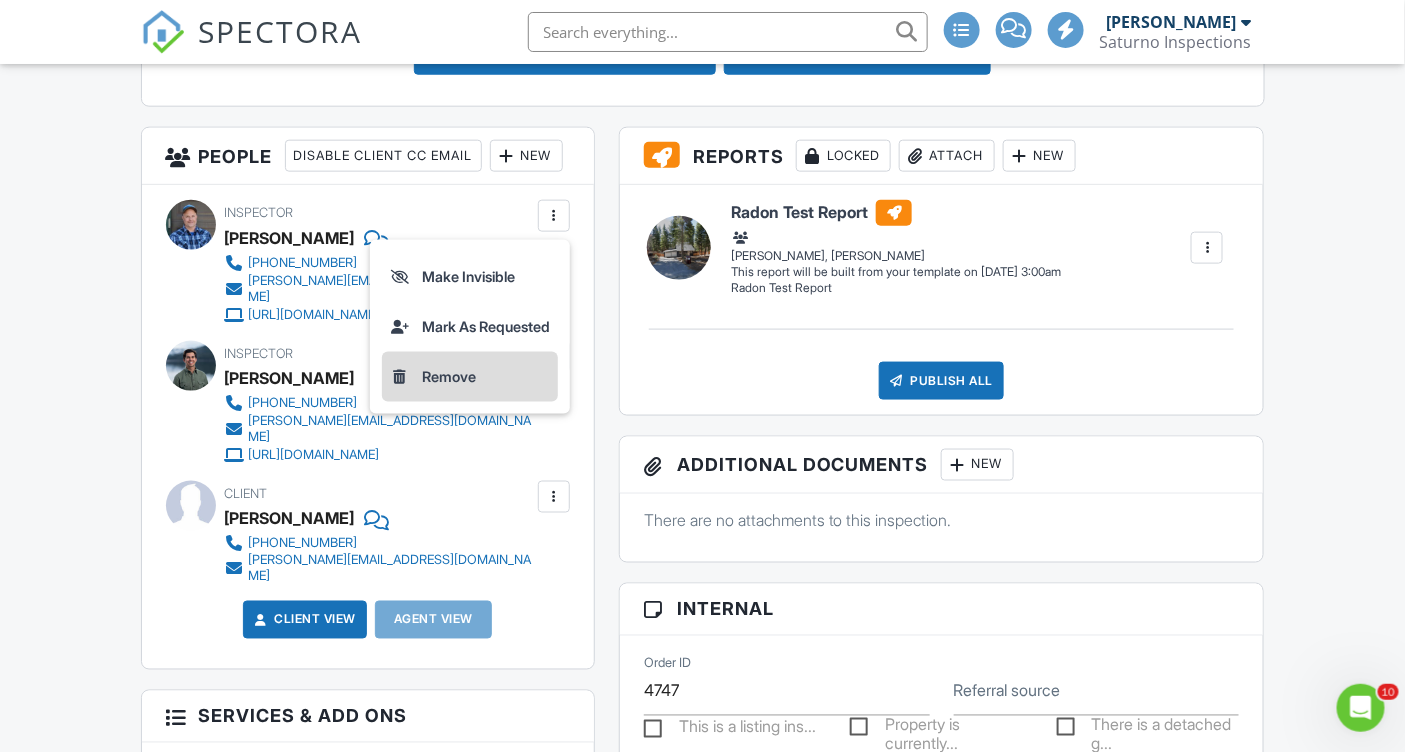 click on "Remove" at bounding box center [470, 377] 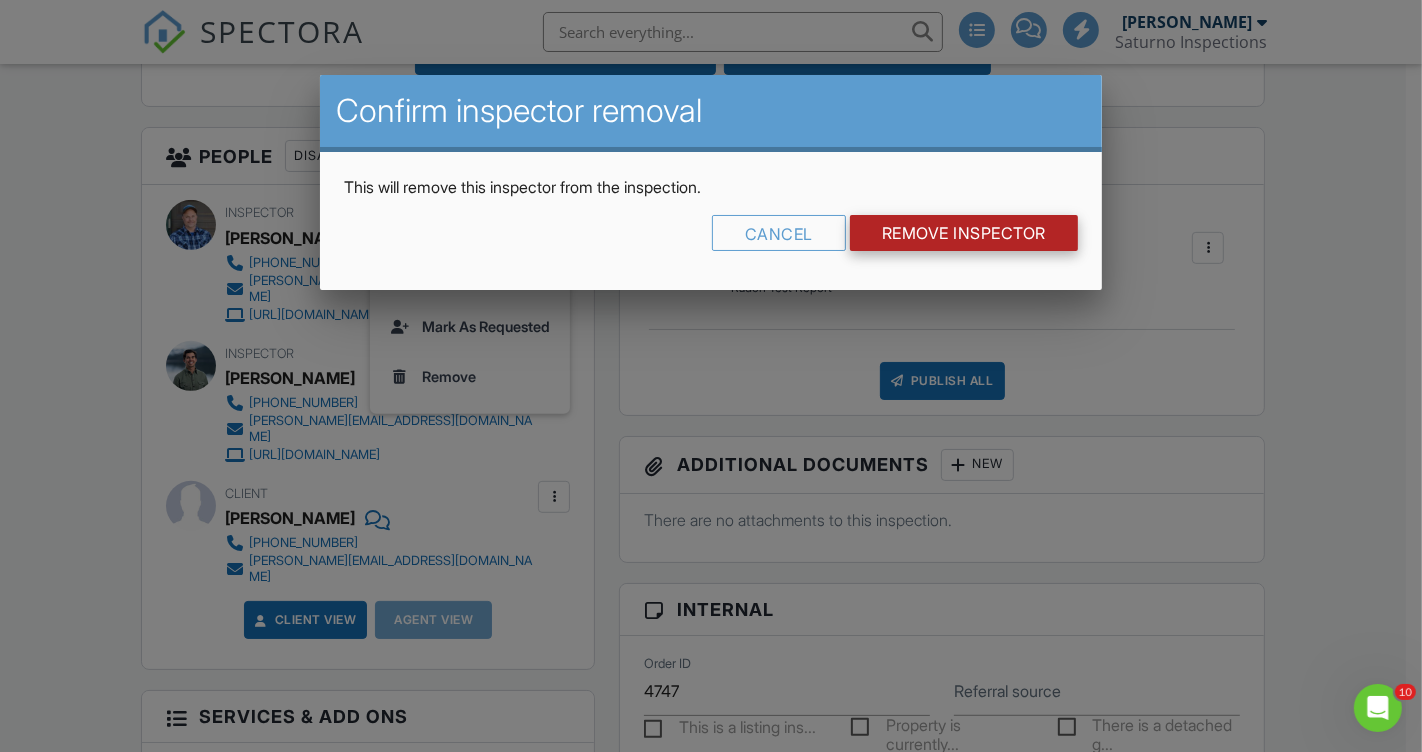 click on "Remove Inspector" at bounding box center [964, 233] 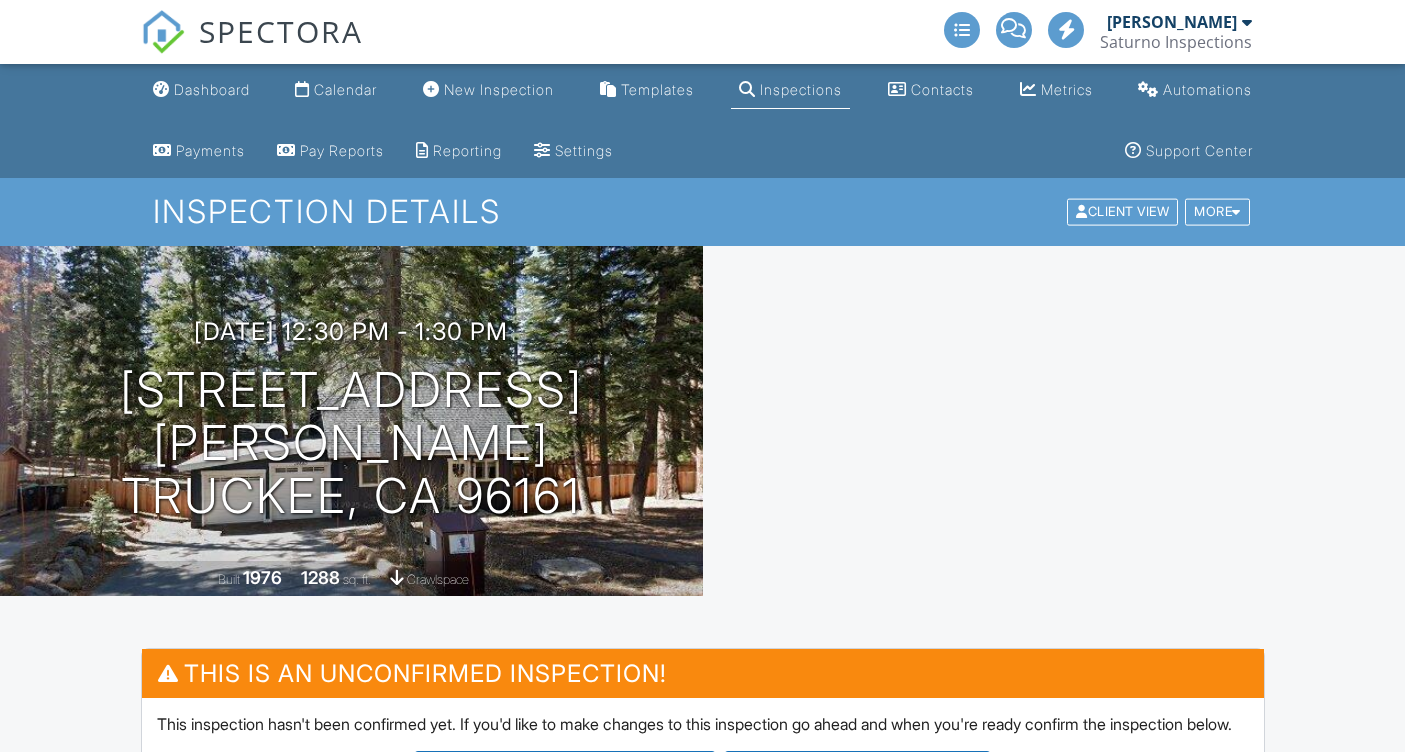 scroll, scrollTop: 0, scrollLeft: 0, axis: both 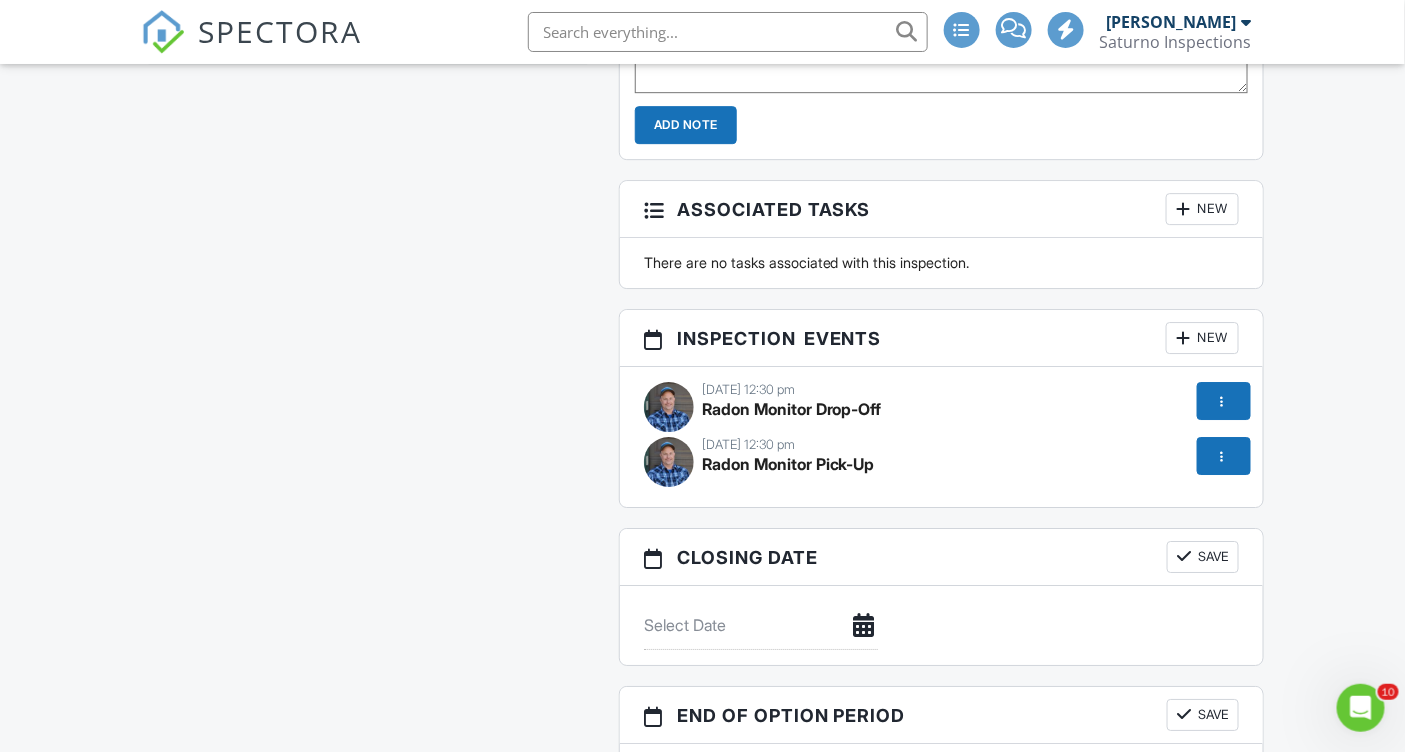click at bounding box center (669, 407) 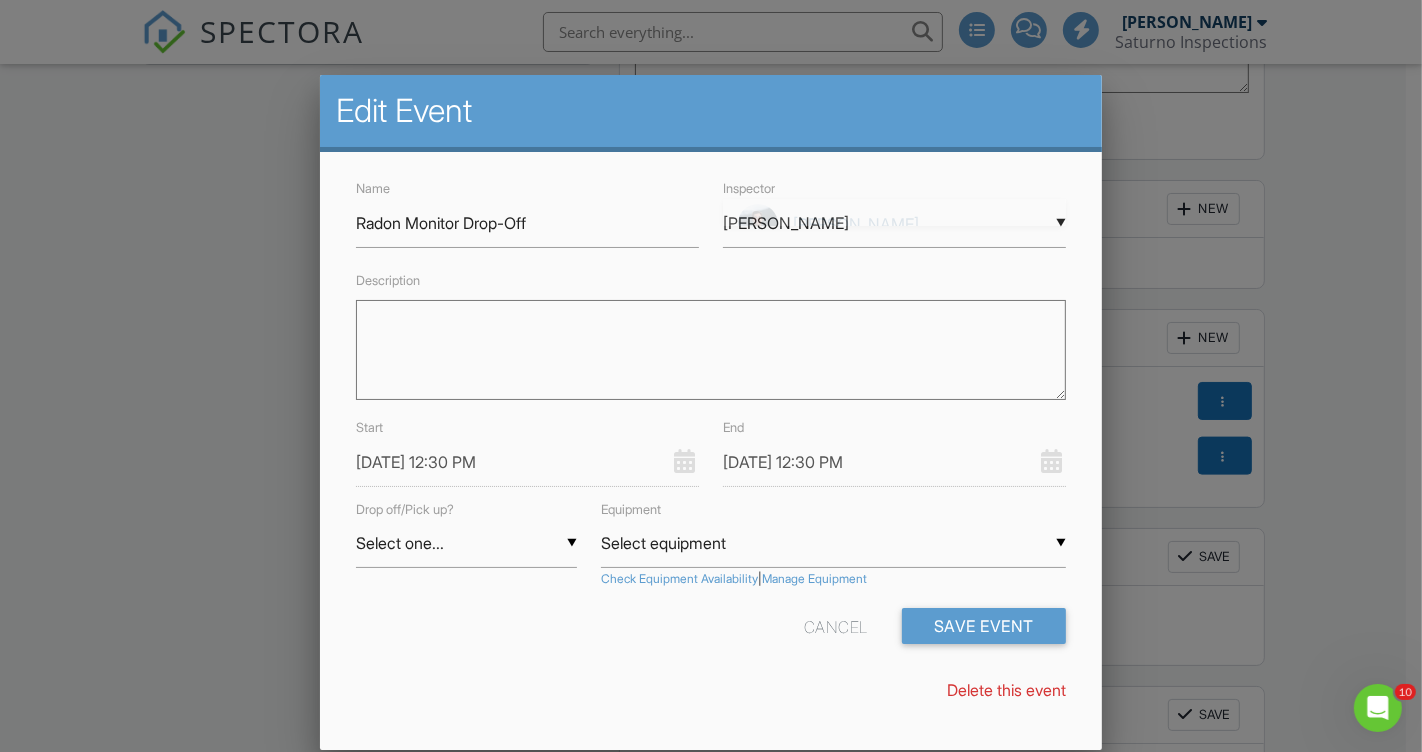 click on "▼ Rusty Baldridge Stephen Saturno Rusty Baldridge Stephen Saturno
Rusty Baldridge" at bounding box center (894, 223) 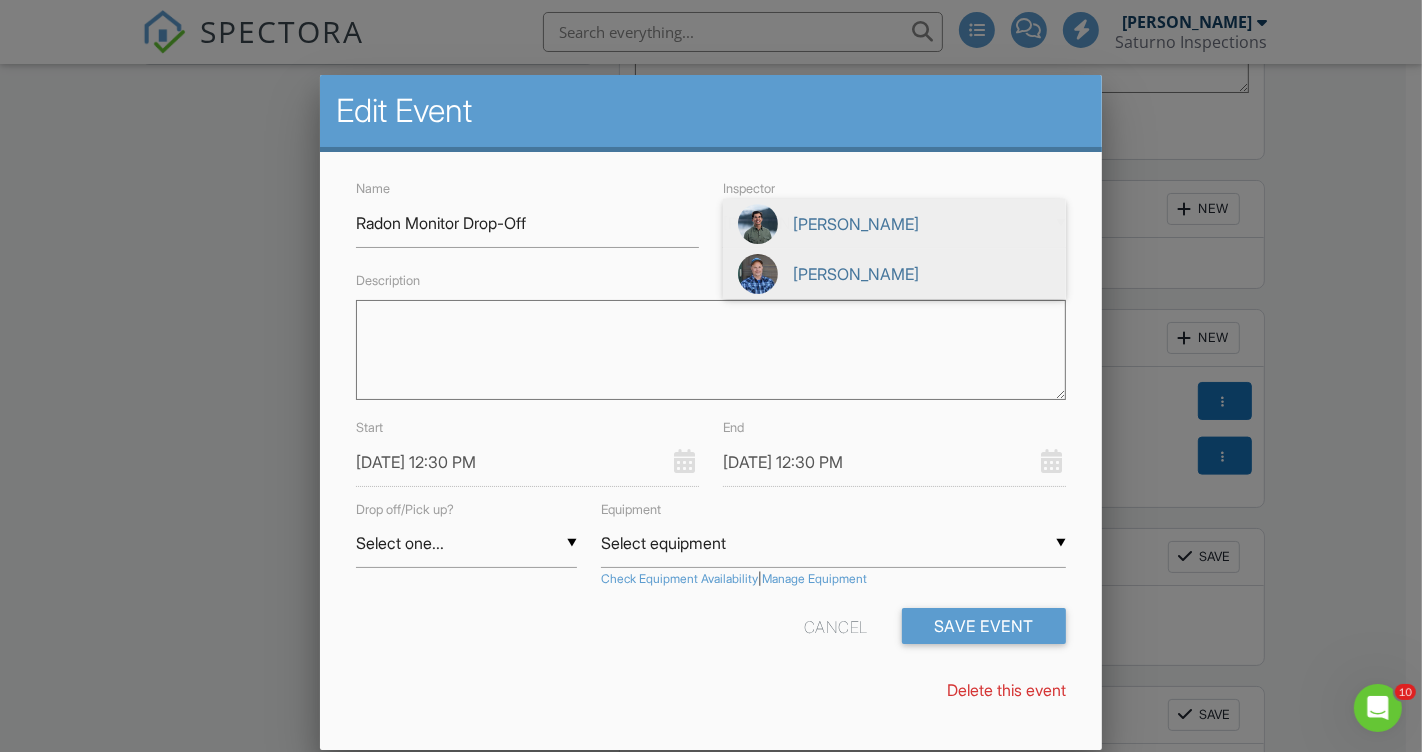 scroll, scrollTop: 0, scrollLeft: 0, axis: both 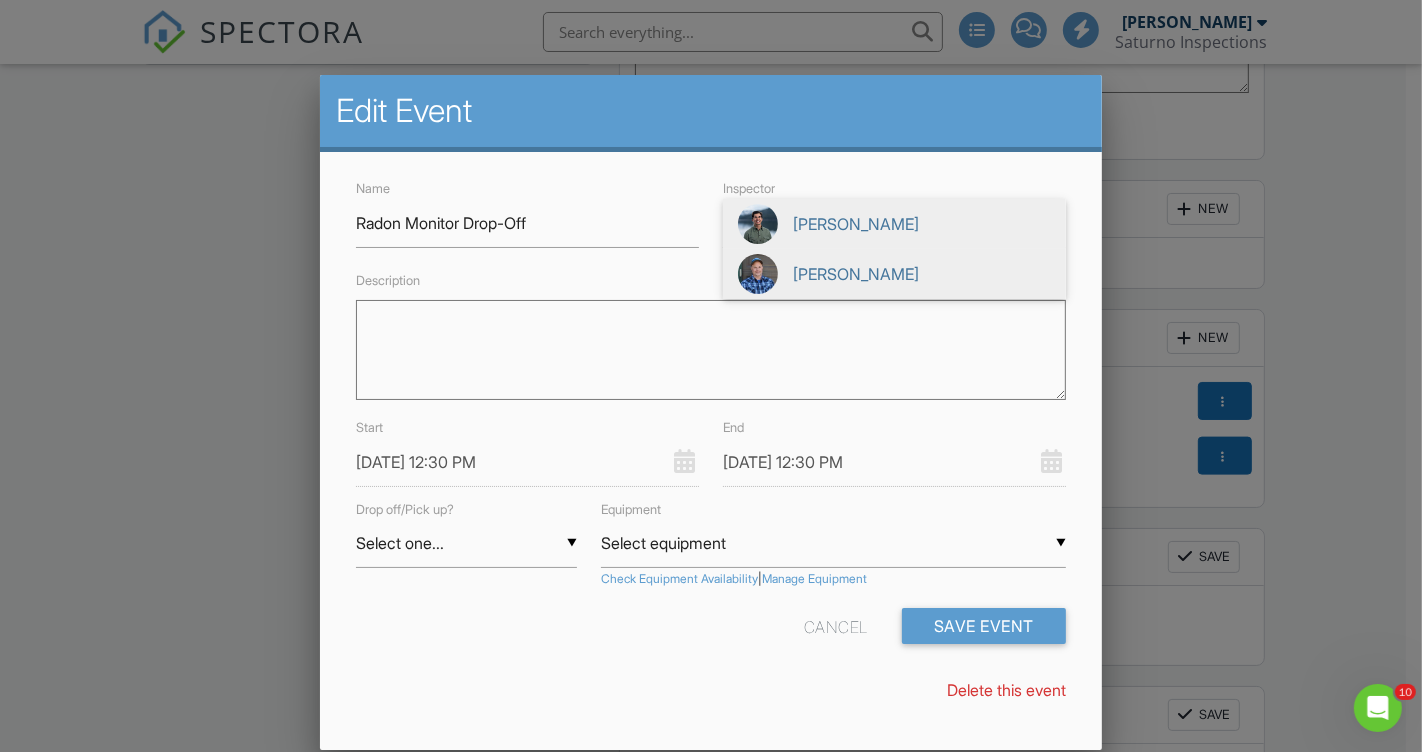 click on "[PERSON_NAME]" at bounding box center [894, 224] 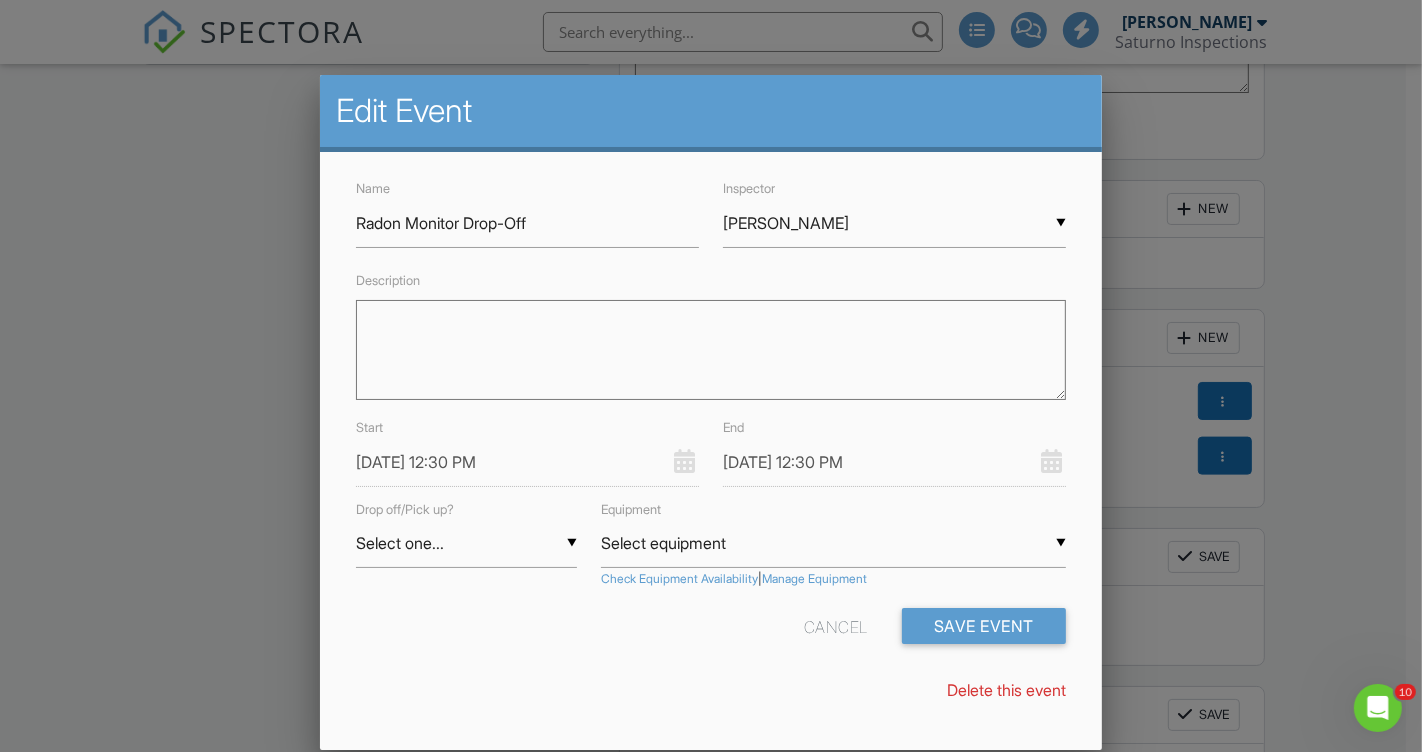 click on "▼ Select one... Select one... Drop Pickup Select one...
Drop
Pickup" at bounding box center (466, 543) 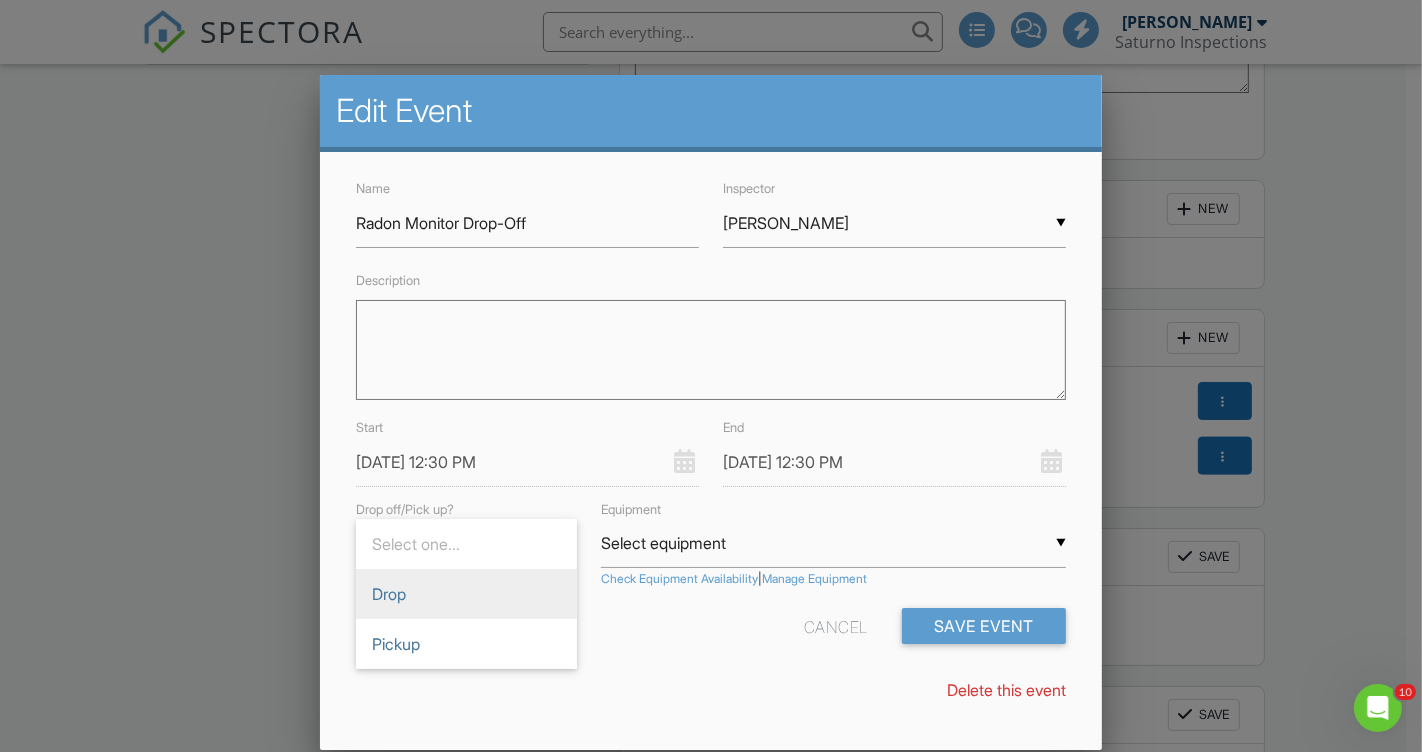 click on "Drop" at bounding box center (466, 594) 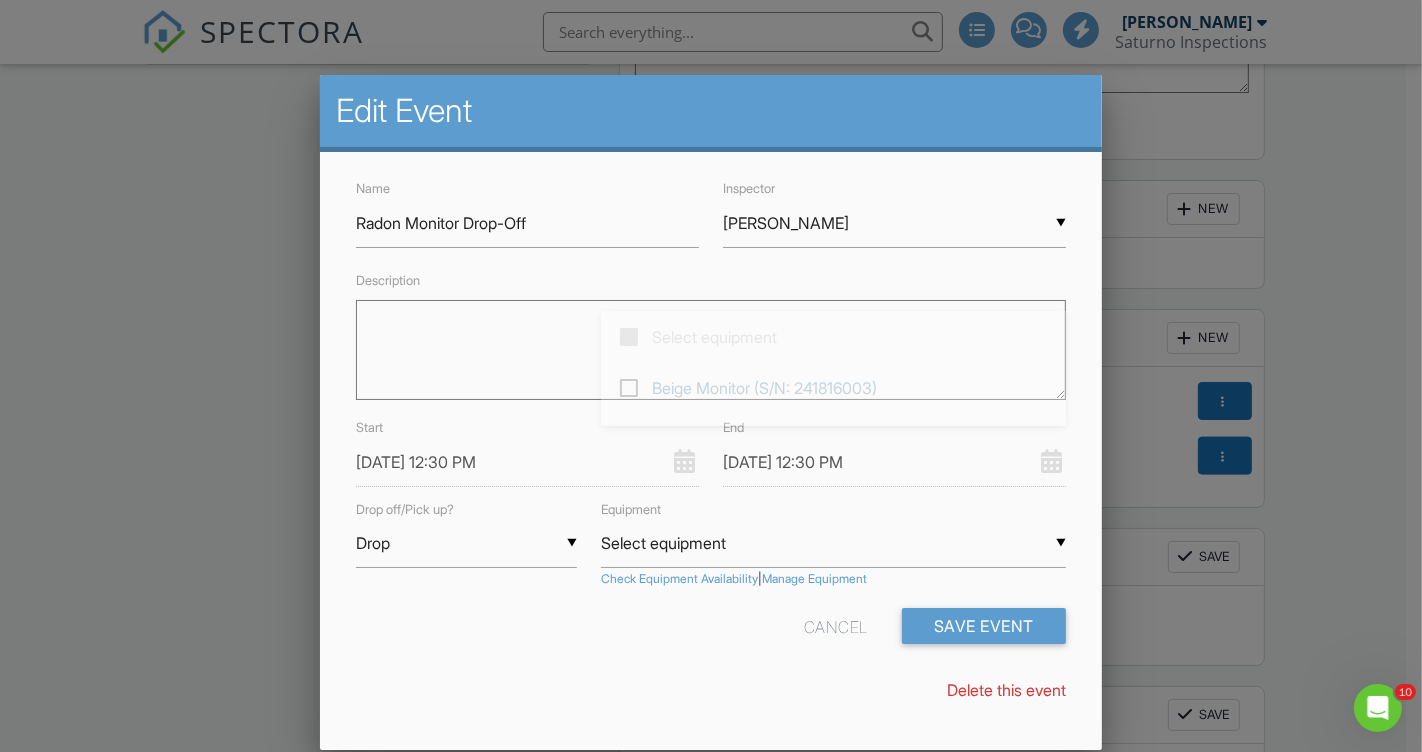 click on "Select equipment" at bounding box center [833, 543] 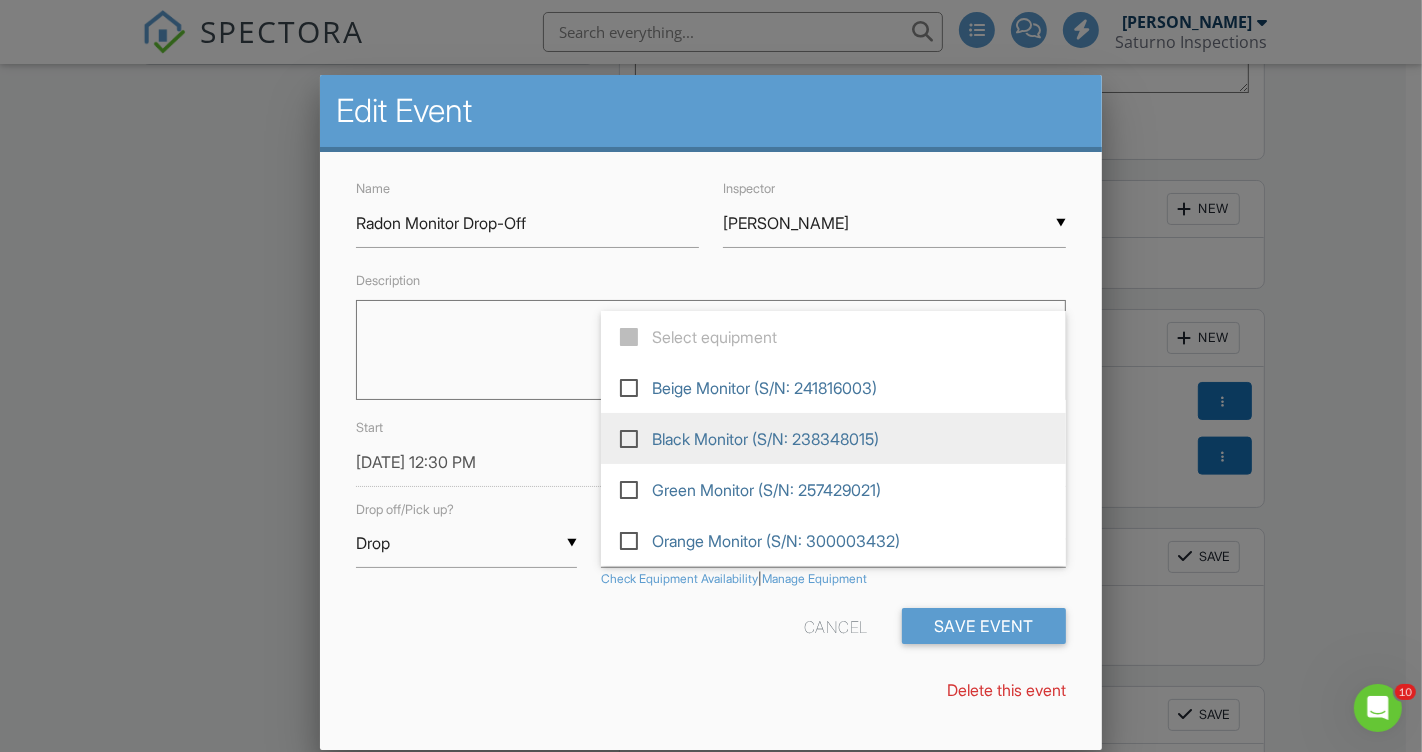 click at bounding box center (637, 437) 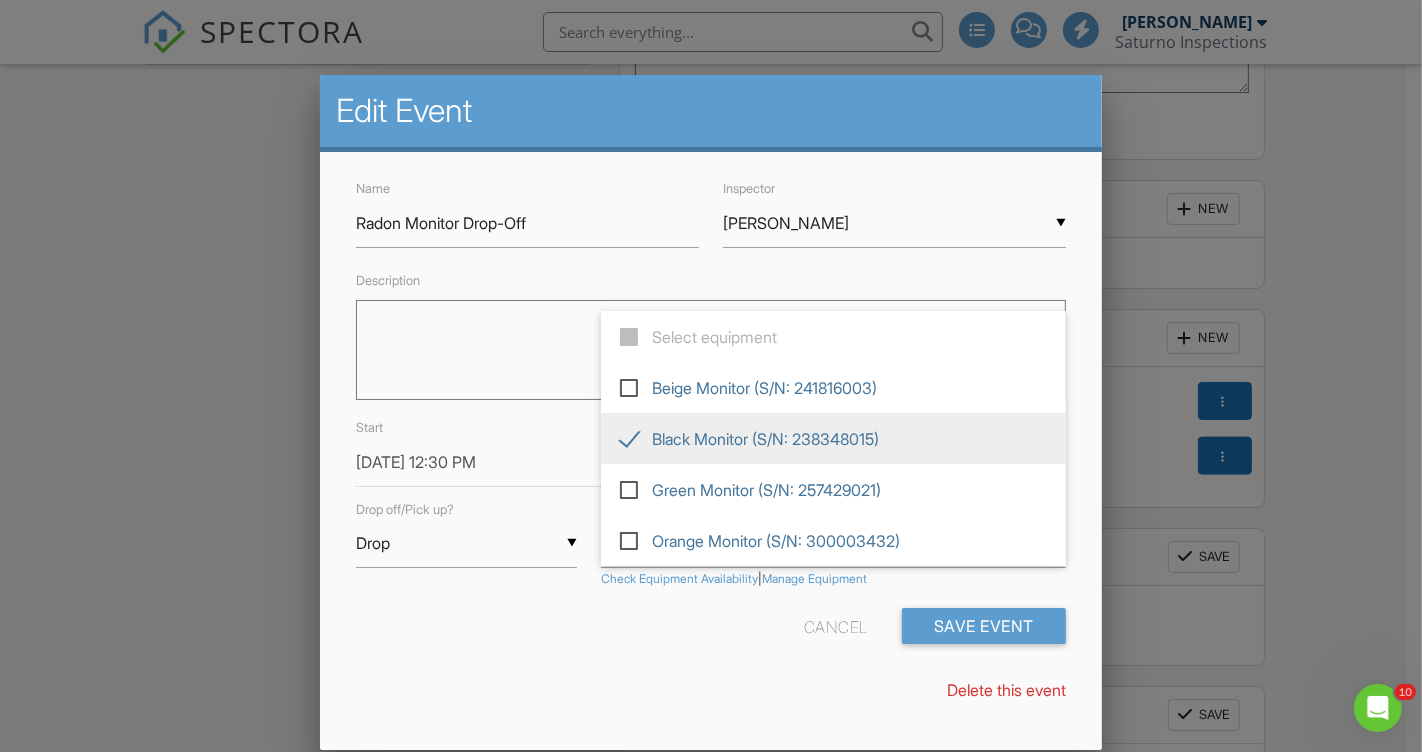 type on "Black Monitor (S/N: 238348015)" 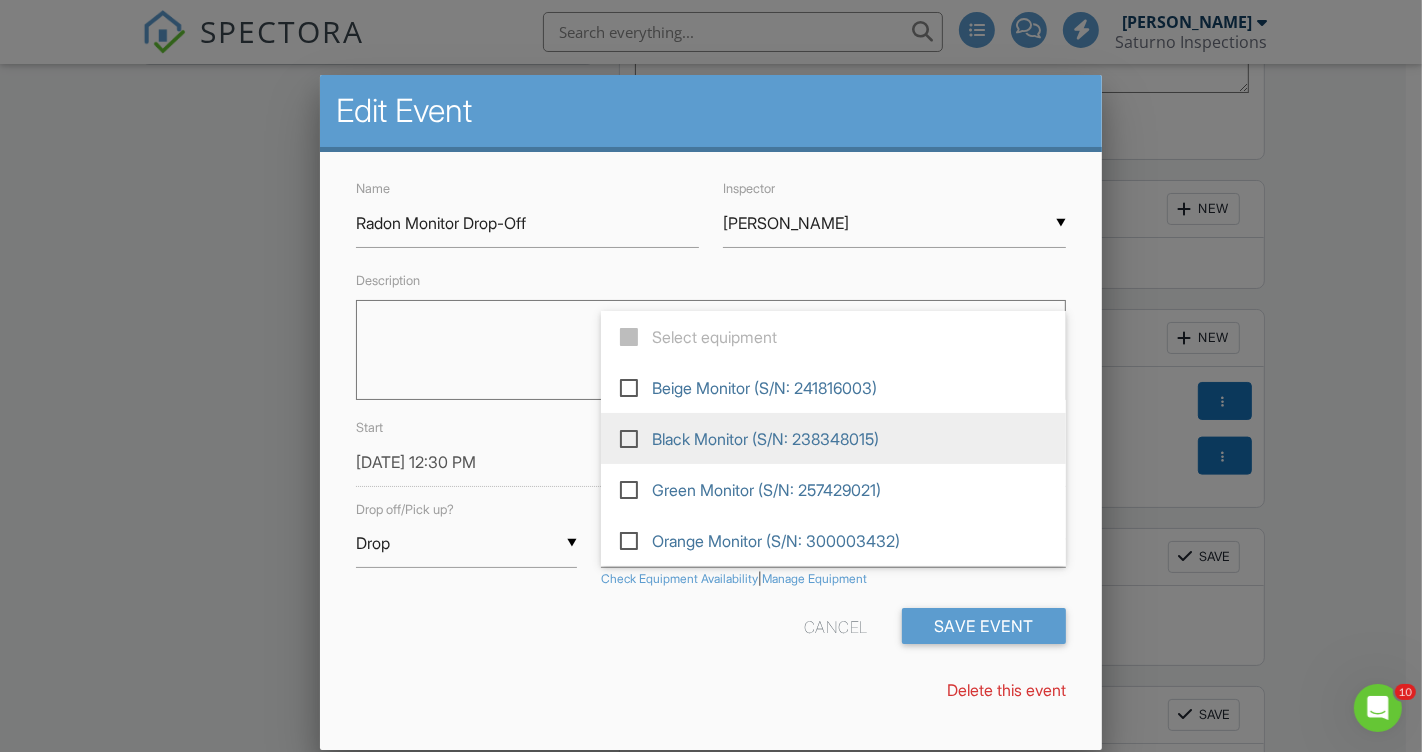 type on "Select equipment" 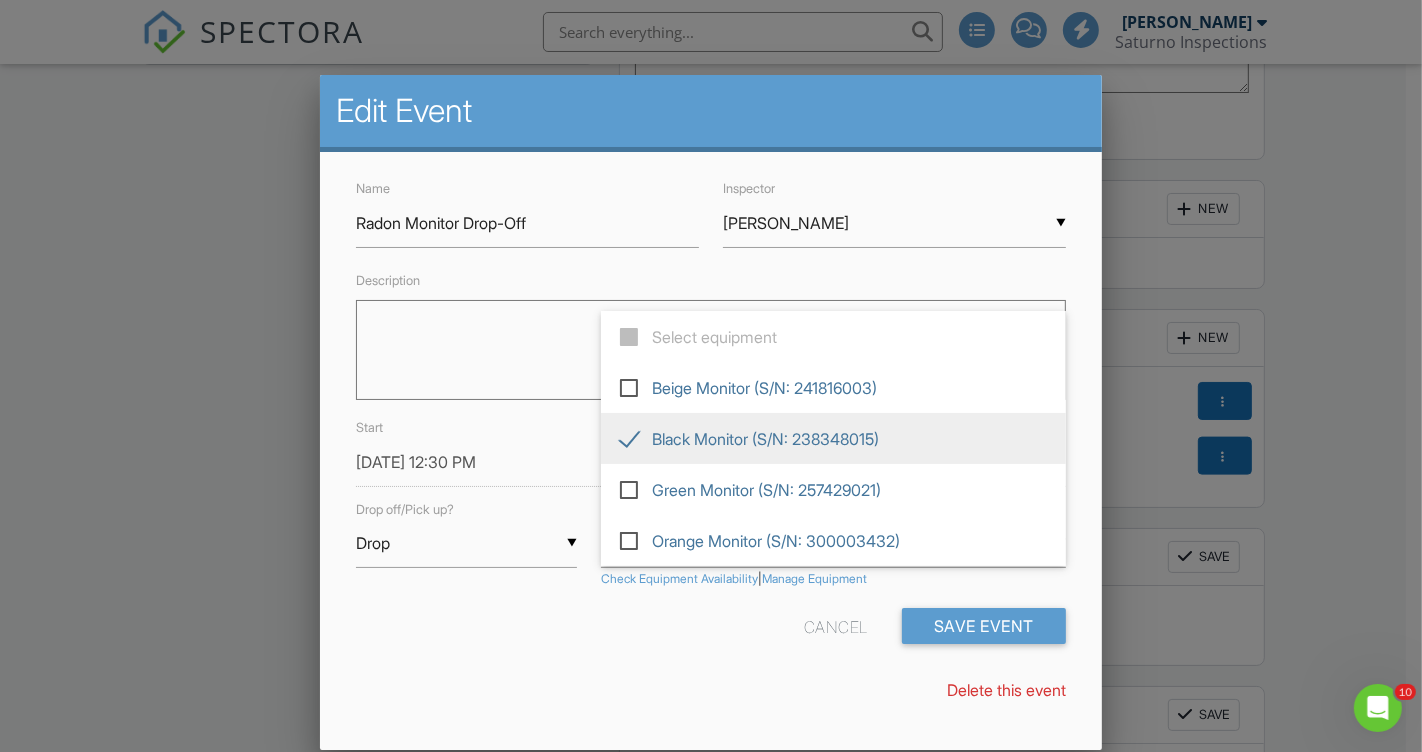 type on "Black Monitor (S/N: 238348015)" 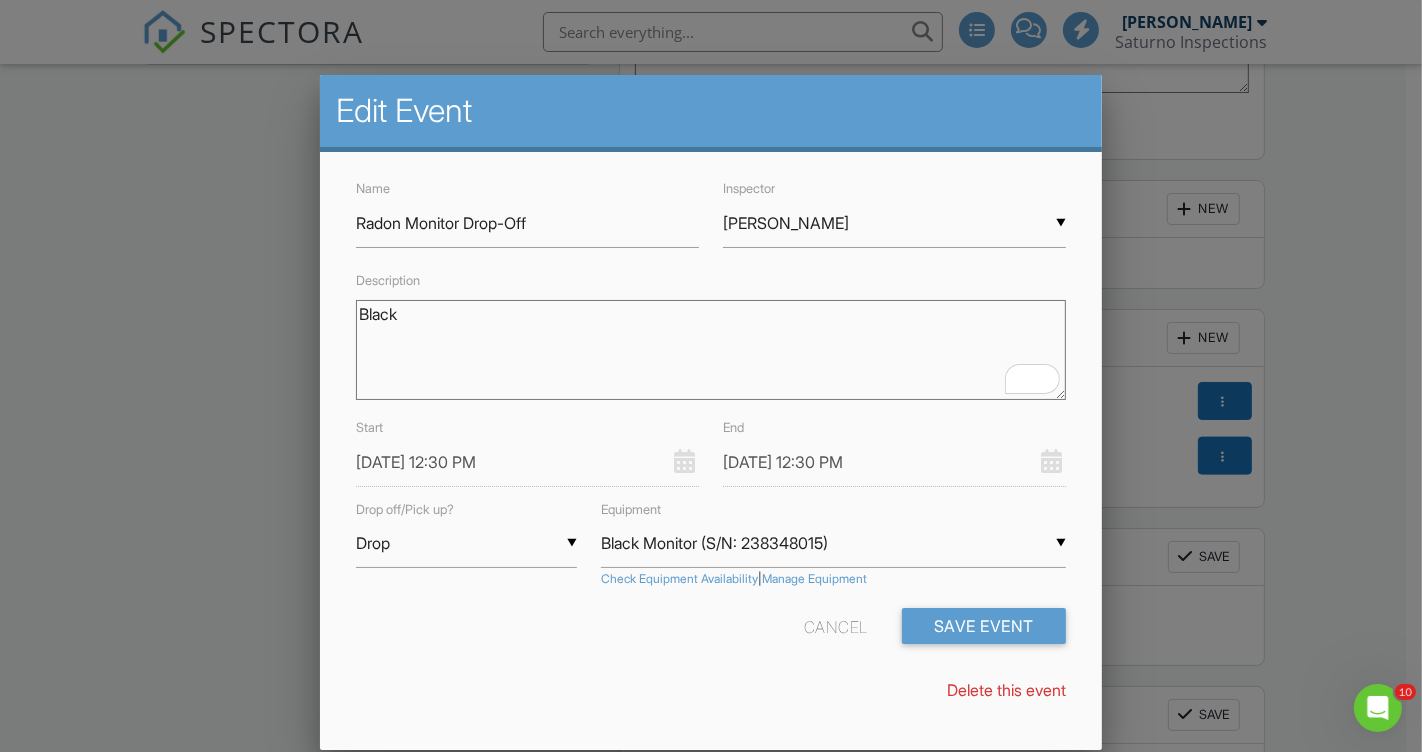 type on "Black" 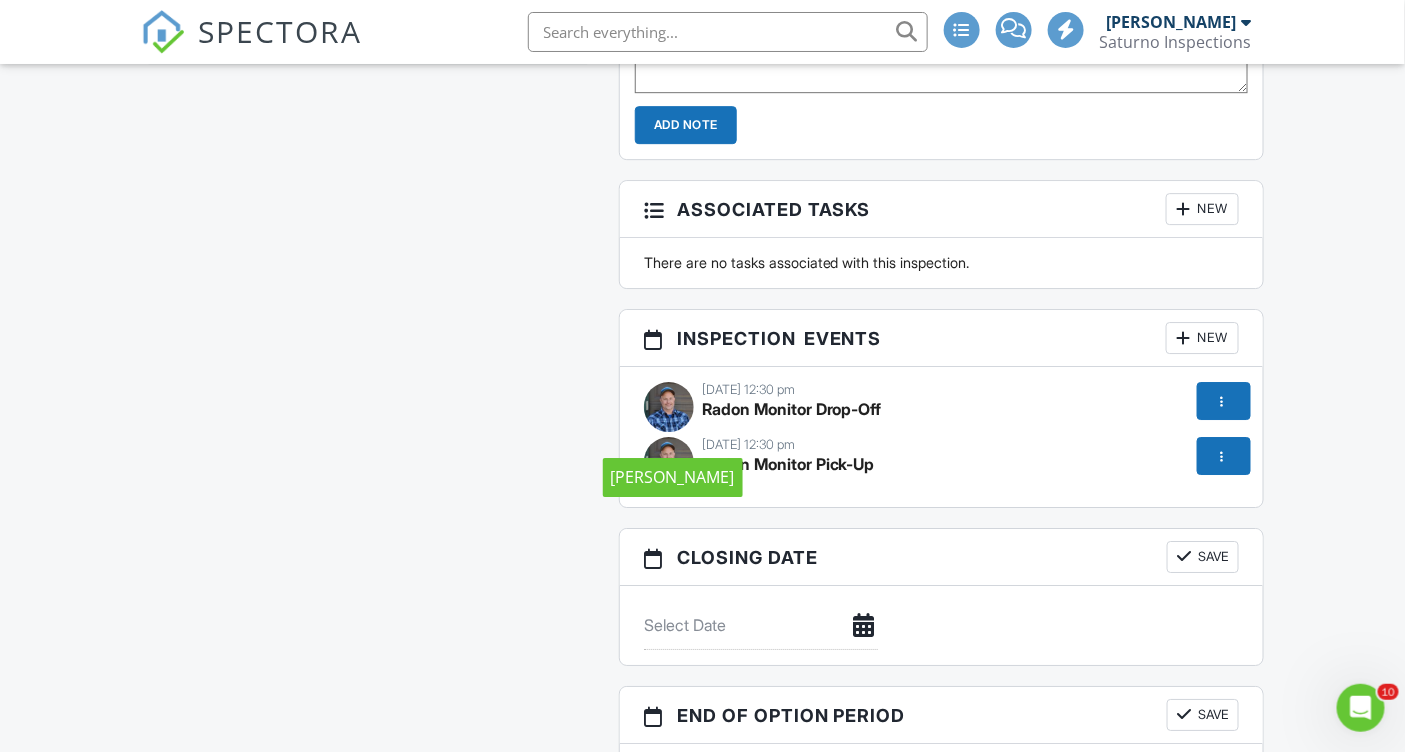 click at bounding box center (669, 407) 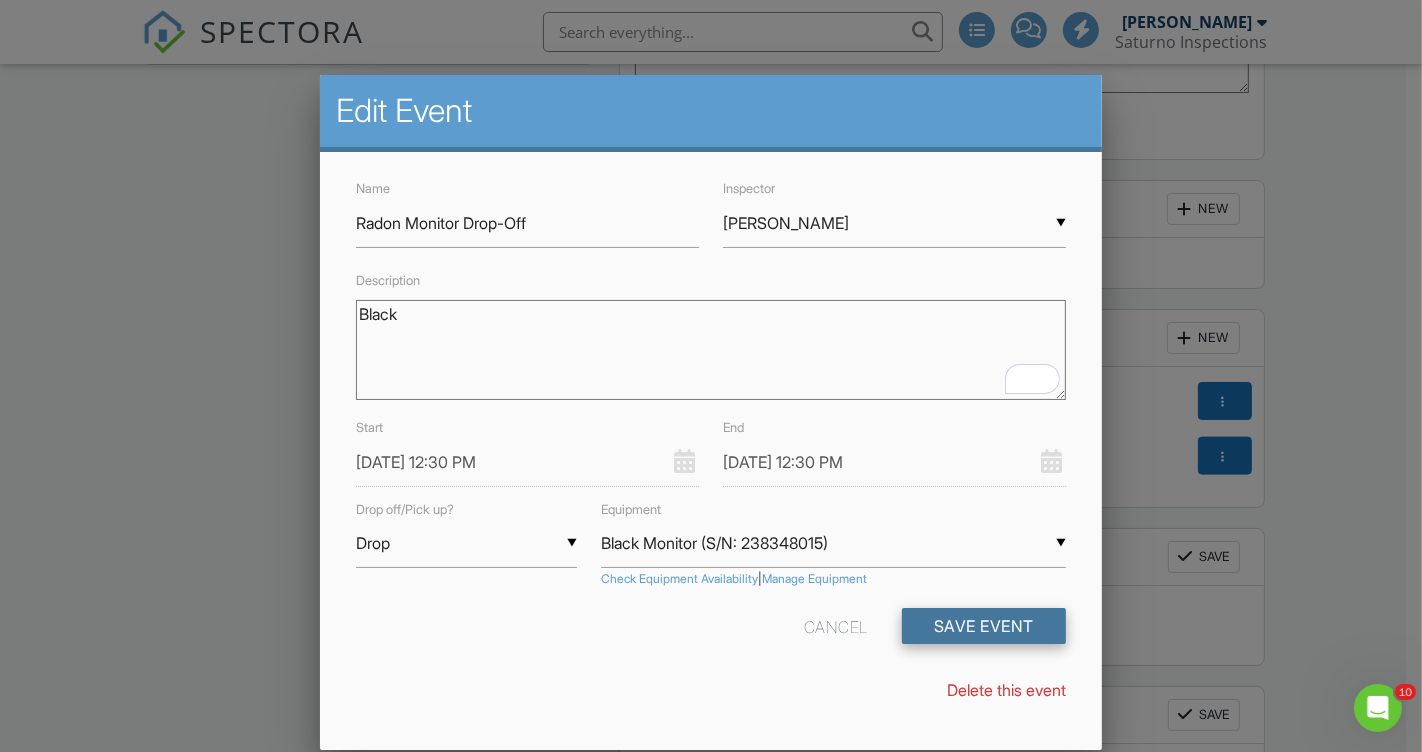 click on "Save Event" at bounding box center [984, 626] 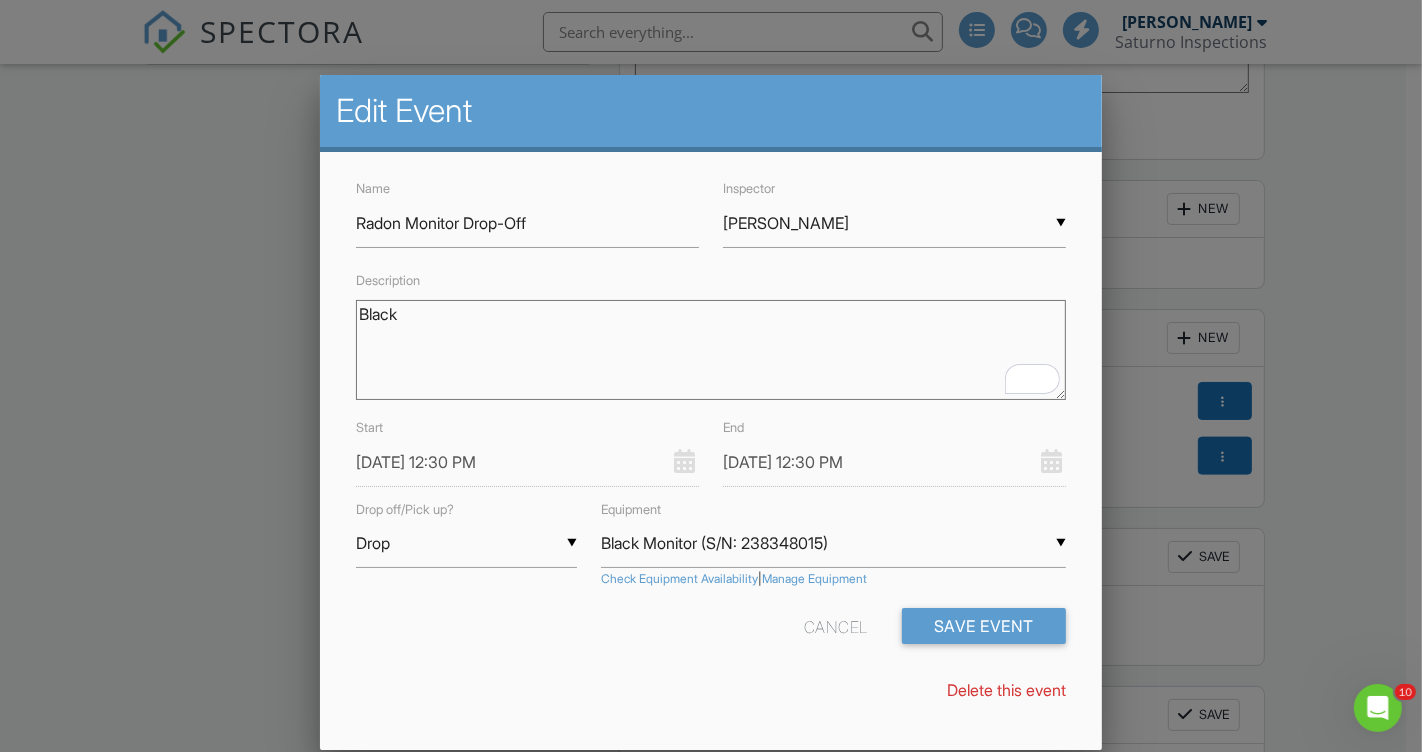 click on "07/18/2025 12:30 PM" at bounding box center [527, 462] 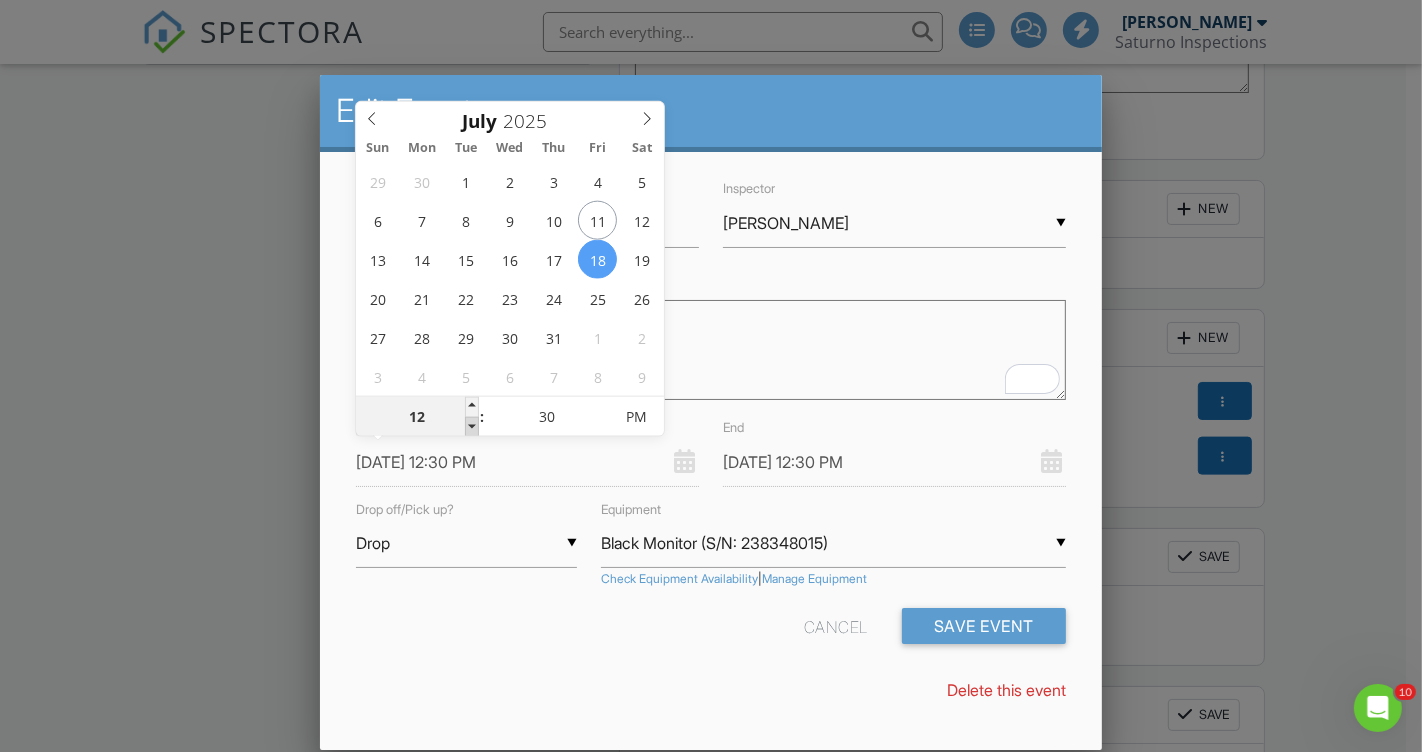 type on "11" 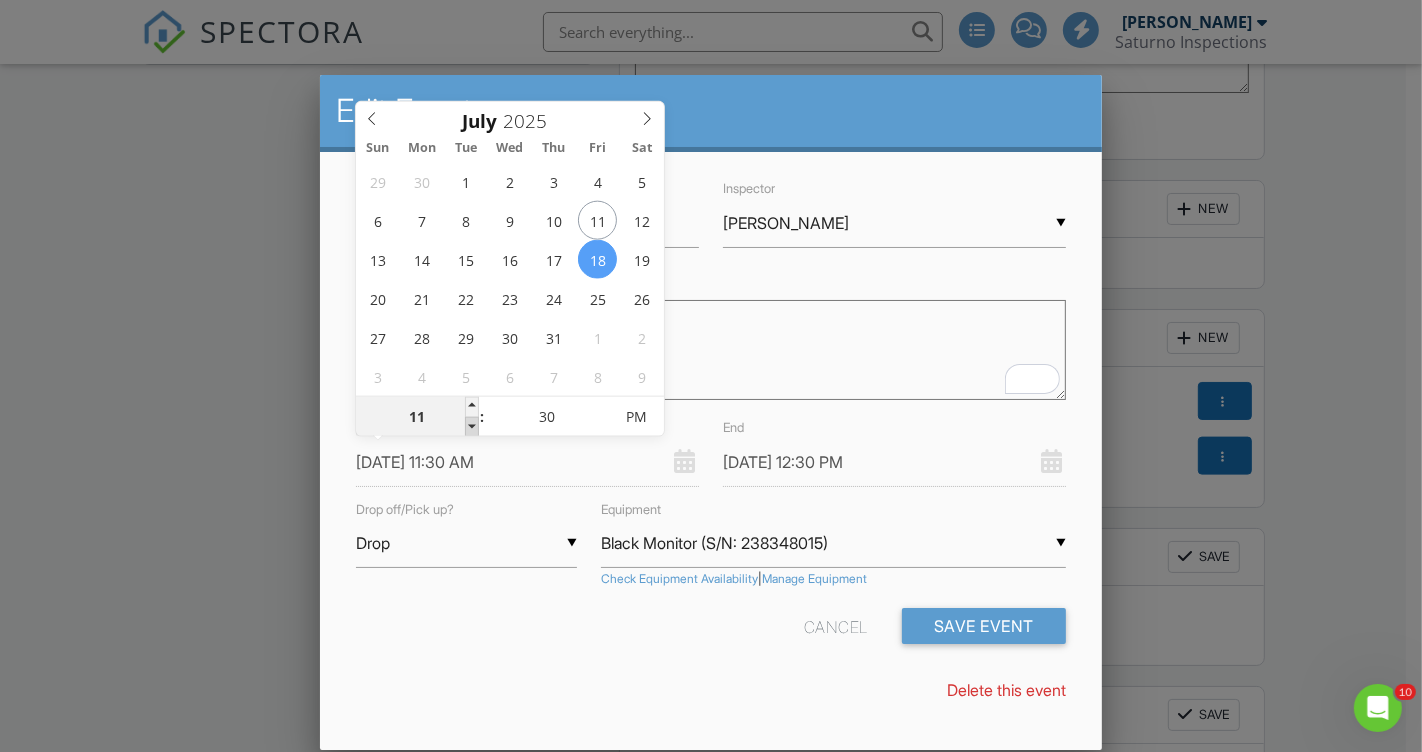 click at bounding box center [472, 427] 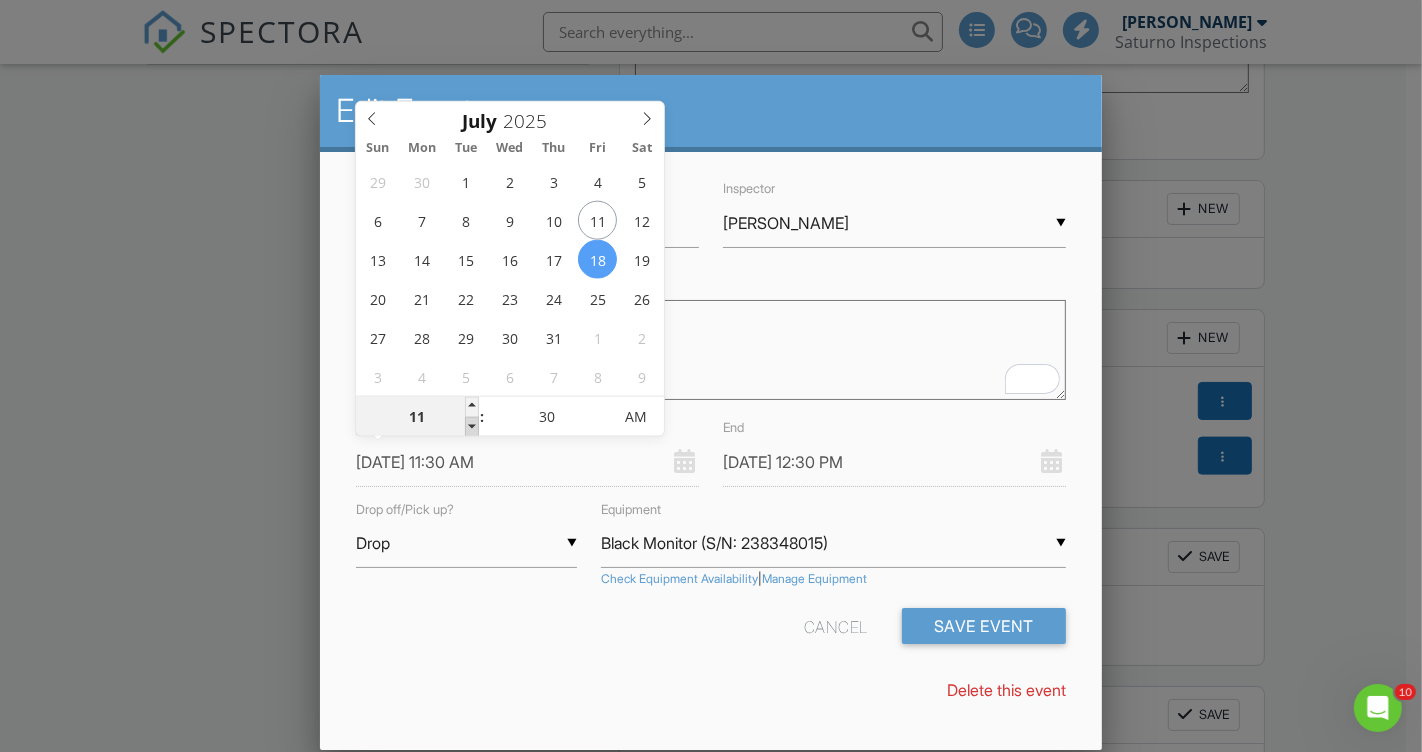 type on "07/18/2025 11:30 AM" 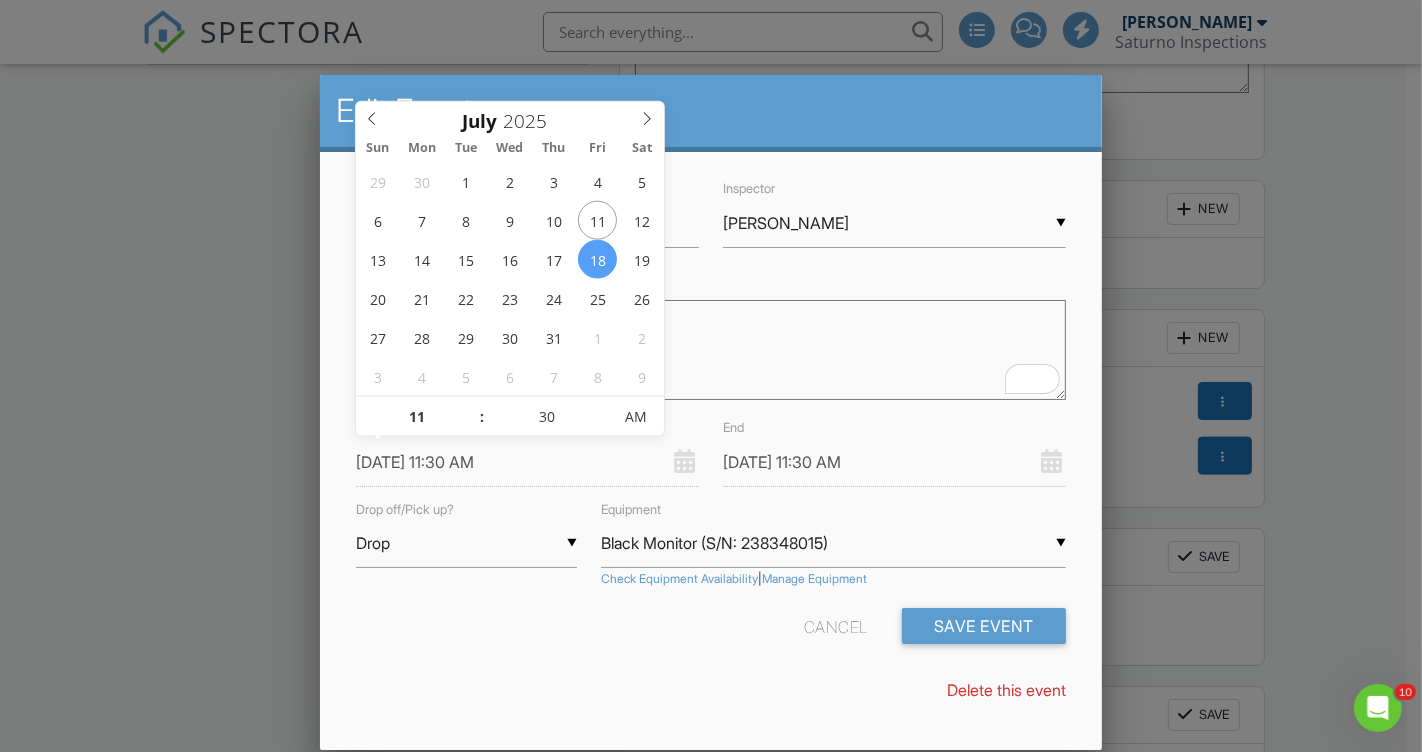 click on "Cancel
Save Event" at bounding box center (711, 633) 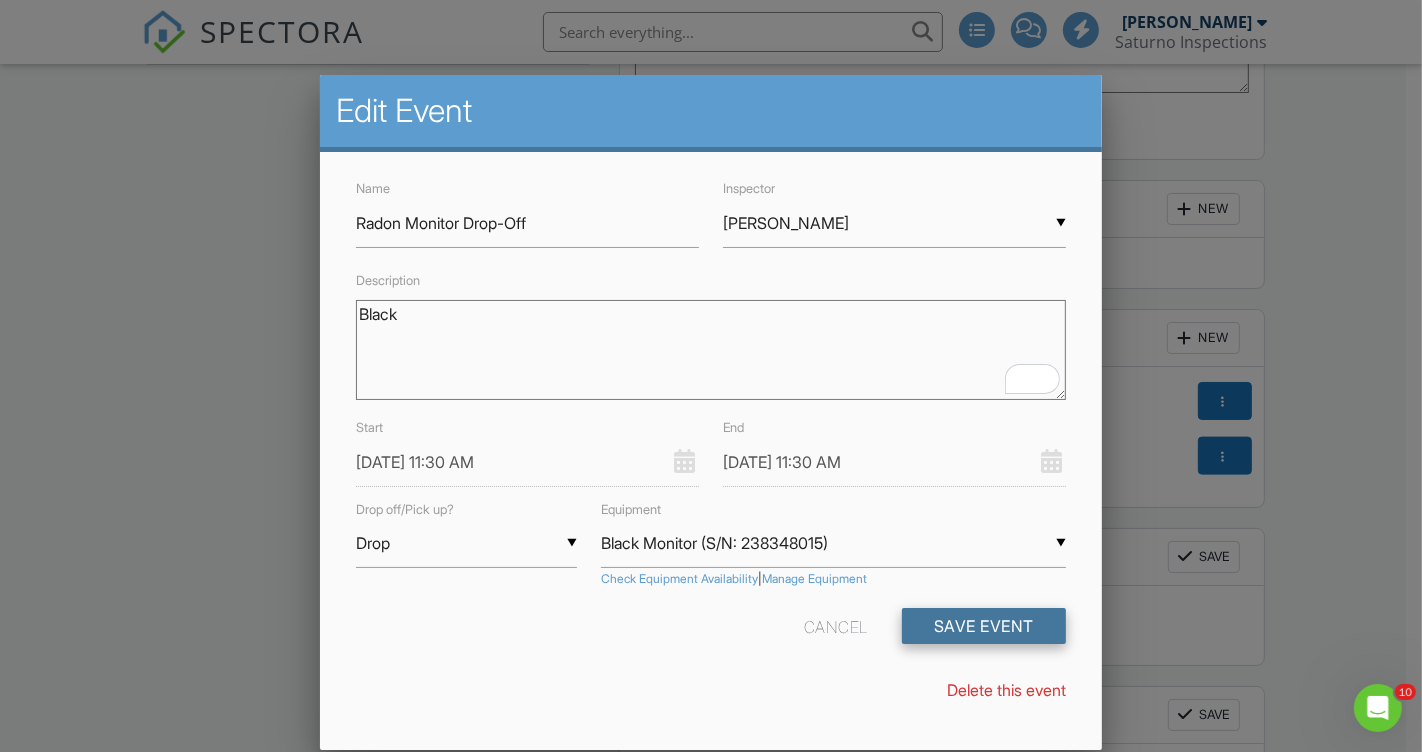 click on "Save Event" at bounding box center [984, 626] 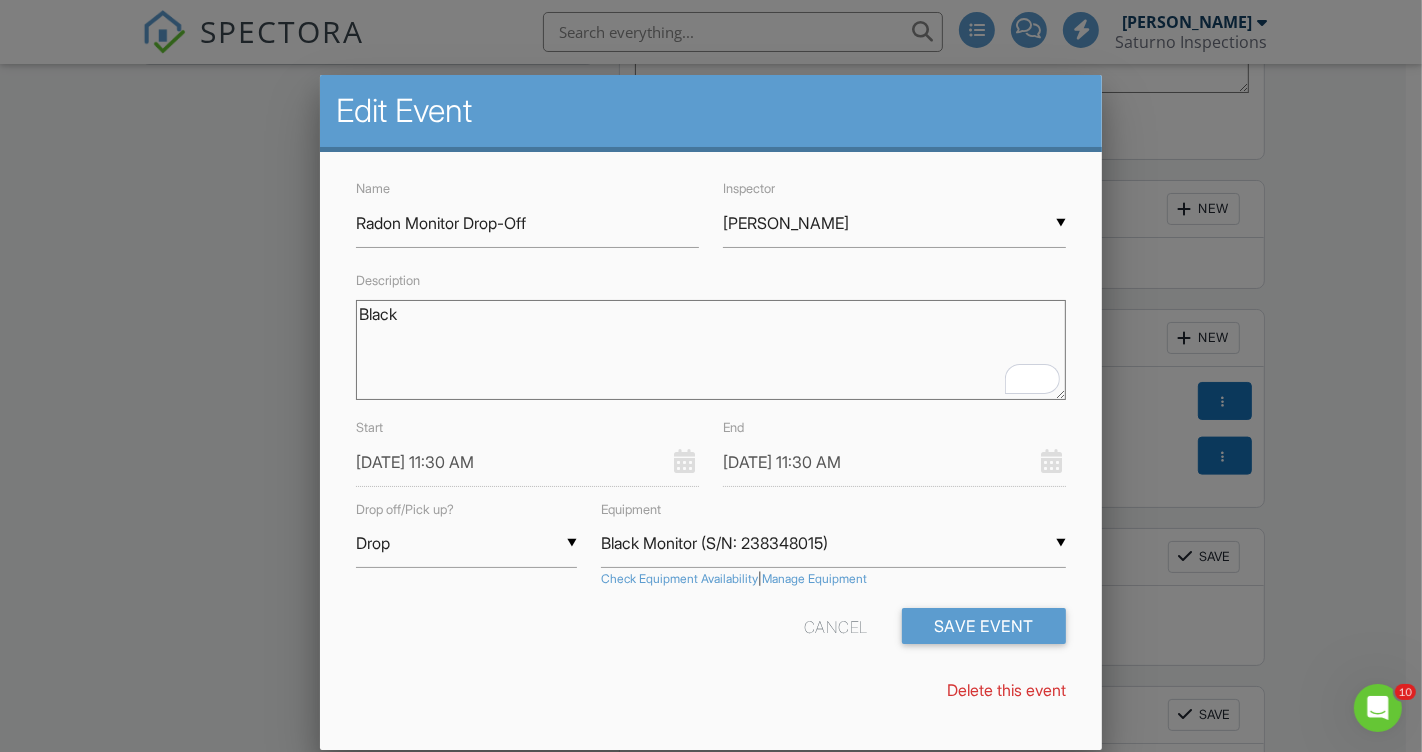 click at bounding box center [711, 370] 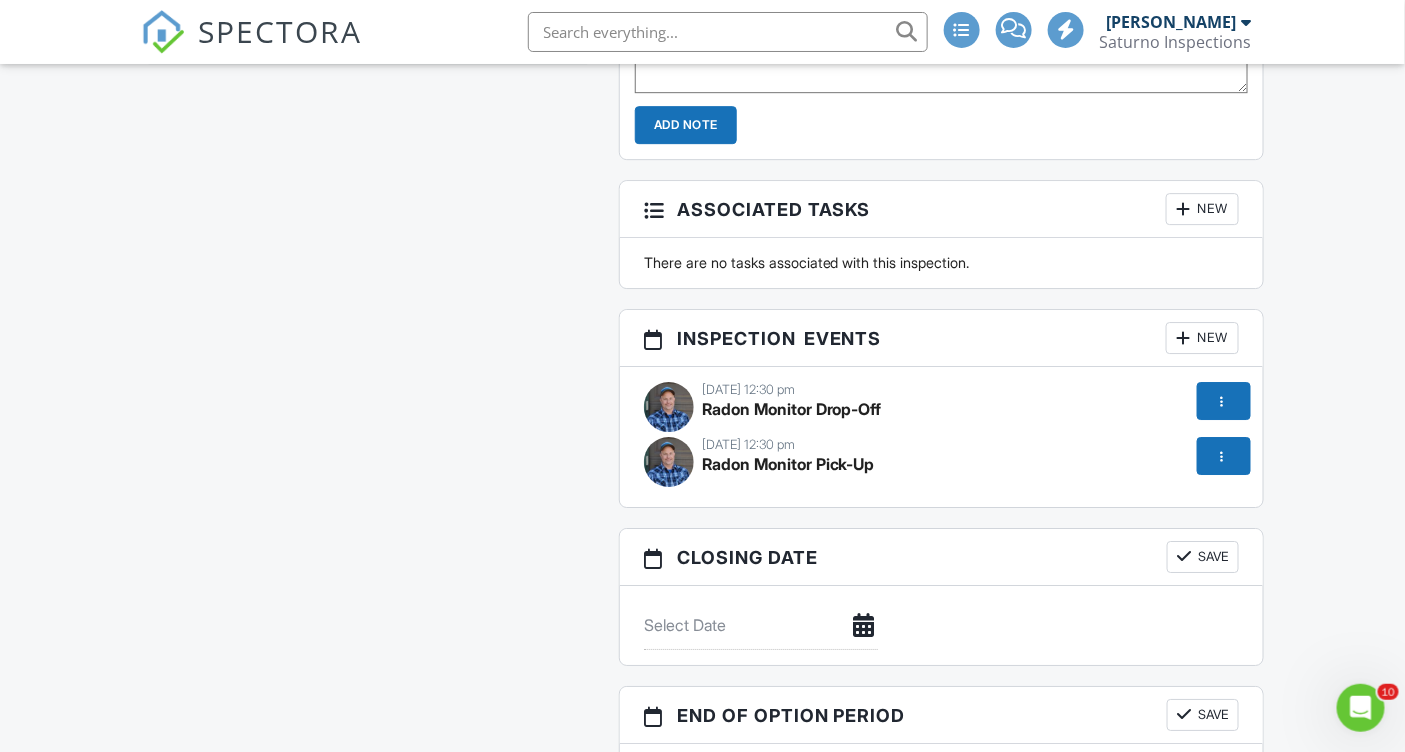 click on "Radon Monitor Pick-Up" at bounding box center [788, 464] 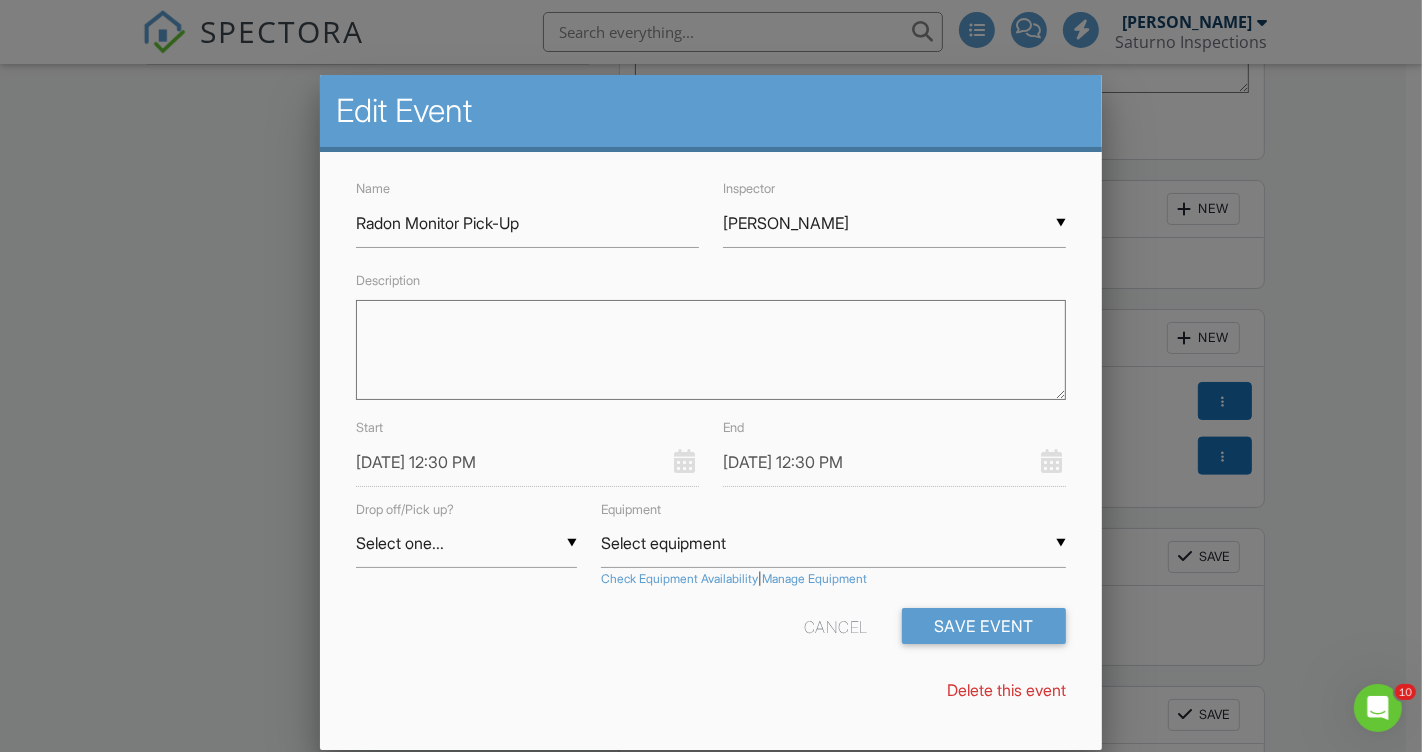 click on "Description" at bounding box center (711, 350) 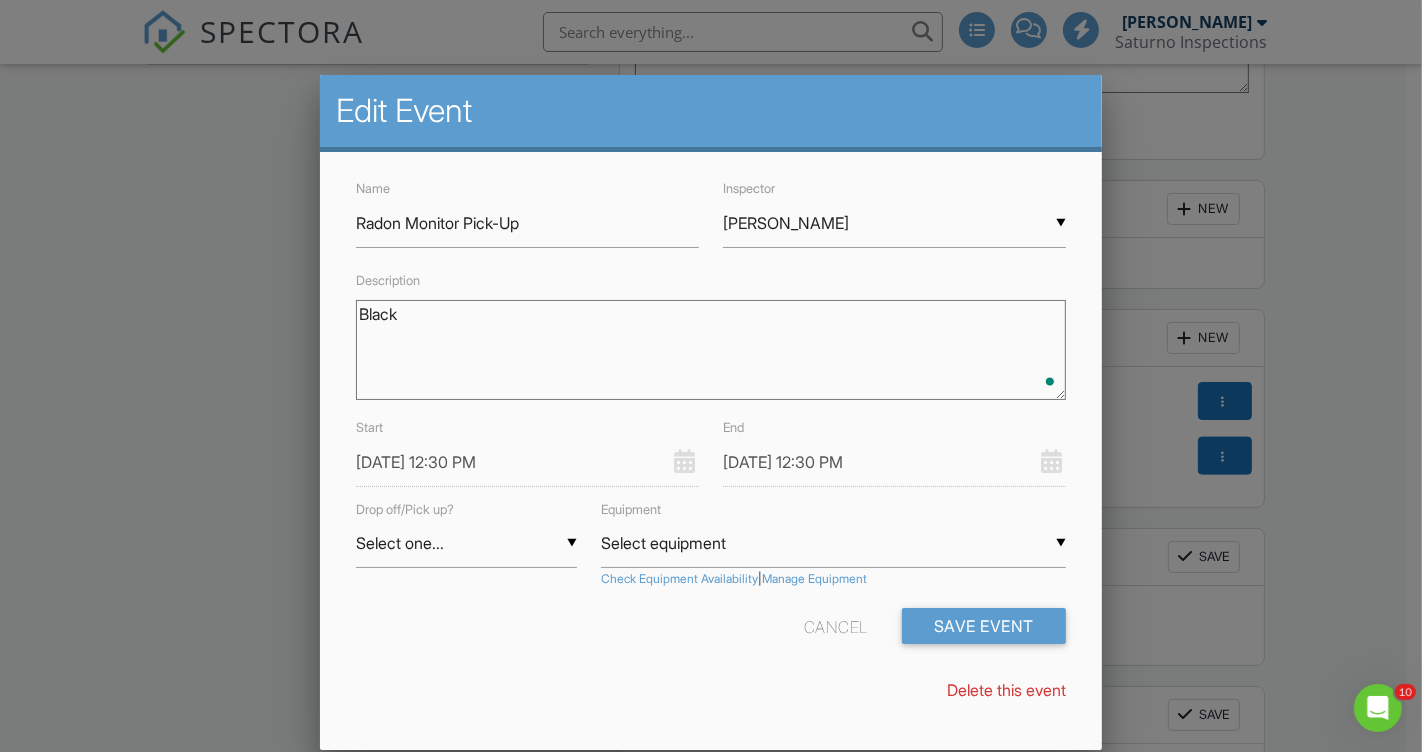 type on "Black" 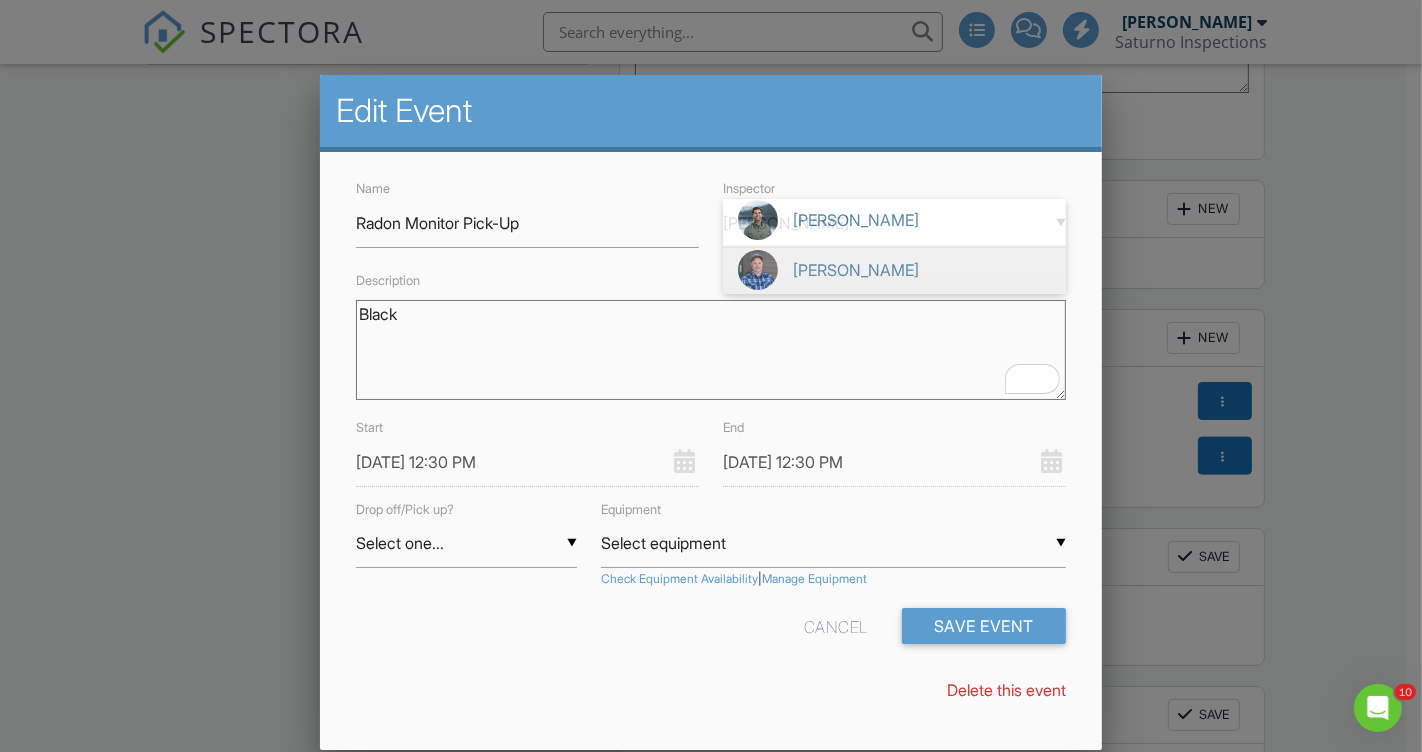 scroll, scrollTop: 0, scrollLeft: 0, axis: both 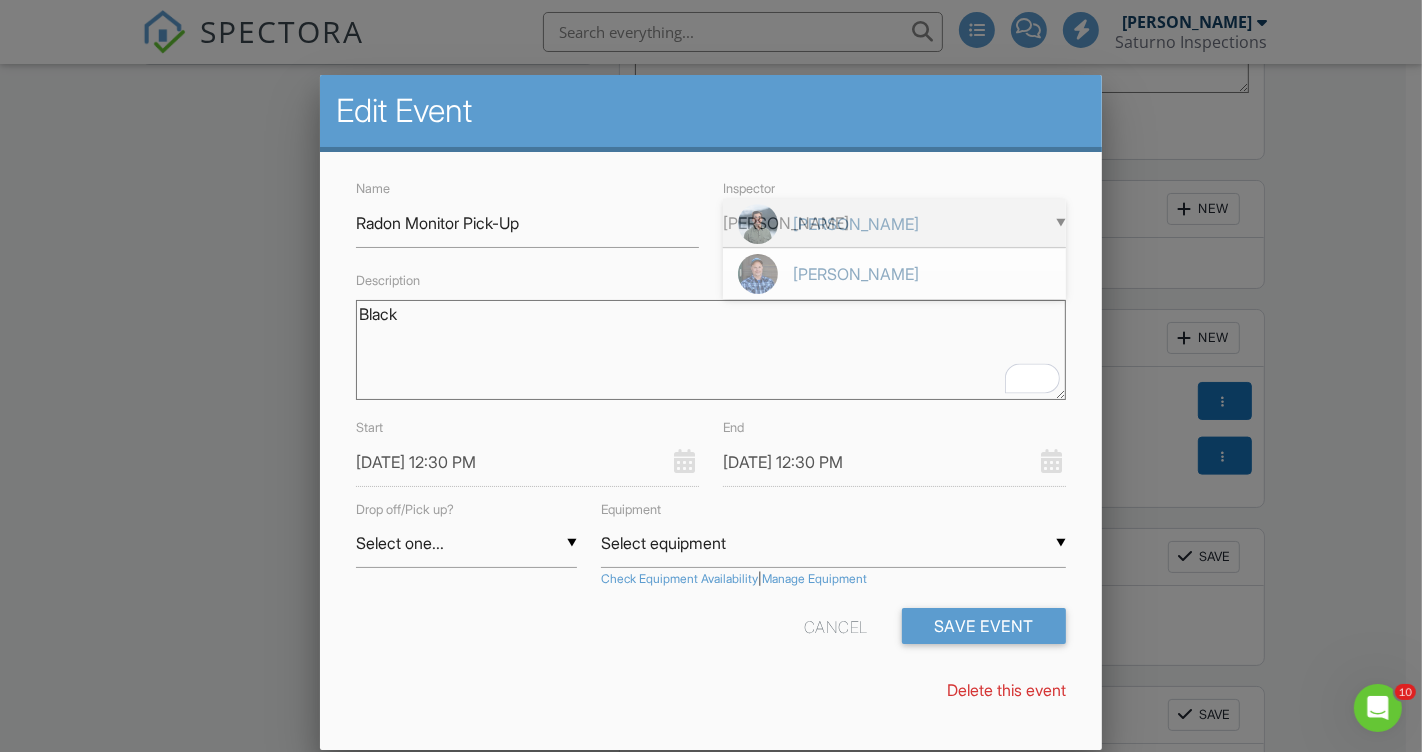 click on "[PERSON_NAME]" at bounding box center (894, 224) 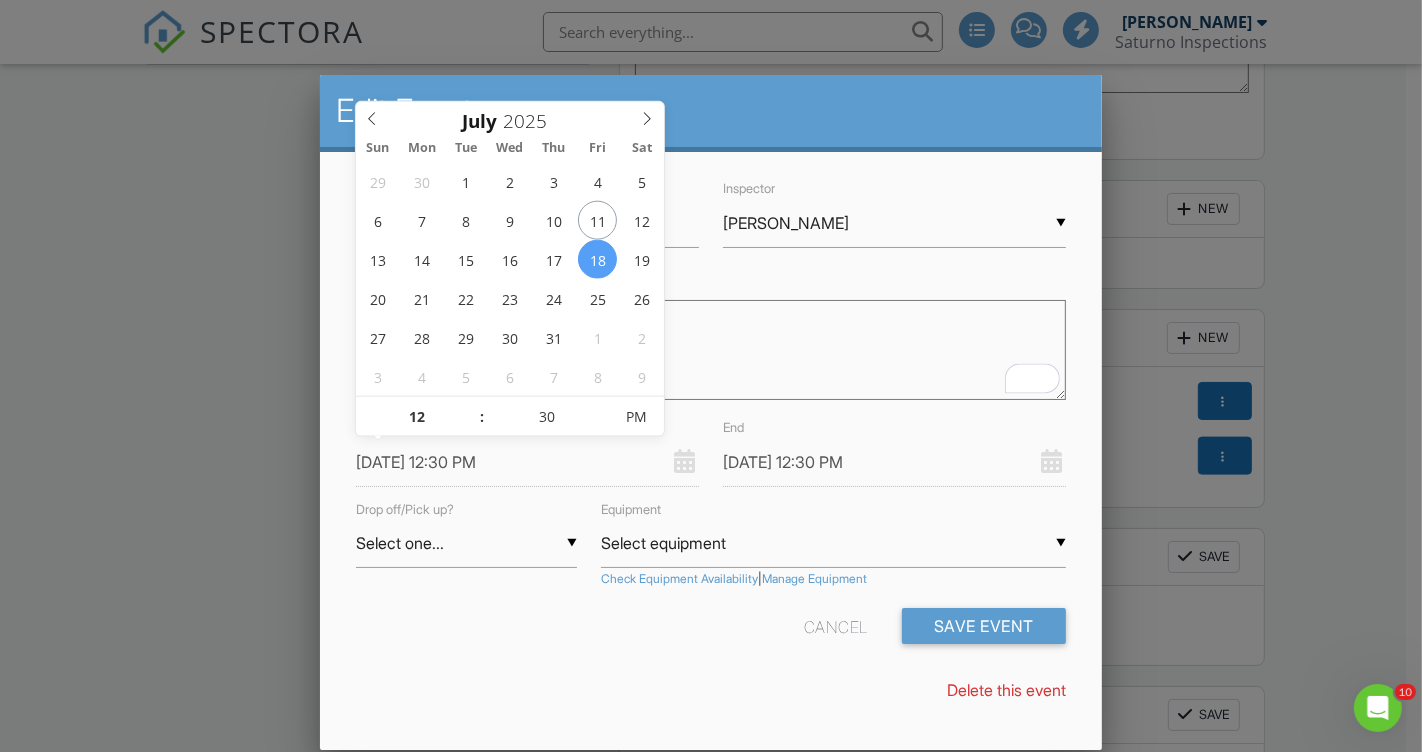 click on "07/18/2025 12:30 PM" at bounding box center [527, 462] 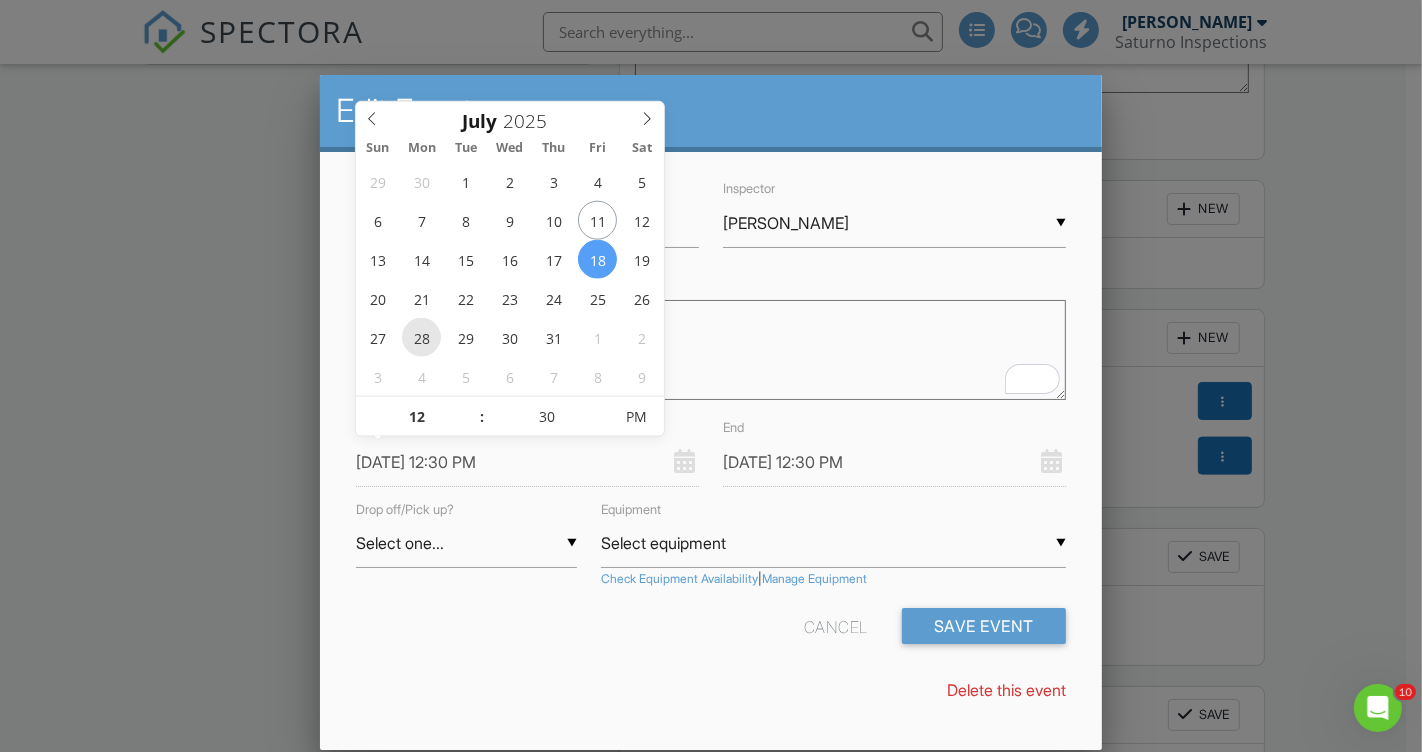 type on "07/28/2025 12:30 PM" 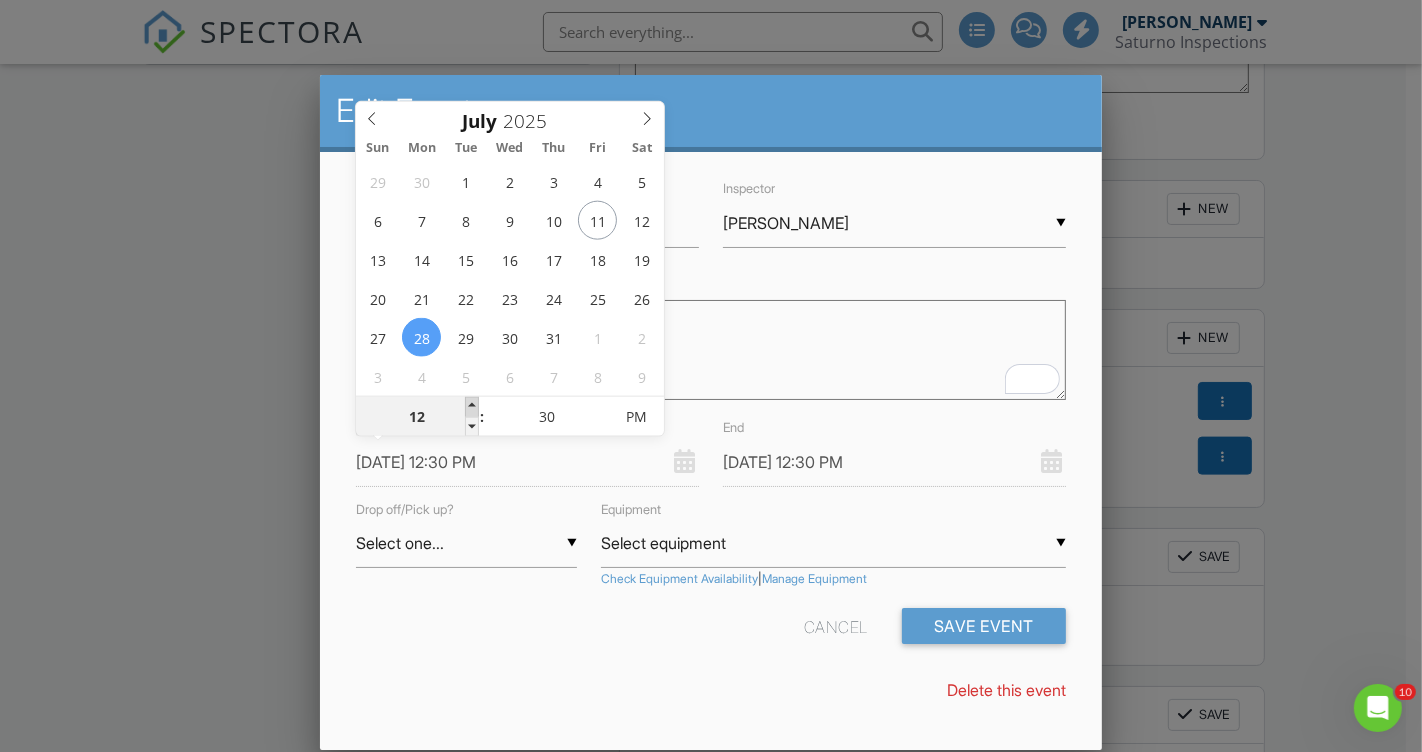 type on "01" 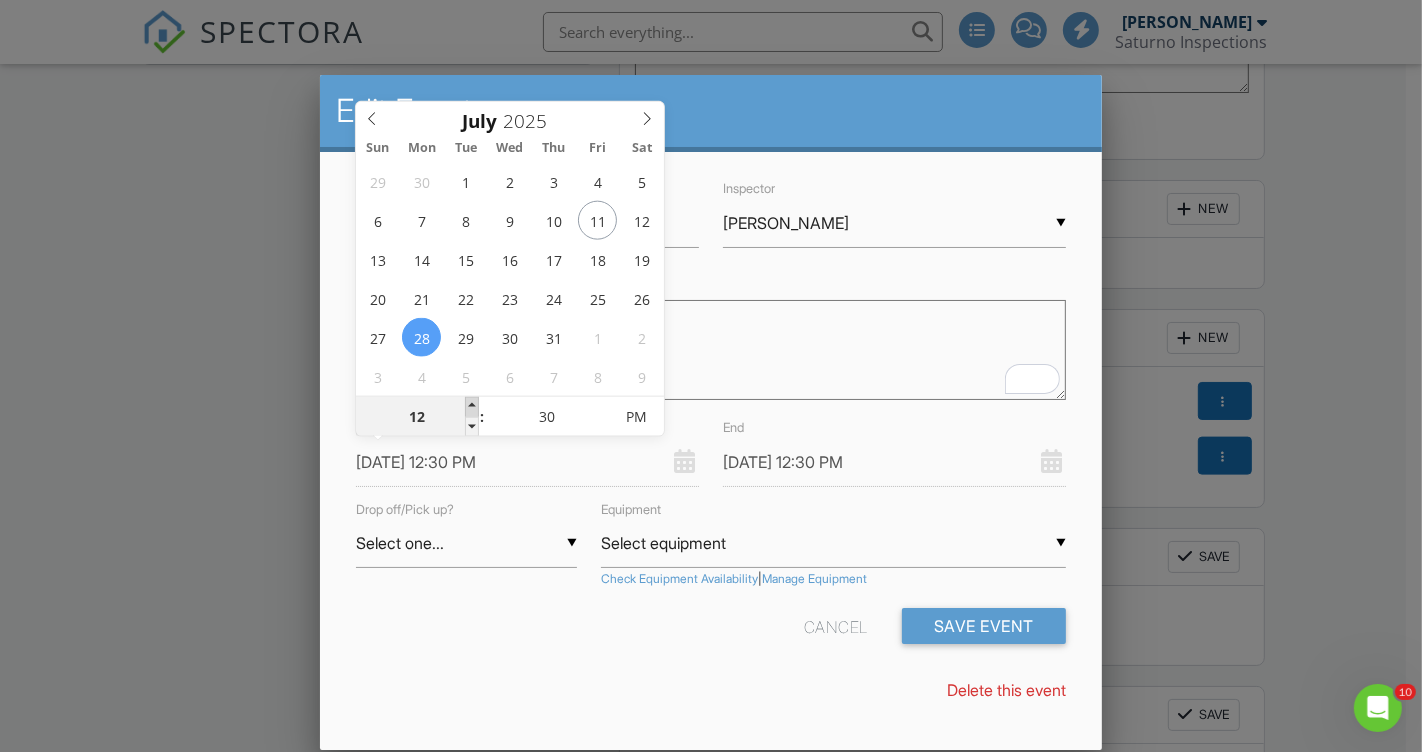 type on "07/28/2025 1:30 PM" 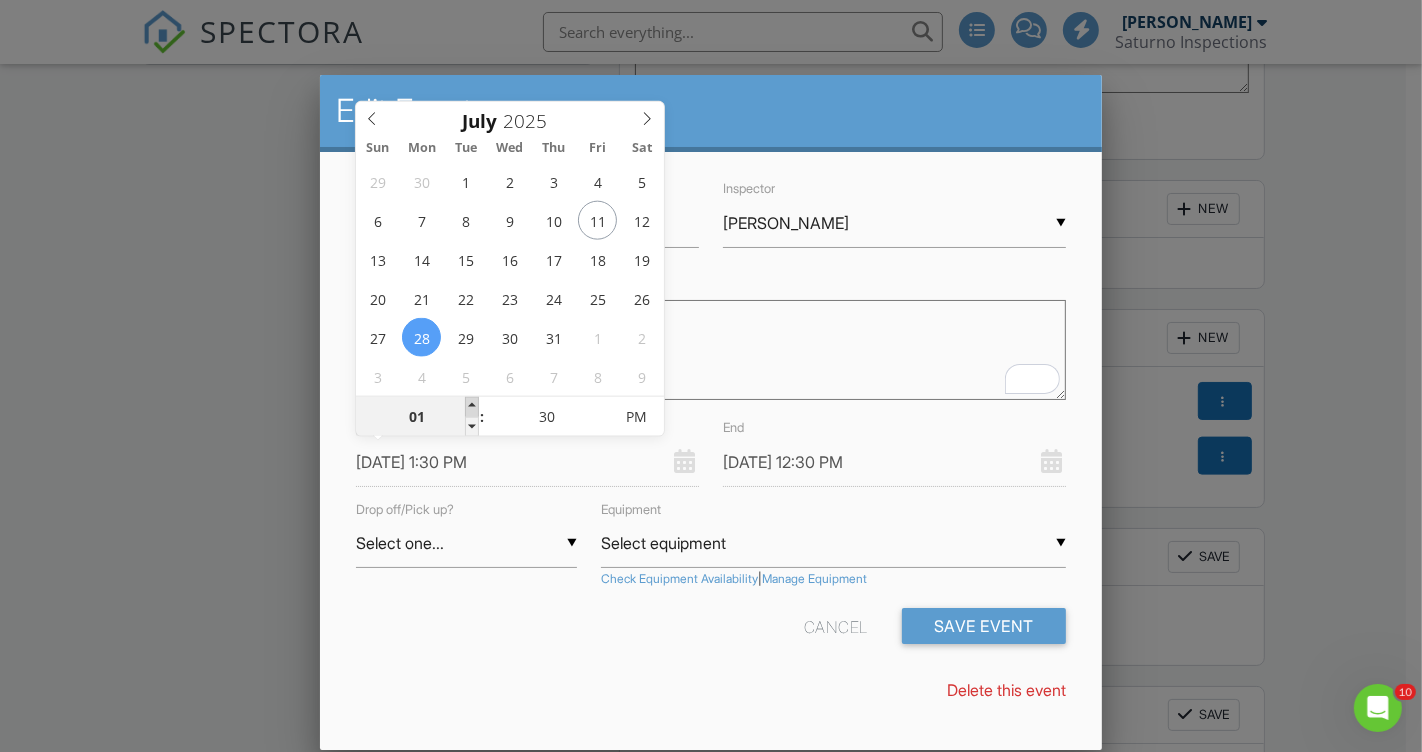 click at bounding box center (472, 407) 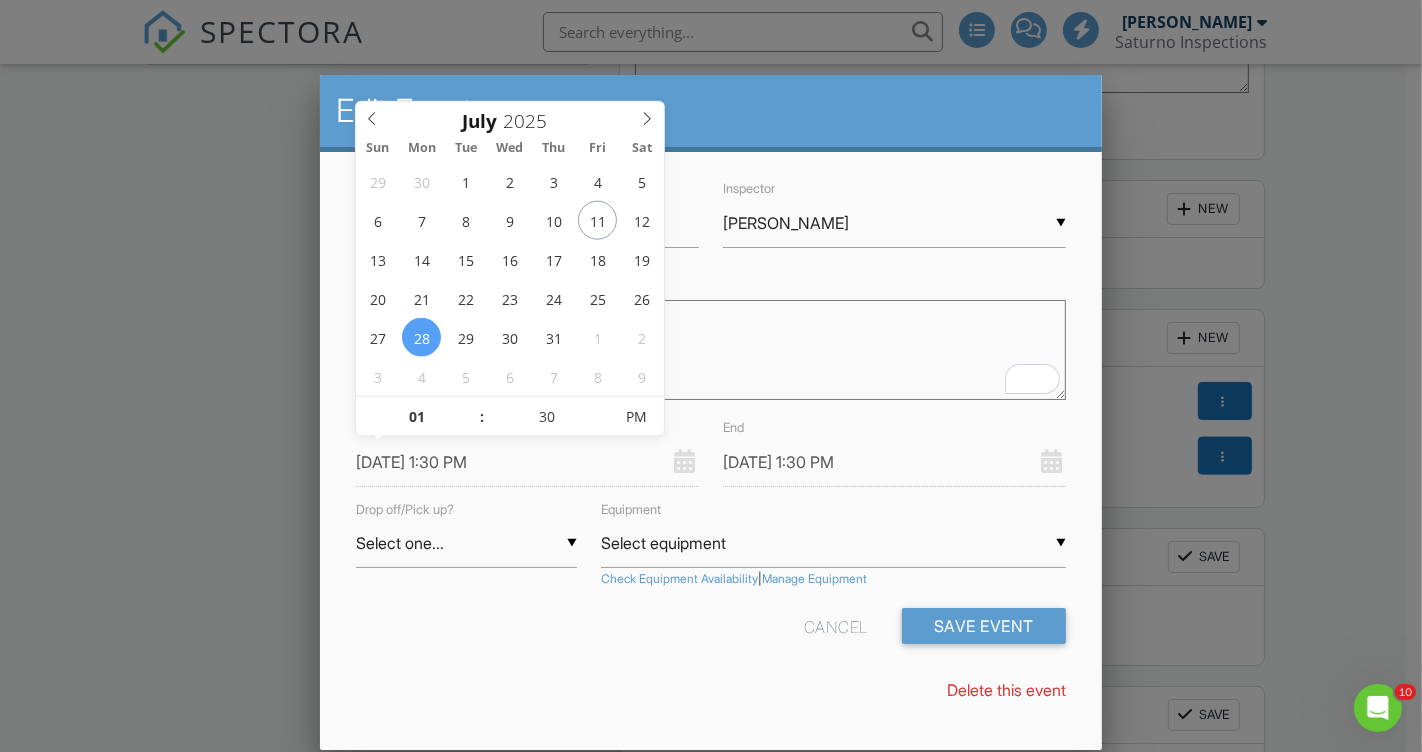 click on "Name
Radon Monitor Pick-Up
Inspector
▼ Stephen Saturno Stephen Saturno Rusty Baldridge Stephen Saturno
Rusty Baldridge
Description
Black
Start
07/28/2025 1:30 PM
End
07/28/2025 1:30 PM
Drop off/Pick up?
▼ Select one... Select one... Drop Pickup Select one...
Drop
Pickup
Equipment
▼ Select equipment Select equipment Beige Monitor (S/N: 241816003) Black Monitor (S/N: 238348015) Green Monitor (S/N: 257429021) Orange Monitor (S/N: 300003432) Select equipment
Beige Monitor (S/N: 241816003)
Black Monitor (S/N: 238348015)
Green Monitor (S/N: 257429021)
Orange Monitor (S/N: 300003432)
Check Equipment Availability
|
Manage Equipment
Cancel
Save Event
Delete this event" at bounding box center [711, 448] 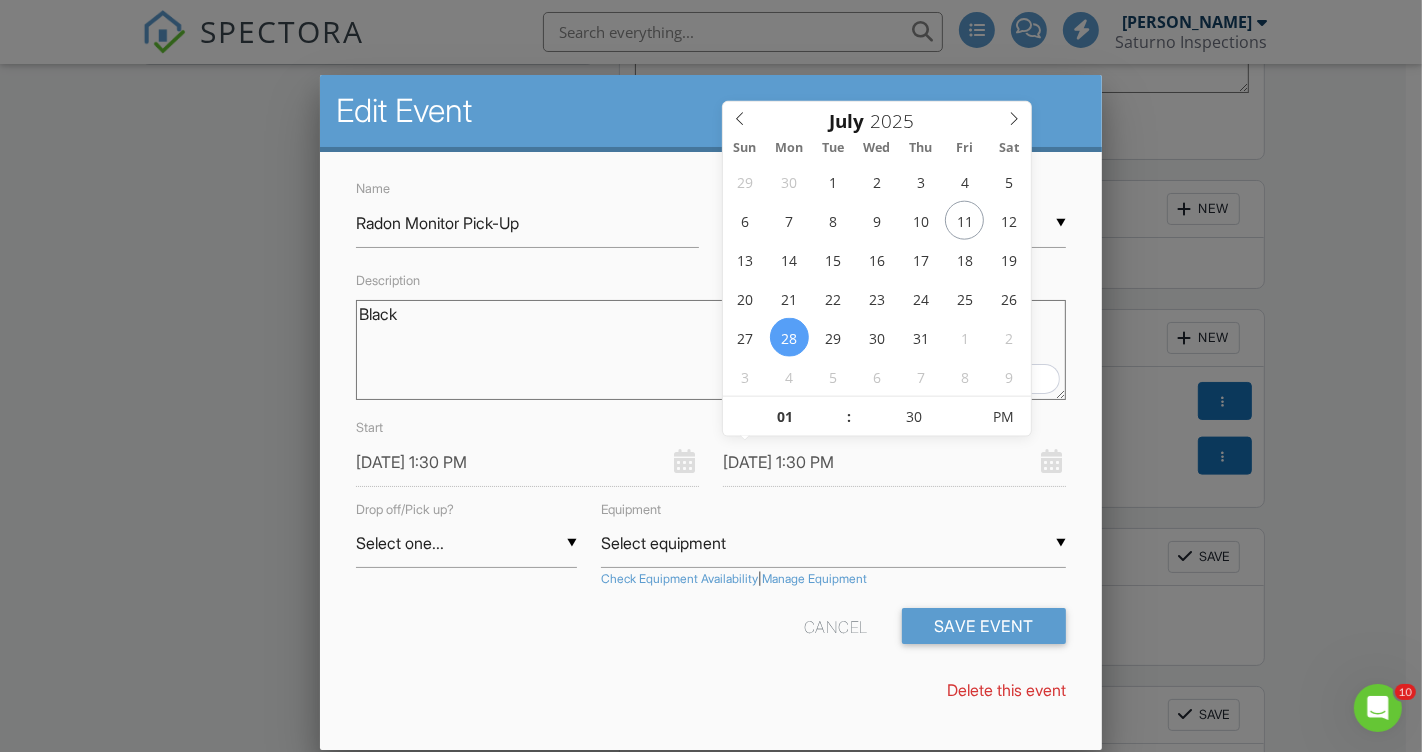 click on "07/28/2025 1:30 PM" at bounding box center [894, 462] 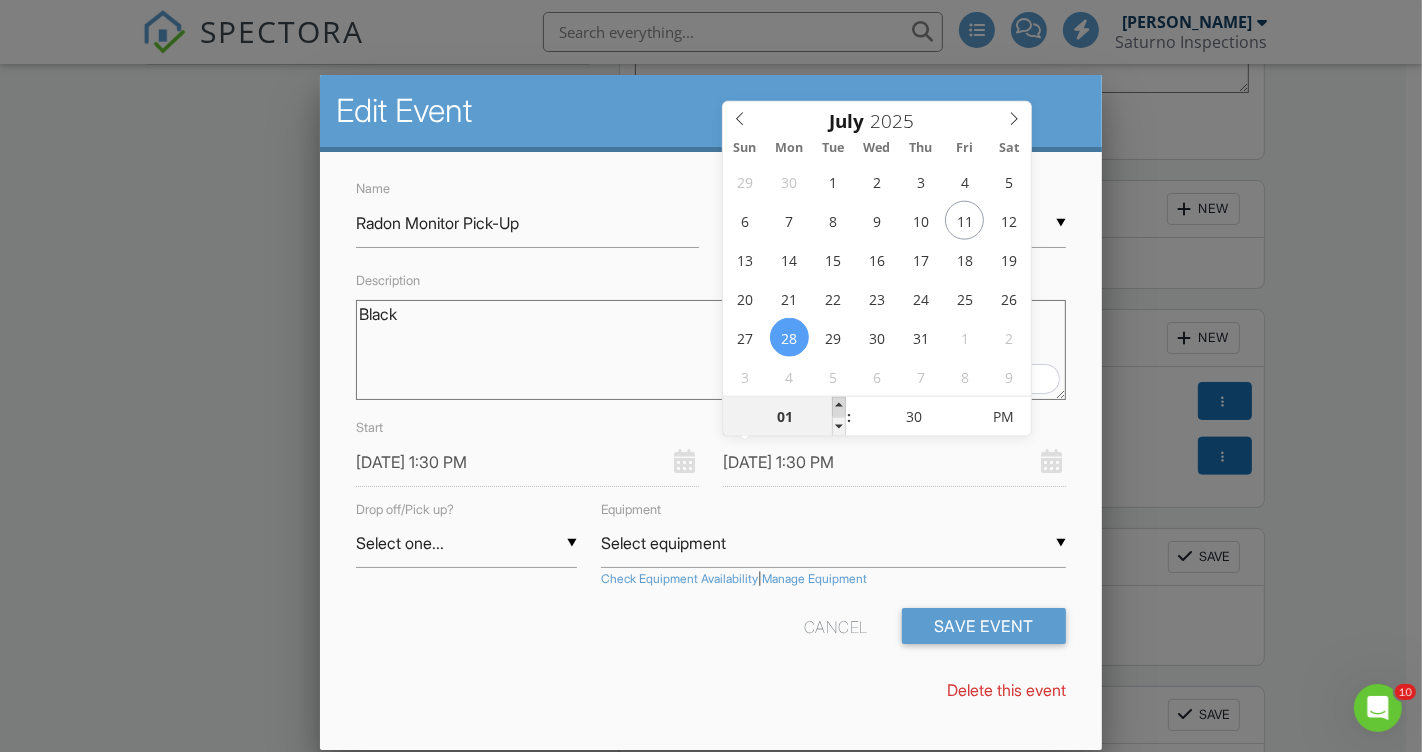 type on "02" 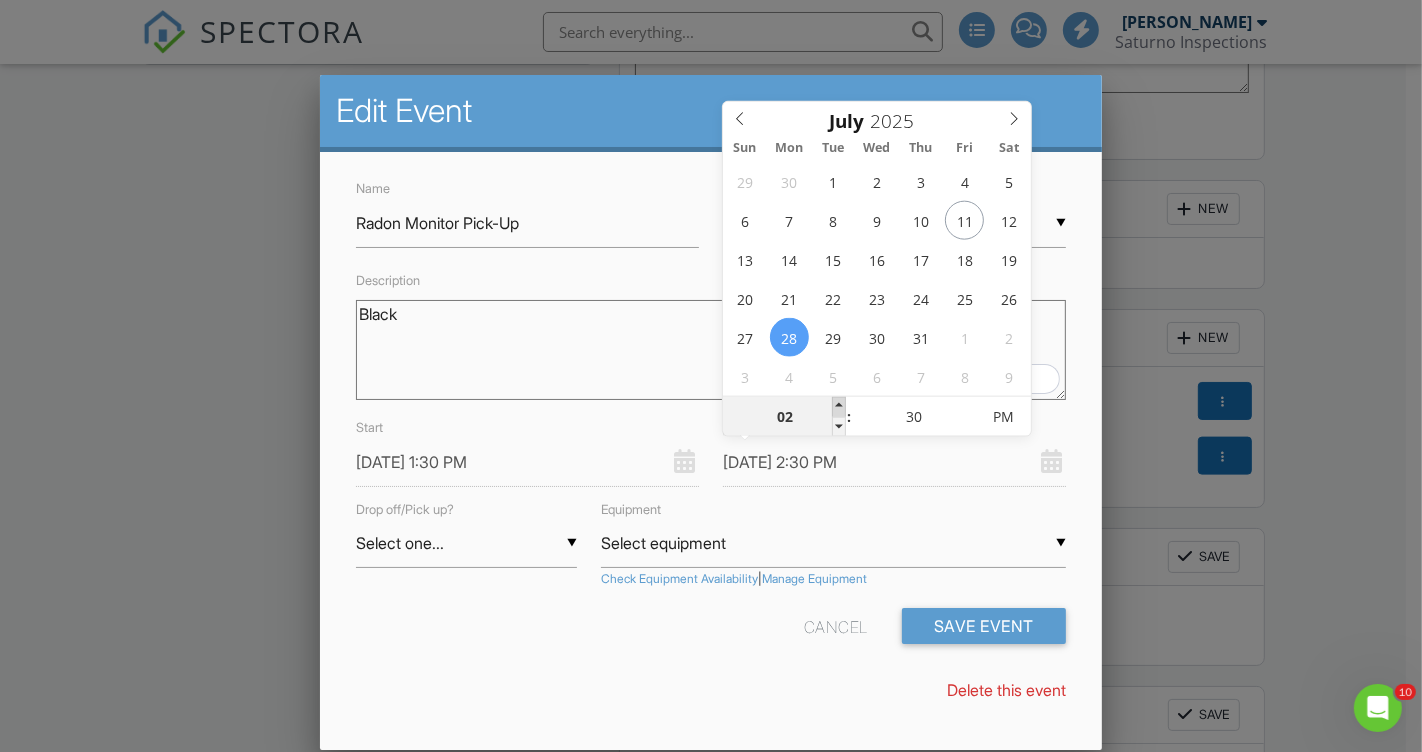 click at bounding box center [839, 407] 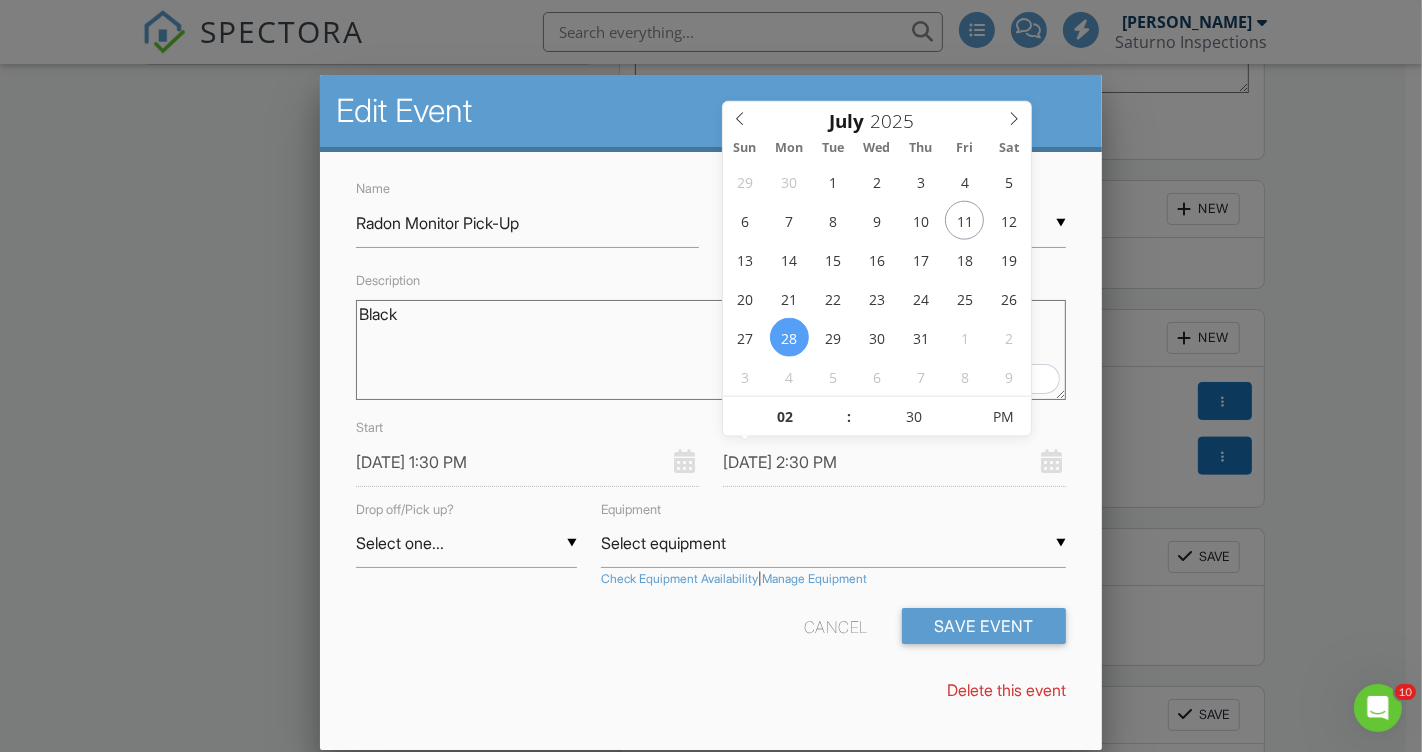 click on "Cancel
Save Event" at bounding box center [711, 633] 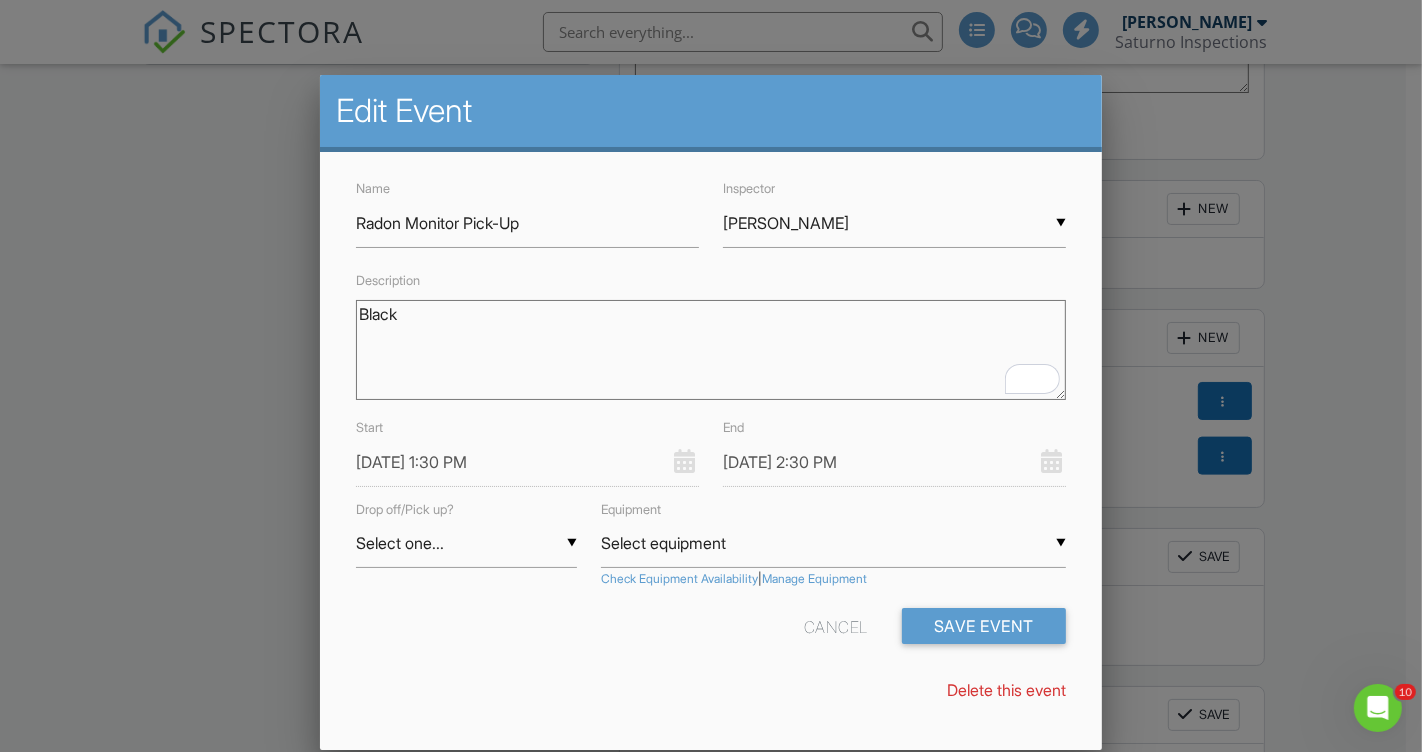 click on "▼ Select one... Select one... Drop Pickup Select one...
Drop
Pickup" at bounding box center [466, 543] 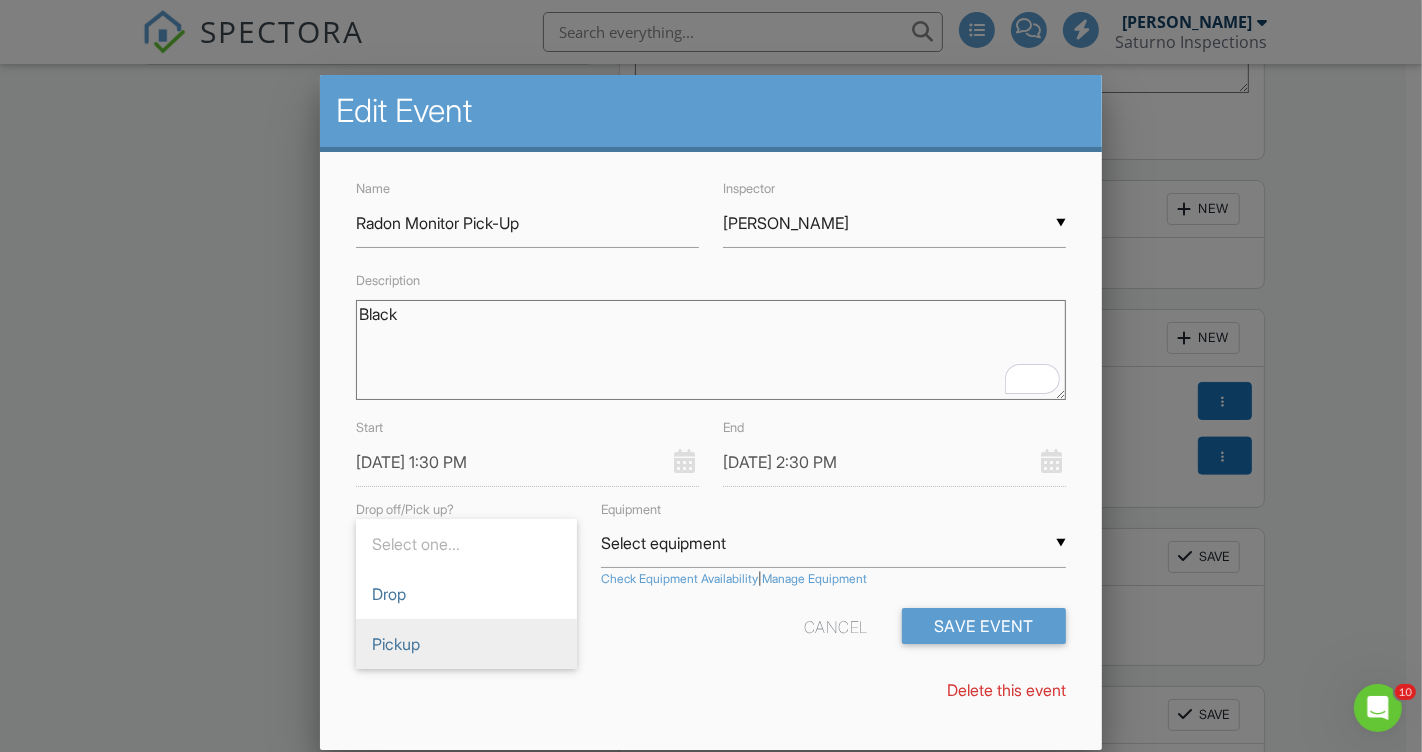 click on "Pickup" at bounding box center (466, 644) 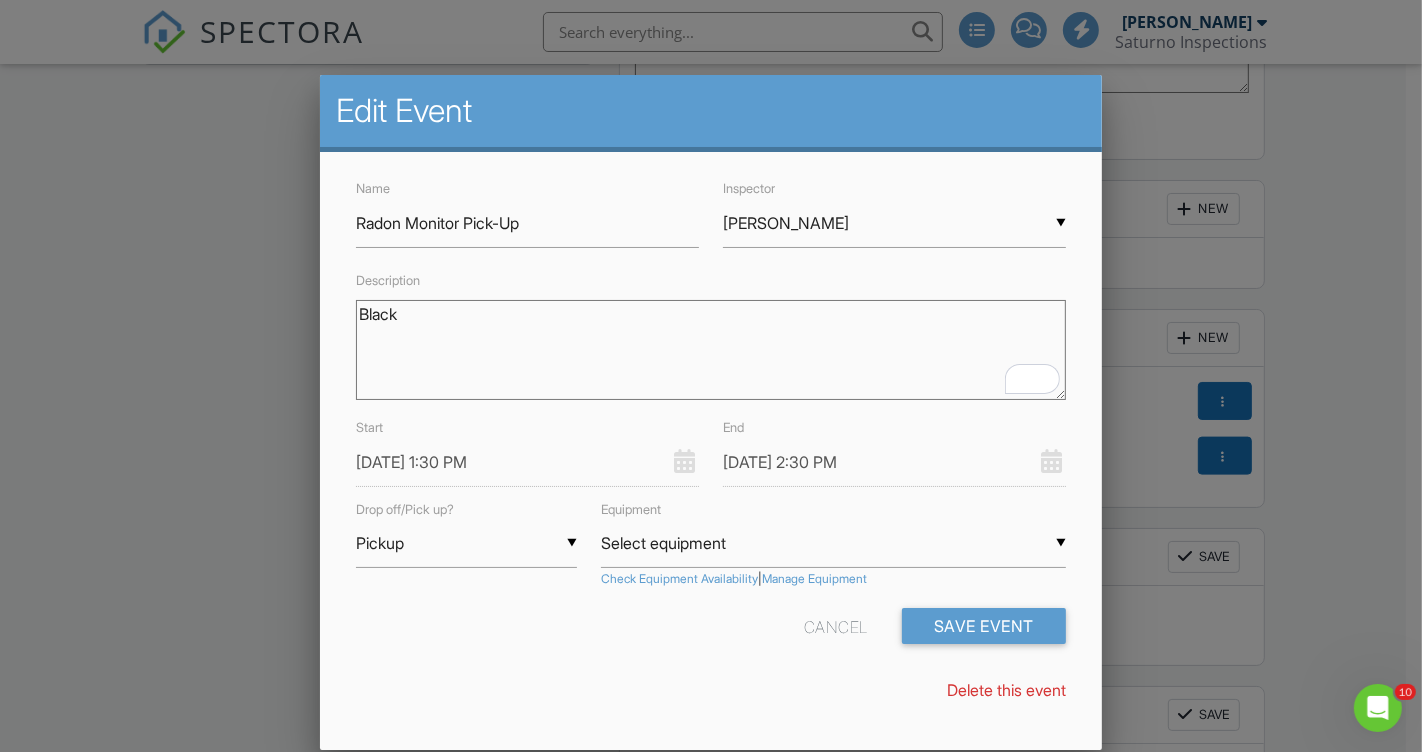 click on "Select equipment" at bounding box center (833, 543) 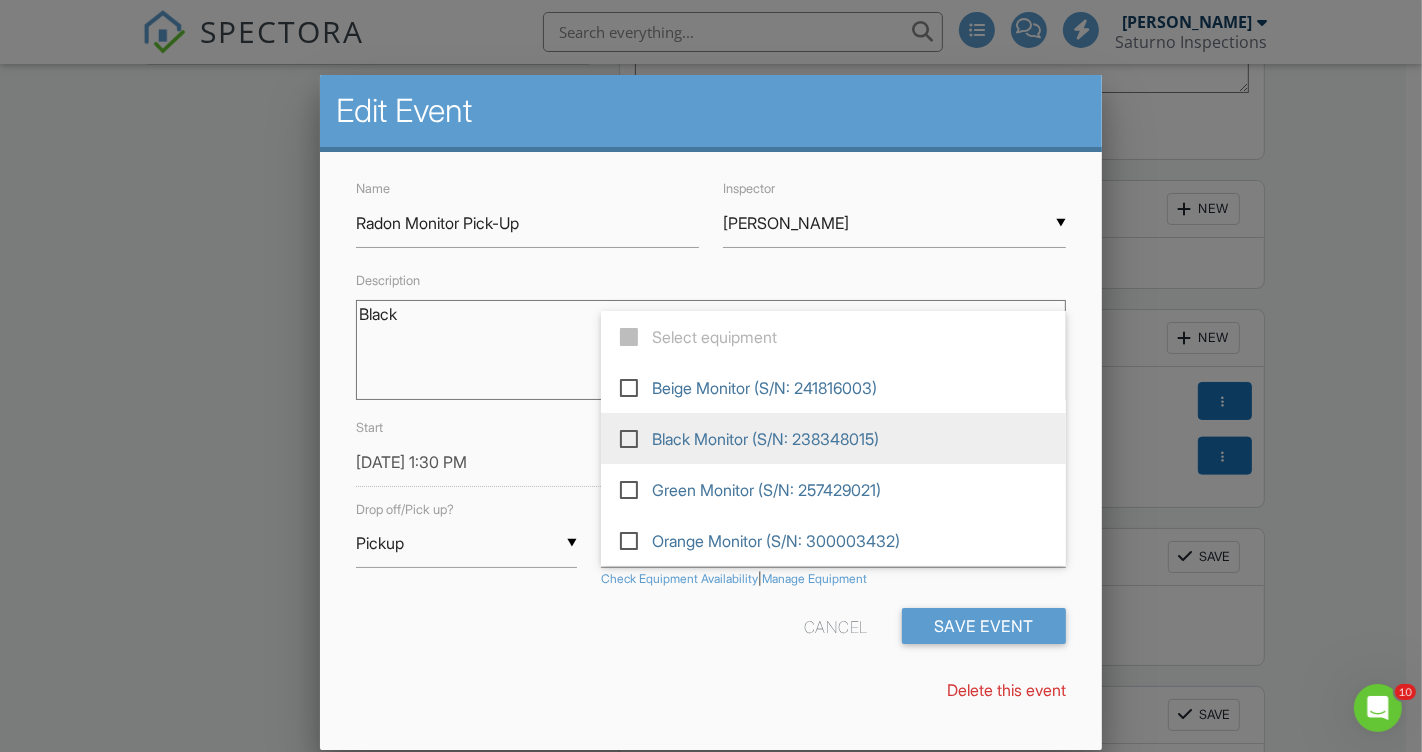 click at bounding box center [637, 437] 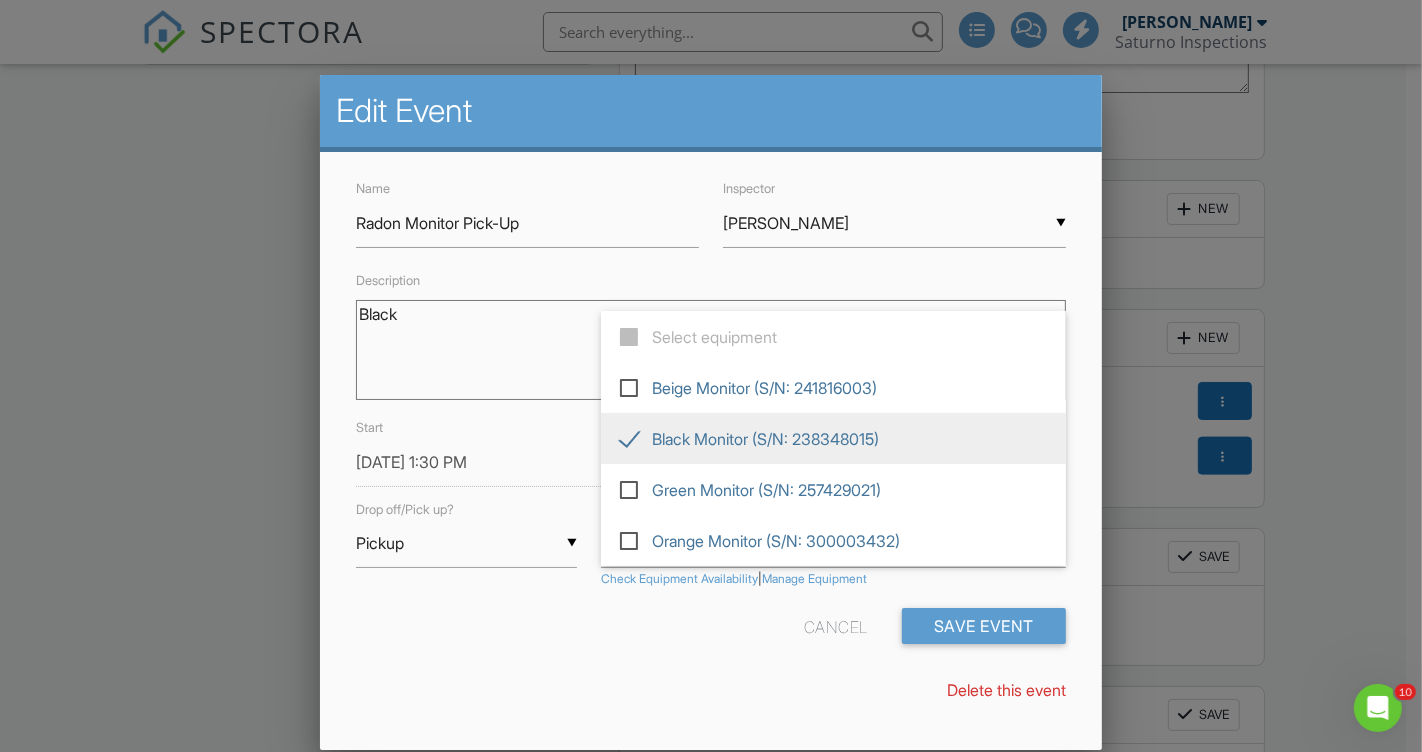 type on "Black Monitor (S/N: 238348015)" 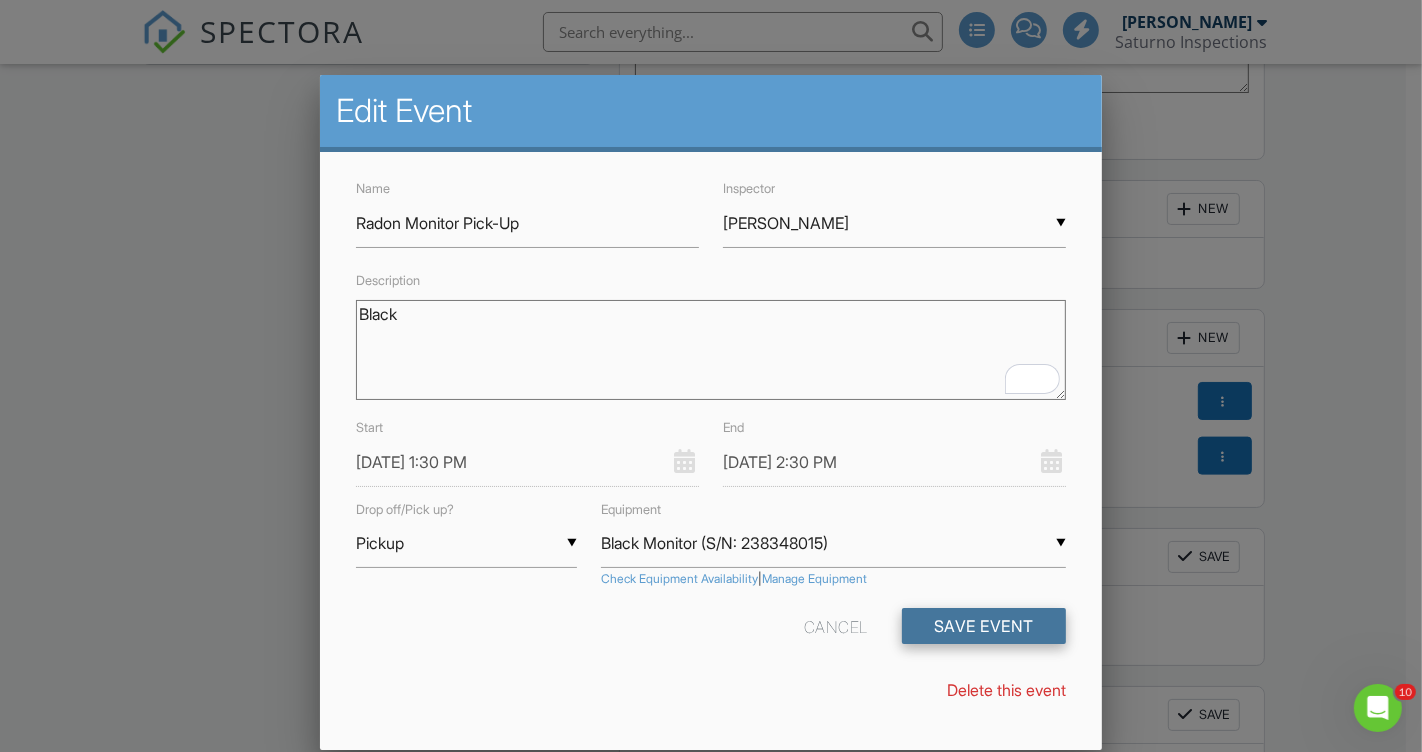 click on "Save Event" at bounding box center [984, 626] 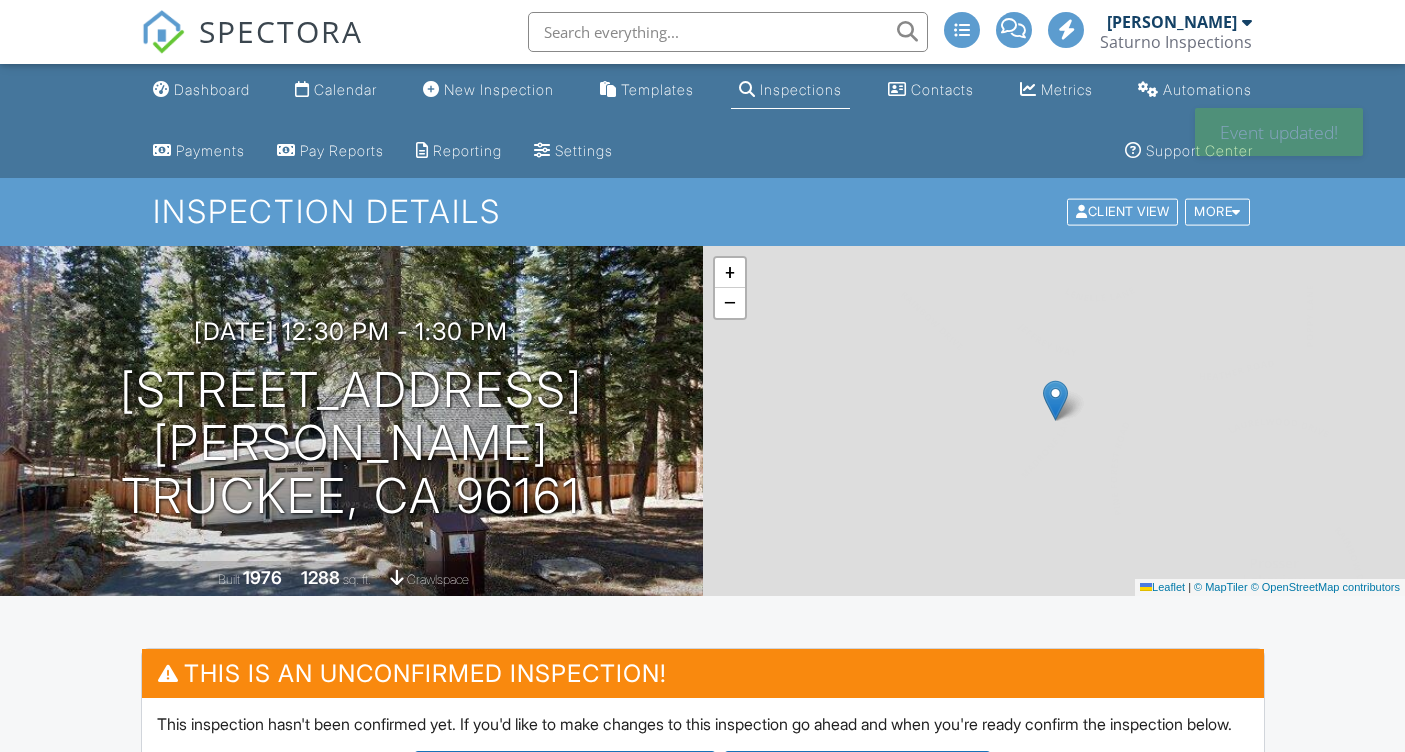 scroll, scrollTop: 0, scrollLeft: 0, axis: both 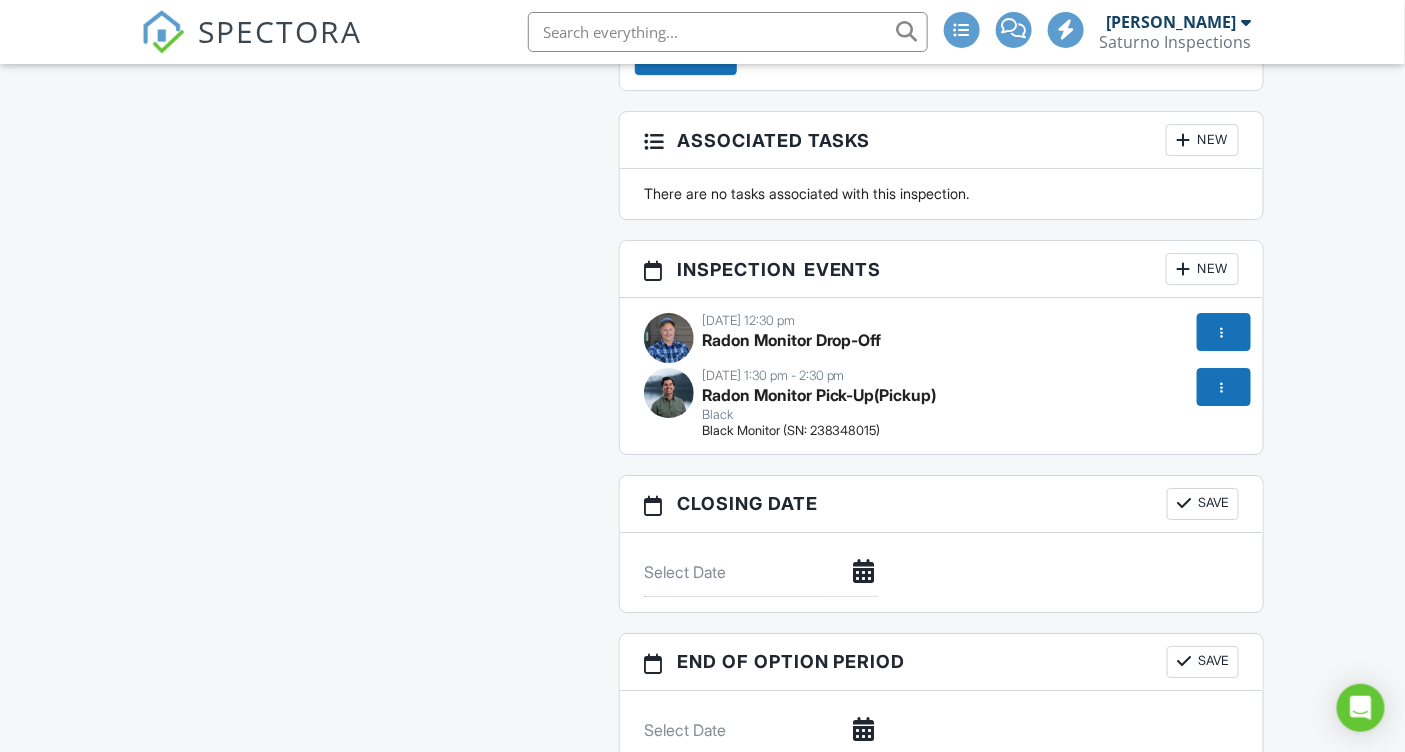 click at bounding box center [669, 338] 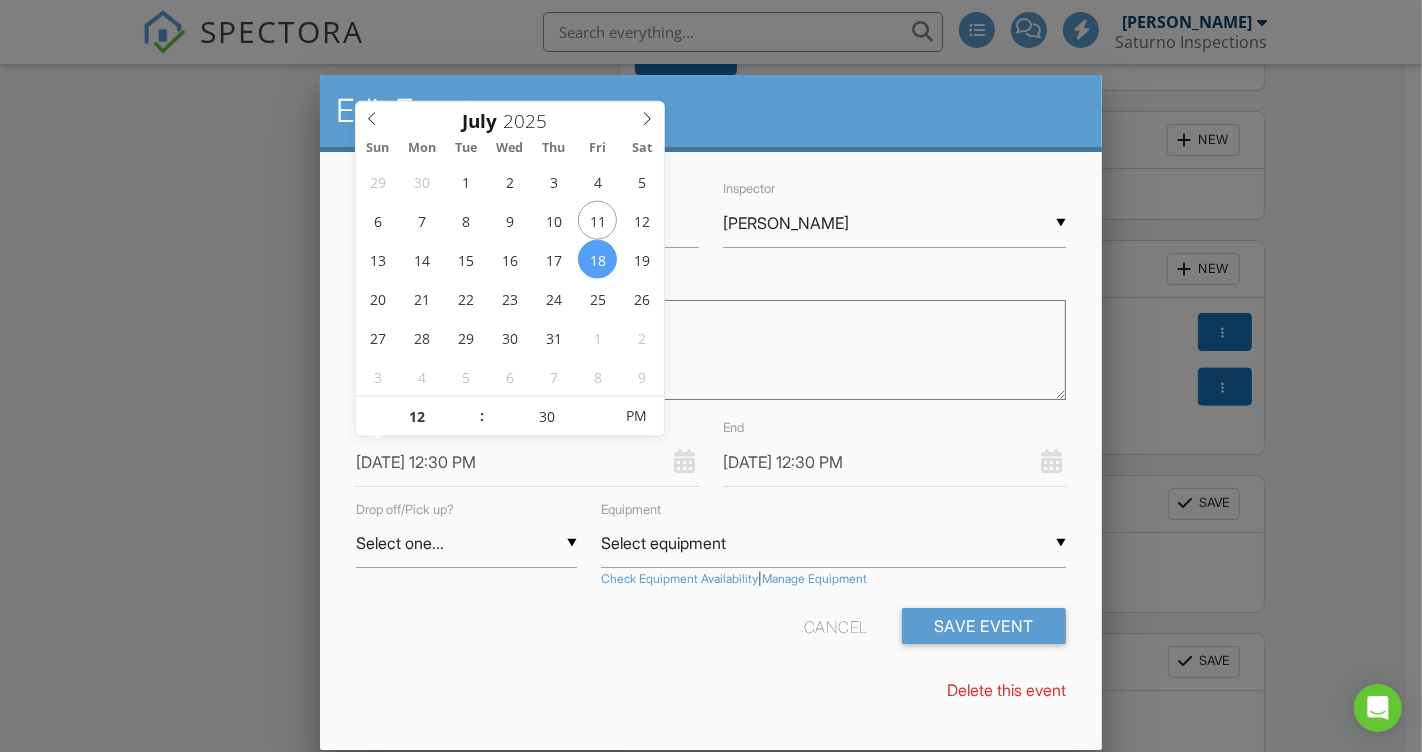 click on "[DATE] 12:30 PM" at bounding box center (527, 462) 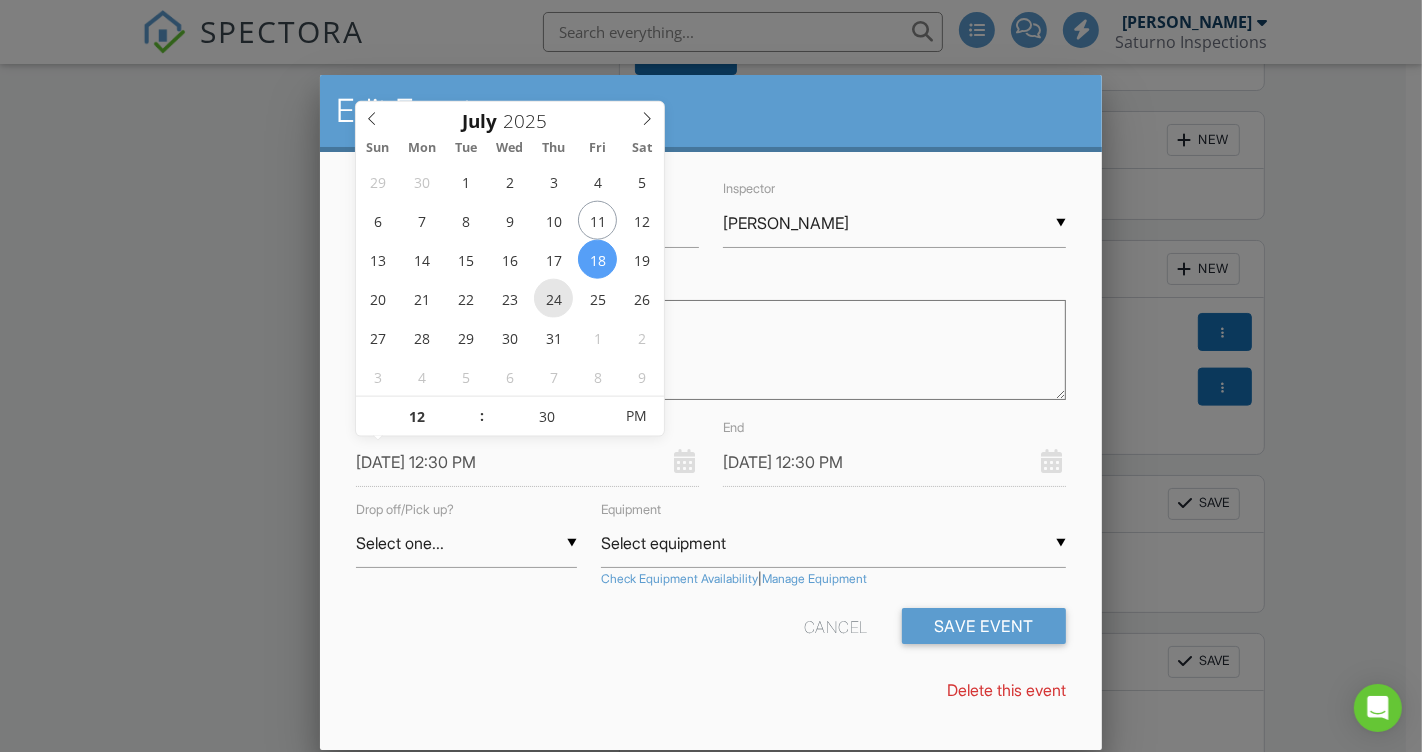 type on "[DATE] 12:30 PM" 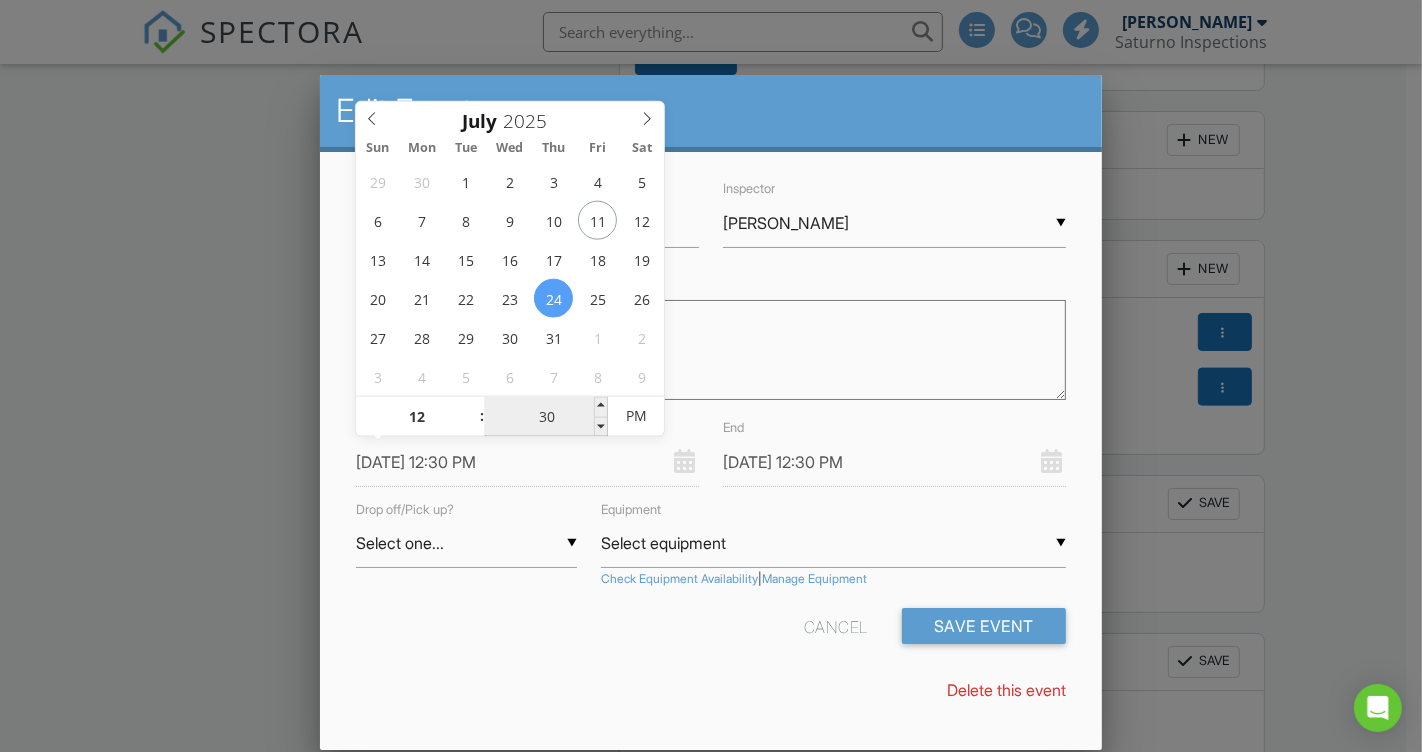 click on "30" at bounding box center [546, 417] 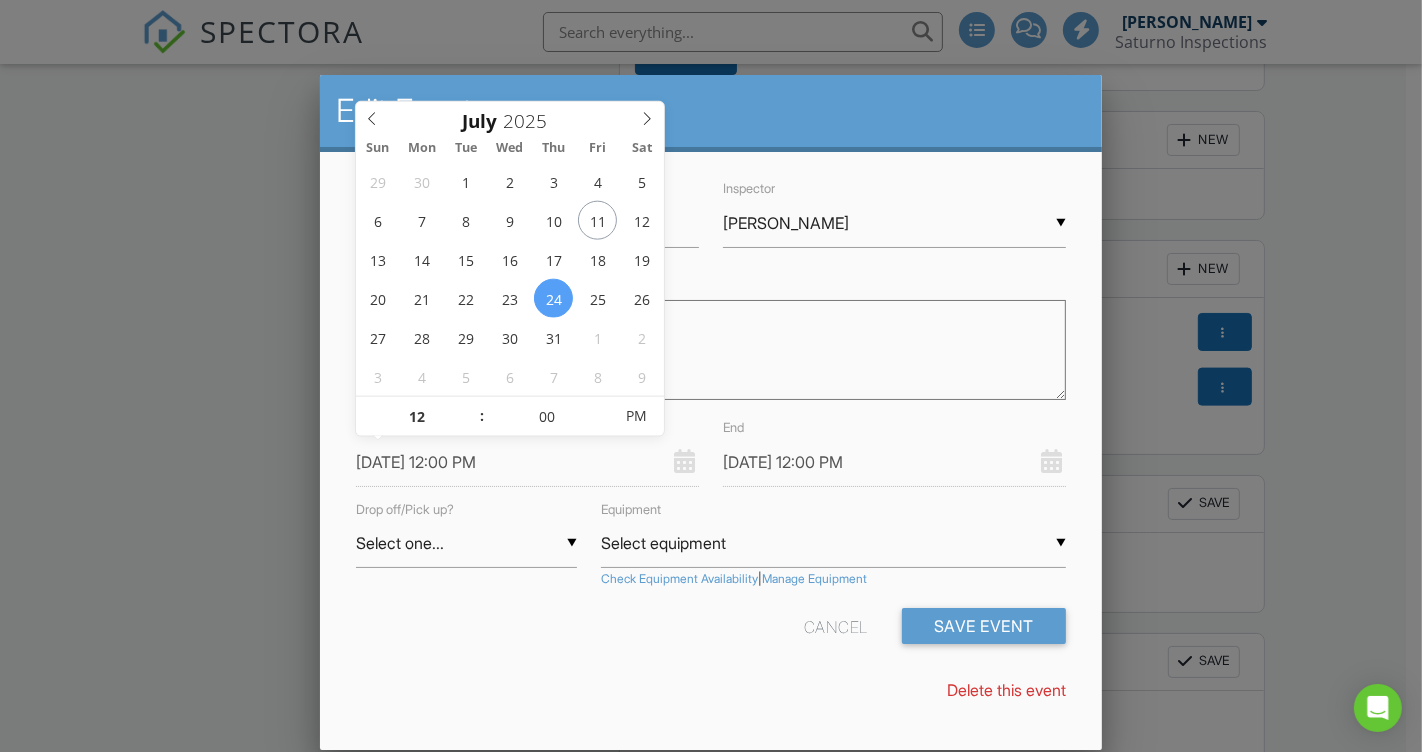 click on "Cancel
Save Event" at bounding box center (711, 633) 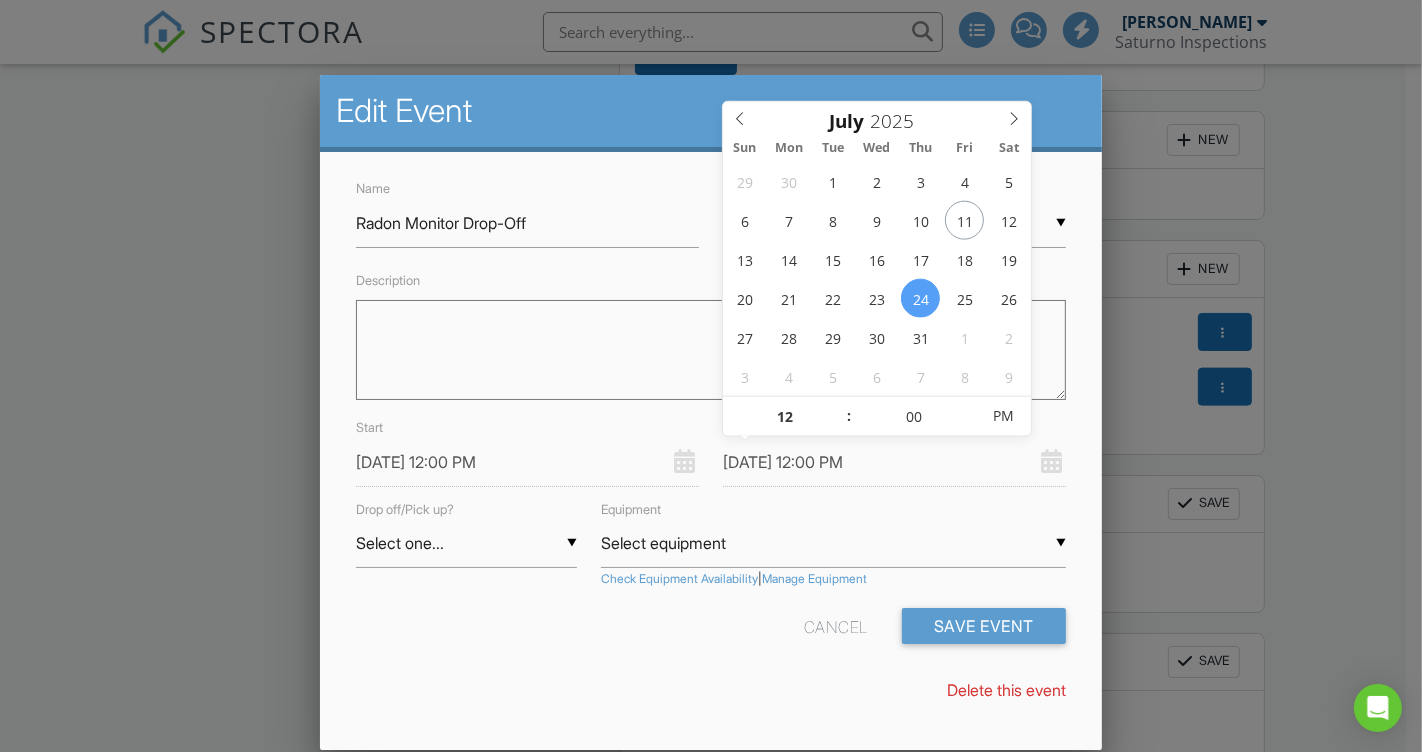 click on "[DATE] 12:00 PM" at bounding box center (894, 462) 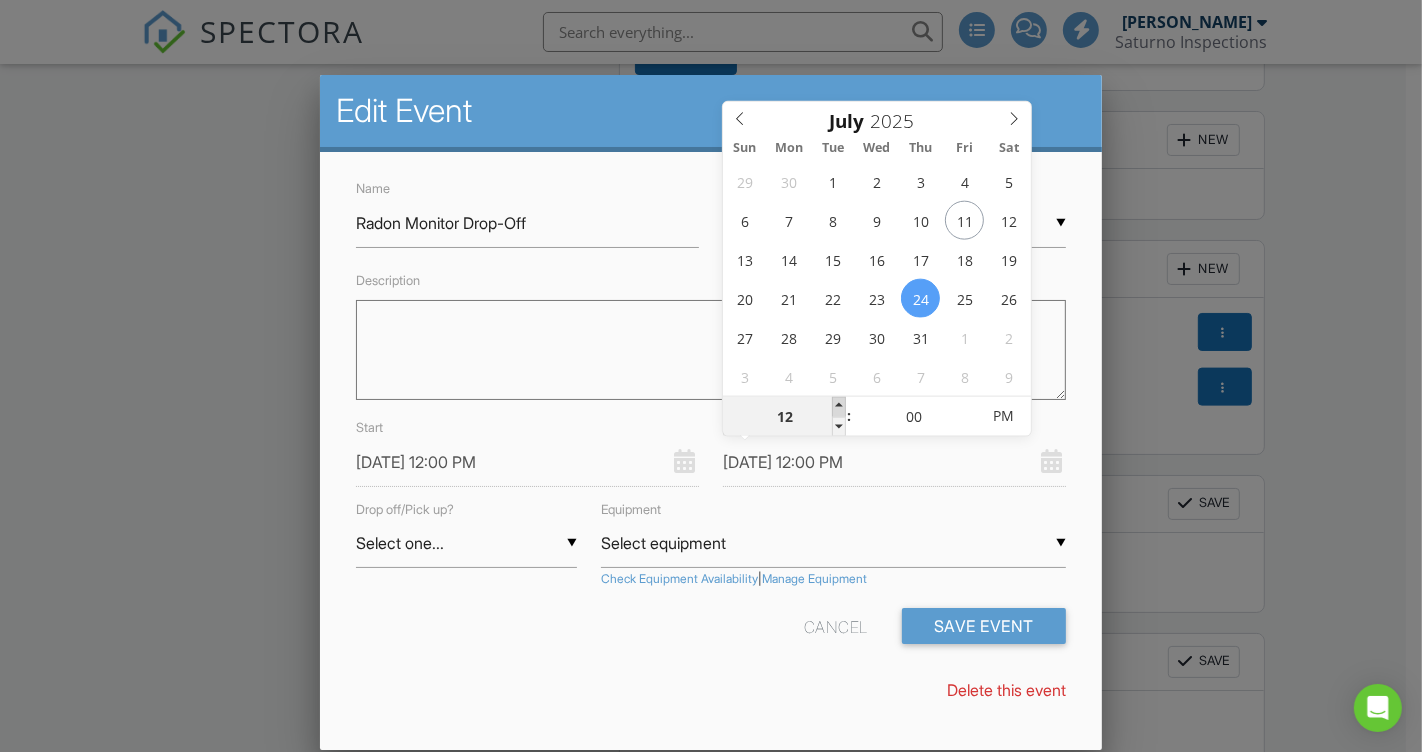 type on "[DATE] 1:00 PM" 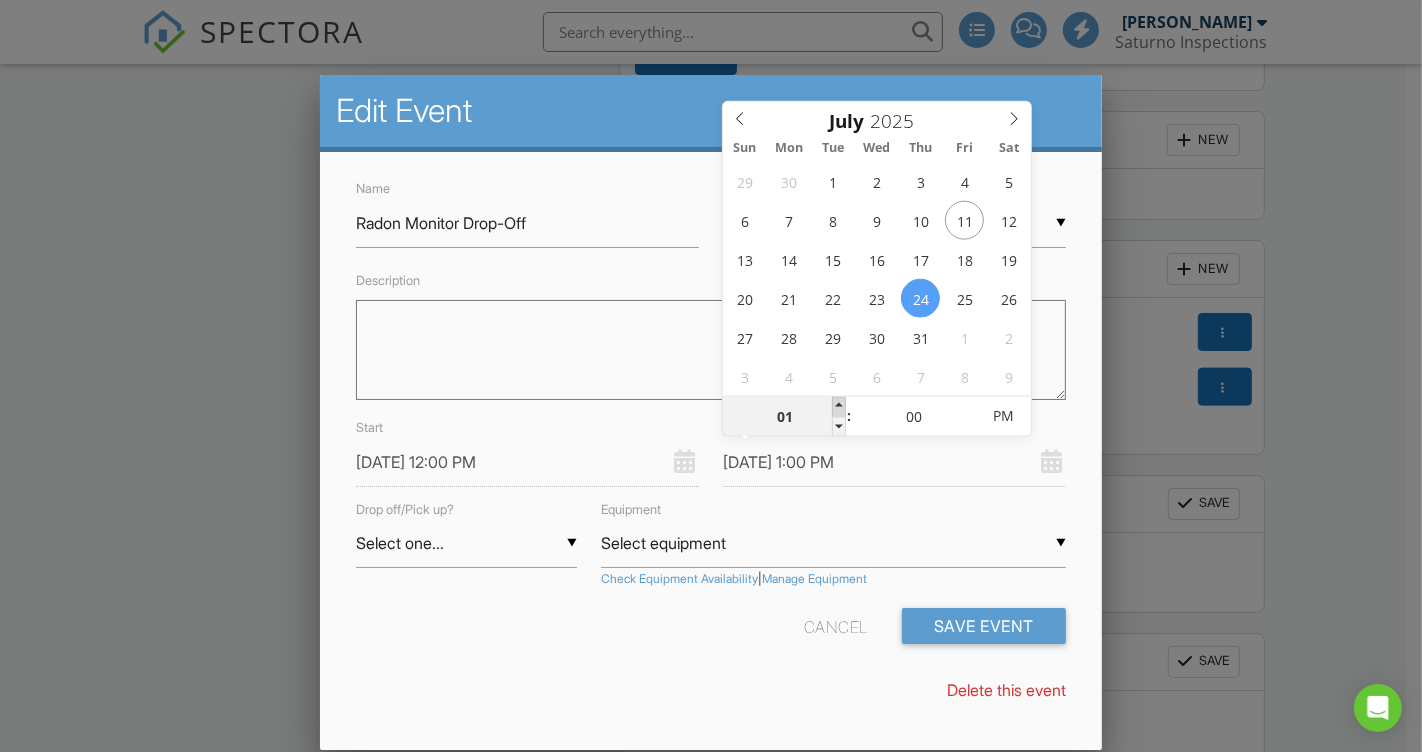 click at bounding box center (839, 407) 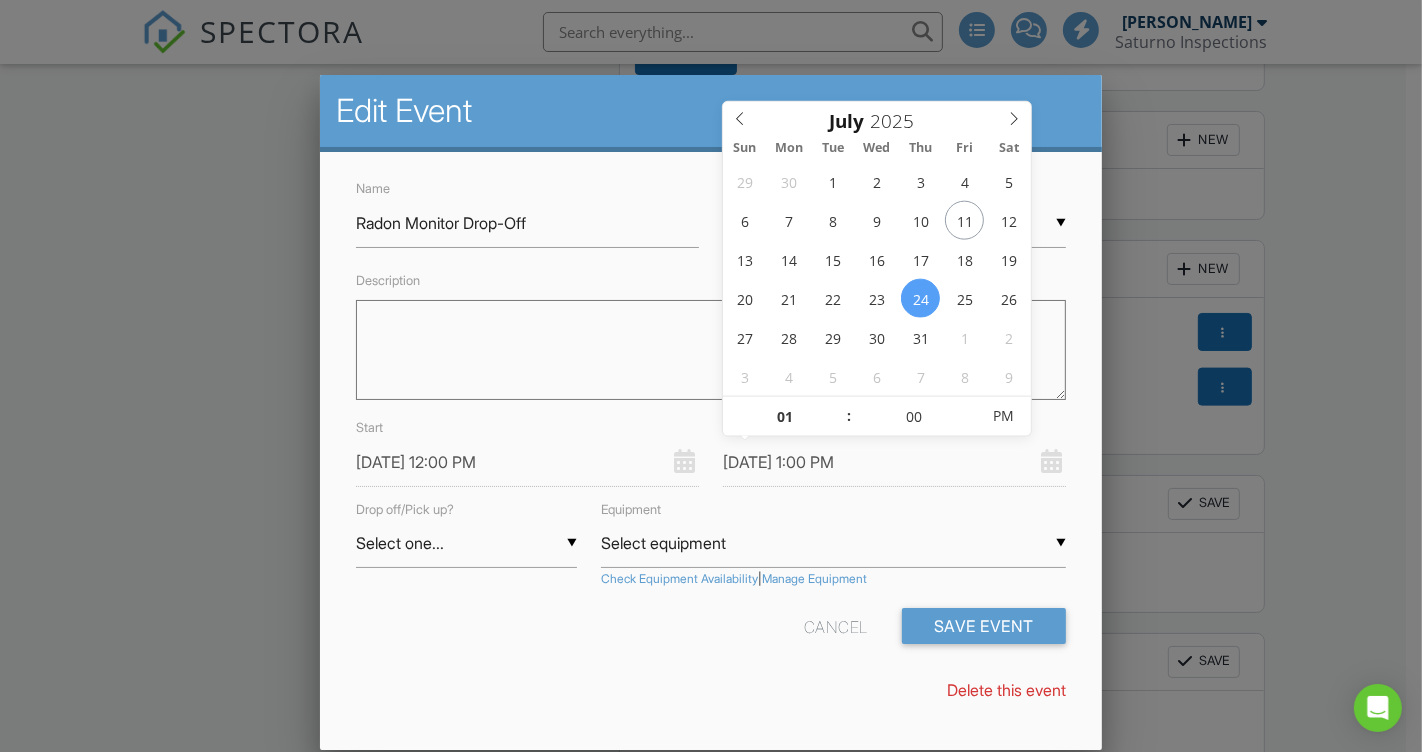 click on "Cancel
Save Event" at bounding box center [711, 633] 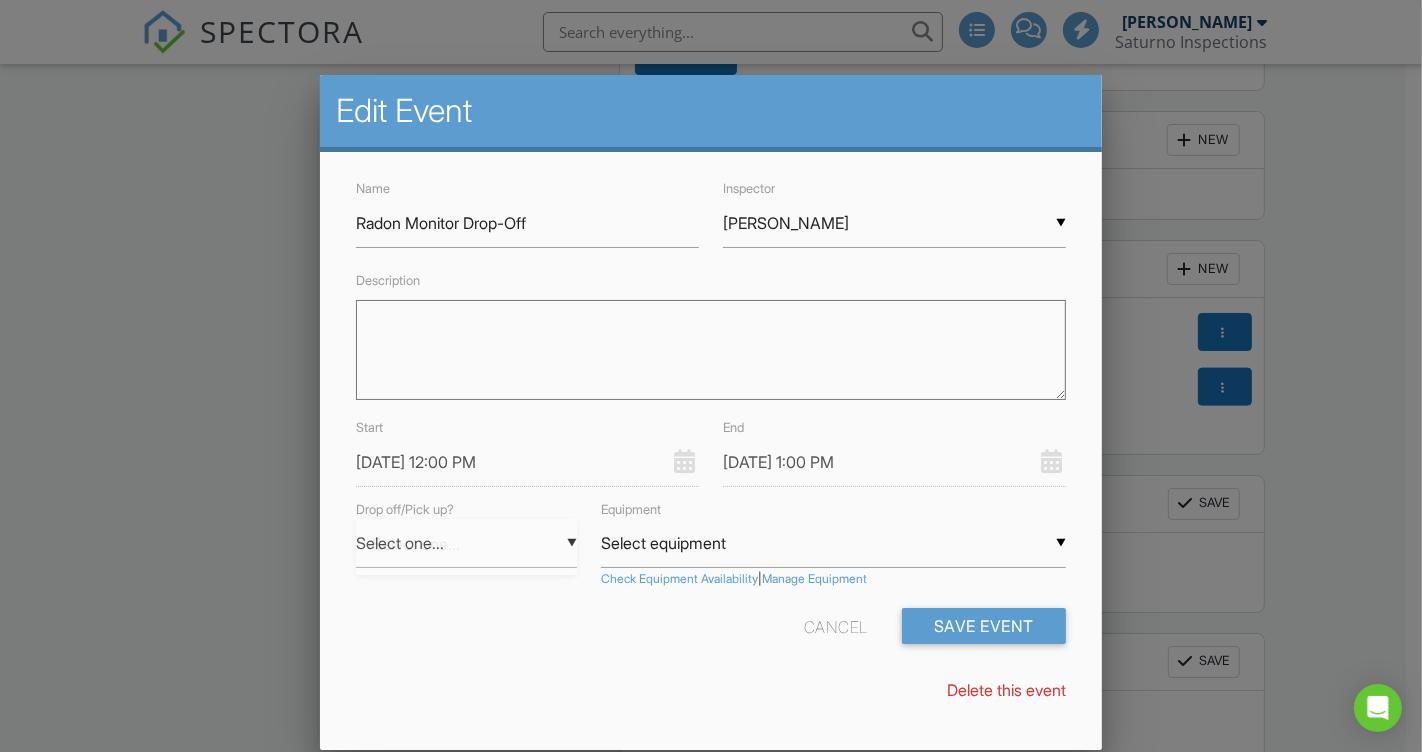 click on "▼ Select one... Select one... Drop Pickup Select one...
Drop
Pickup" at bounding box center [466, 543] 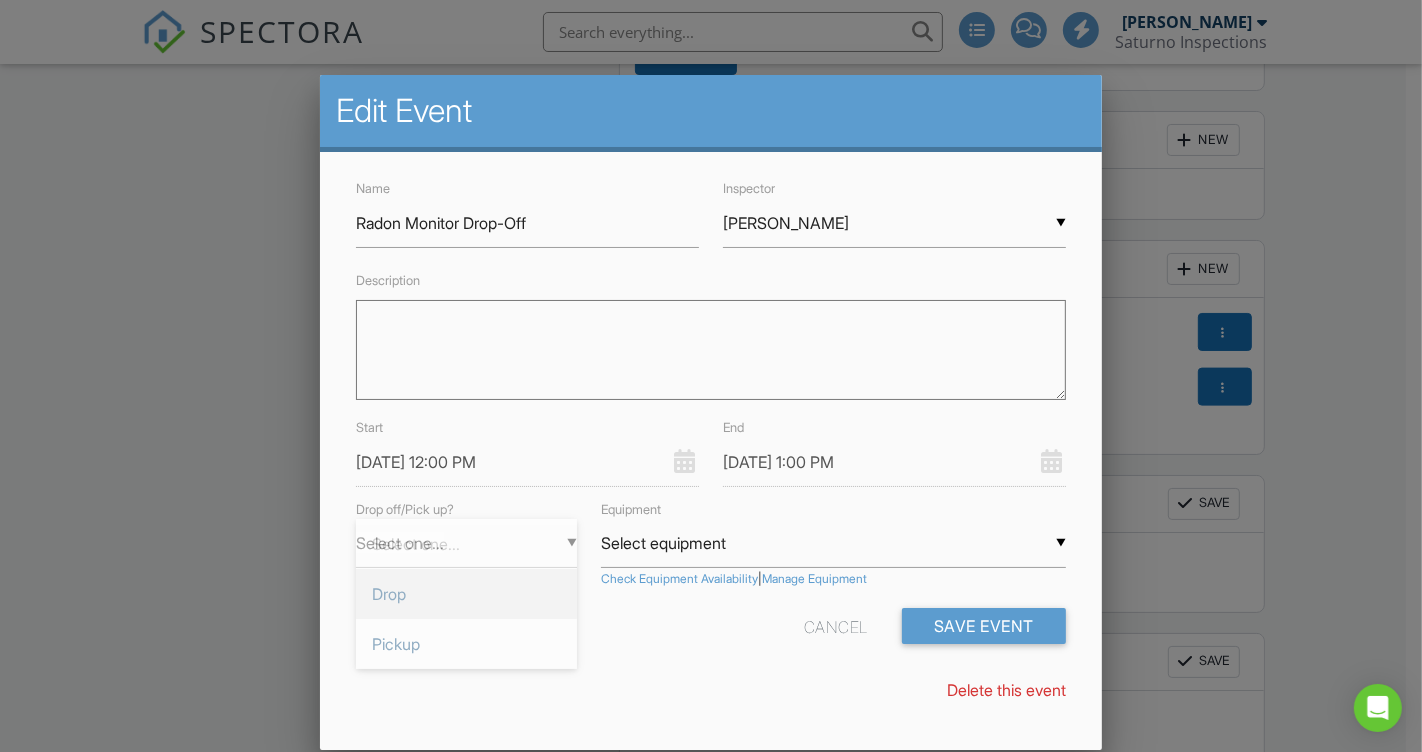 click on "Drop" at bounding box center (466, 594) 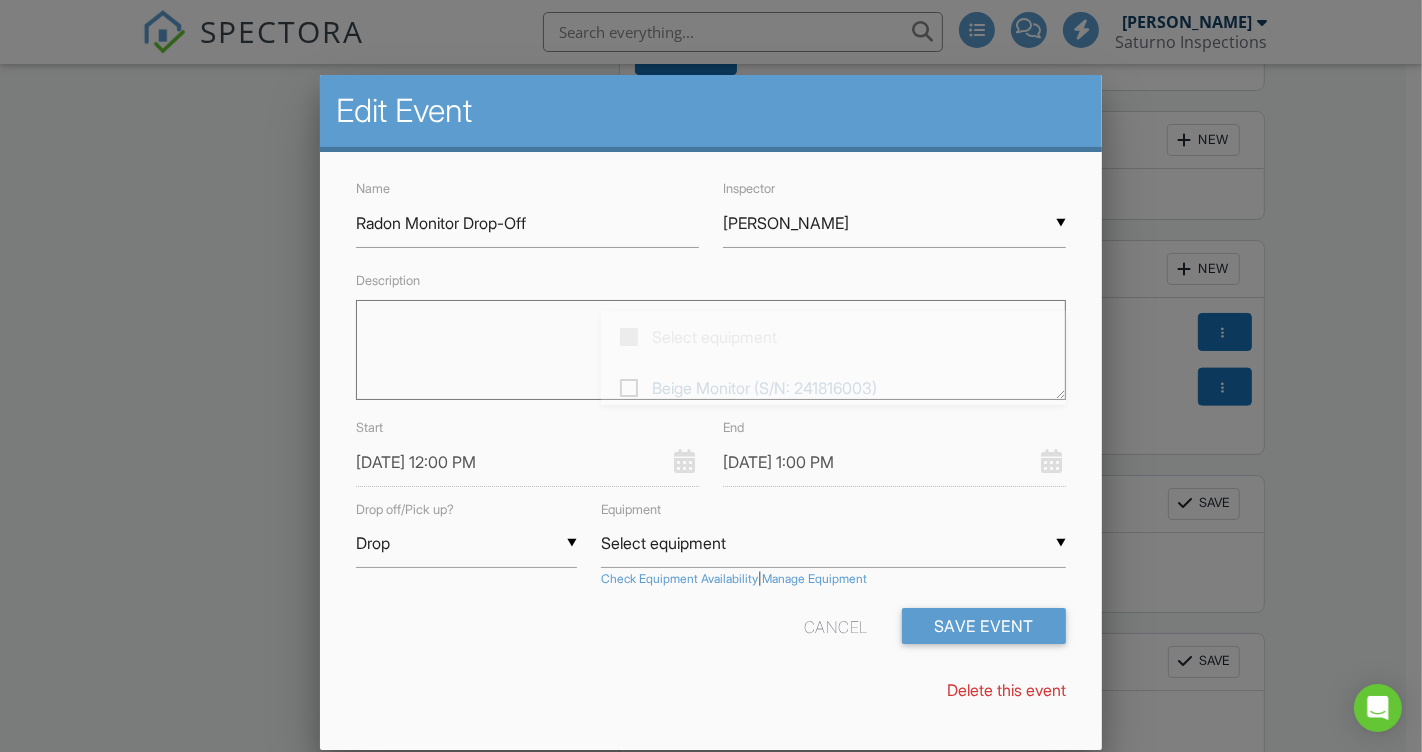 click on "Select equipment" at bounding box center [833, 543] 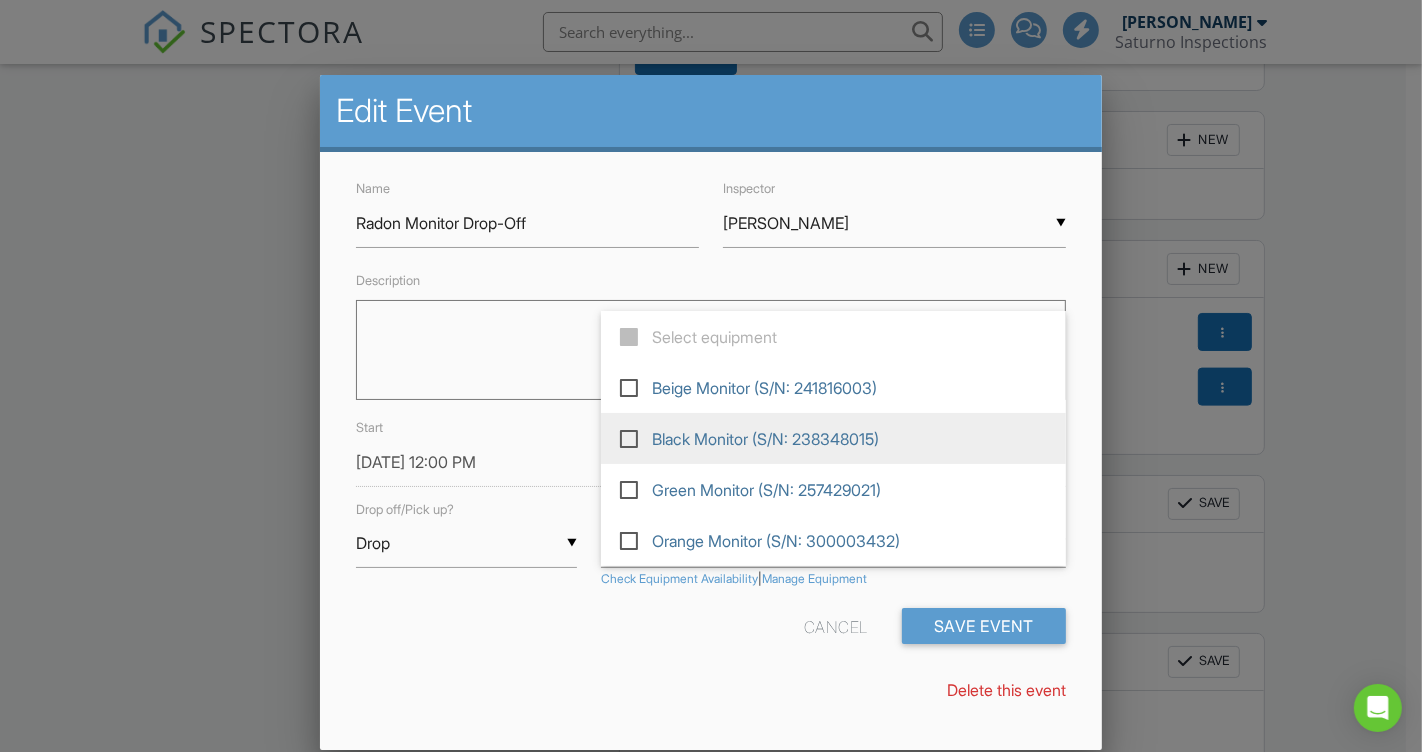 click at bounding box center (637, 437) 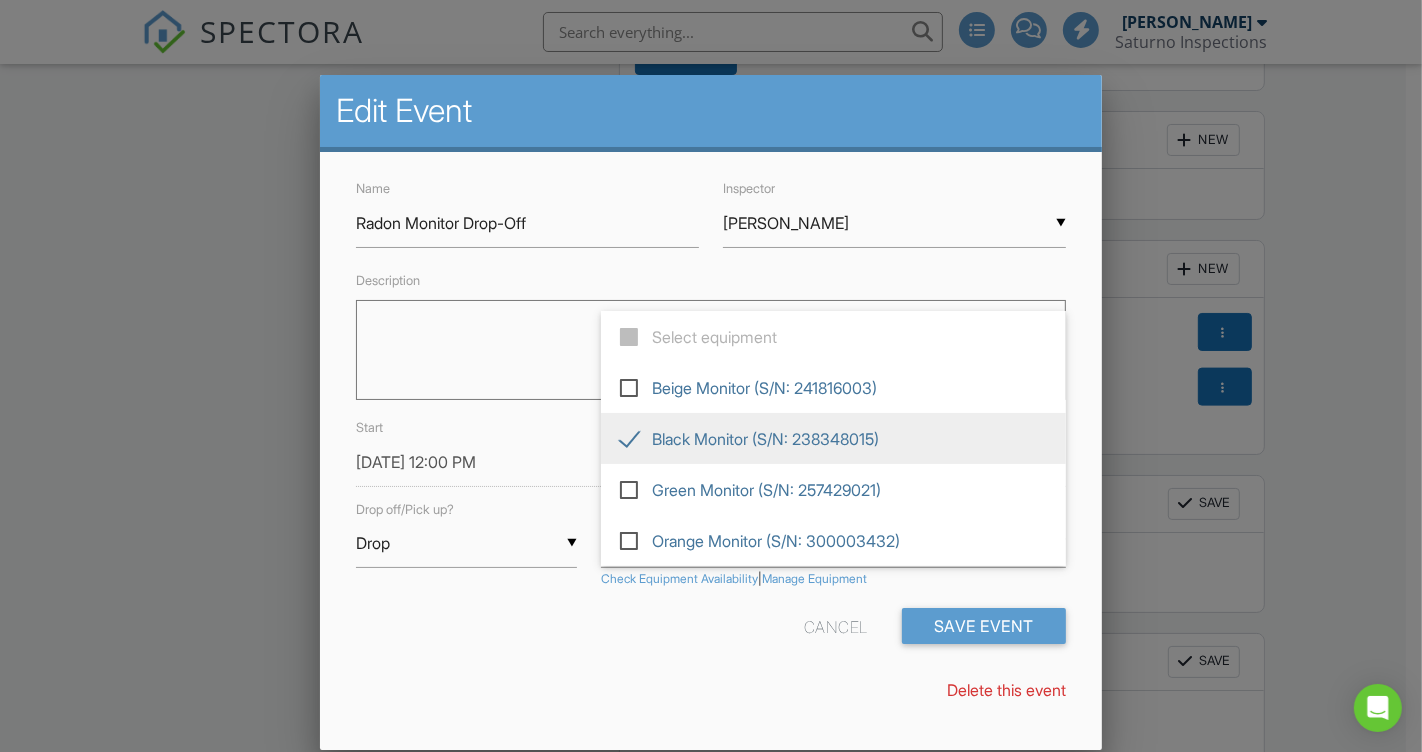type on "Black Monitor (S/N: 238348015)" 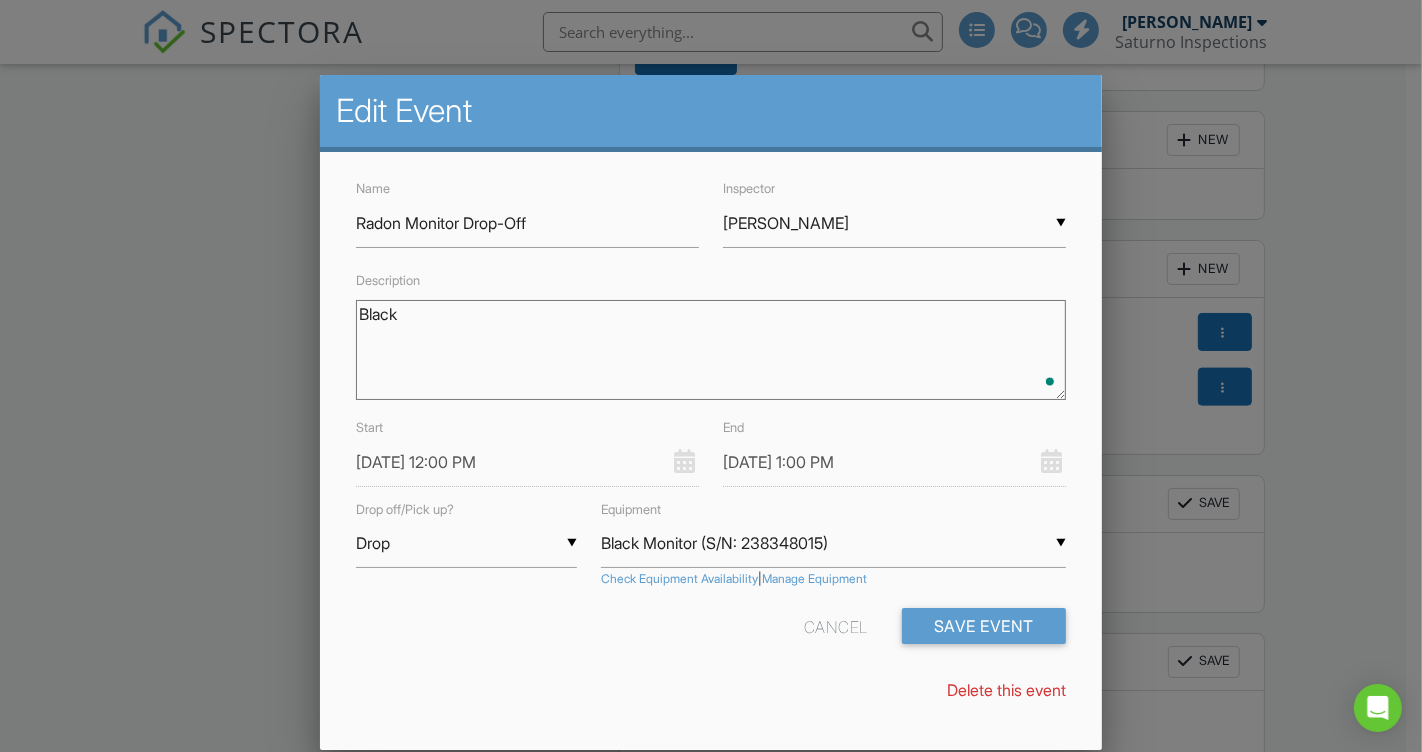 type on "Black" 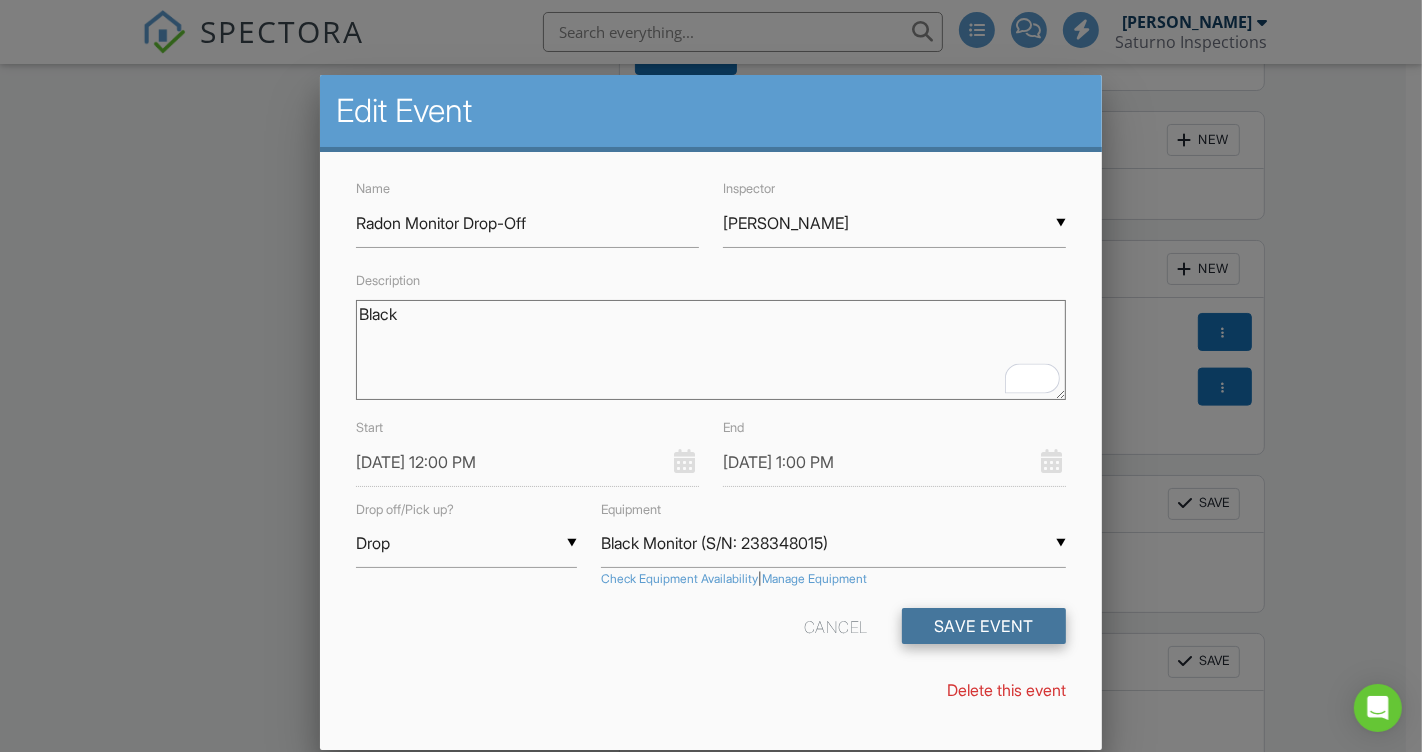 click on "Save Event" at bounding box center [984, 626] 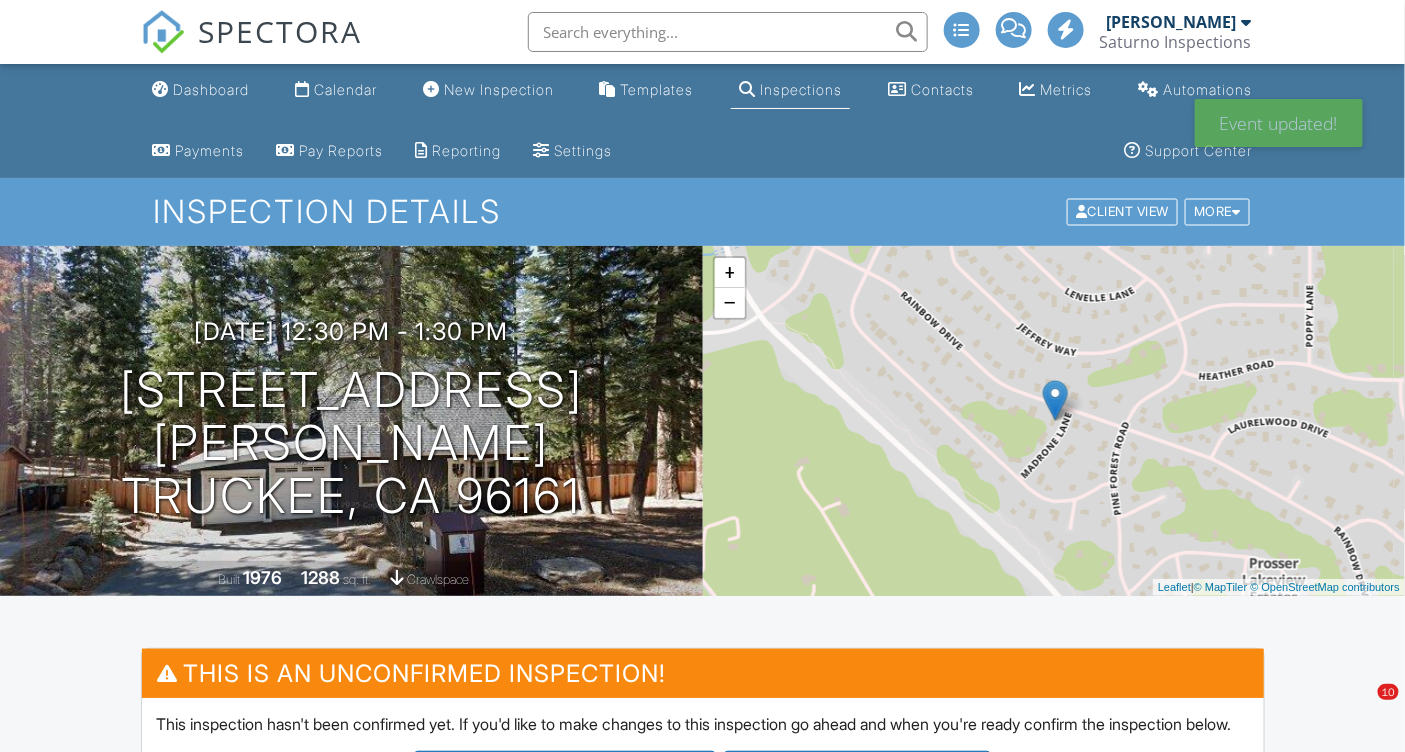 scroll, scrollTop: 0, scrollLeft: 0, axis: both 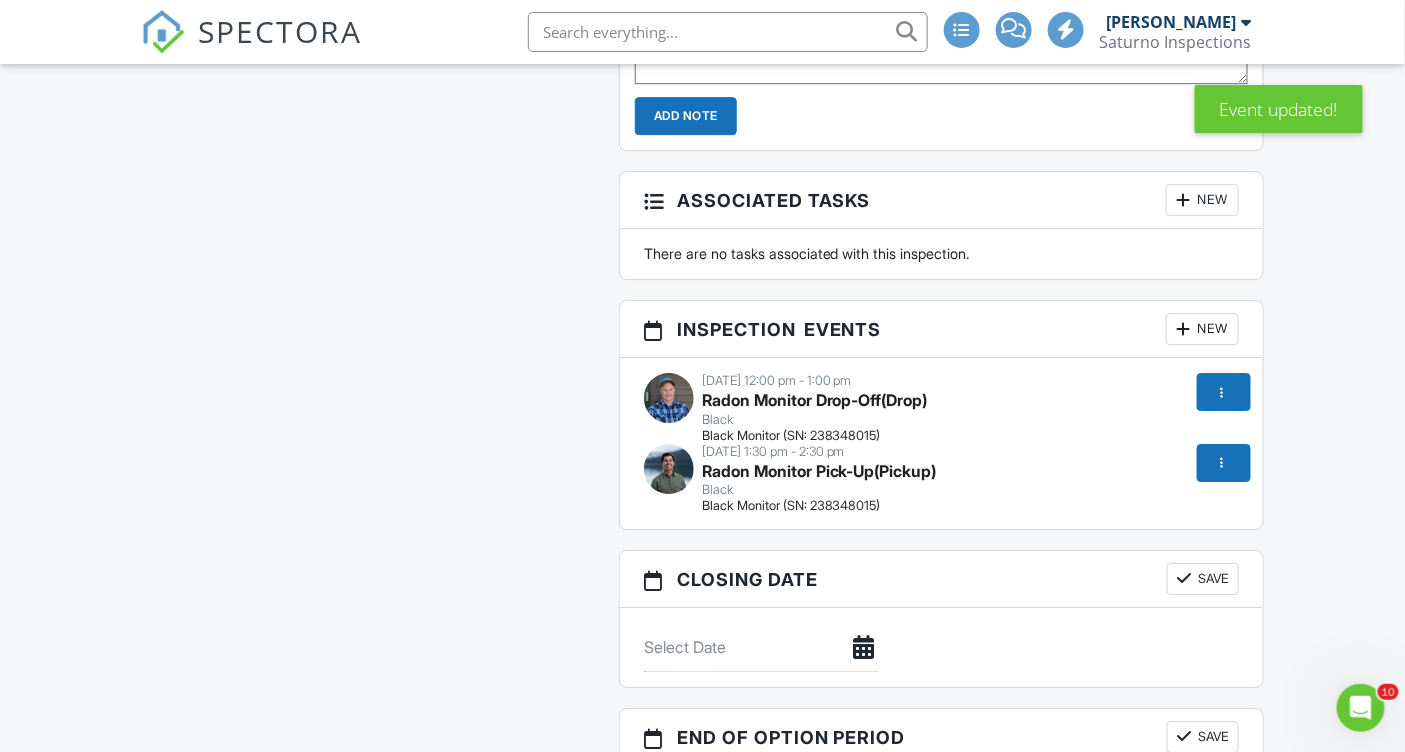click at bounding box center (669, 398) 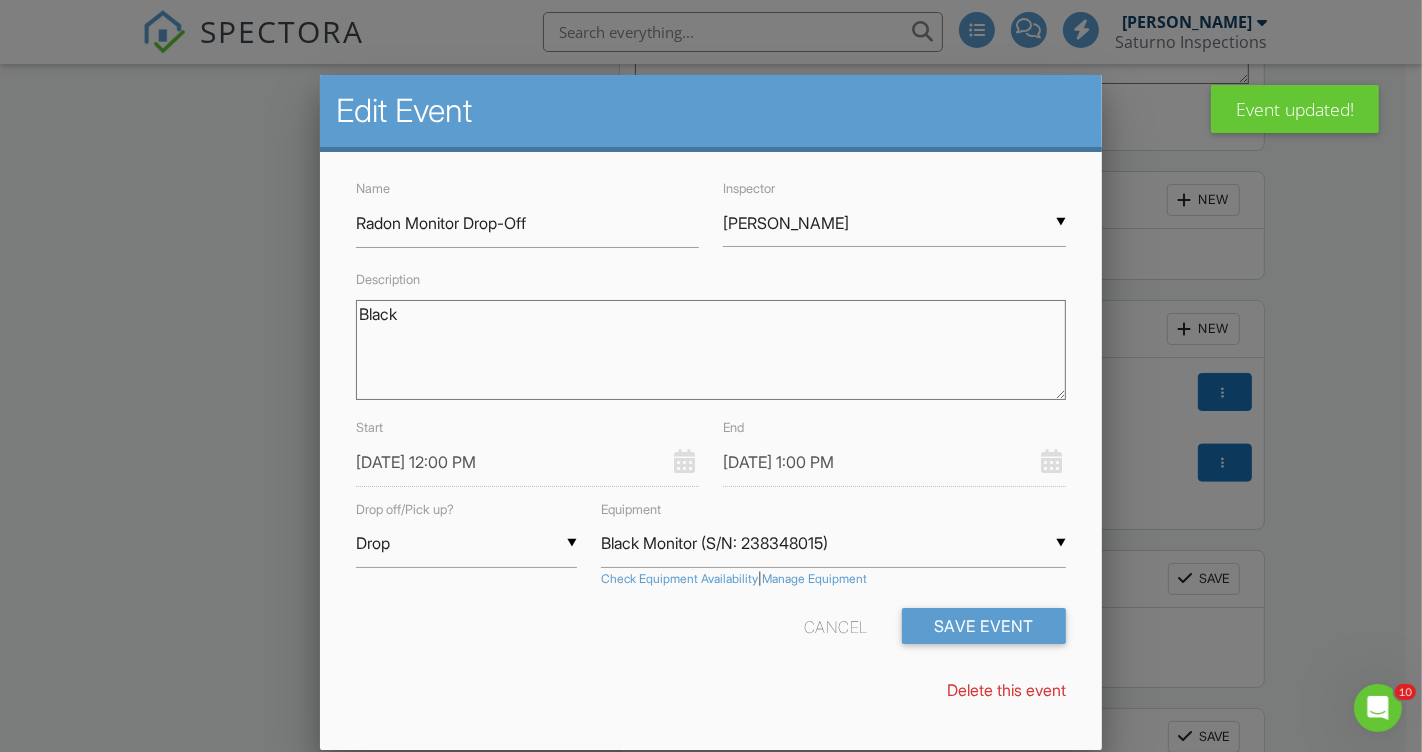 click on "▼ Rusty Baldridge Stephen Saturno Rusty Baldridge Stephen Saturno
Rusty Baldridge" at bounding box center [894, 223] 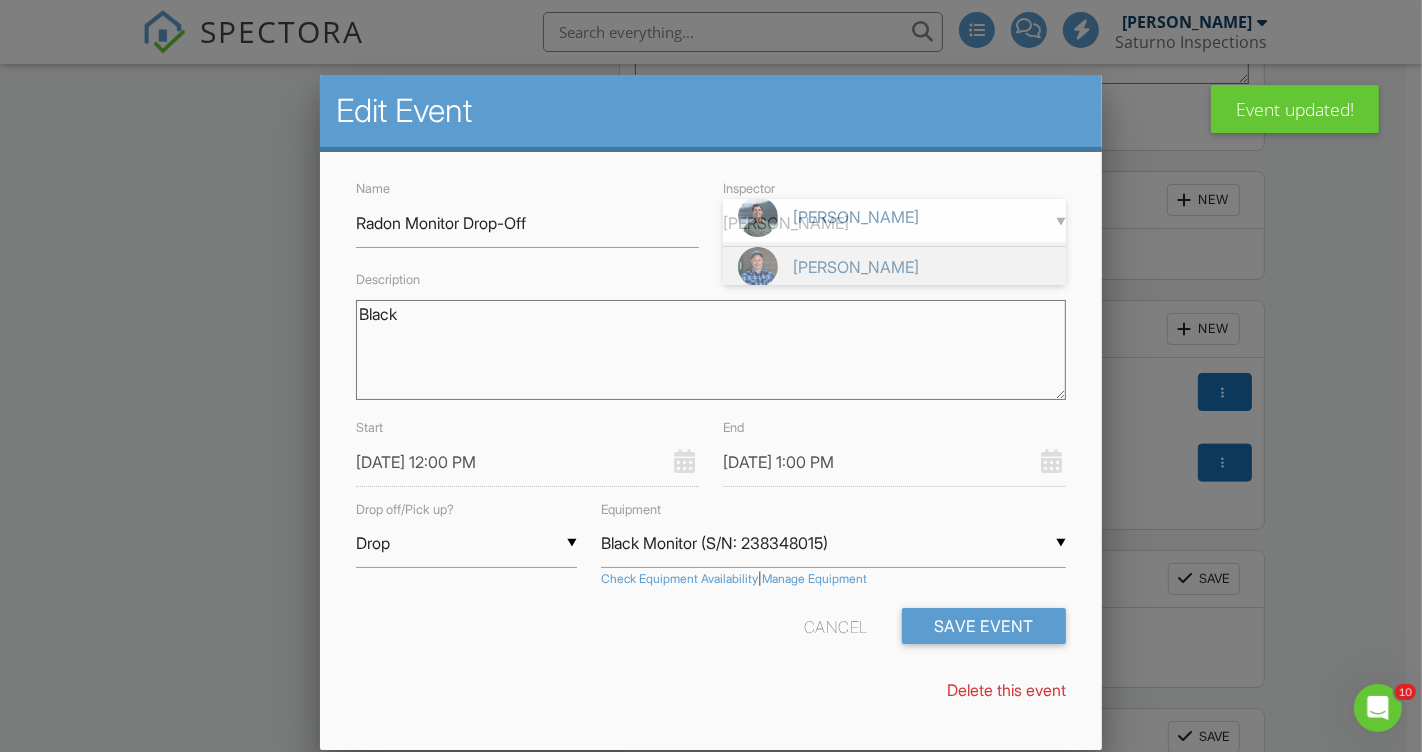 scroll, scrollTop: 0, scrollLeft: 0, axis: both 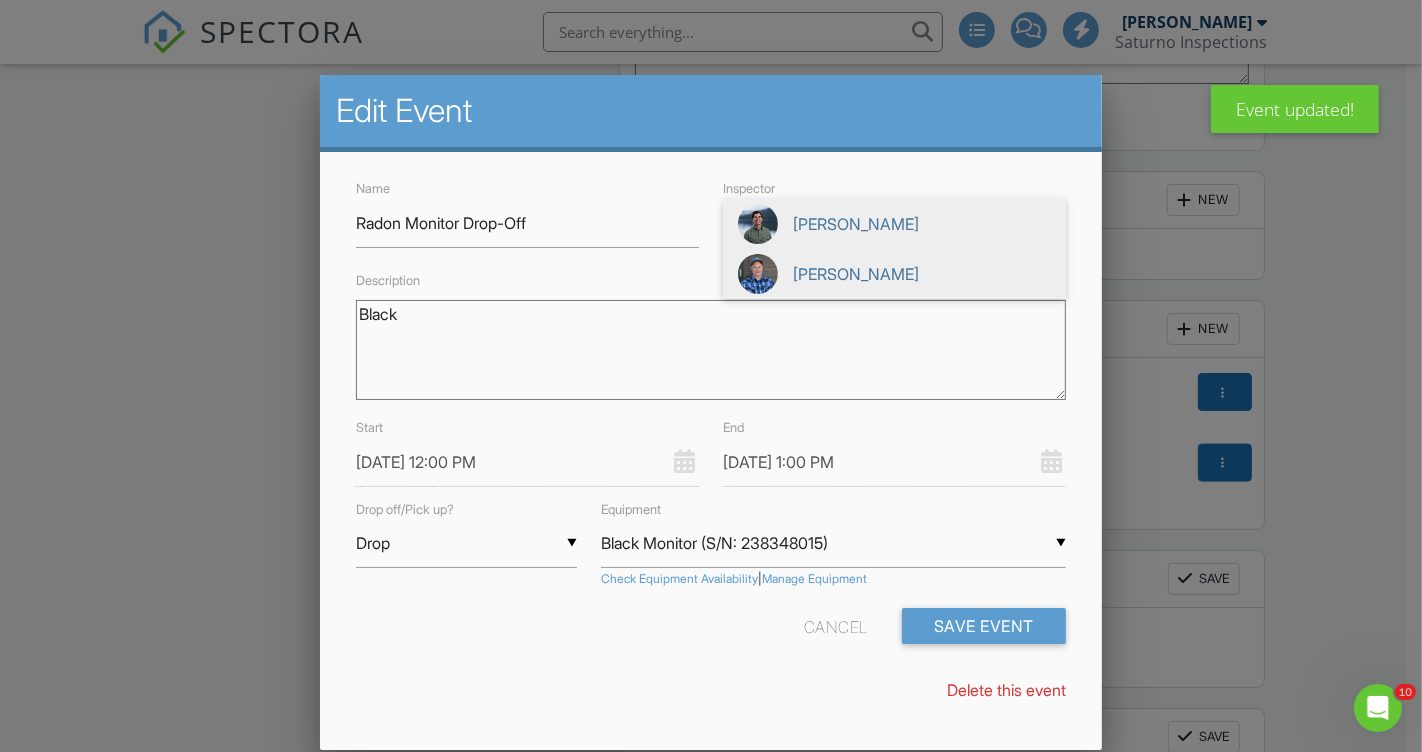 click on "[PERSON_NAME]" at bounding box center (894, 224) 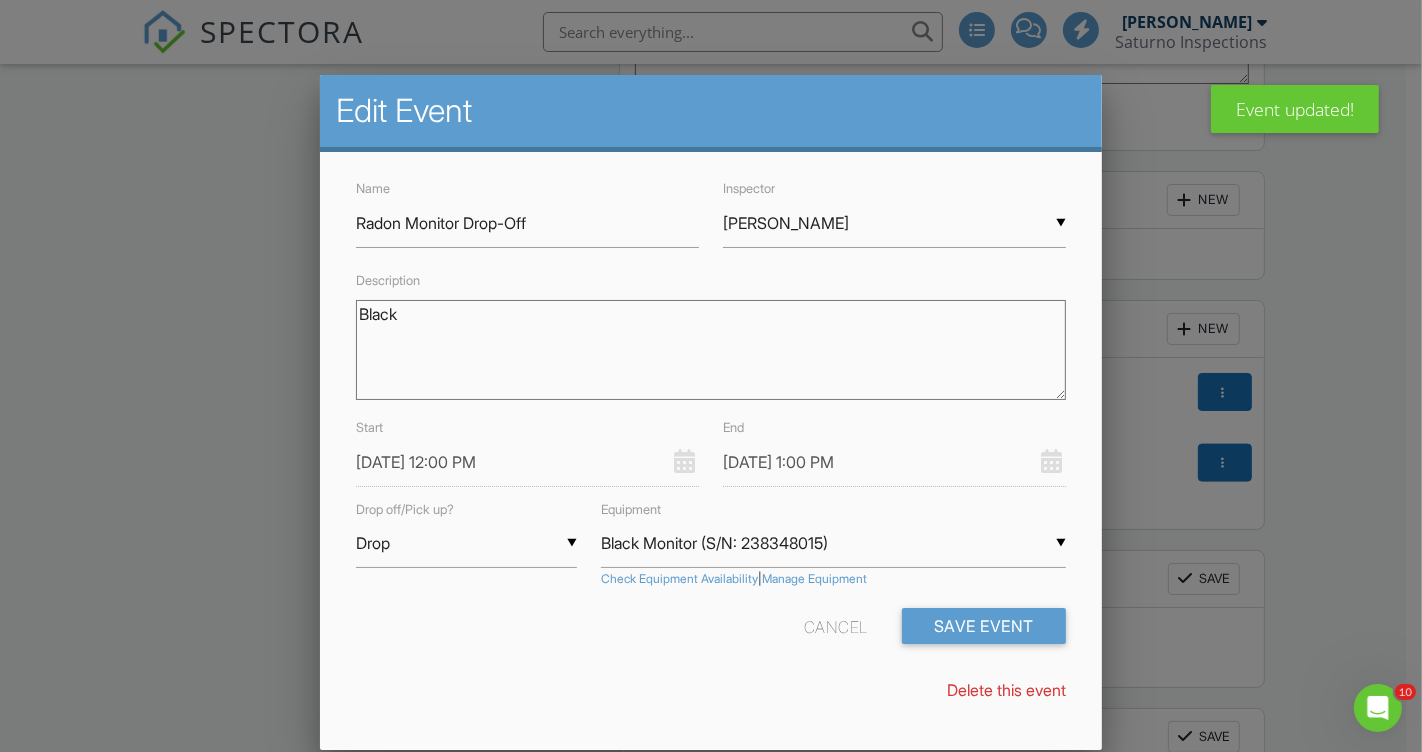 click on "Cancel
Save Event" at bounding box center [711, 633] 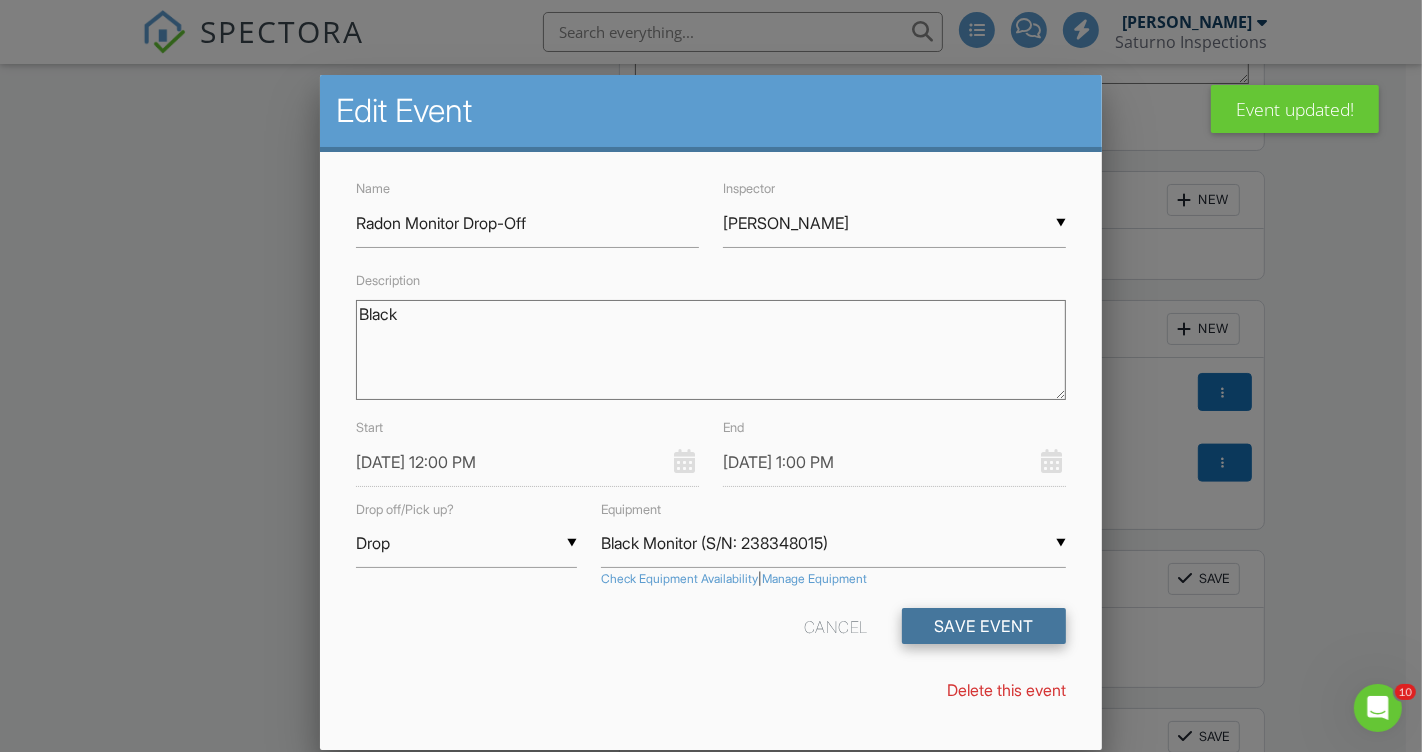 click on "Save Event" at bounding box center (984, 626) 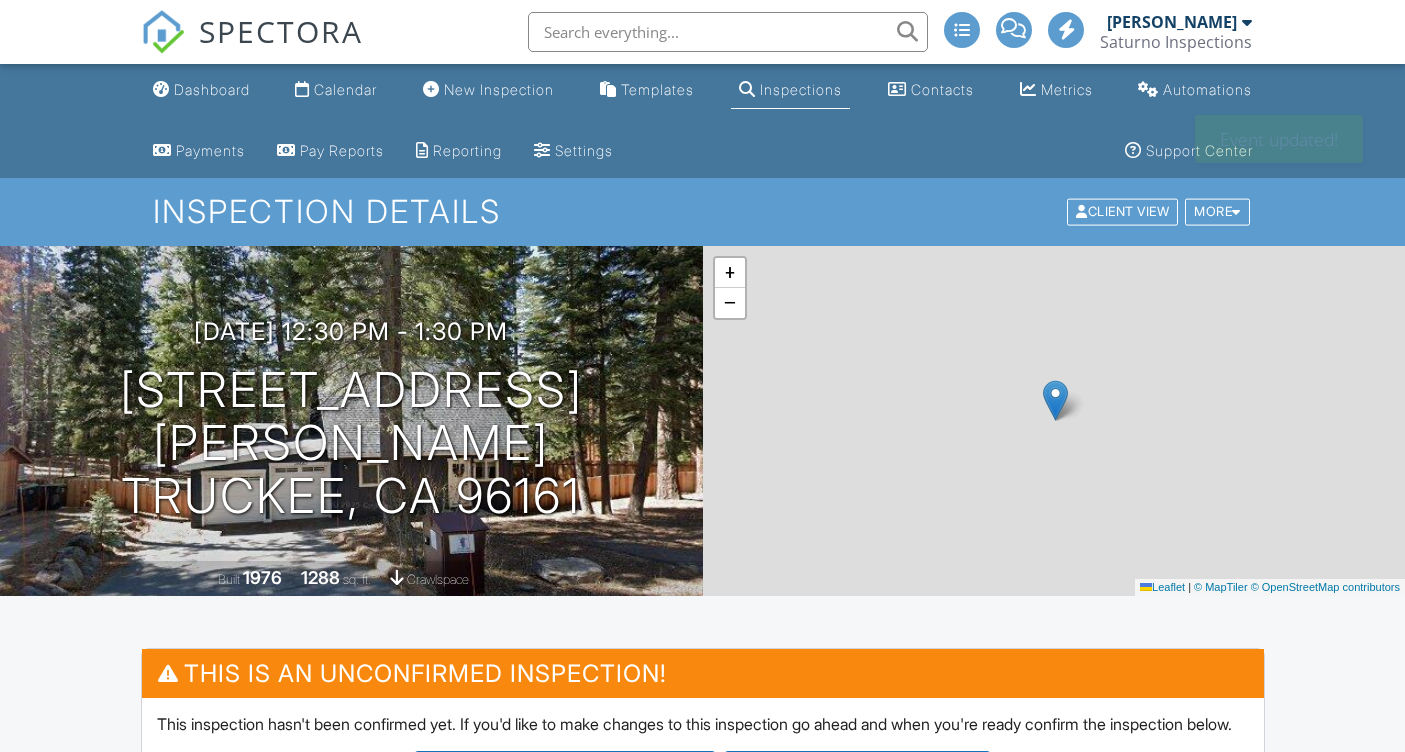 scroll, scrollTop: 0, scrollLeft: 0, axis: both 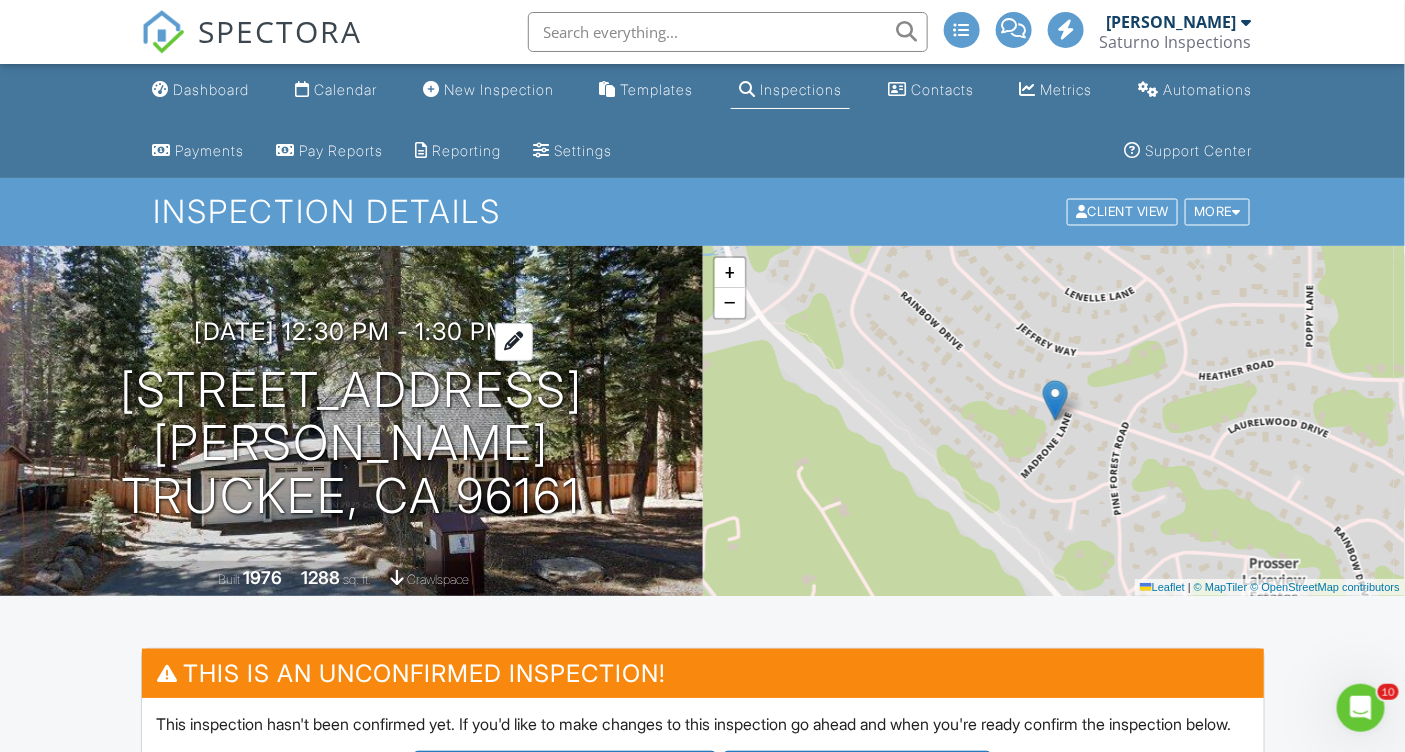click on "[DATE] 12:30 pm
- 1:30 pm" at bounding box center [351, 331] 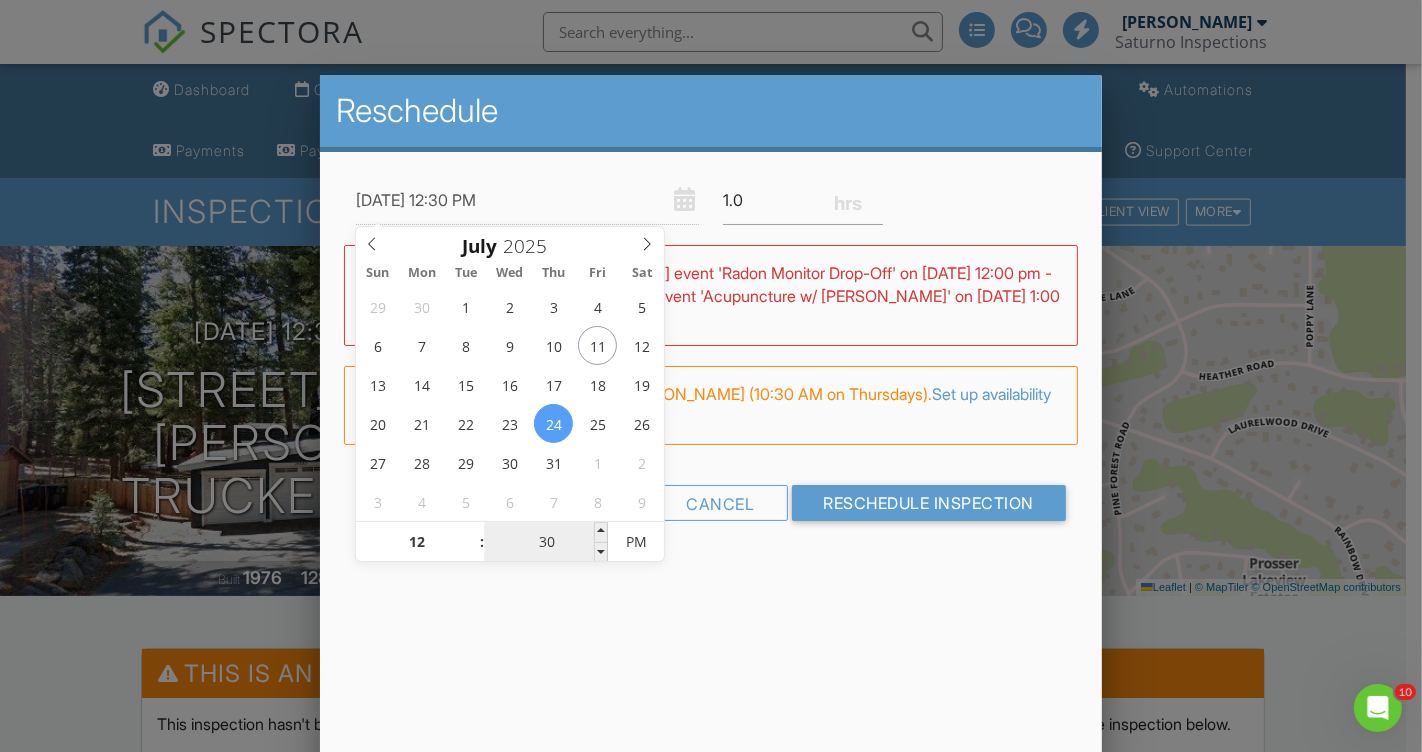 click on "30" at bounding box center [546, 543] 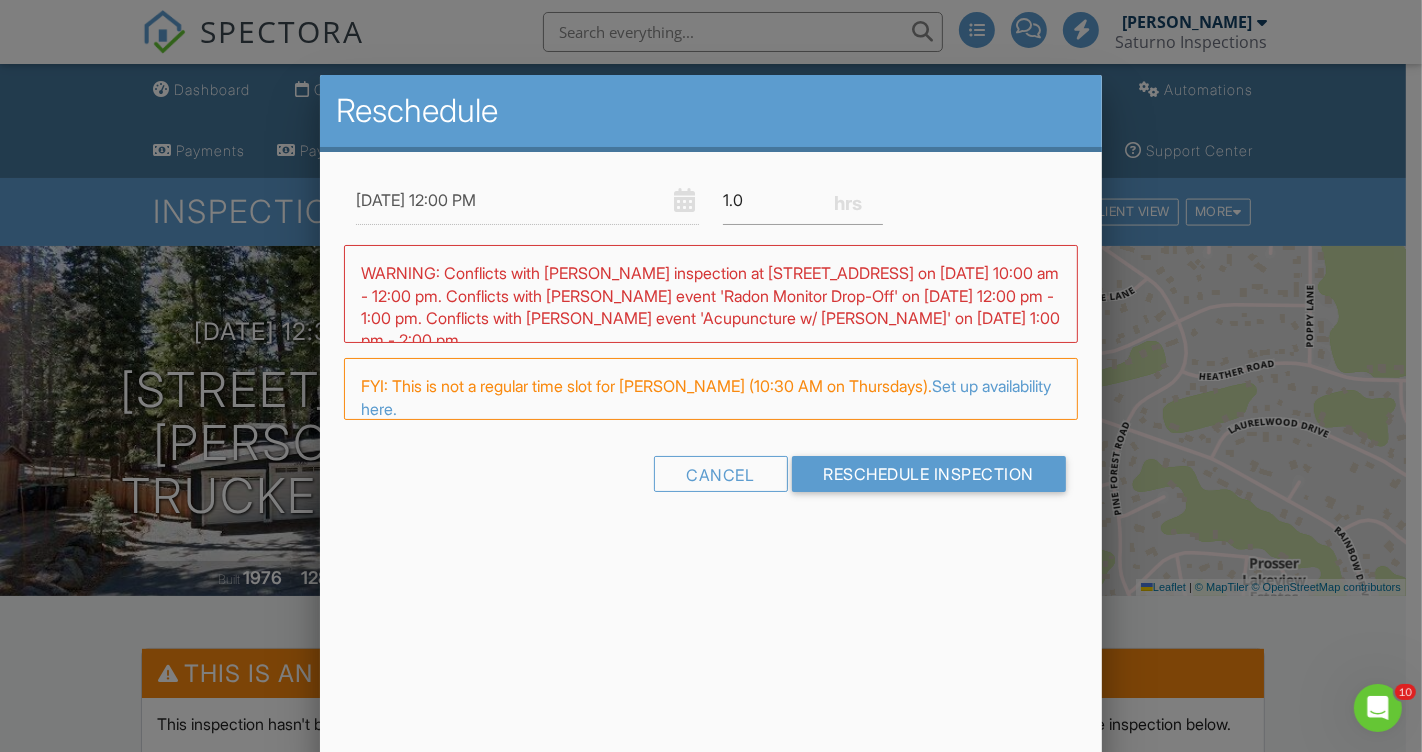 click on "Reschedule
[DATE] 12:00 PM
1.0
Warning: this date/time is in the past.
WARNING: Conflicts with [PERSON_NAME] inspection at [STREET_ADDRESS] on [DATE] 10:00 am - 12:00 pm. Conflicts with [PERSON_NAME] event 'Radon Monitor Drop-Off' on [DATE] 12:00 pm -  1:00 pm. Conflicts with [PERSON_NAME] event 'Acupuncture w/ [PERSON_NAME]' on [DATE]  1:00 pm -  2:00 pm.
FYI: This is not a regular time slot for [PERSON_NAME] (10:30 AM on Thursdays).  Set up availability here.
Cancel
Reschedule Inspection" at bounding box center (711, 425) 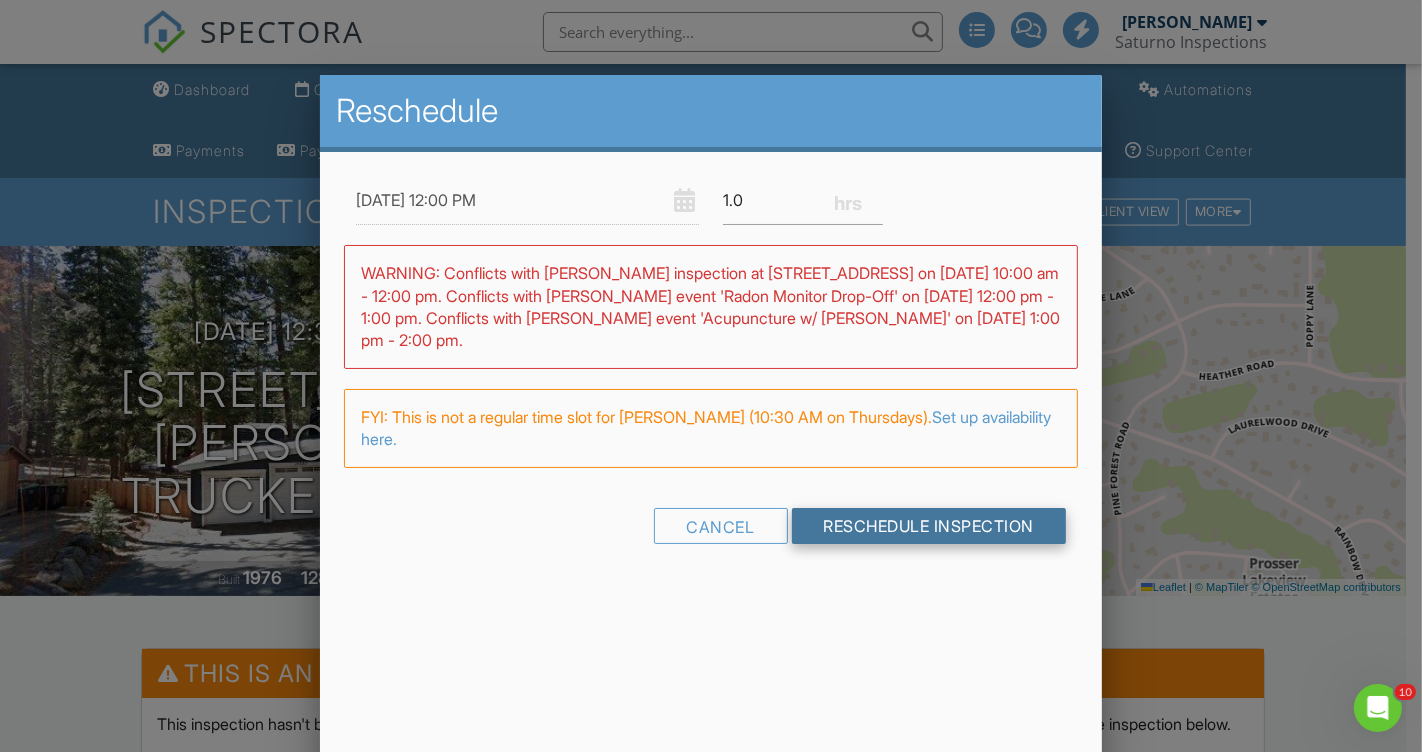 click on "Reschedule Inspection" at bounding box center (929, 526) 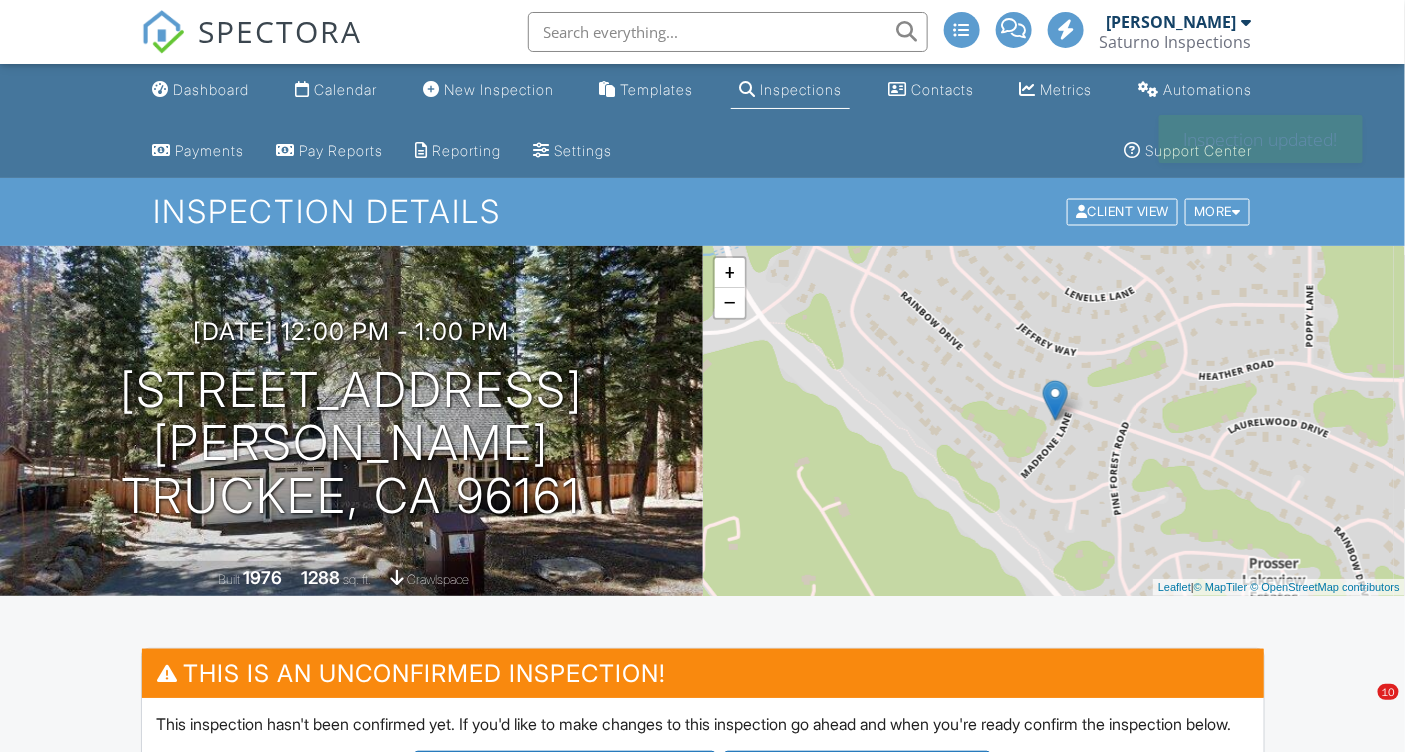 scroll, scrollTop: 0, scrollLeft: 0, axis: both 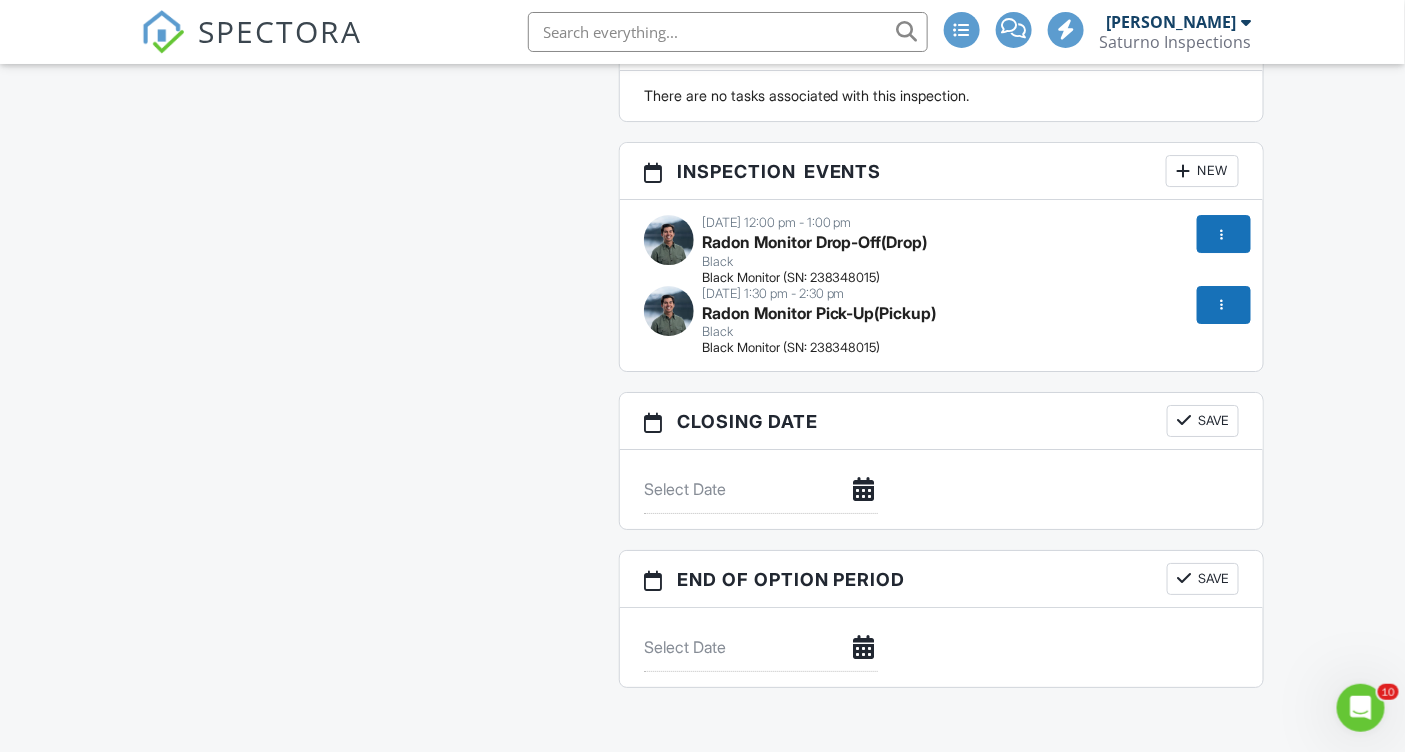 click at bounding box center (669, 311) 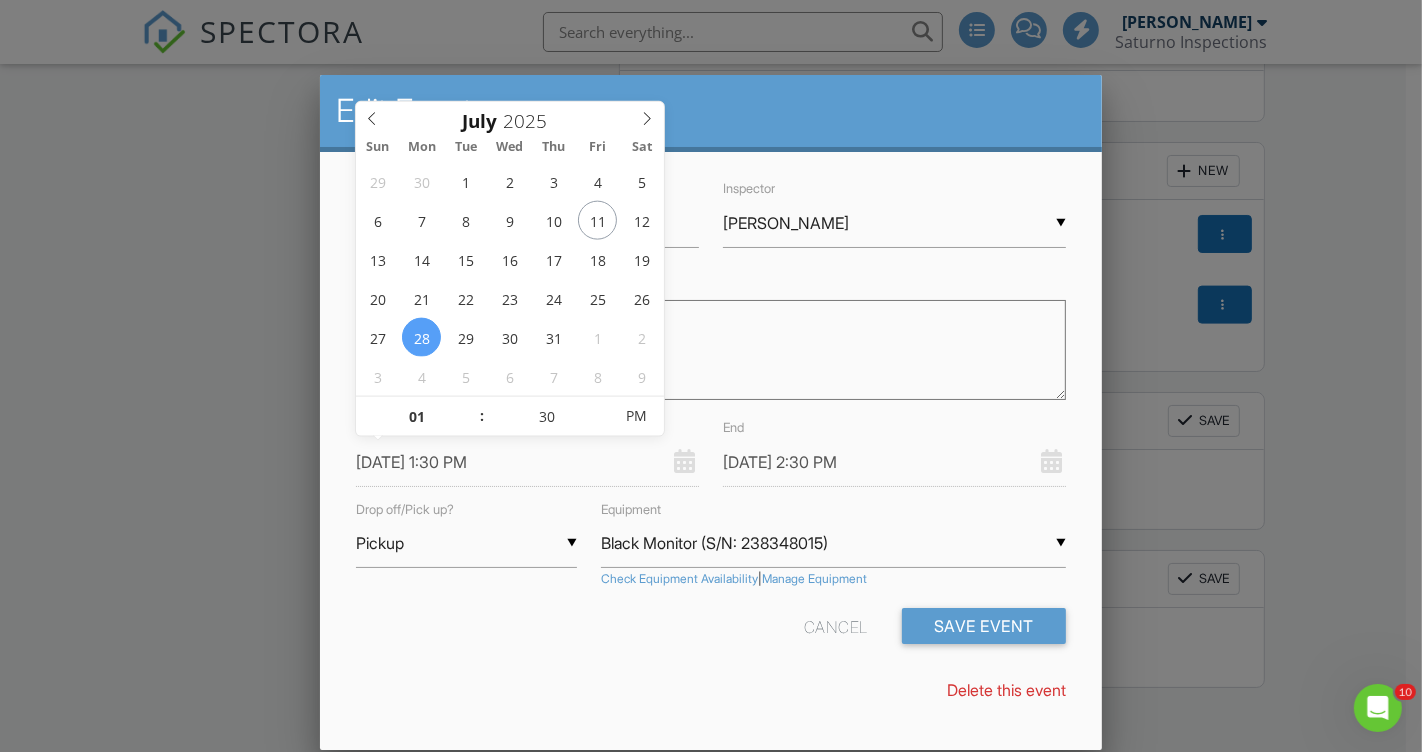 click on "07/28/2025 1:30 PM" at bounding box center [527, 462] 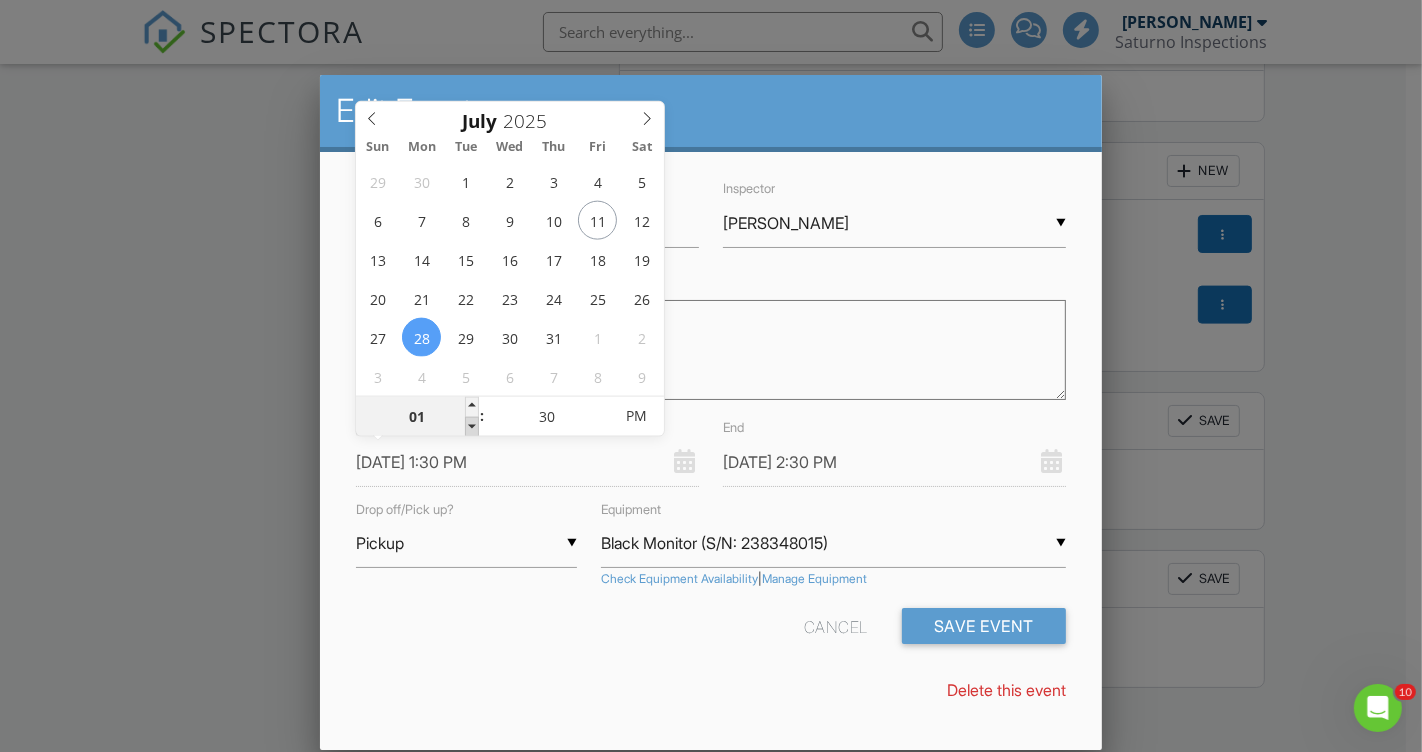 type on "07/28/2025 12:30 PM" 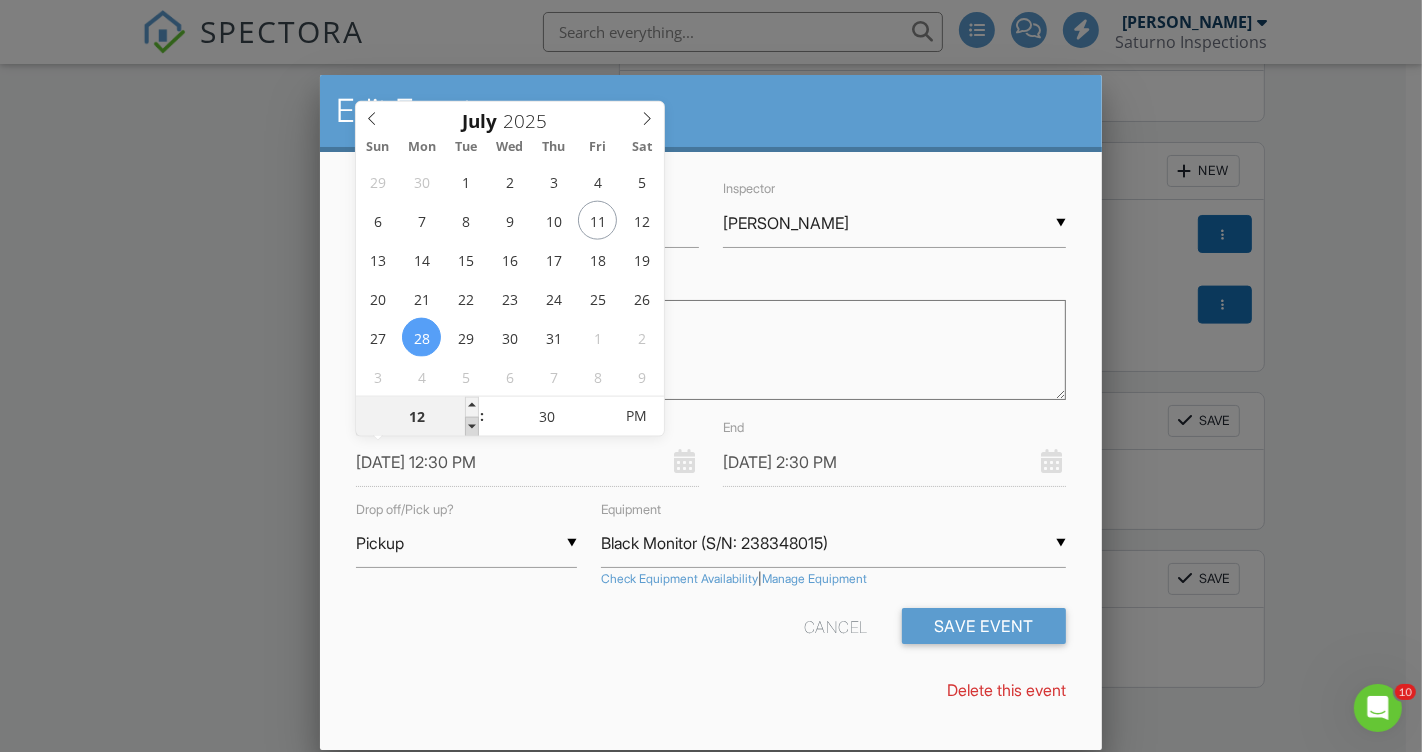 click at bounding box center [472, 427] 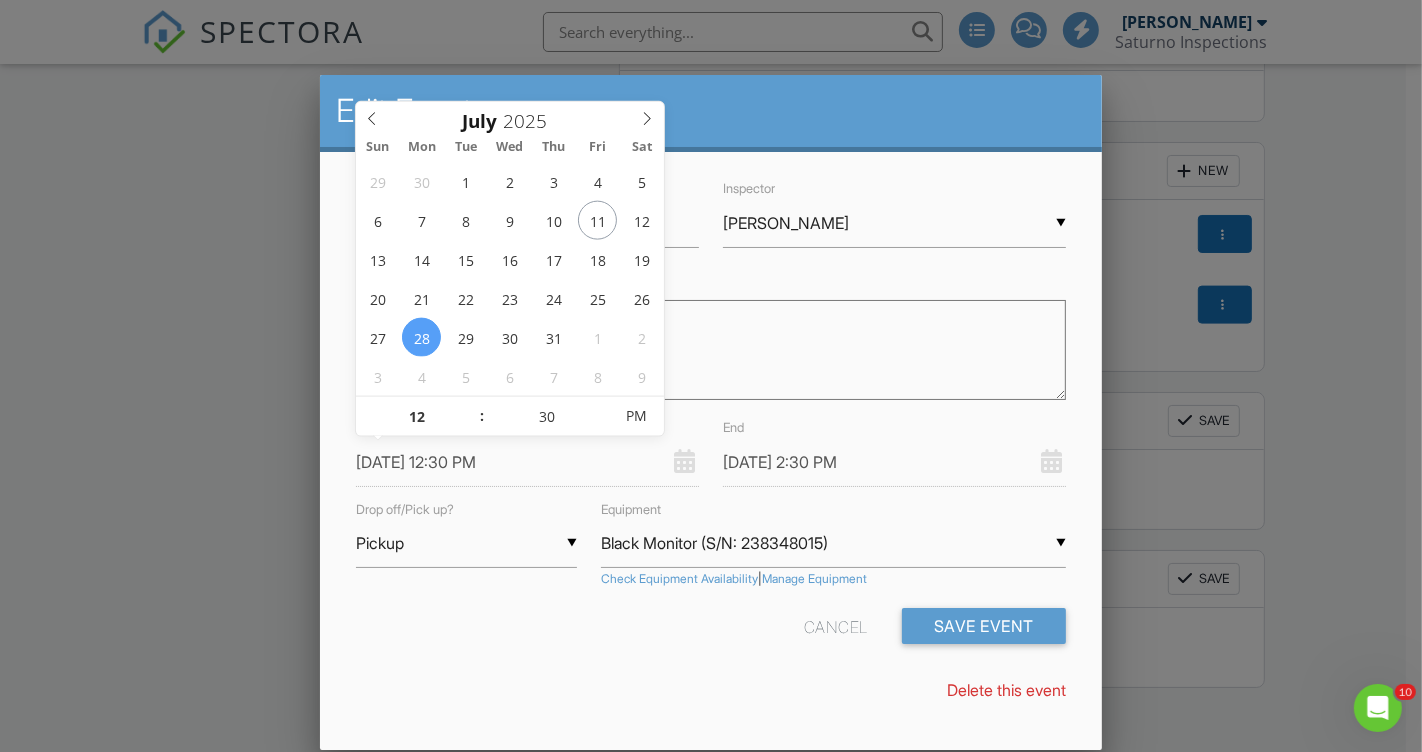type on "07/28/2025 1:30 PM" 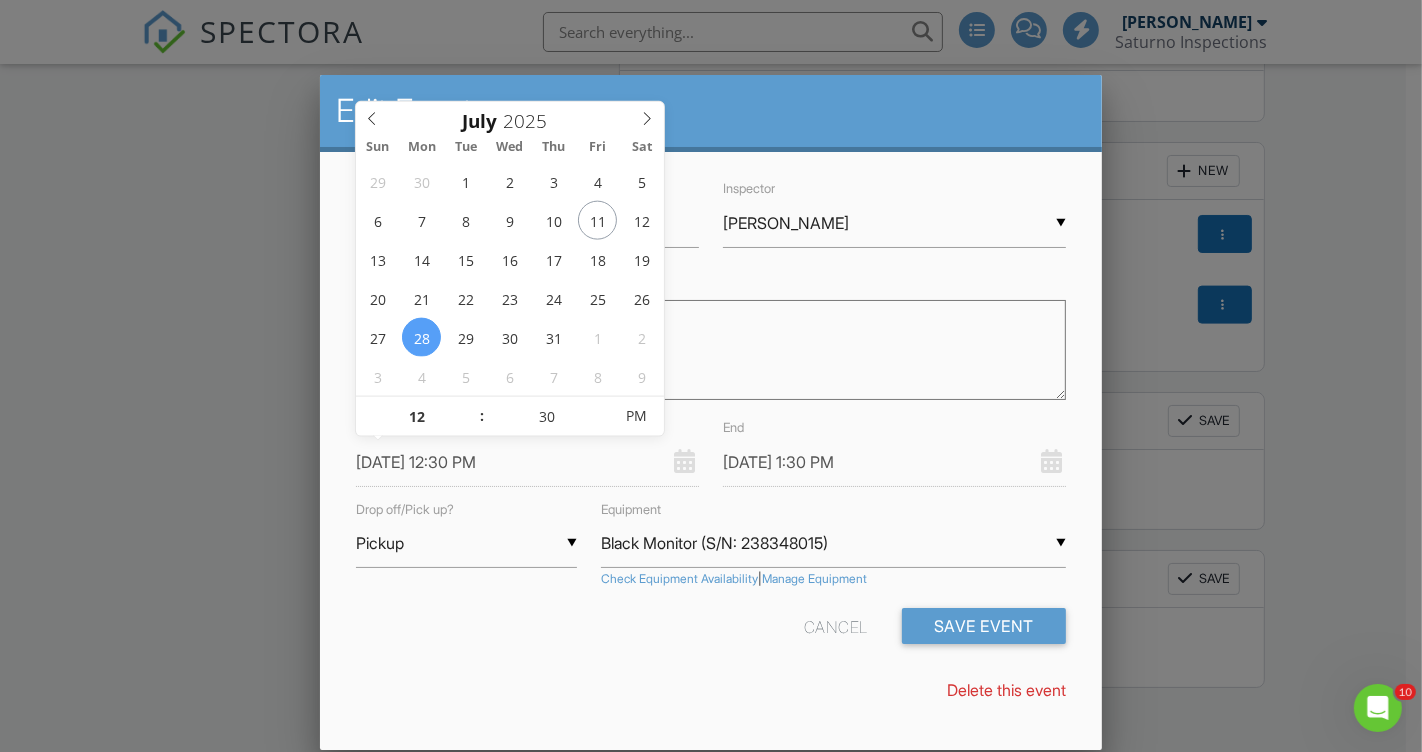 click on "Cancel
Save Event" at bounding box center [711, 633] 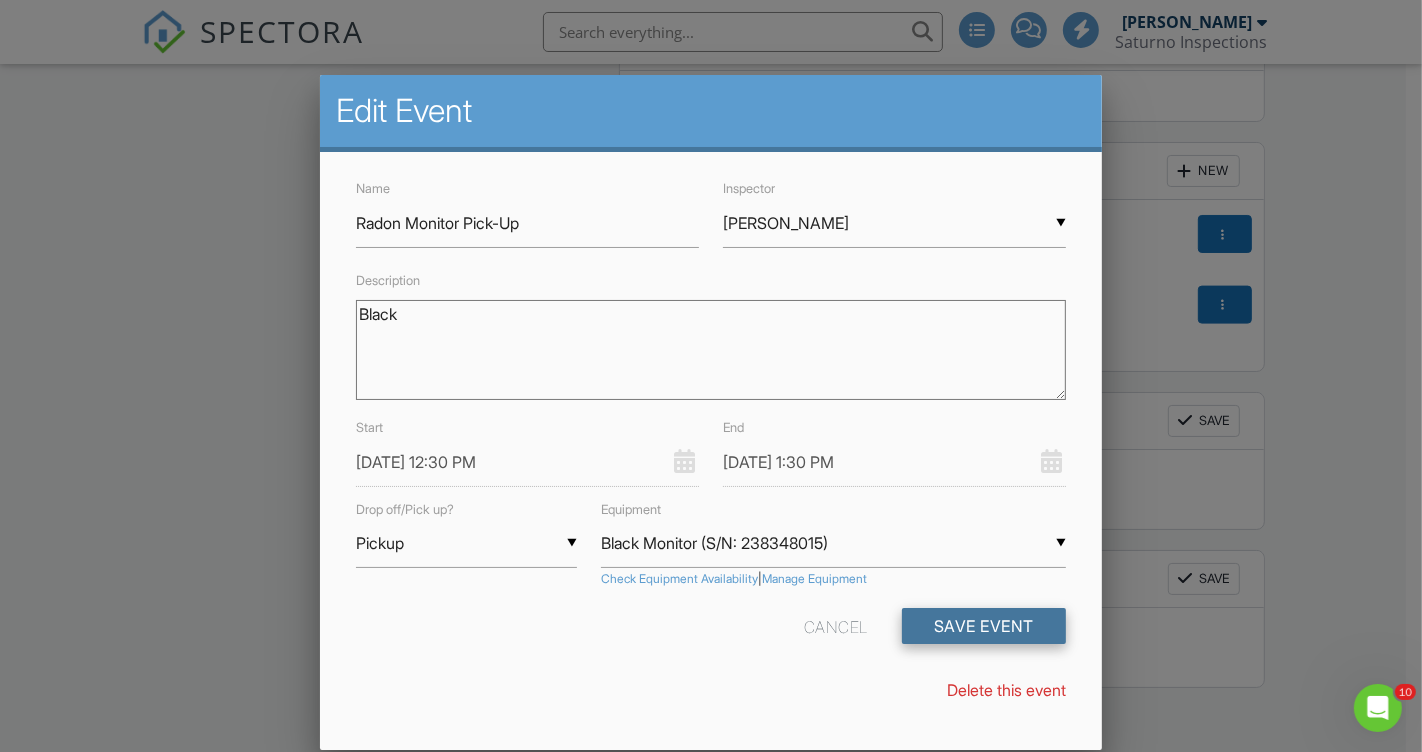 click on "Save Event" at bounding box center [984, 626] 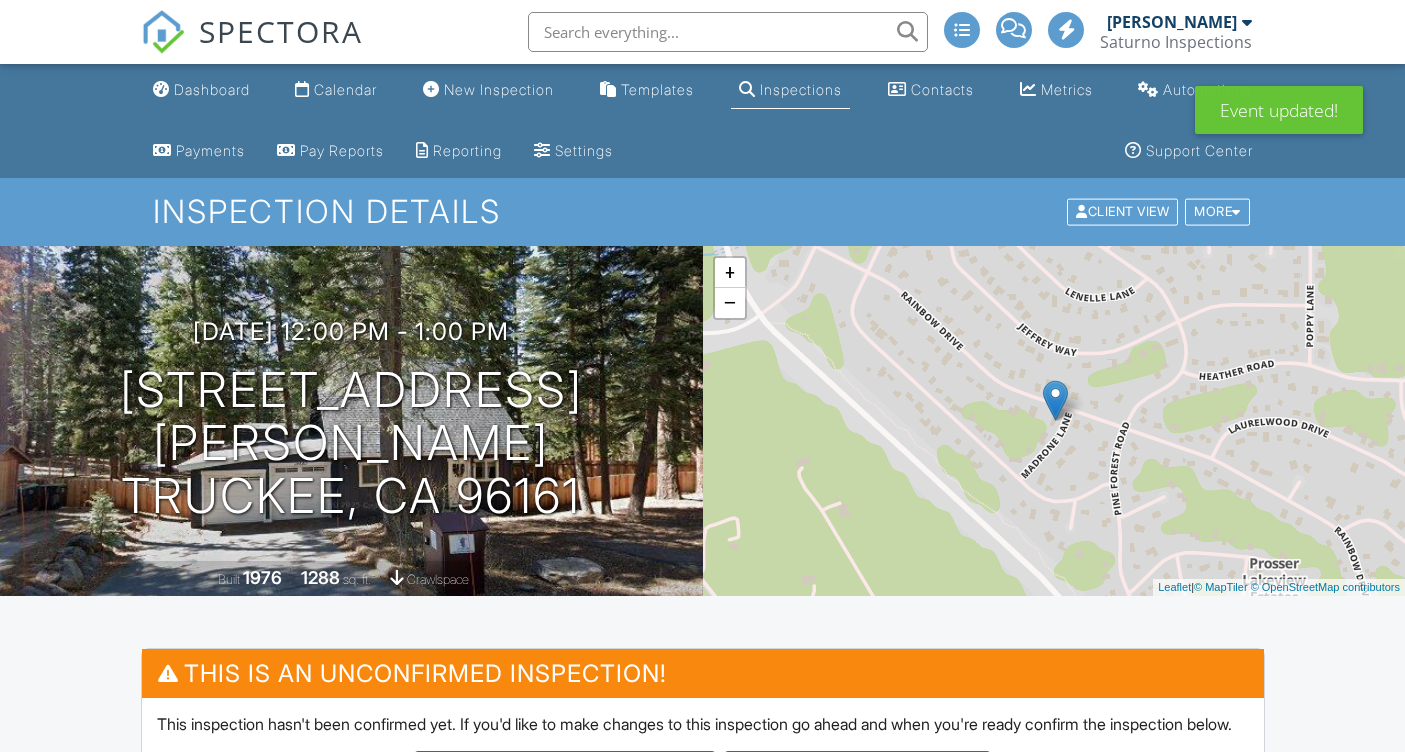 scroll, scrollTop: 0, scrollLeft: 0, axis: both 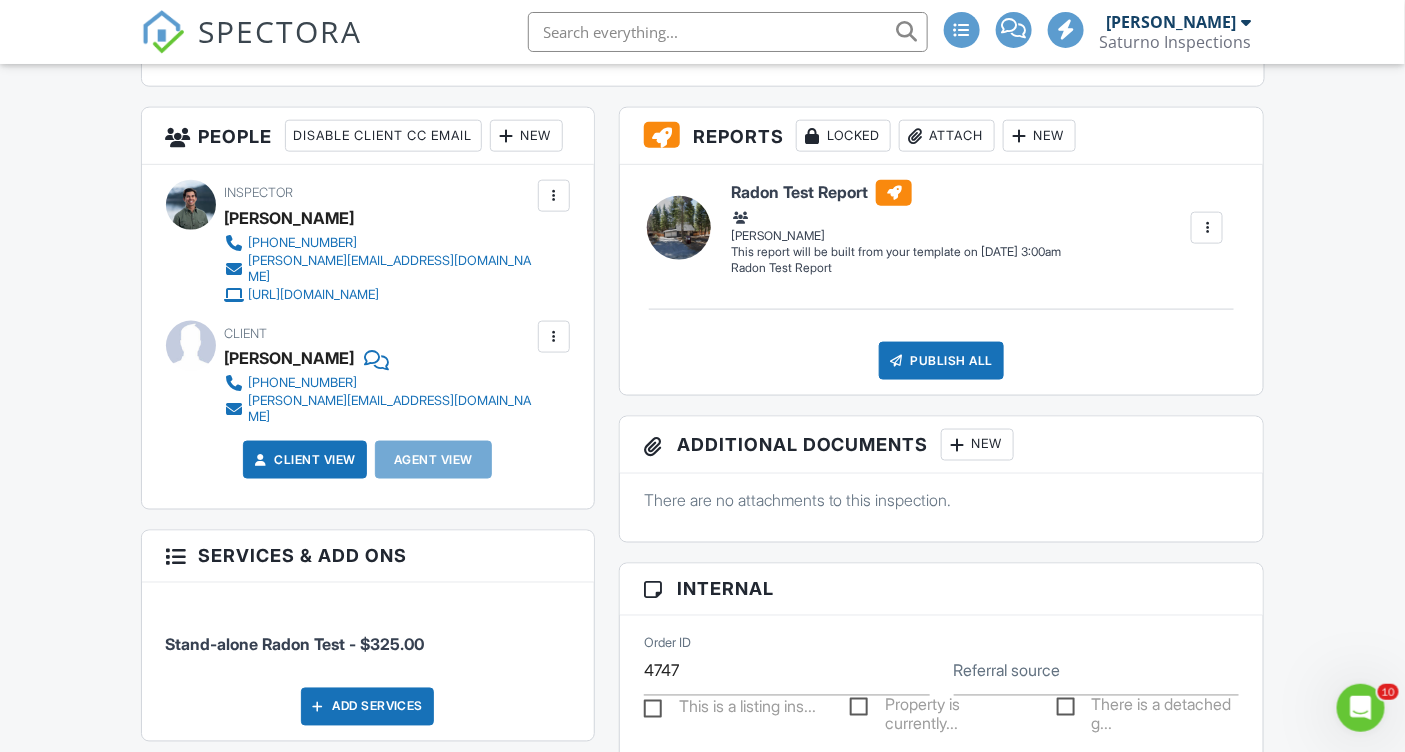 click on "New" at bounding box center (526, 136) 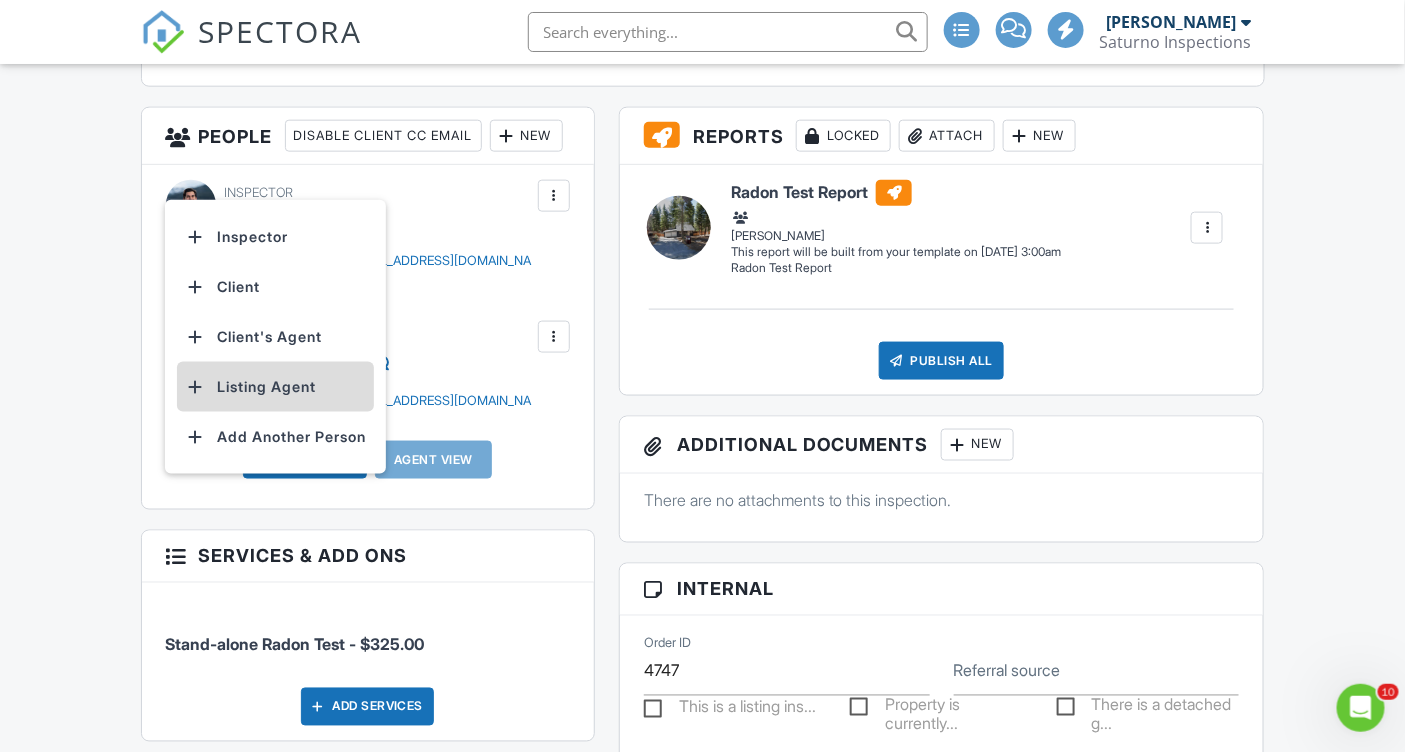 click on "Listing Agent" at bounding box center (275, 387) 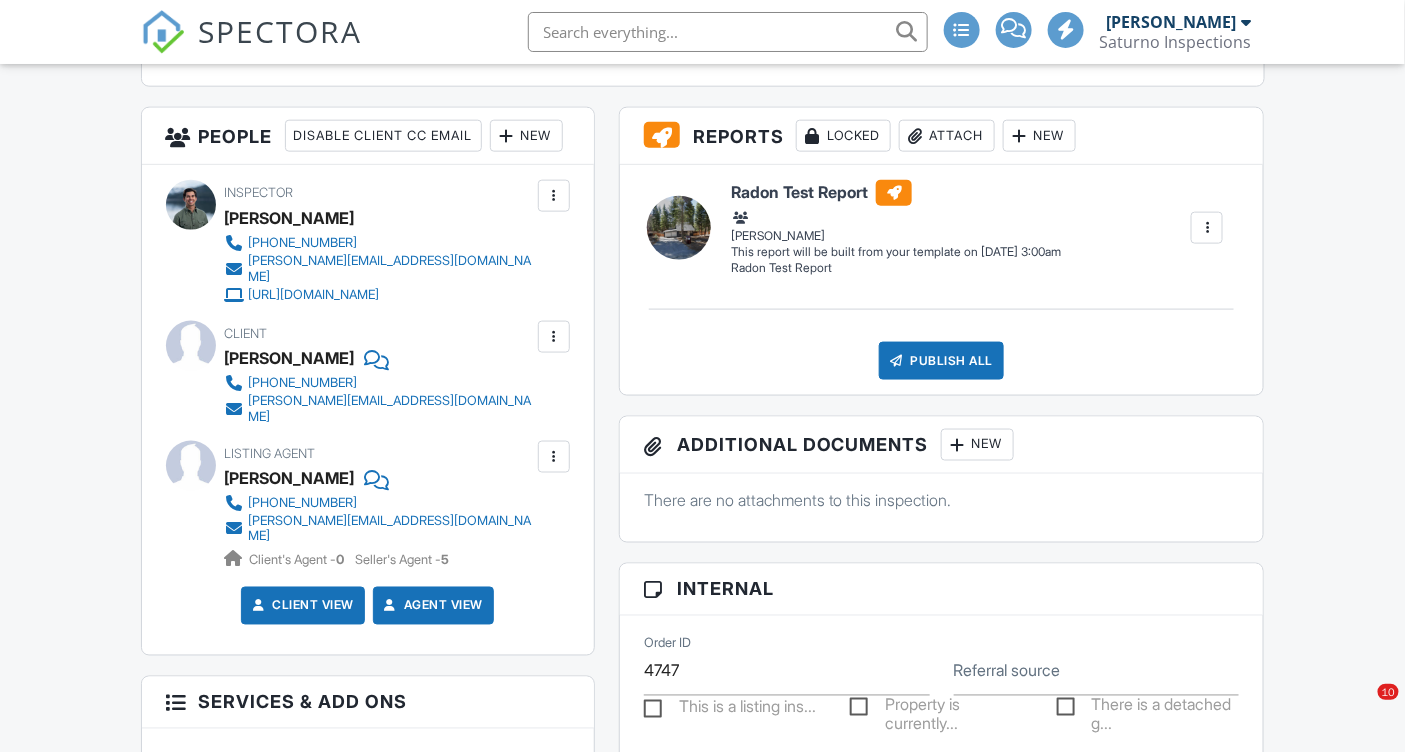 scroll, scrollTop: 0, scrollLeft: 0, axis: both 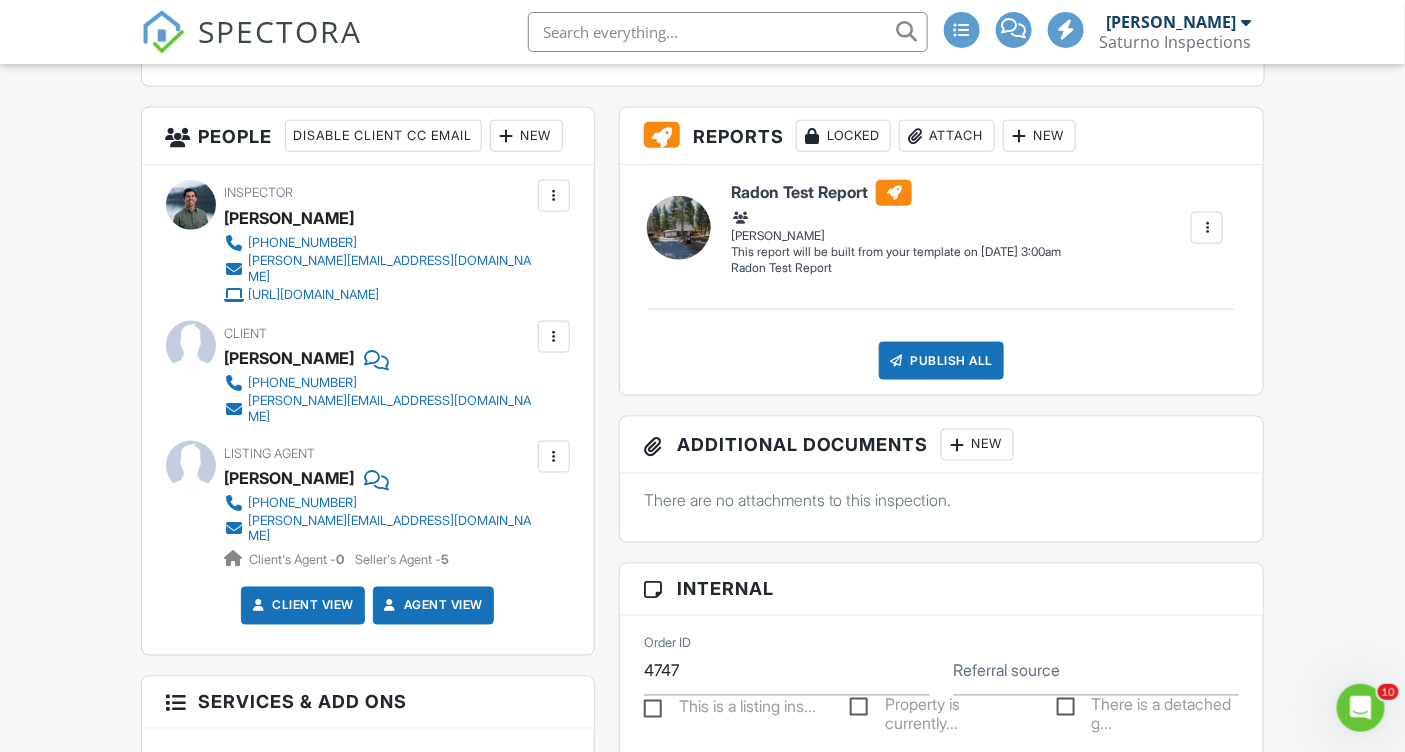click on "Dashboard
Calendar
New Inspection
Templates
Inspections
Contacts
Metrics
Automations
Payments
Pay Reports
Reporting
Settings
Support Center
Inspection Details
Client View
More
Property Details
Reschedule
Reorder / Copy
Share
Cancel
Delete
Print Order
Convert to V9
Disable Pass on CC Fees
View Change Log
07/24/2025 12:00 pm
- 1:00 pm
12680 Madrone Ln
Truckee, CA 96161
Built
1976
1288
sq. ft.
crawlspace
+ −  Leaflet   |   © MapTiler   © OpenStreetMap contributors
This is an Unconfirmed Inspection!
This inspection hasn't been confirmed yet. If you'd like to make changes to this inspection go ahead and when you're ready confirm the inspection below." at bounding box center [702, 942] 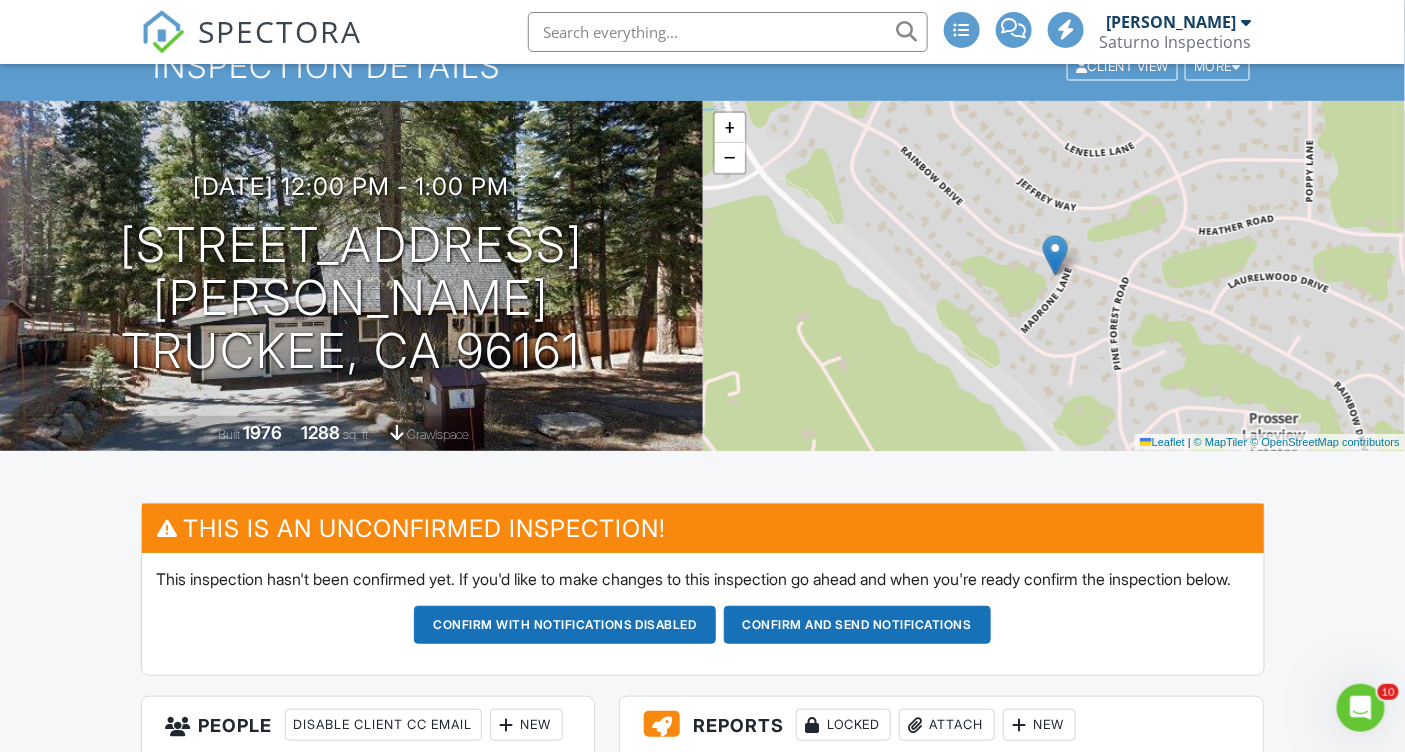 scroll, scrollTop: 0, scrollLeft: 0, axis: both 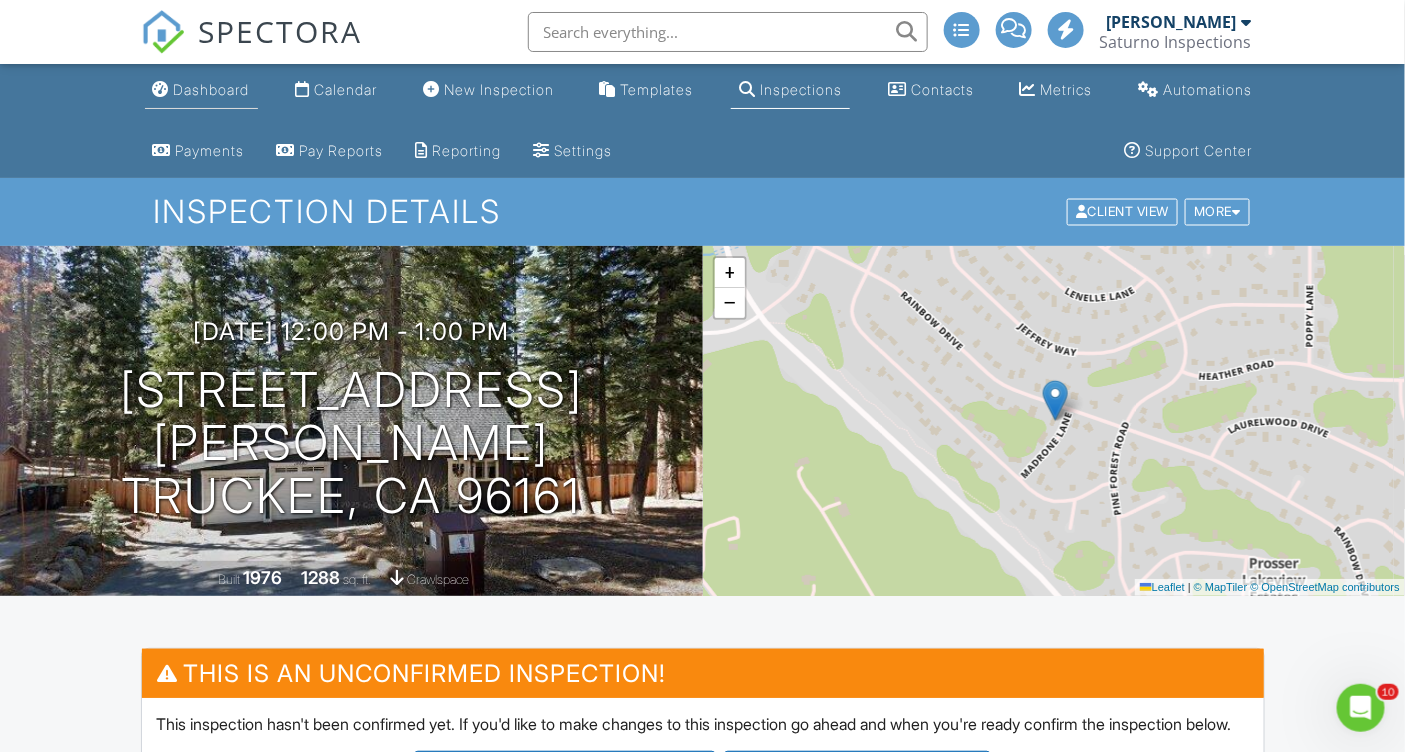 click on "Dashboard" at bounding box center [201, 90] 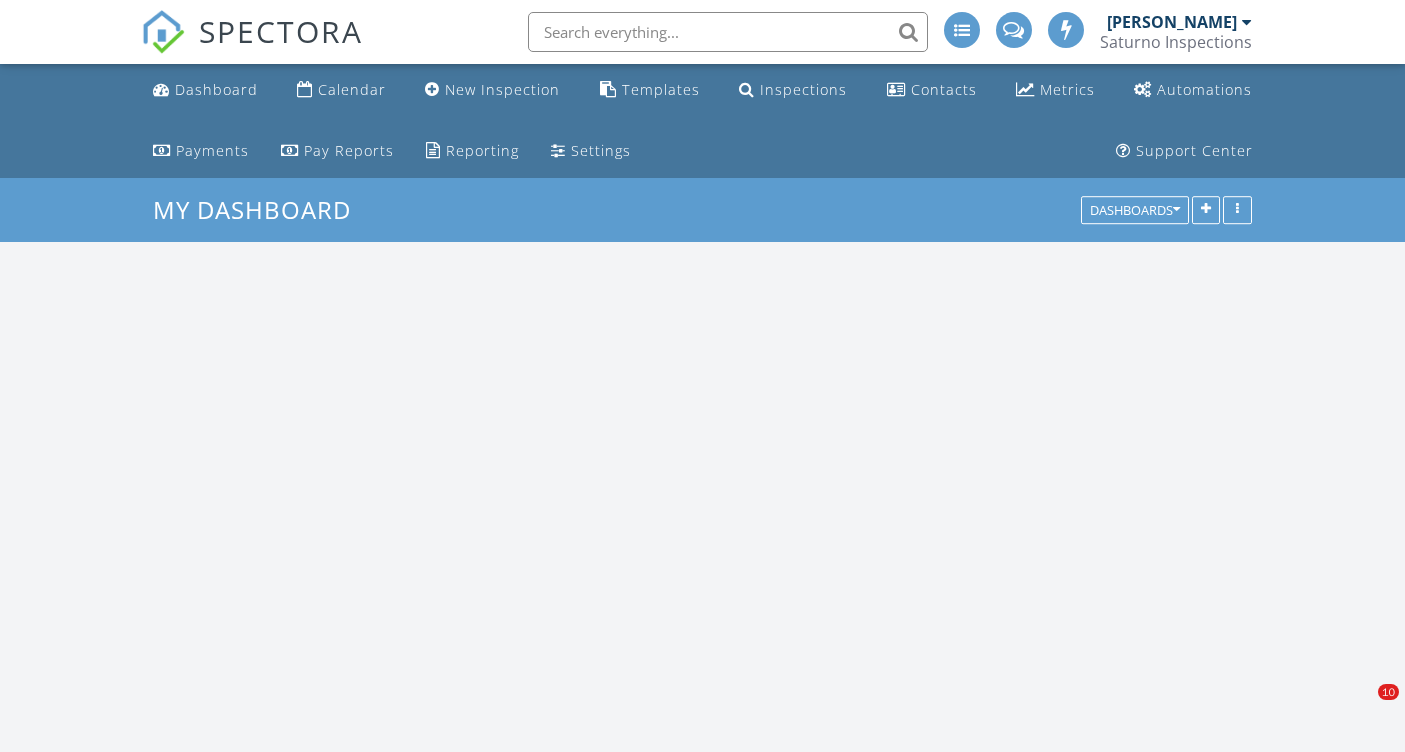 scroll, scrollTop: 0, scrollLeft: 0, axis: both 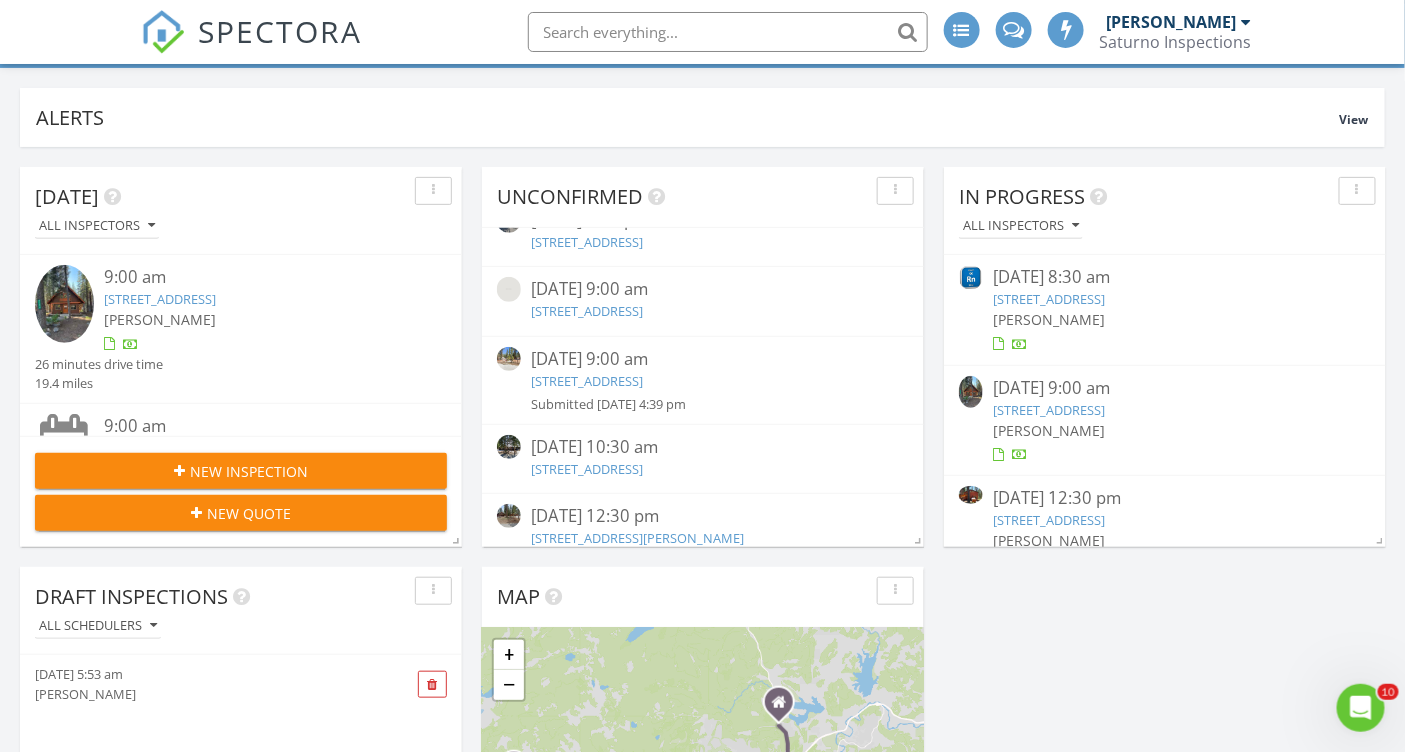 click on "8459 Steelhead Ave, Kings Beach, CA 96143" at bounding box center [587, 381] 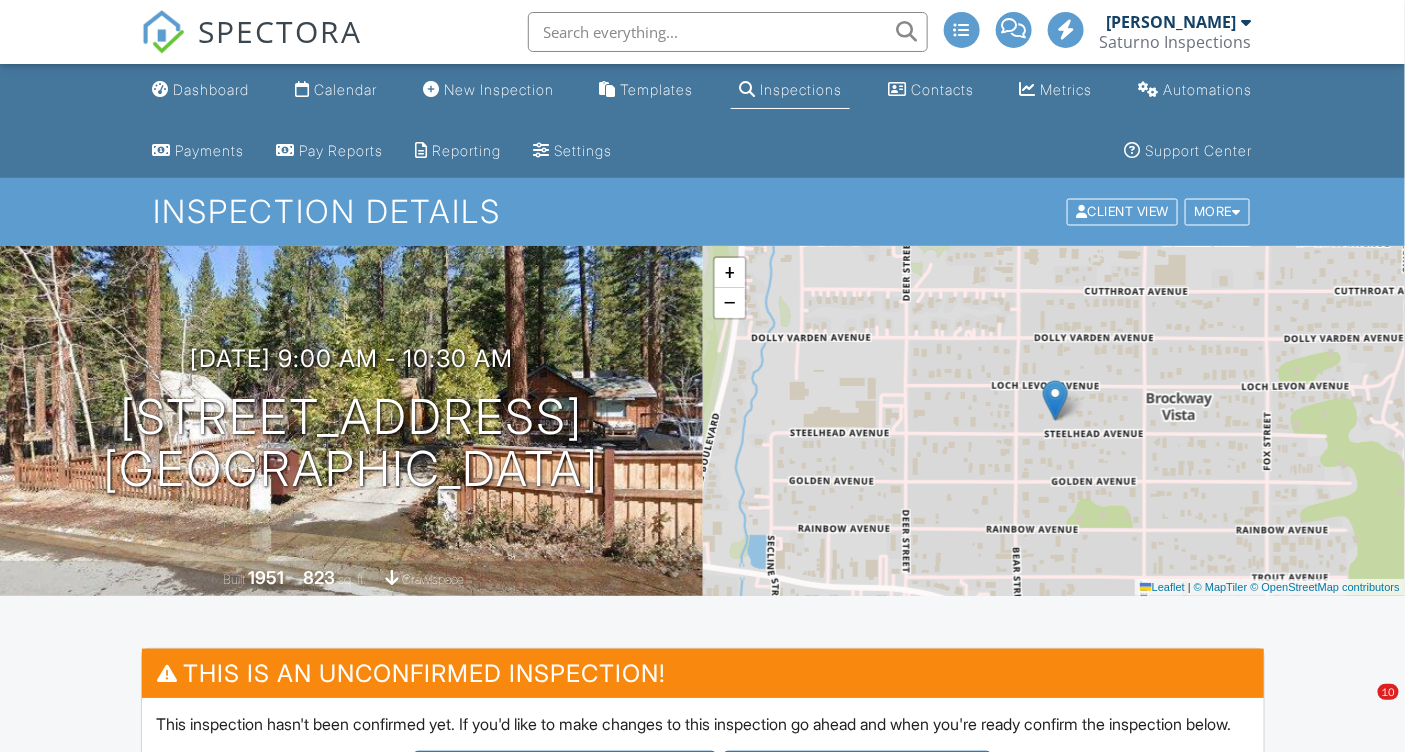 scroll, scrollTop: 0, scrollLeft: 0, axis: both 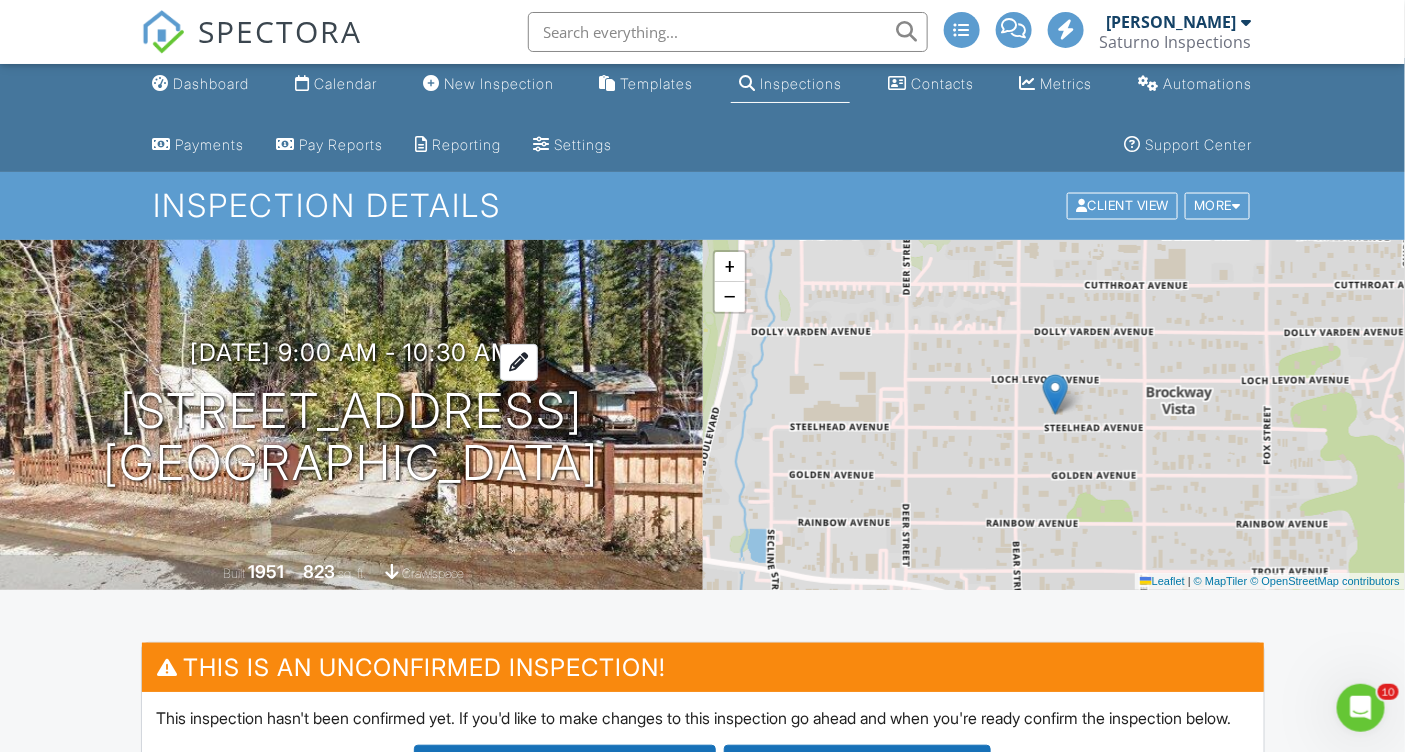 click on "07/22/2025  9:00 am
- 10:30 am" at bounding box center (351, 352) 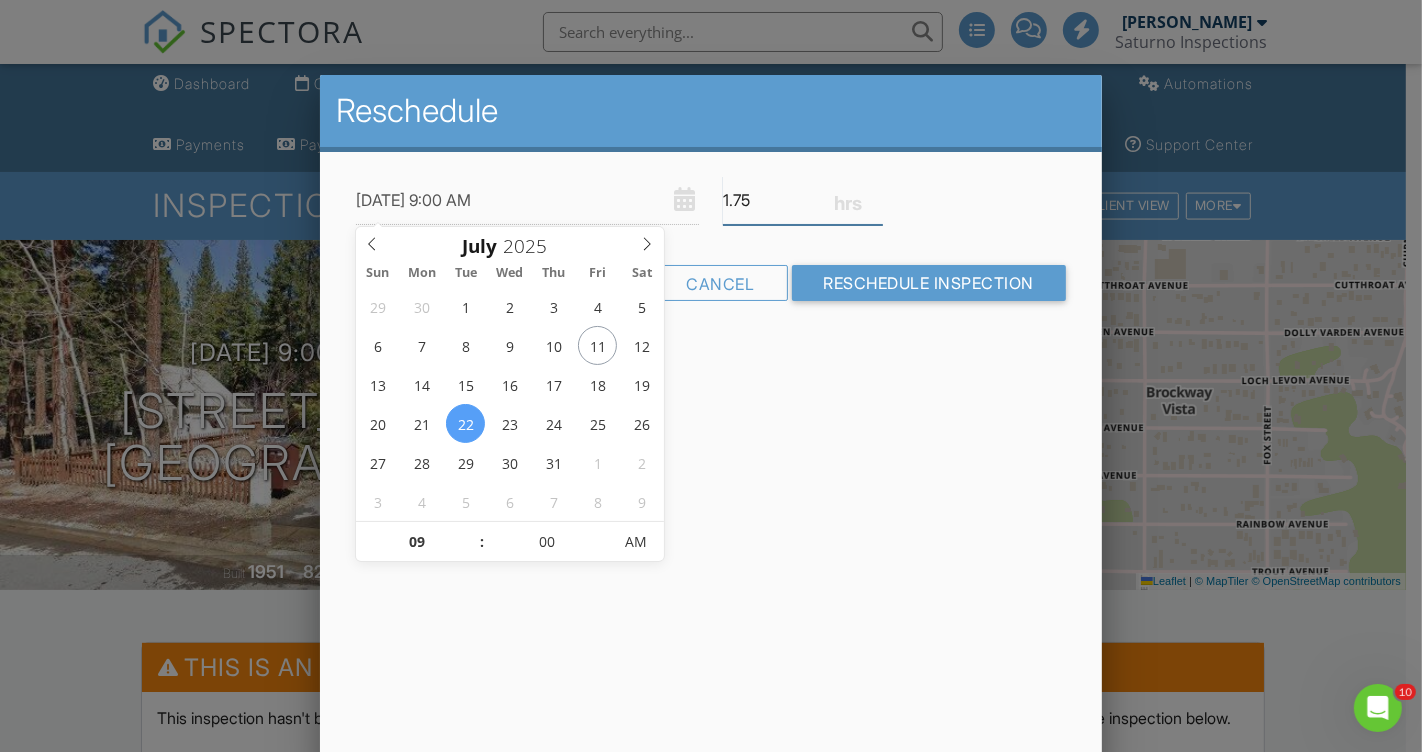 click on "1.75" at bounding box center [803, 200] 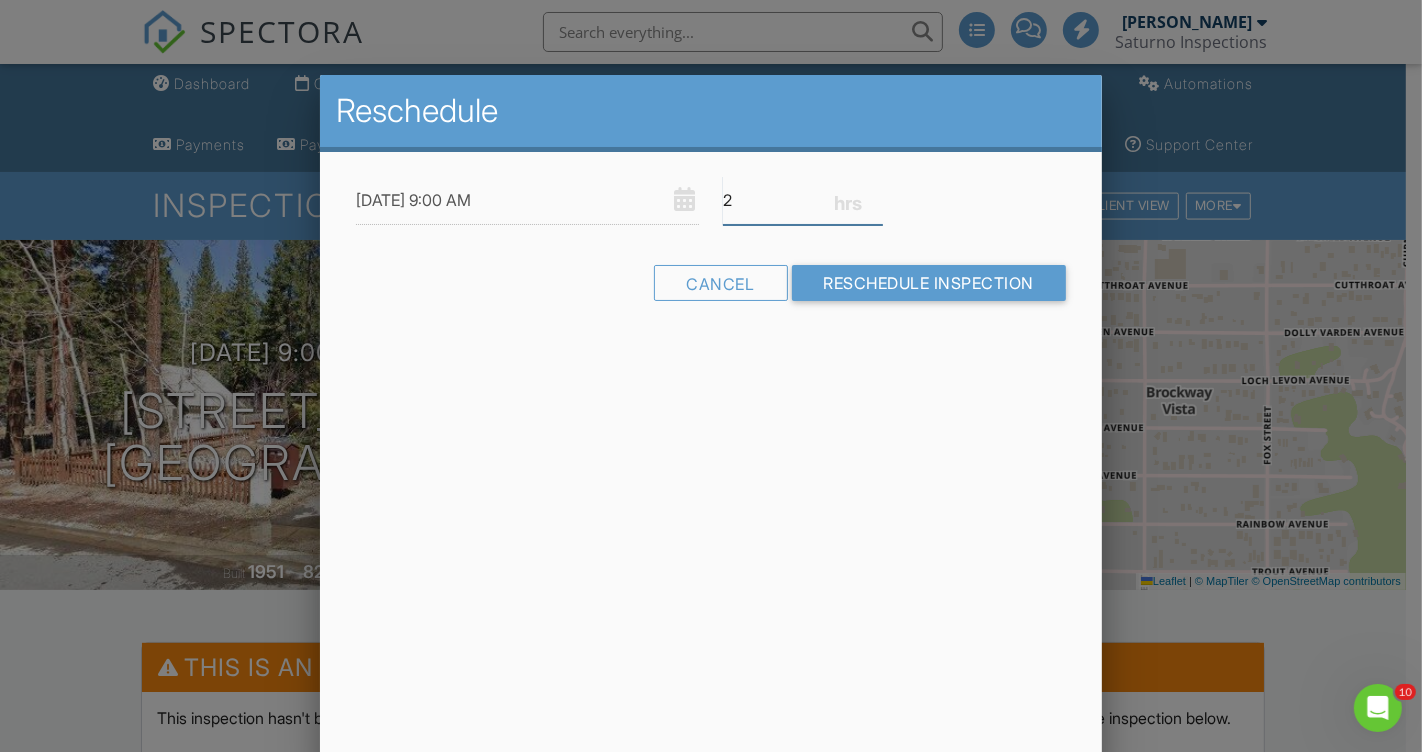 type on "2" 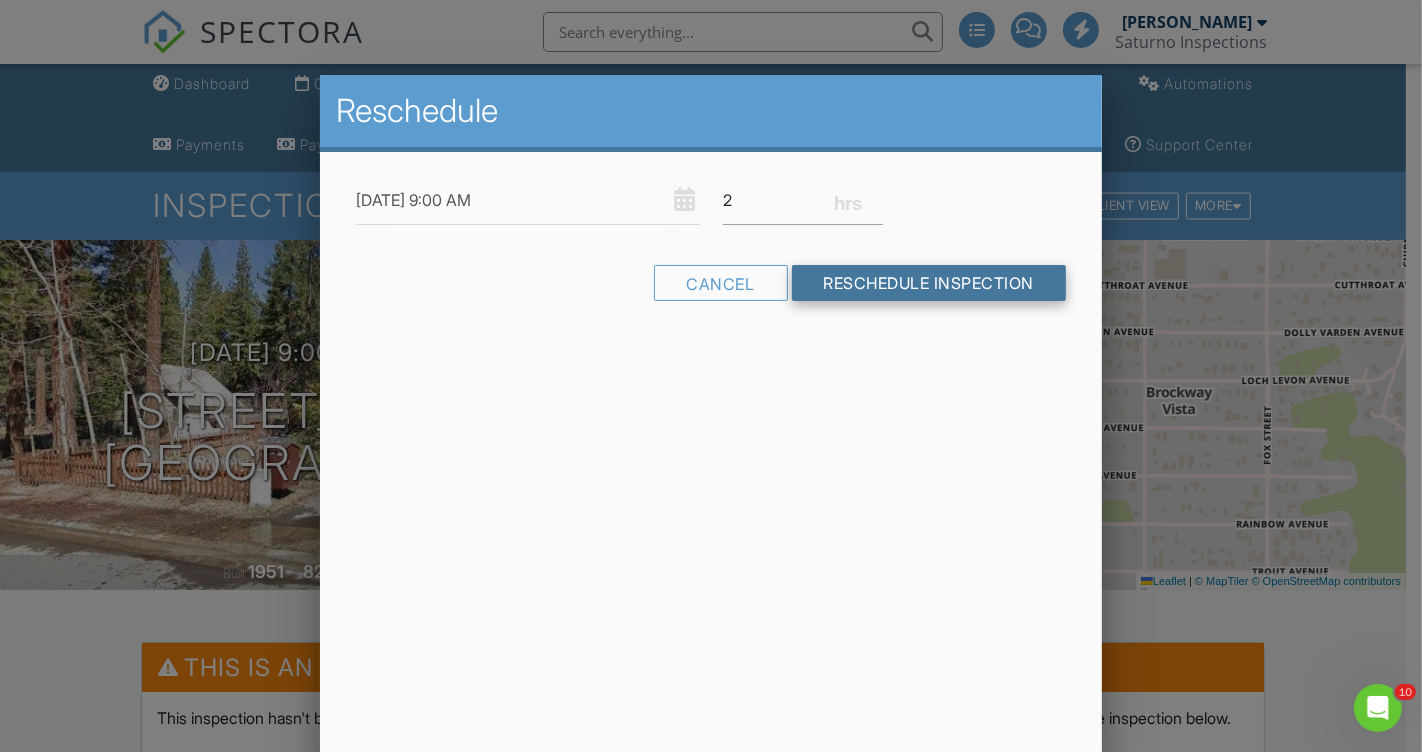 click on "Reschedule Inspection" at bounding box center (929, 283) 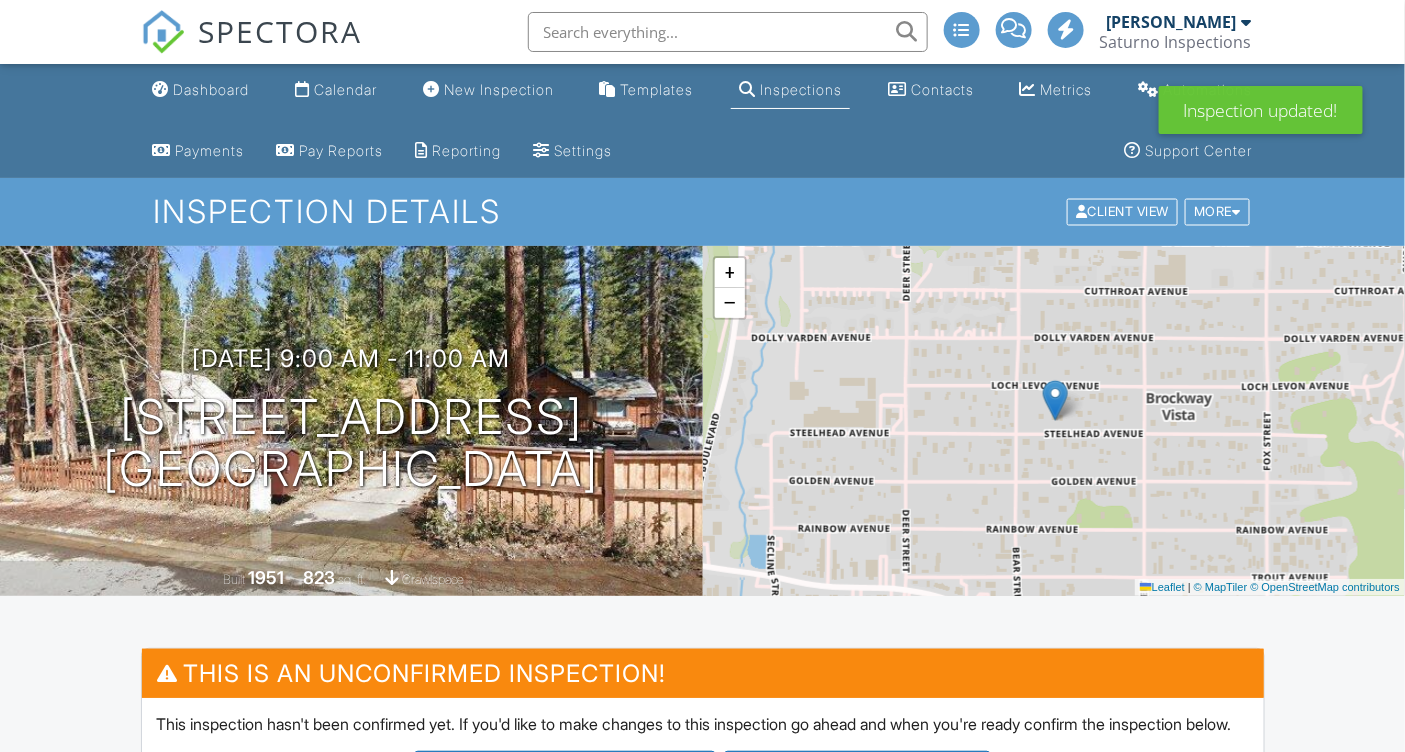 scroll, scrollTop: 0, scrollLeft: 0, axis: both 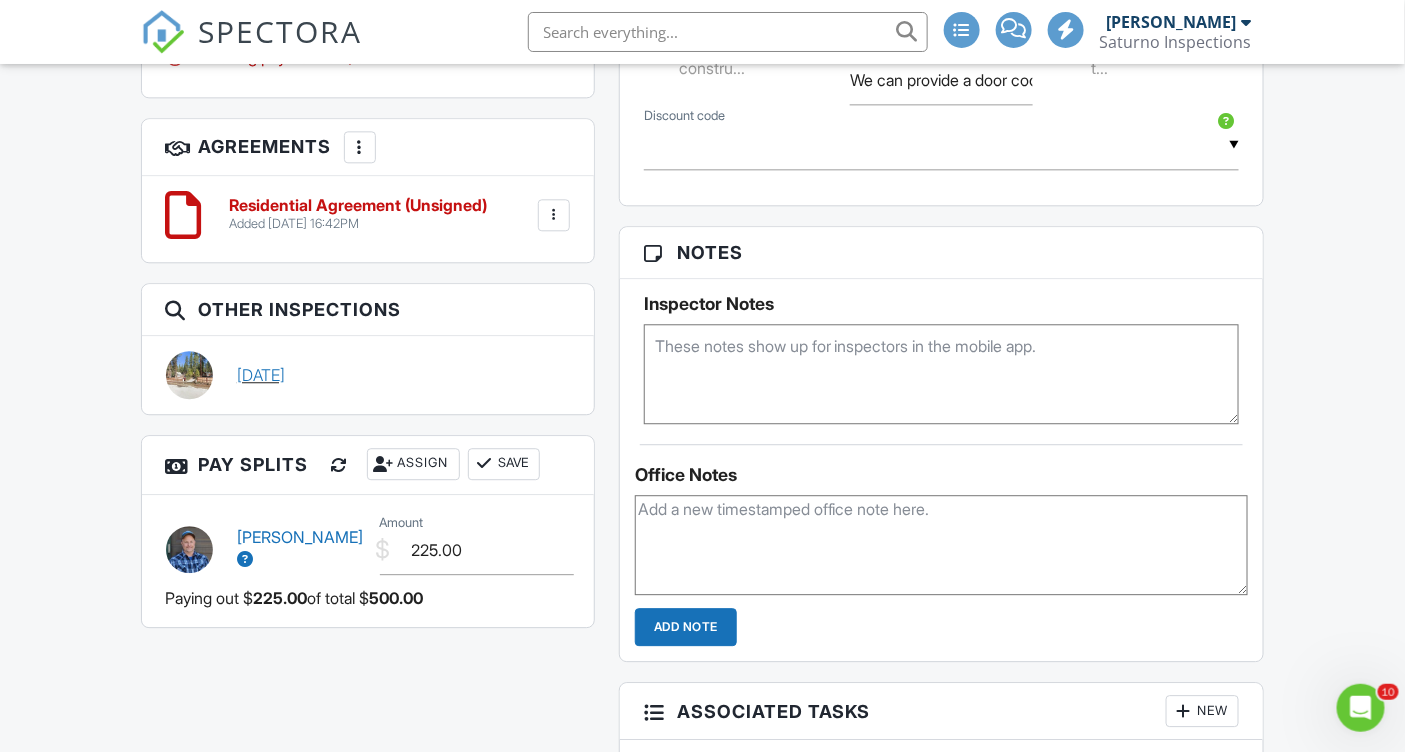 click on "[DATE]" at bounding box center [261, 375] 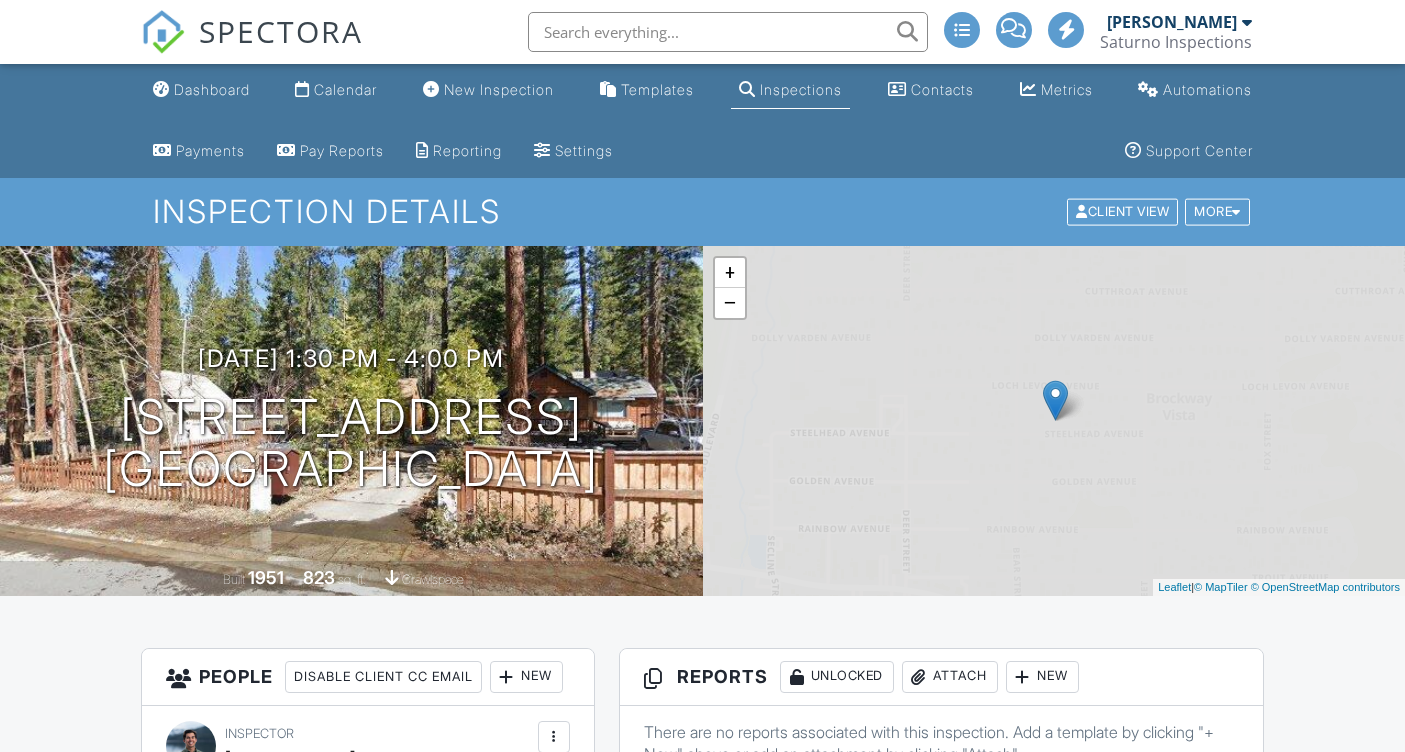 scroll, scrollTop: 0, scrollLeft: 0, axis: both 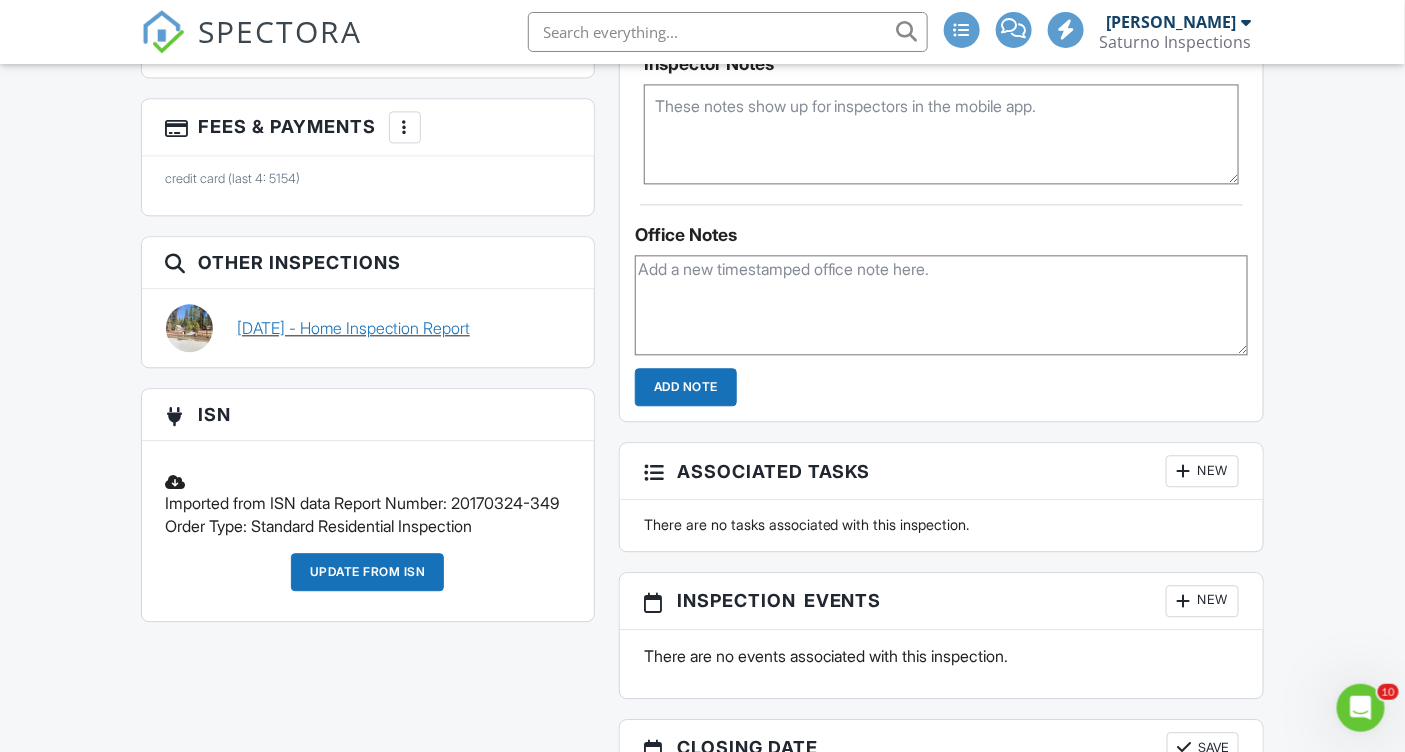 click on "07/22/2025 - Home Inspection Report" at bounding box center (353, 328) 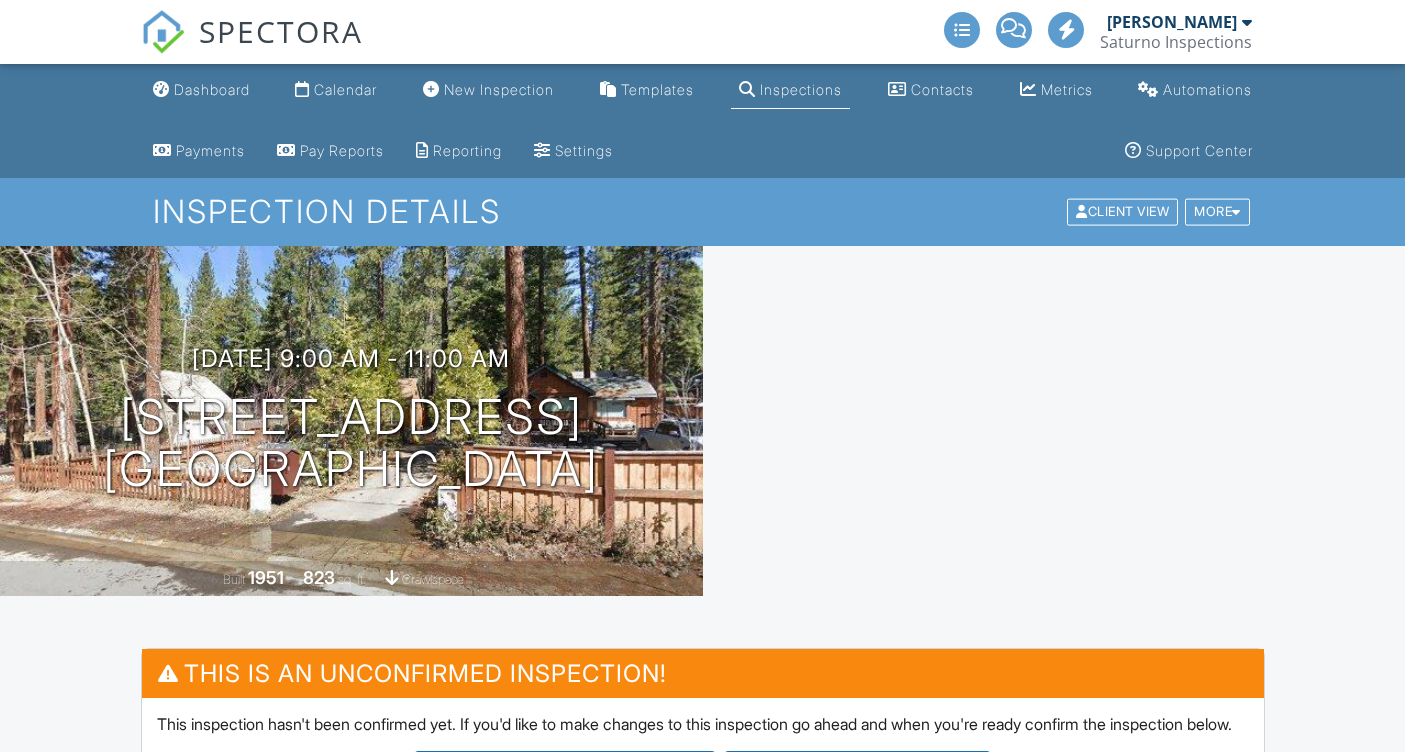scroll, scrollTop: 0, scrollLeft: 0, axis: both 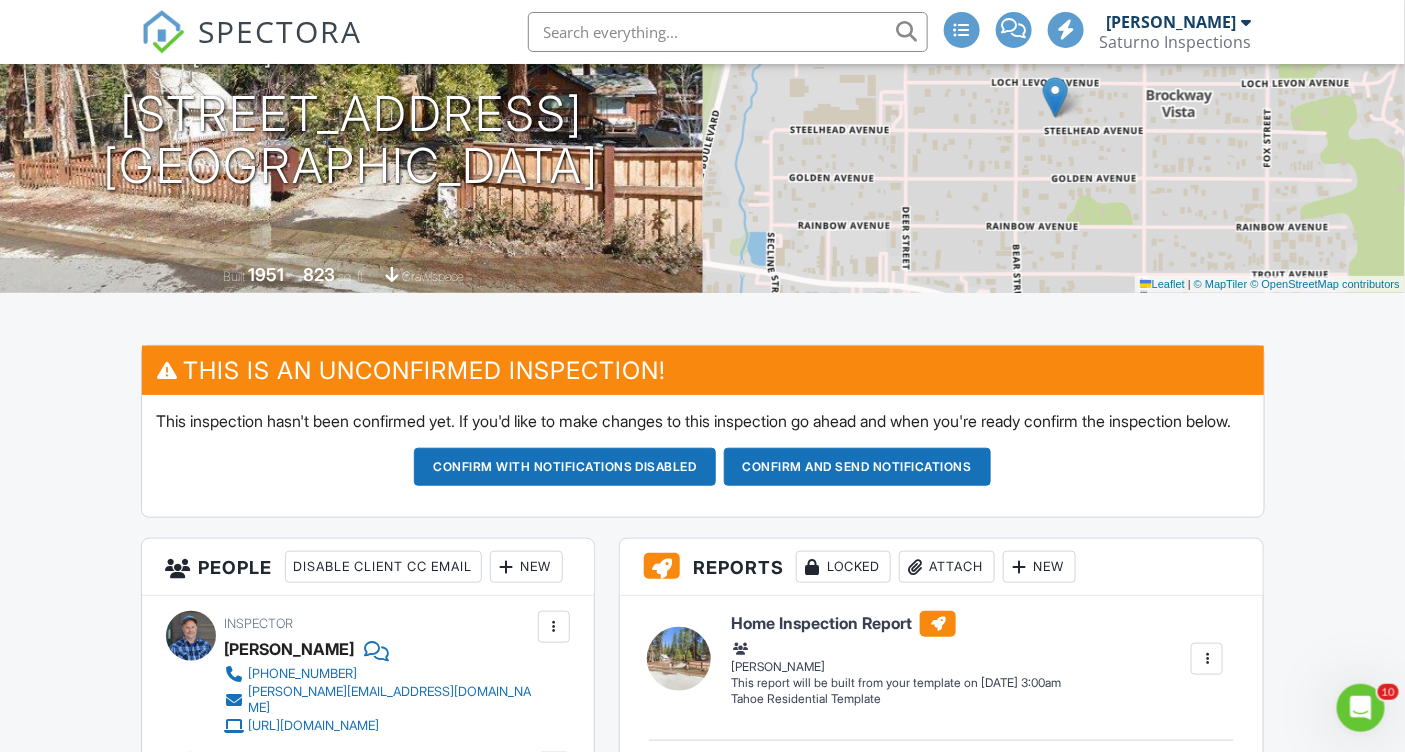 click on "This inspection hasn't been confirmed yet. If you'd like to make changes to this inspection go ahead and when you're ready confirm the inspection below.
Confirm with notifications disabled
Confirm and send notifications" at bounding box center (703, 456) 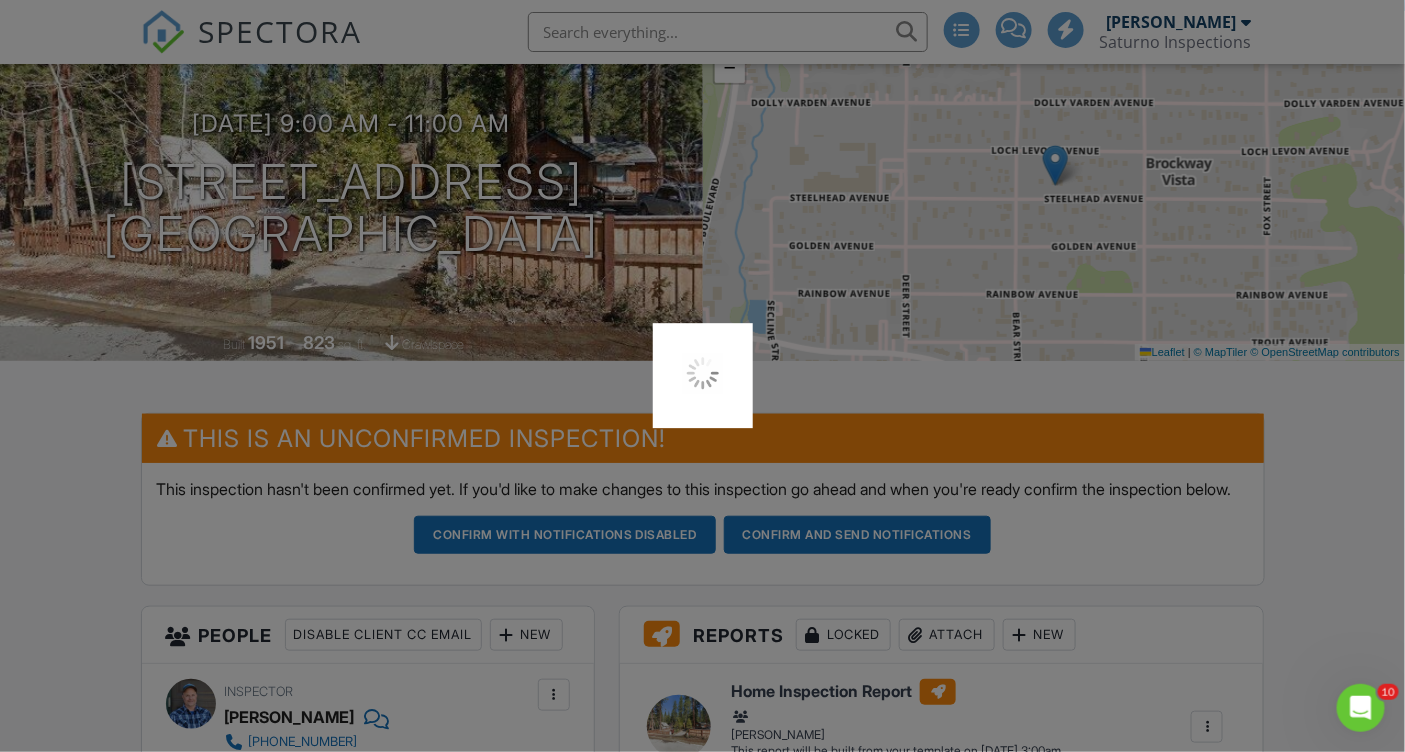 scroll, scrollTop: 226, scrollLeft: 0, axis: vertical 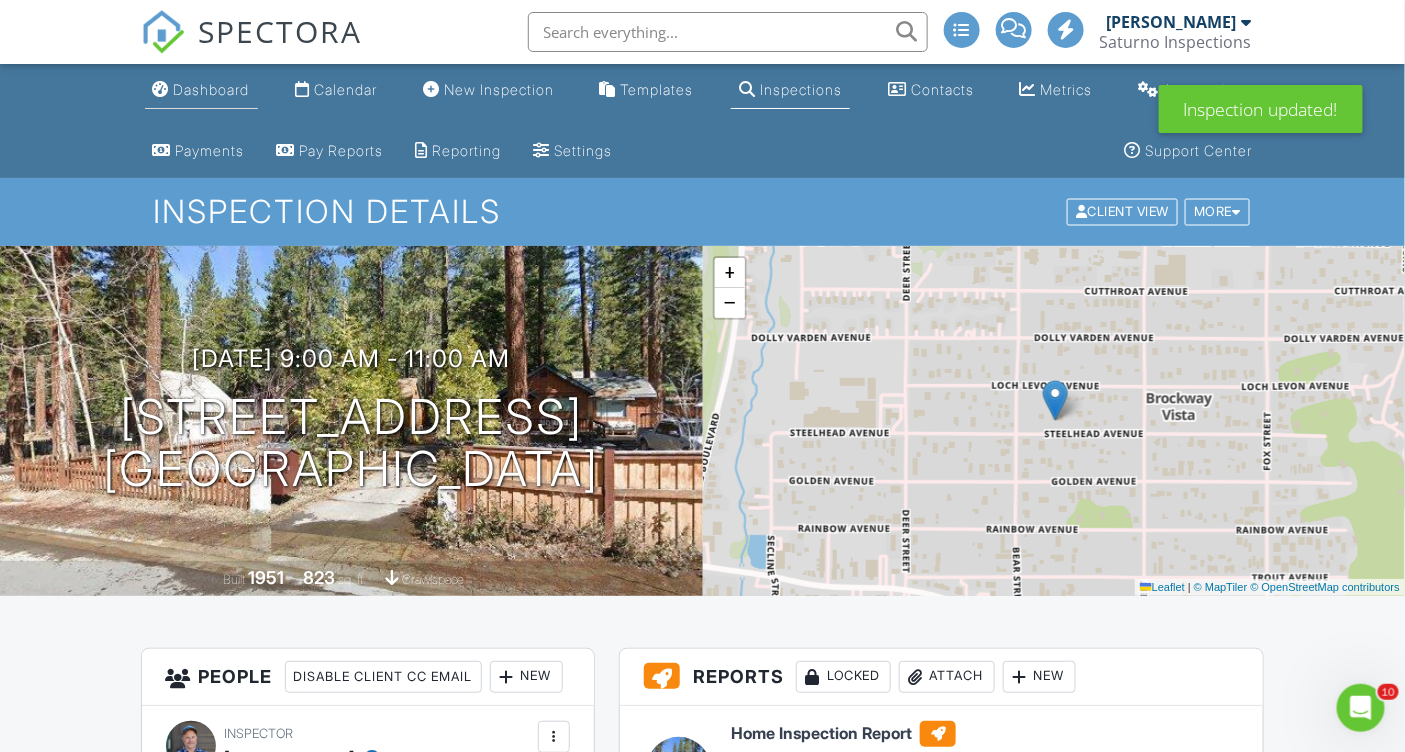 click on "Dashboard" at bounding box center [212, 89] 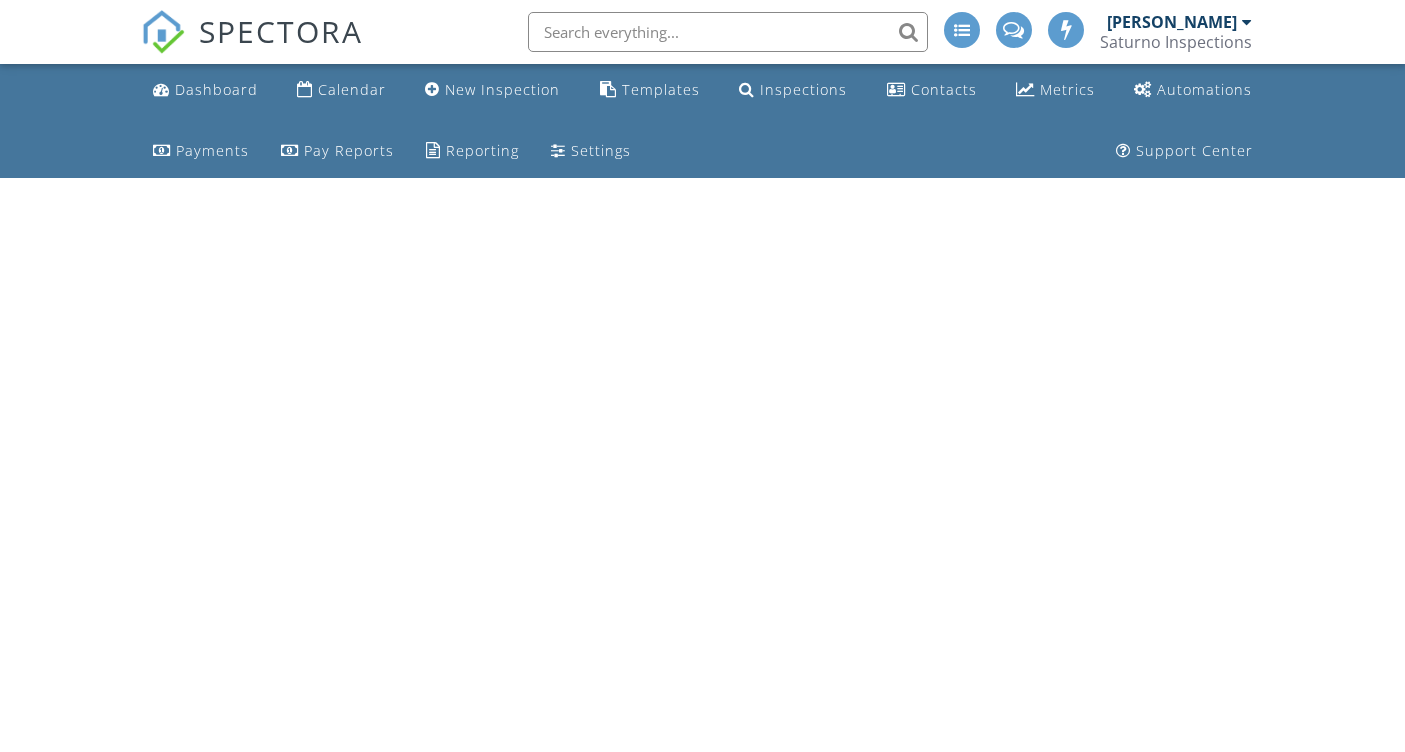 scroll, scrollTop: 0, scrollLeft: 0, axis: both 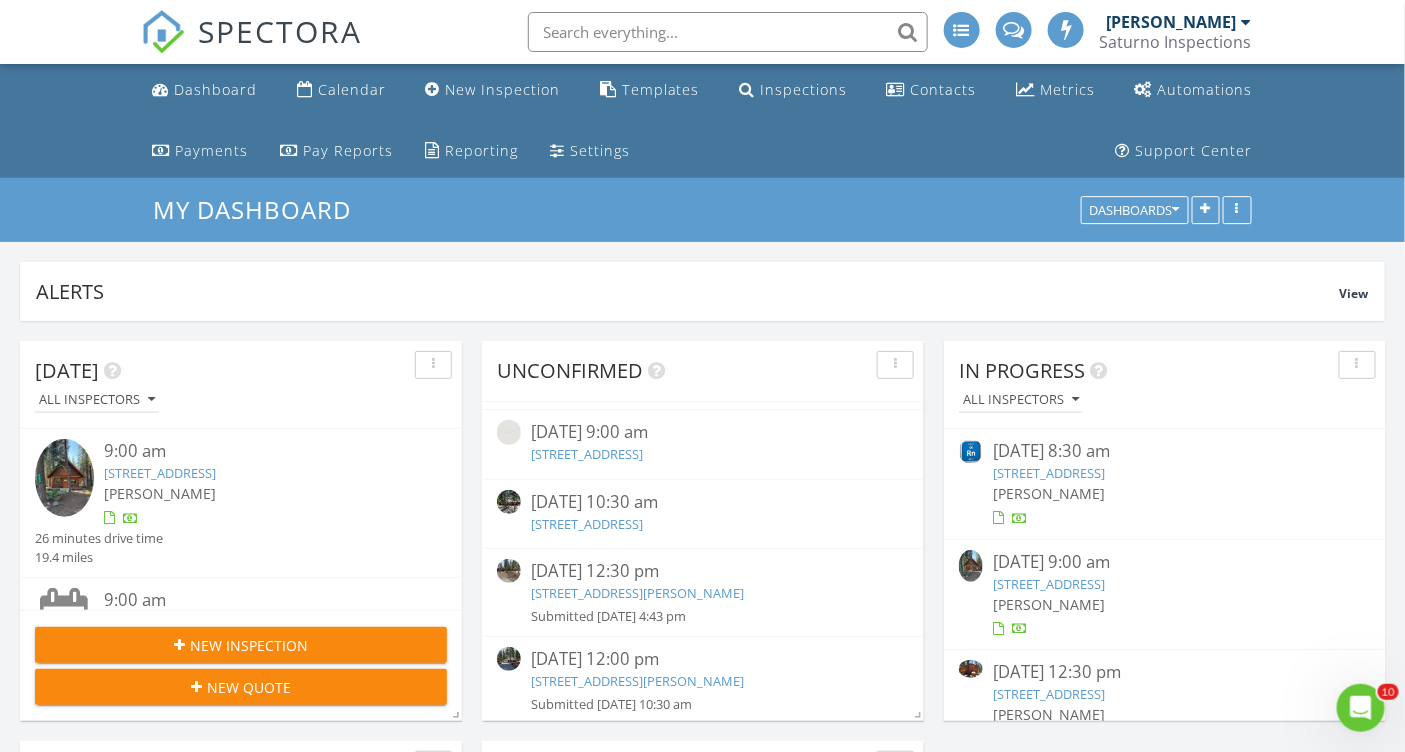 click on "14650 Tyrol Rd, Truckee, CA 96161" at bounding box center [637, 593] 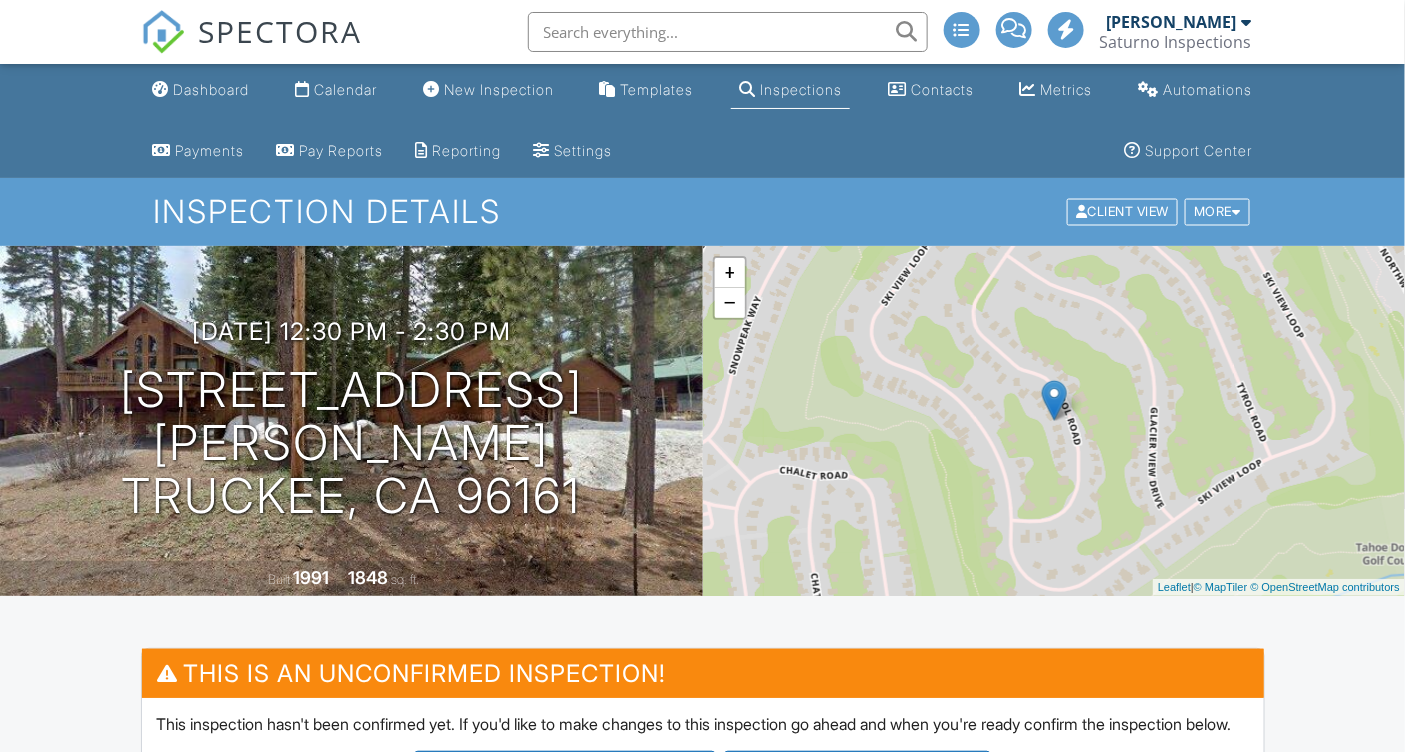 scroll, scrollTop: 366, scrollLeft: 0, axis: vertical 